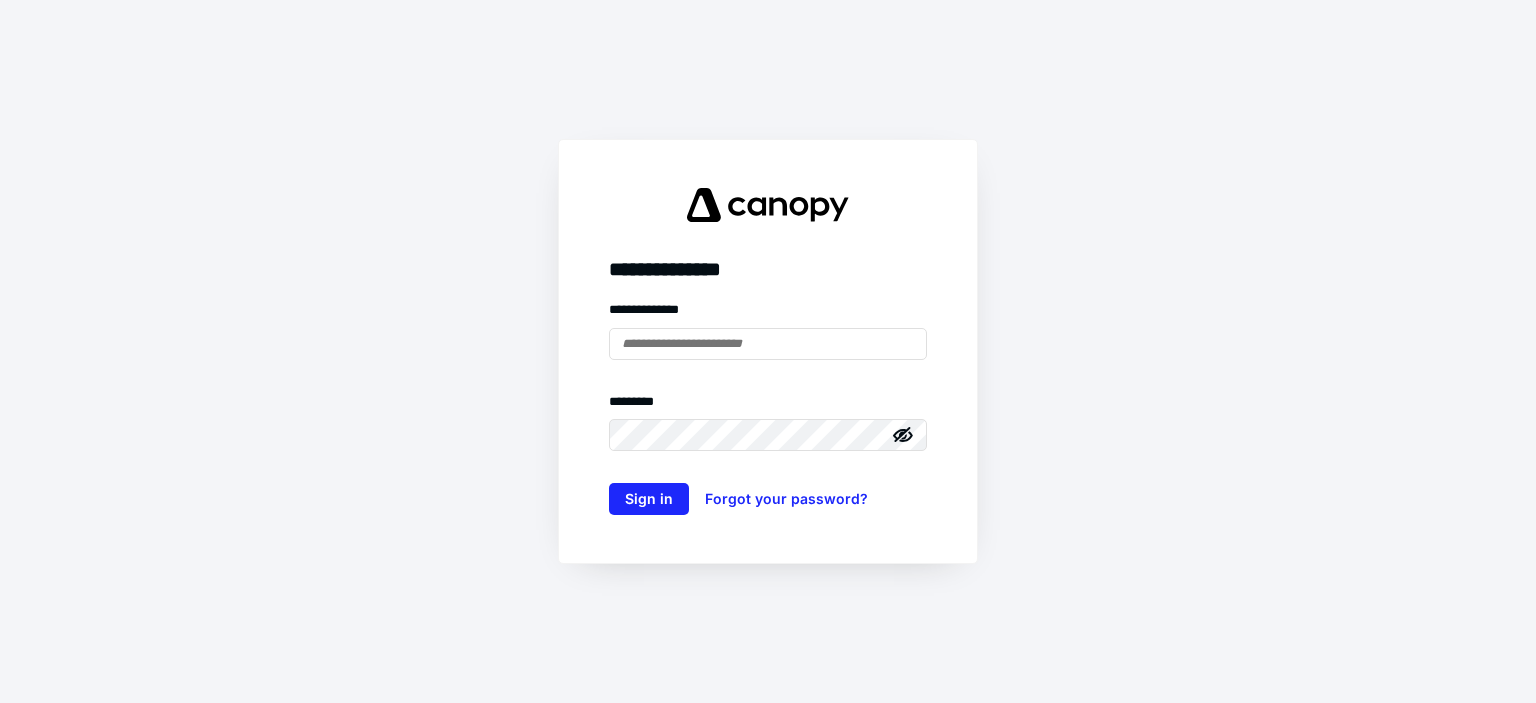 scroll, scrollTop: 0, scrollLeft: 0, axis: both 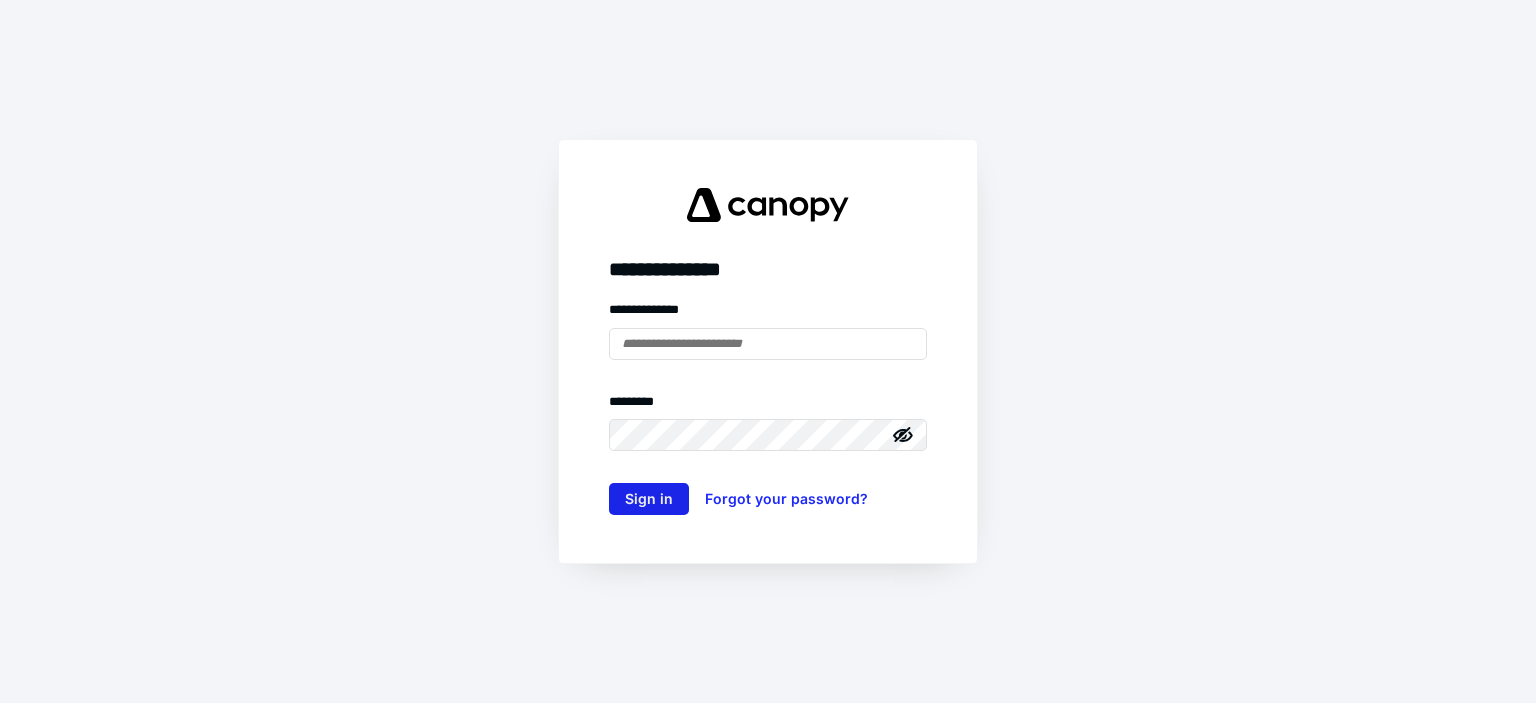 type on "**********" 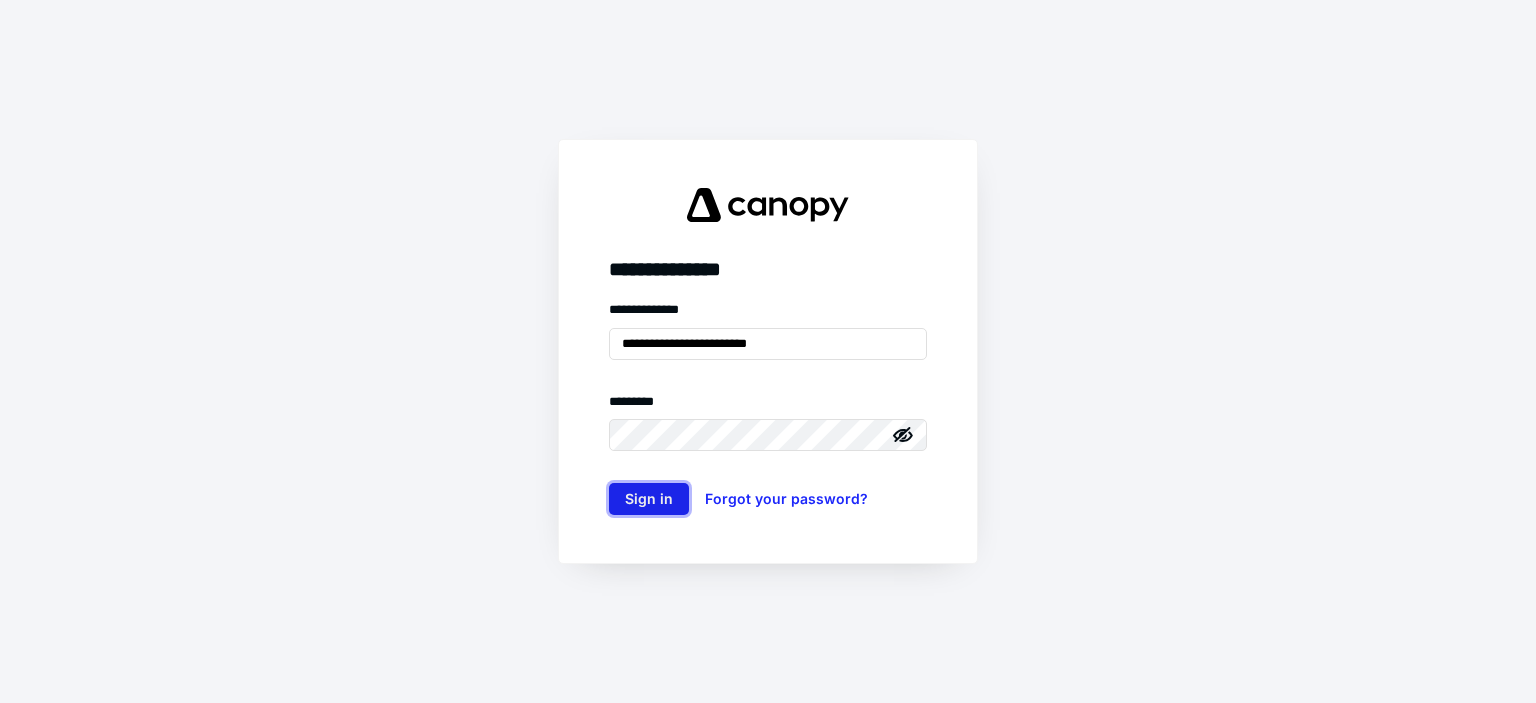 click on "Sign in" at bounding box center [649, 499] 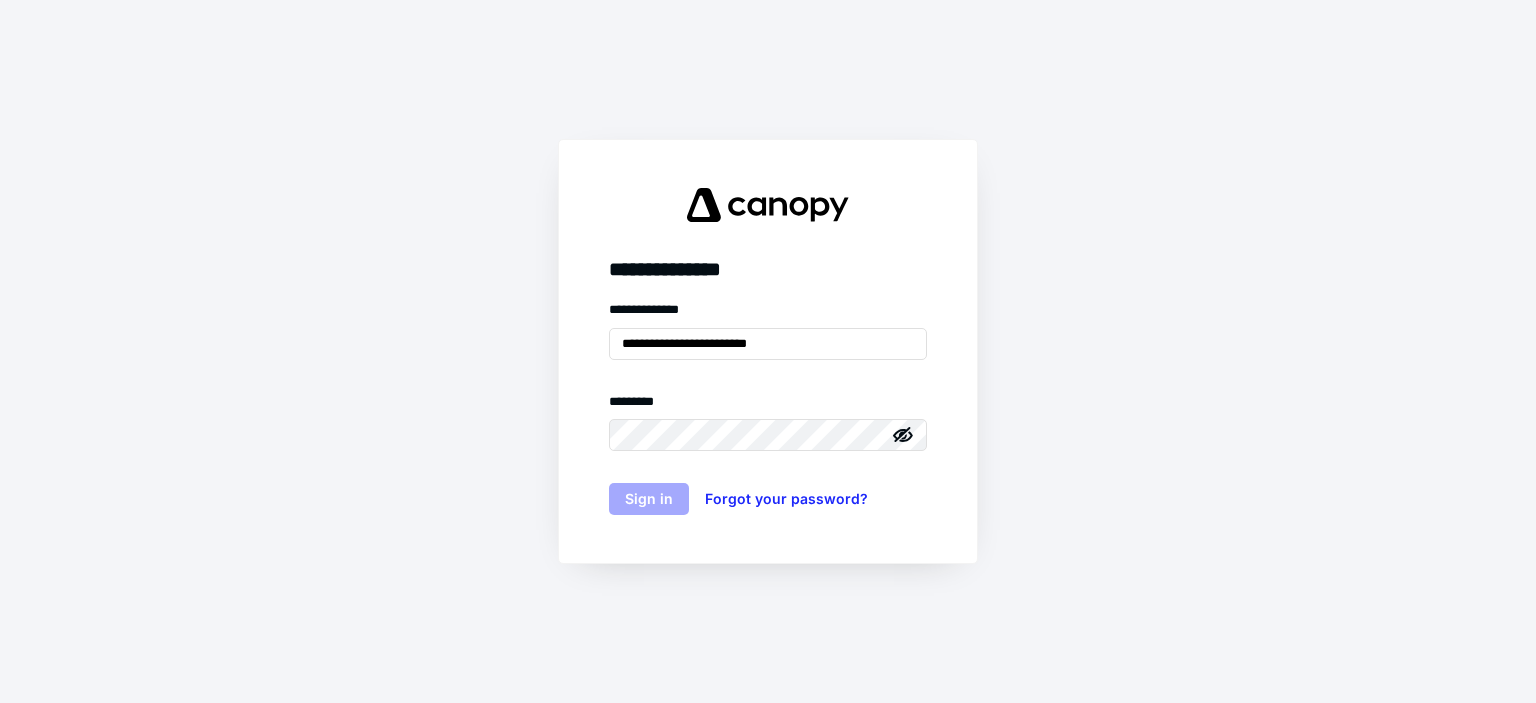 click on "**********" at bounding box center (768, 407) 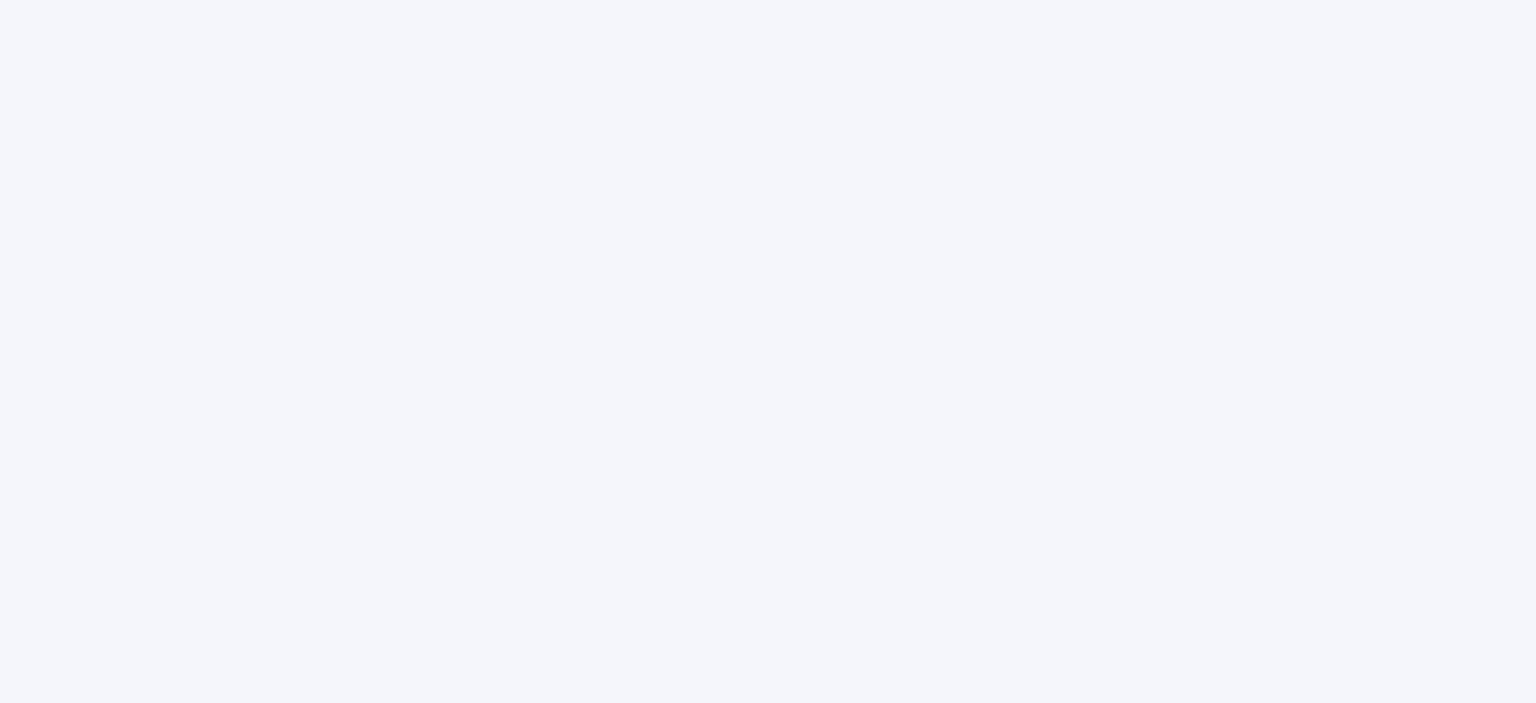 scroll, scrollTop: 0, scrollLeft: 0, axis: both 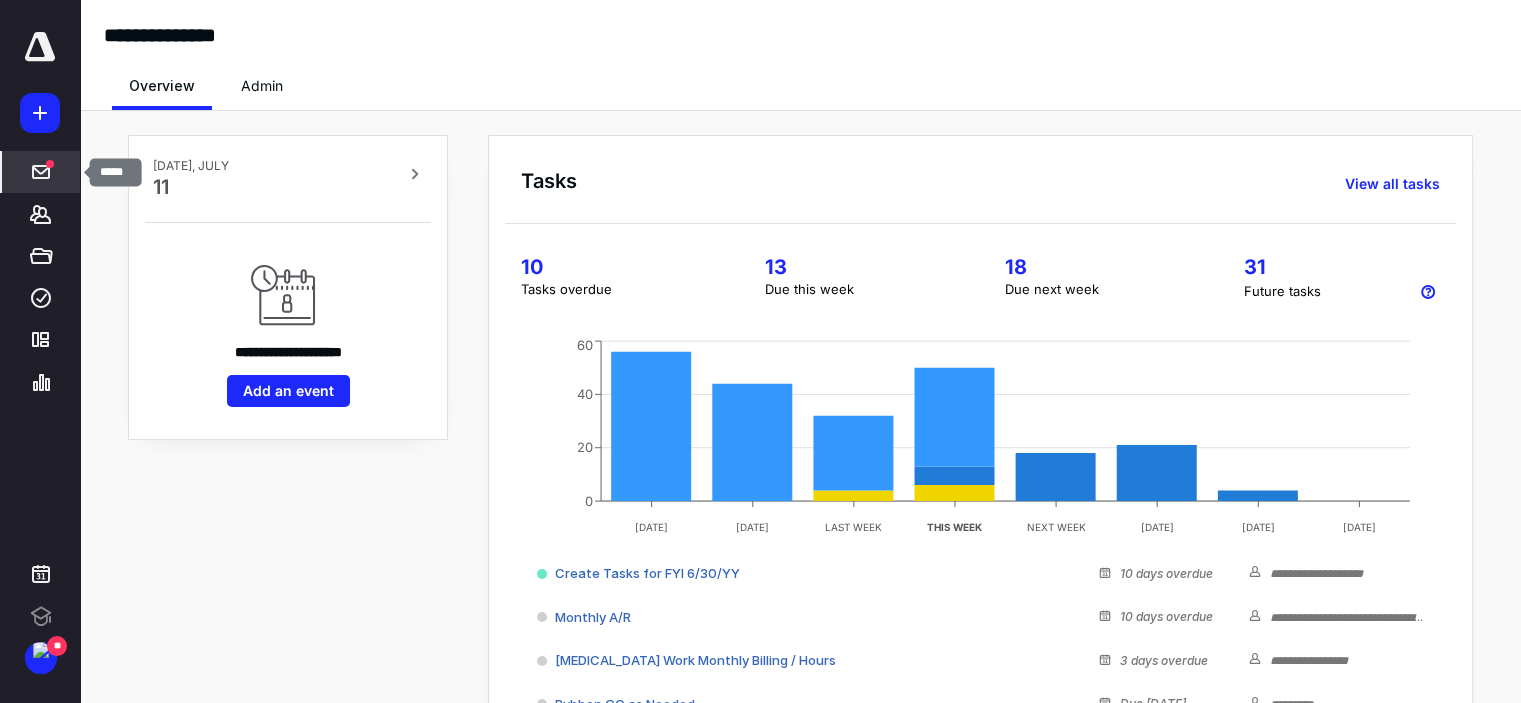 click 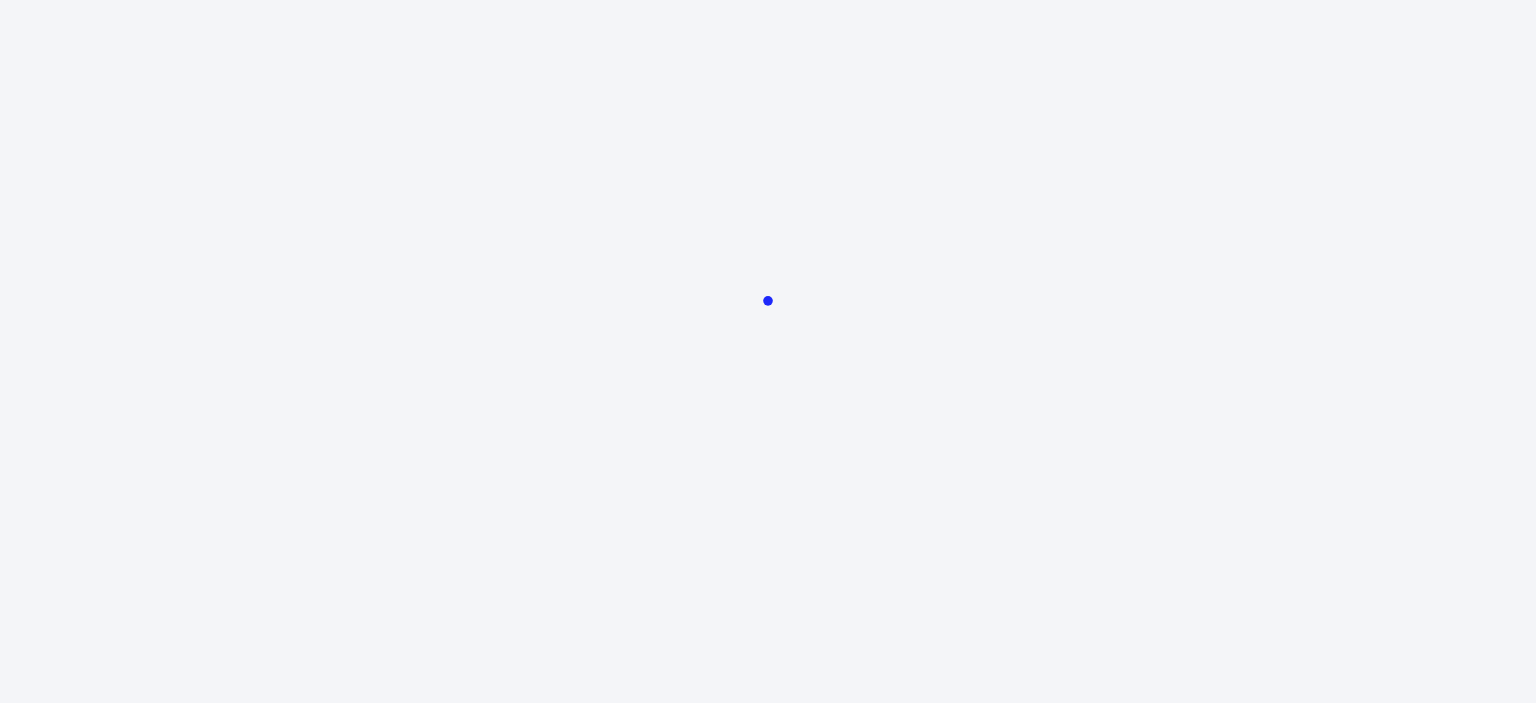 scroll, scrollTop: 0, scrollLeft: 0, axis: both 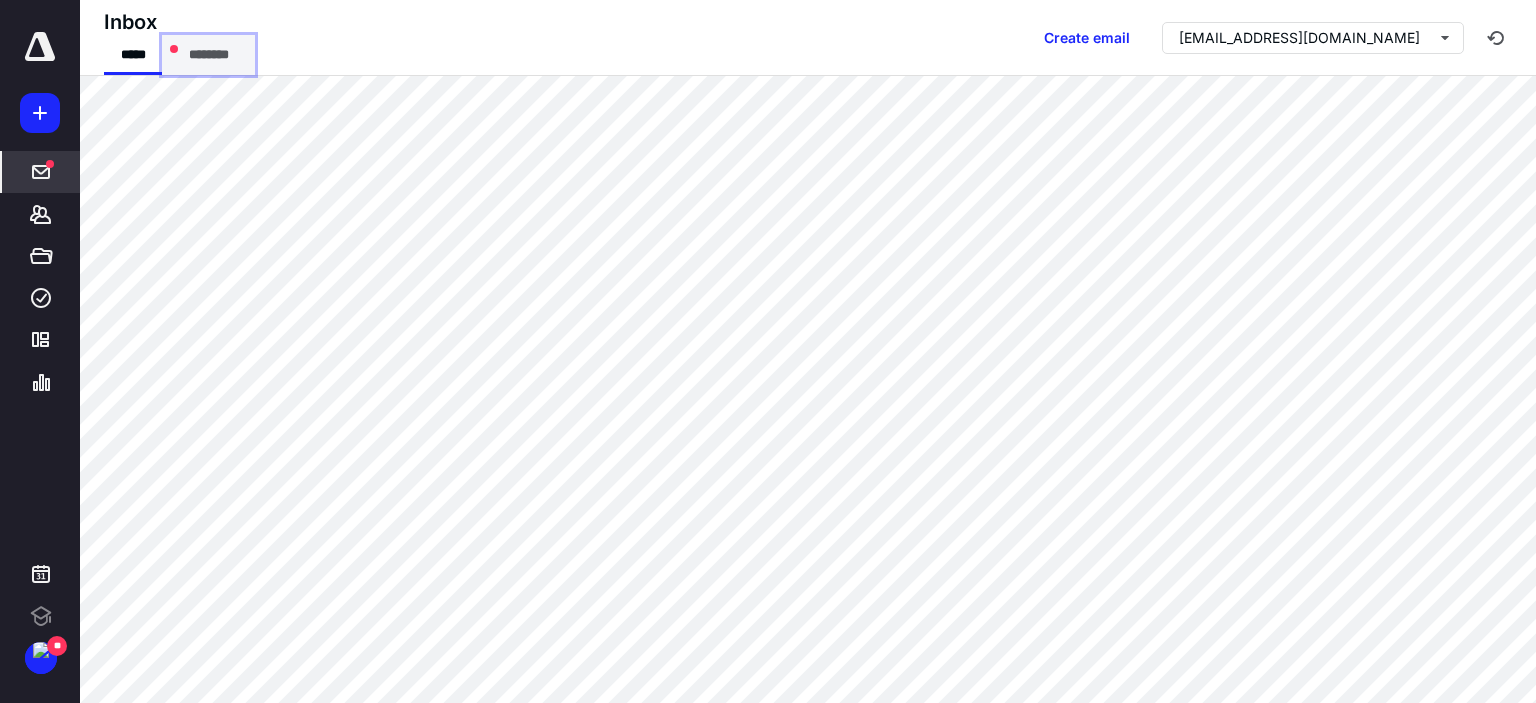 click on "********" at bounding box center (208, 55) 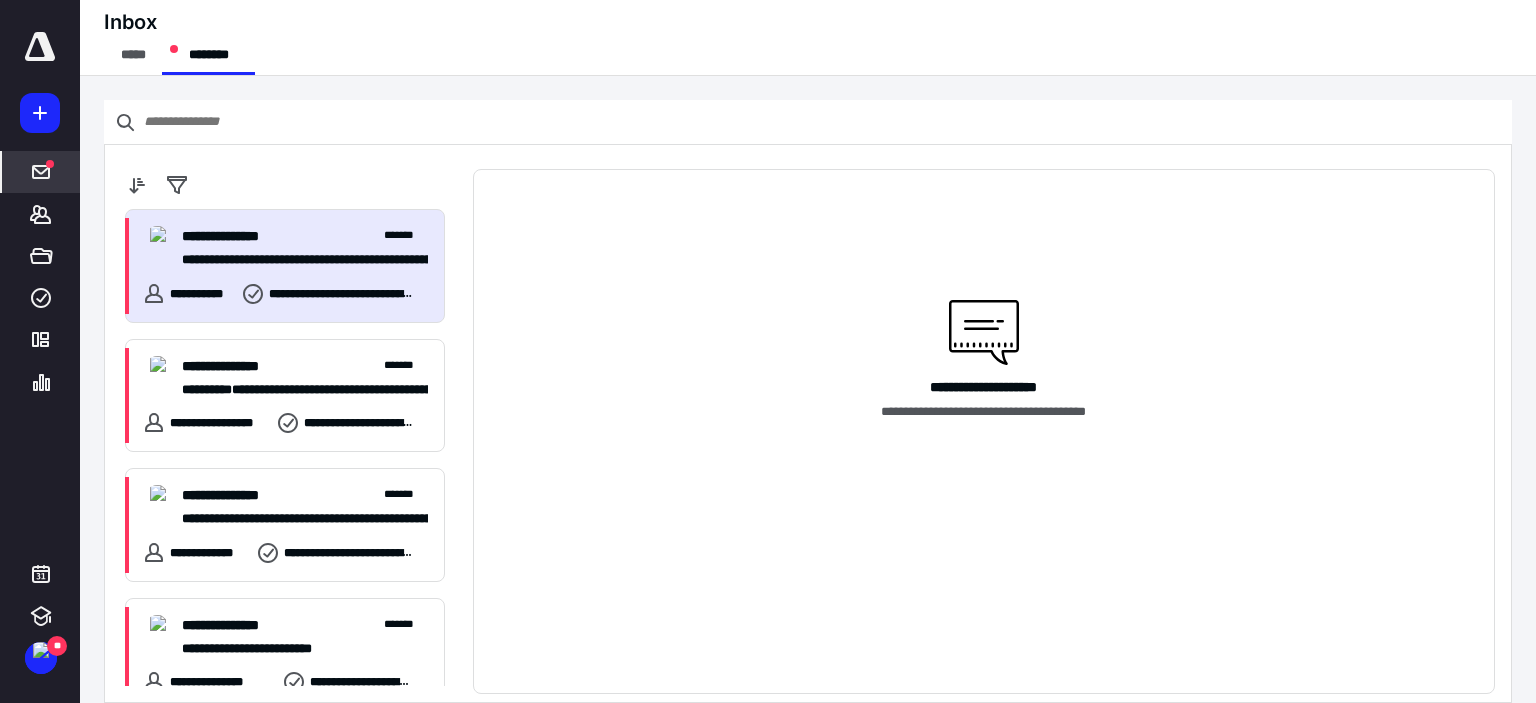 click on "**********" at bounding box center (229, 236) 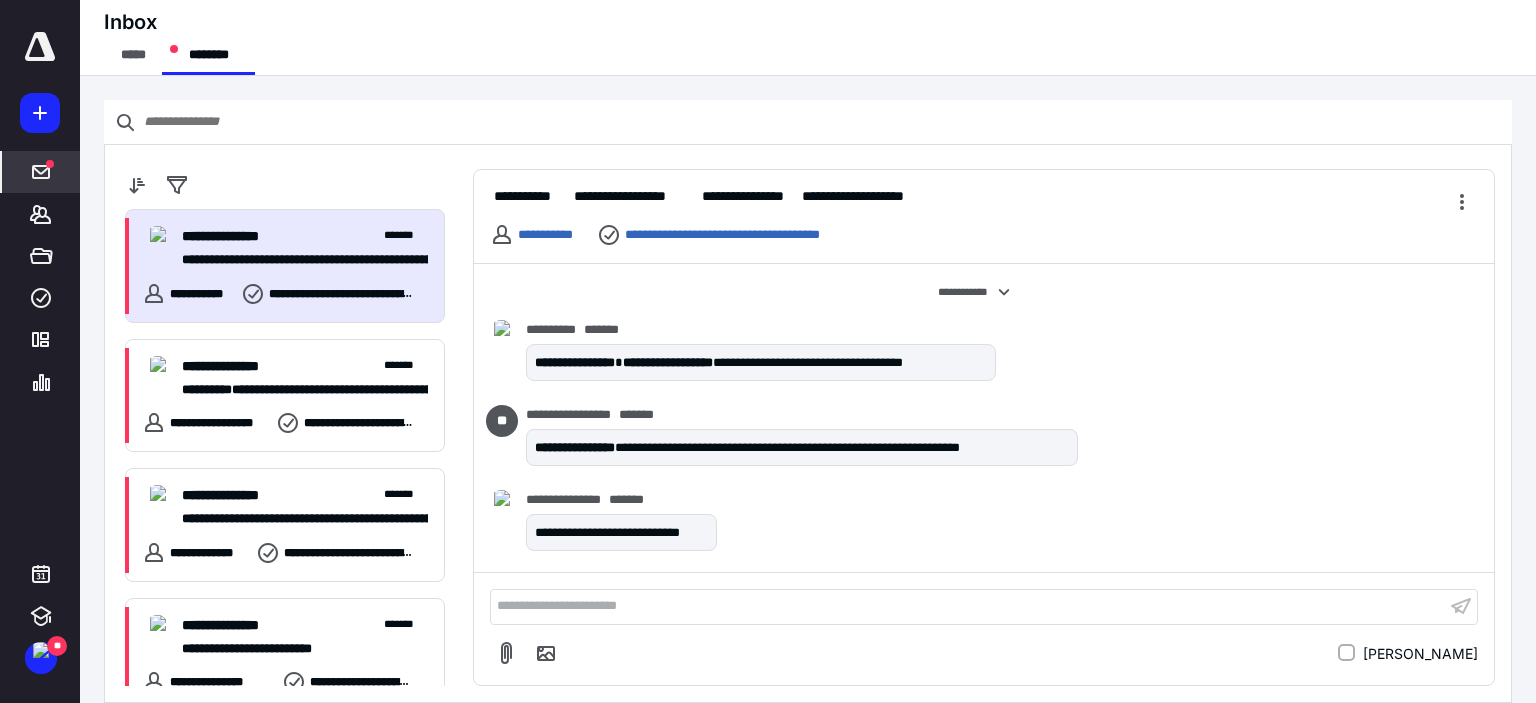 scroll, scrollTop: 364, scrollLeft: 0, axis: vertical 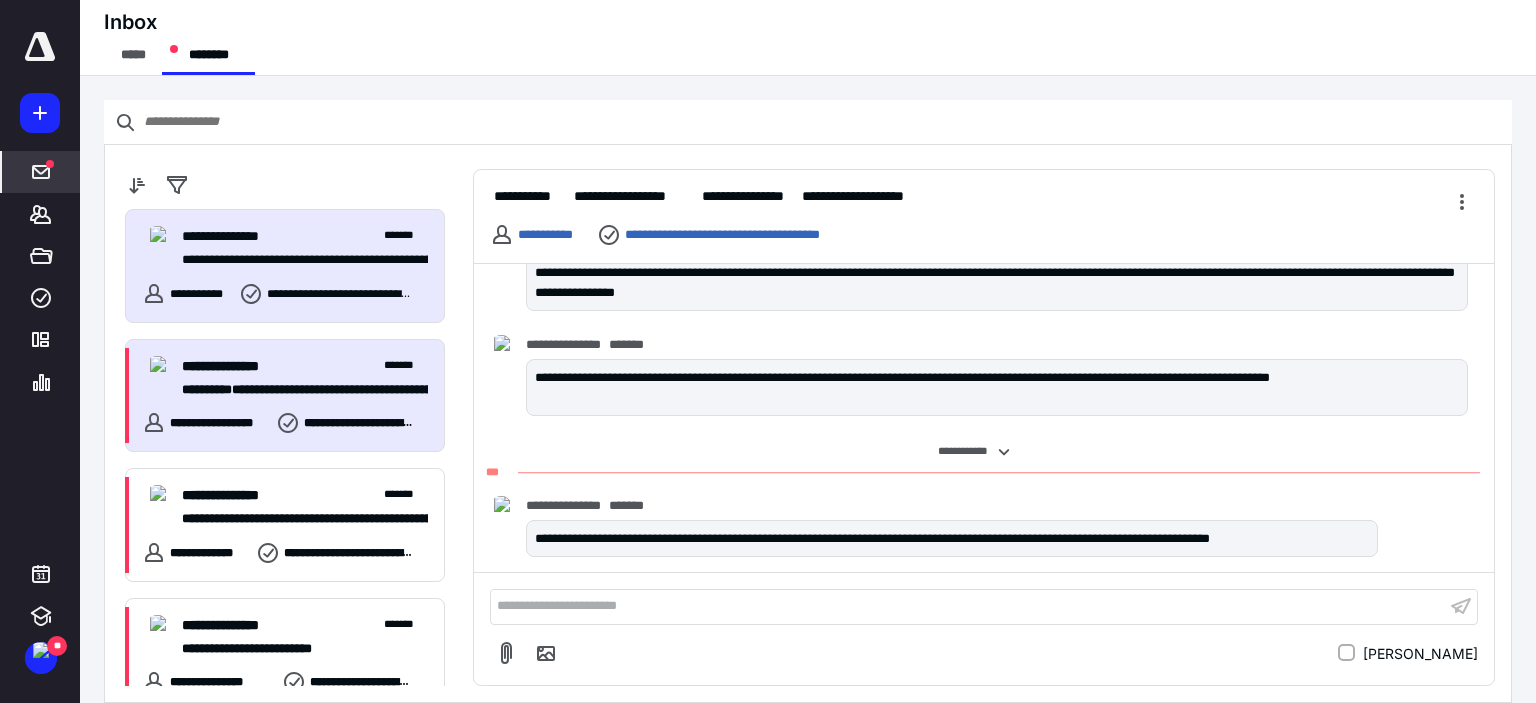 click on "**********" at bounding box center [285, 396] 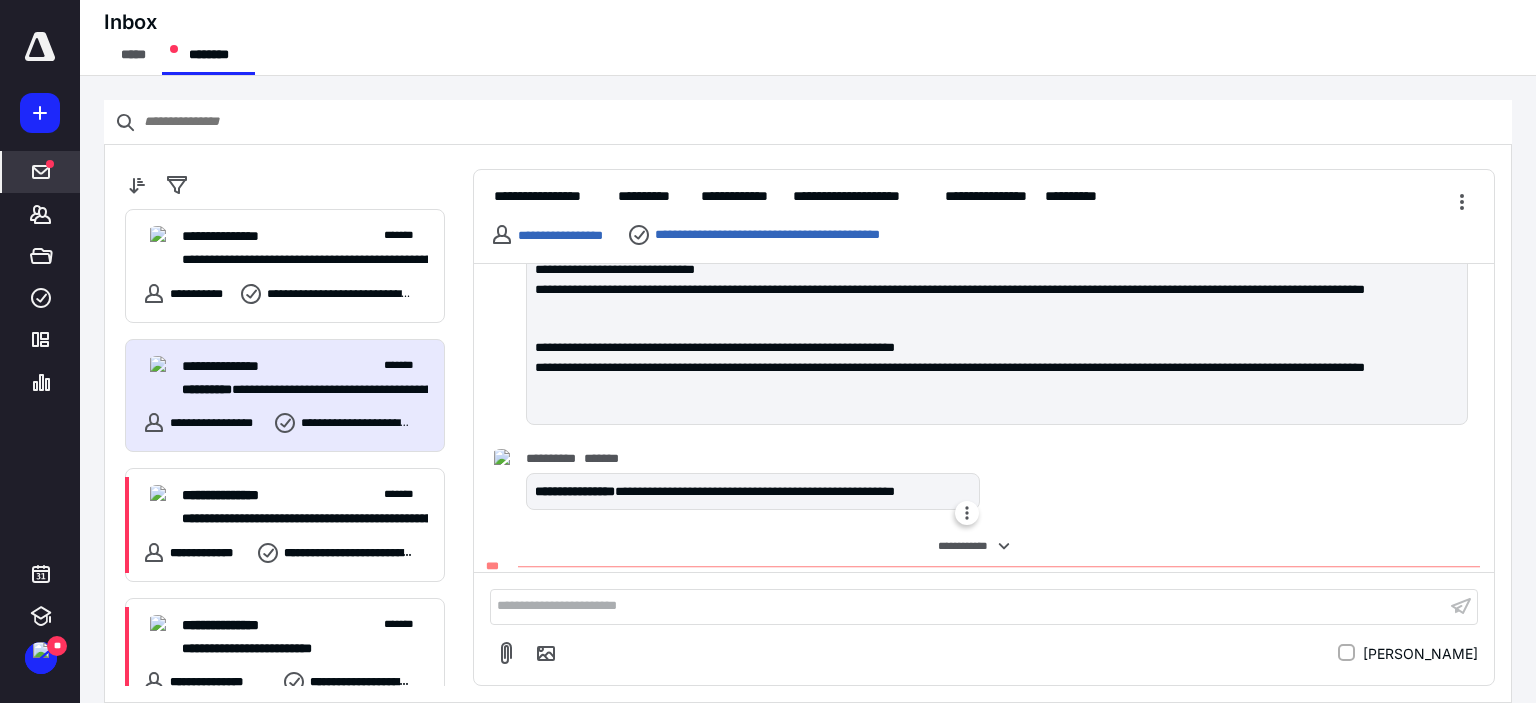 scroll, scrollTop: 5195, scrollLeft: 0, axis: vertical 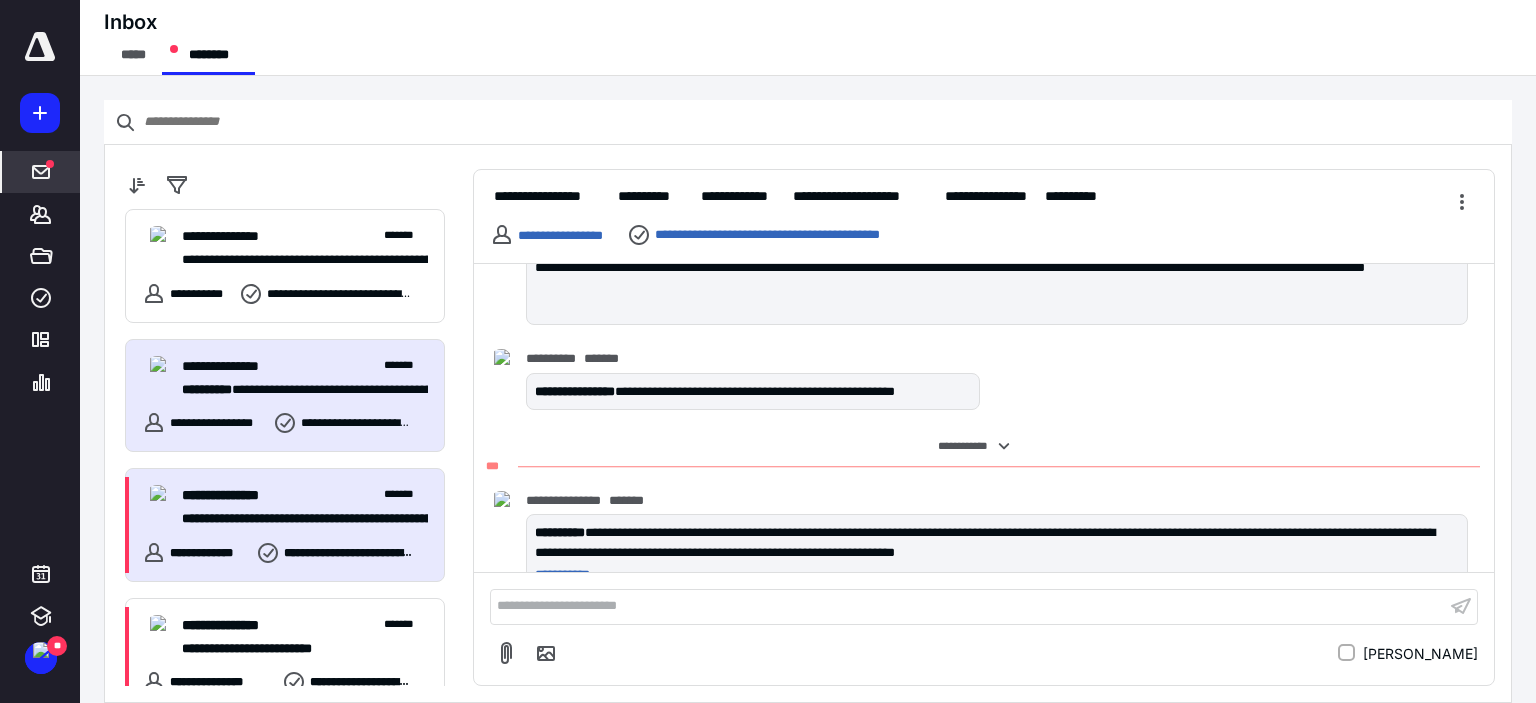 click on "**********" at bounding box center (349, 553) 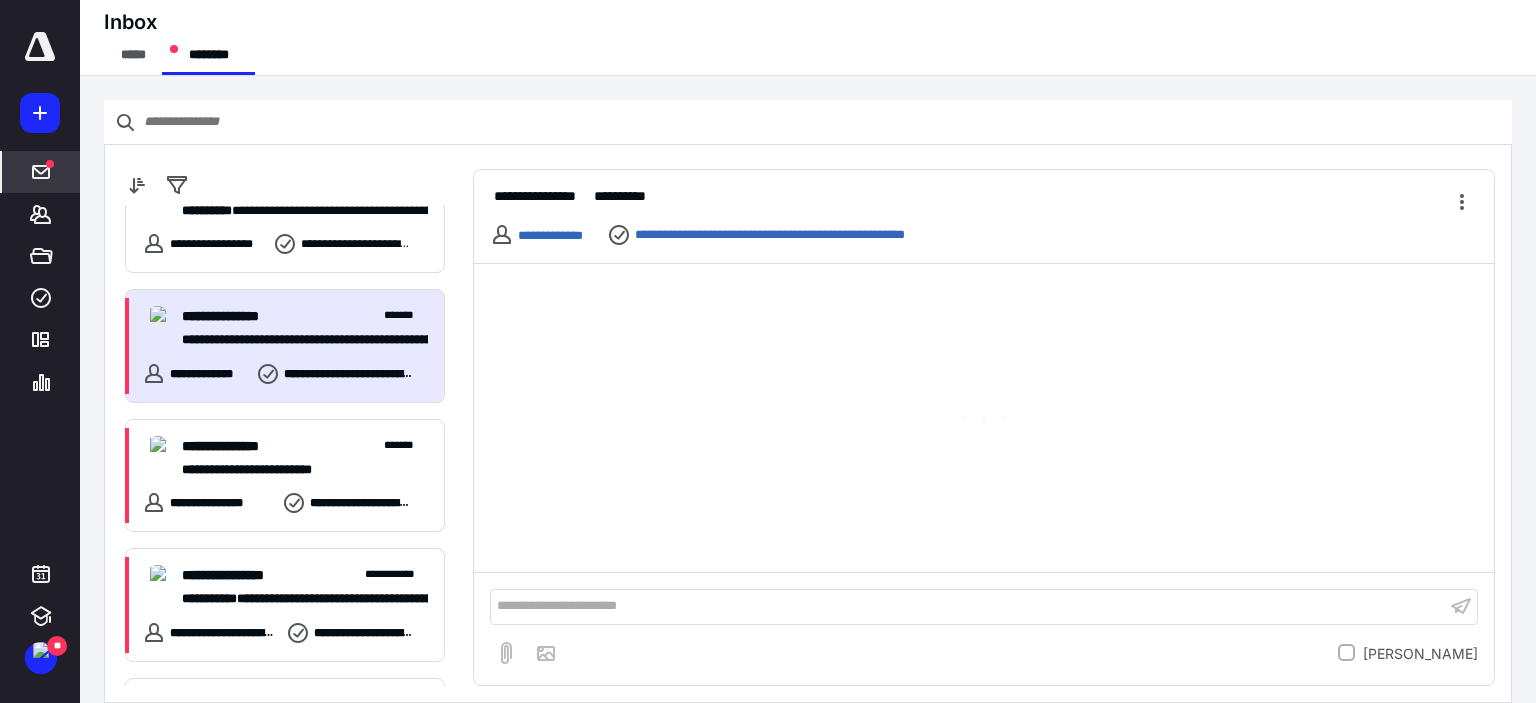 scroll, scrollTop: 200, scrollLeft: 0, axis: vertical 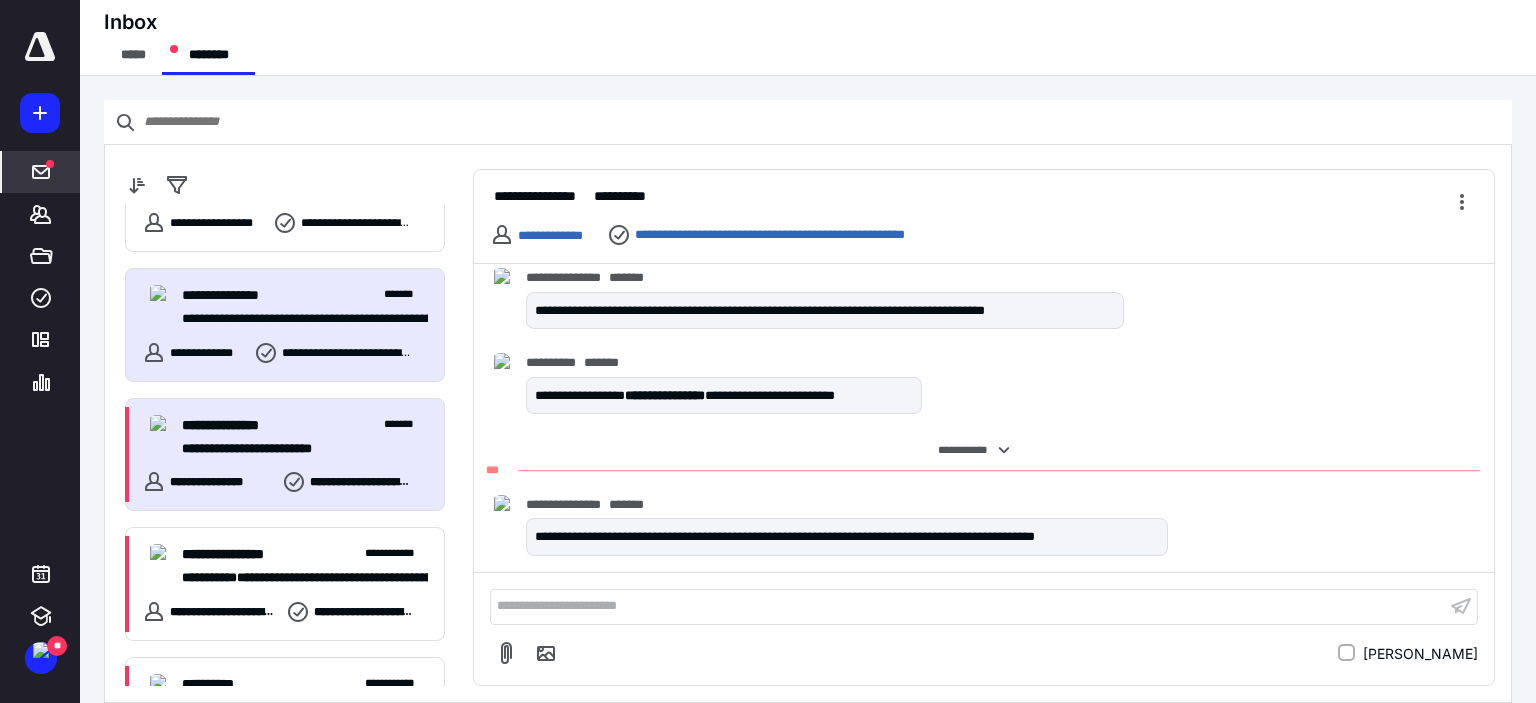 click on "**********" at bounding box center (361, 482) 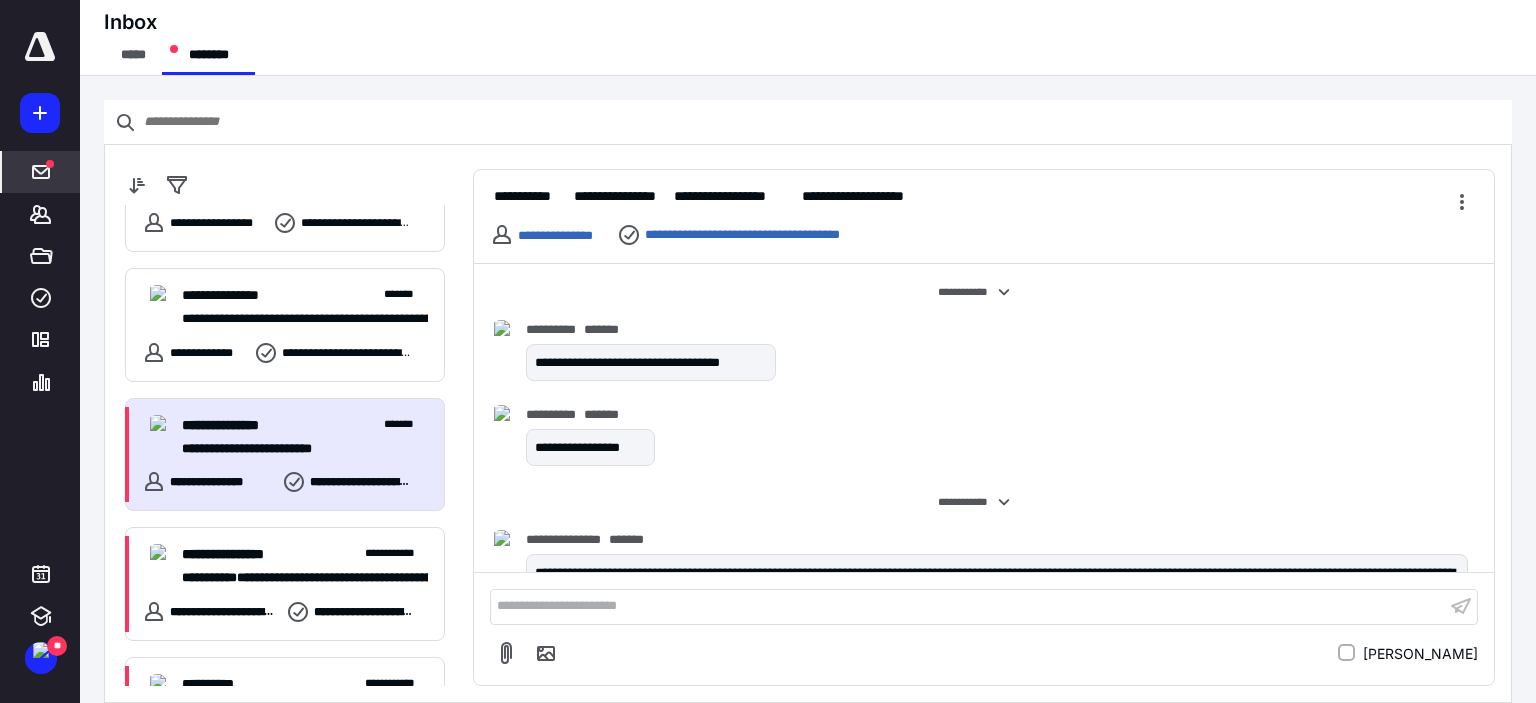 scroll, scrollTop: 300, scrollLeft: 0, axis: vertical 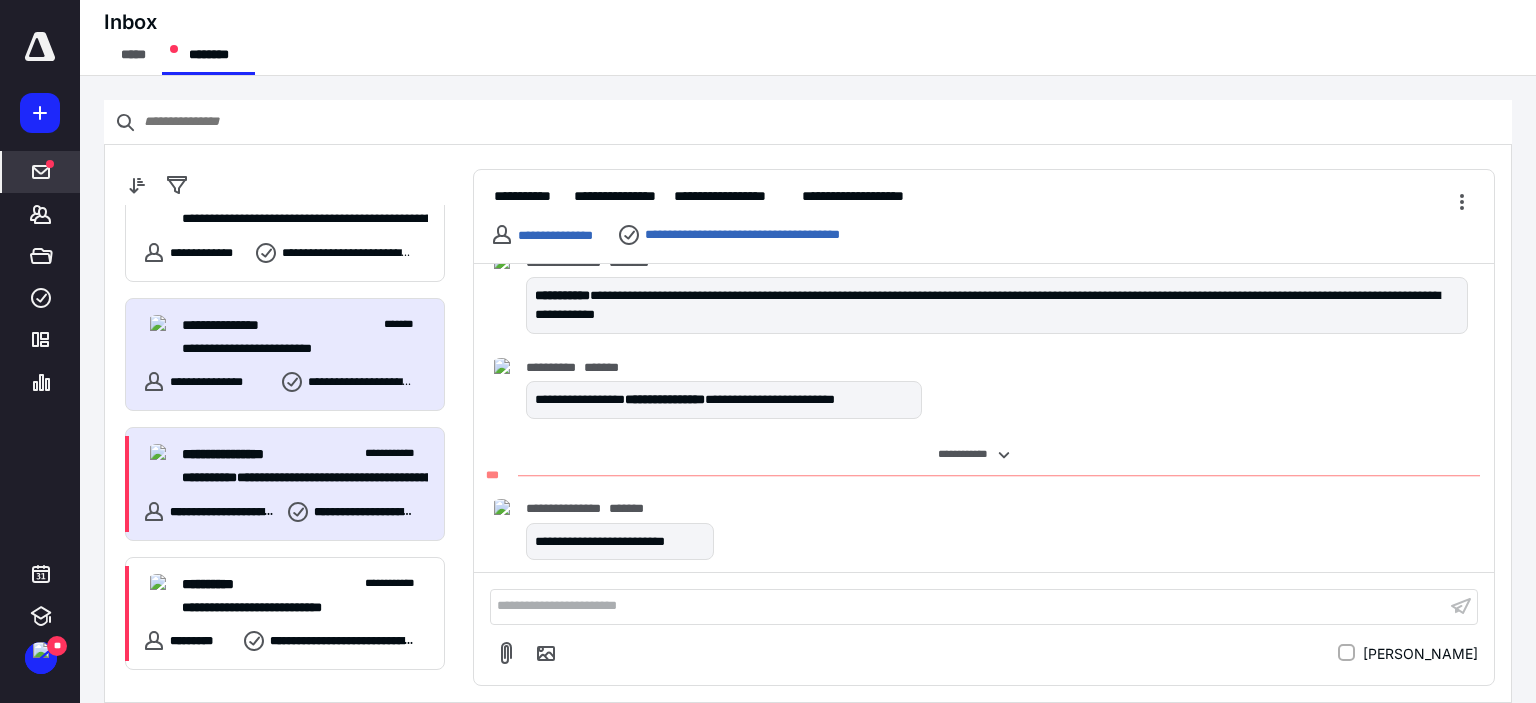 click on "**********" at bounding box center (297, 478) 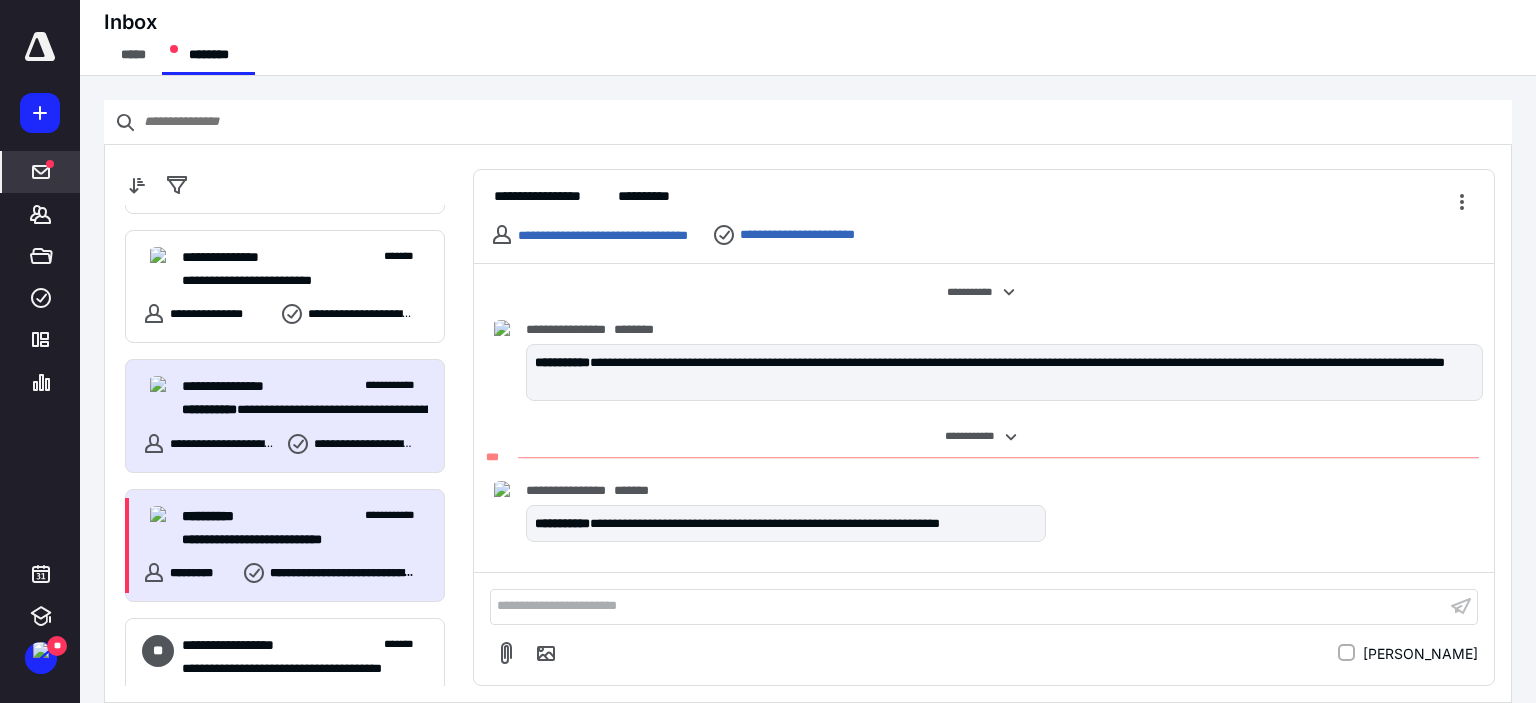 scroll, scrollTop: 400, scrollLeft: 0, axis: vertical 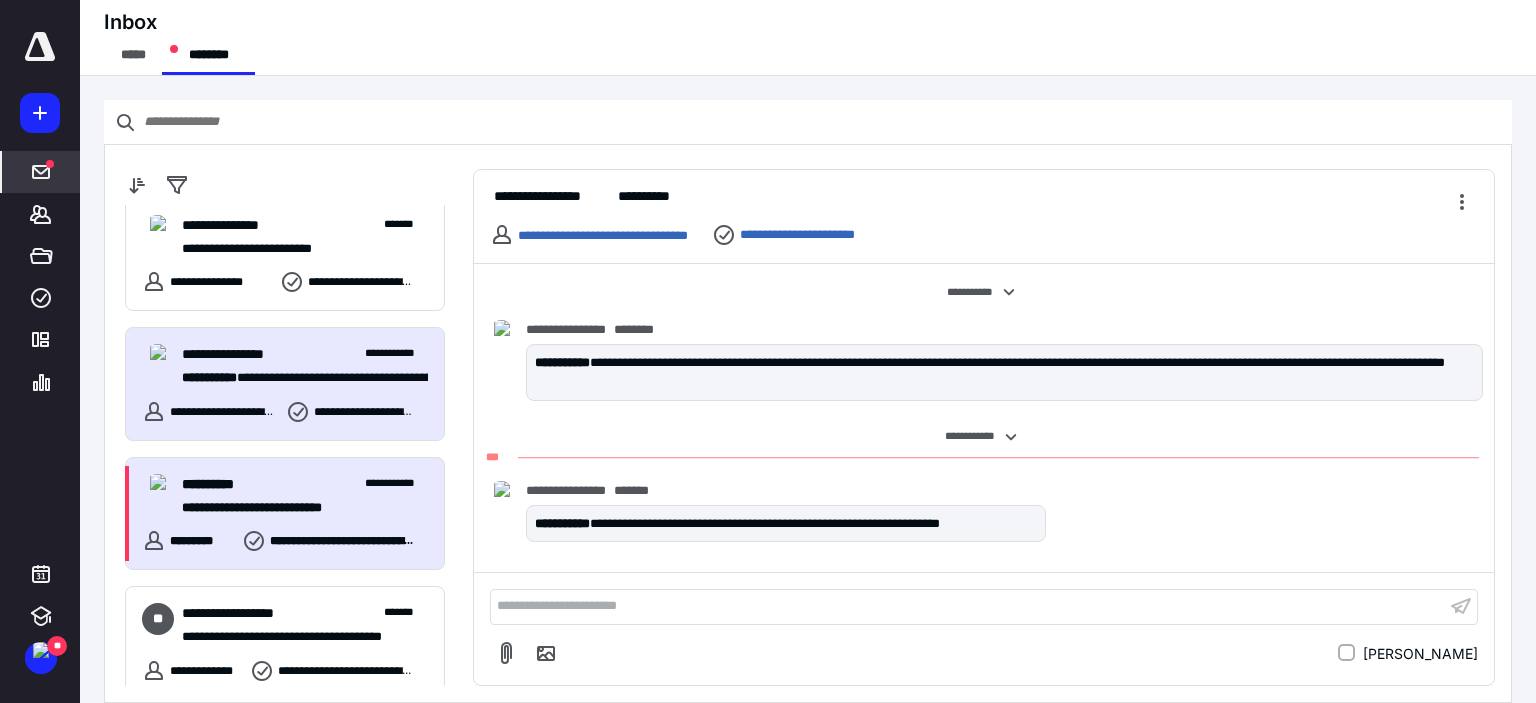 click on "**********" at bounding box center (297, 508) 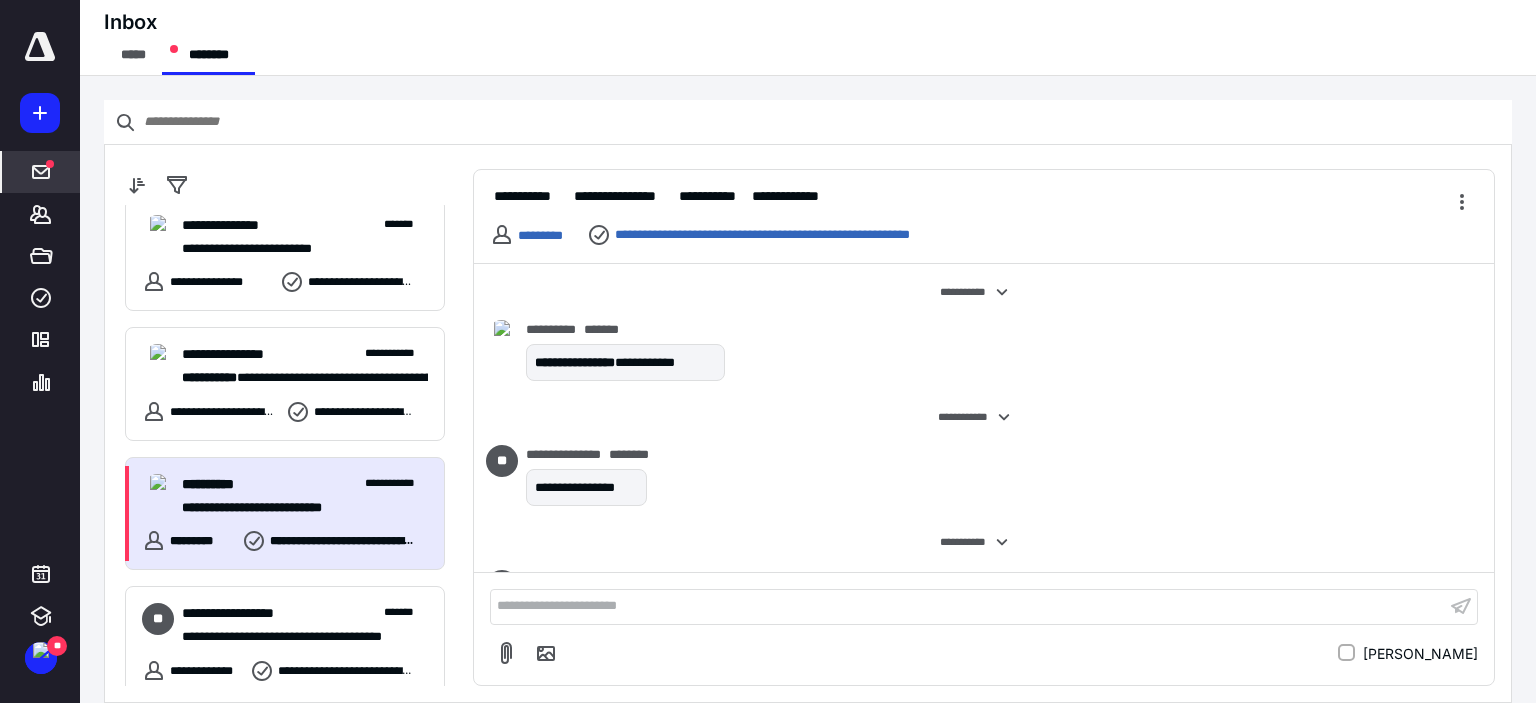 scroll, scrollTop: 1247, scrollLeft: 0, axis: vertical 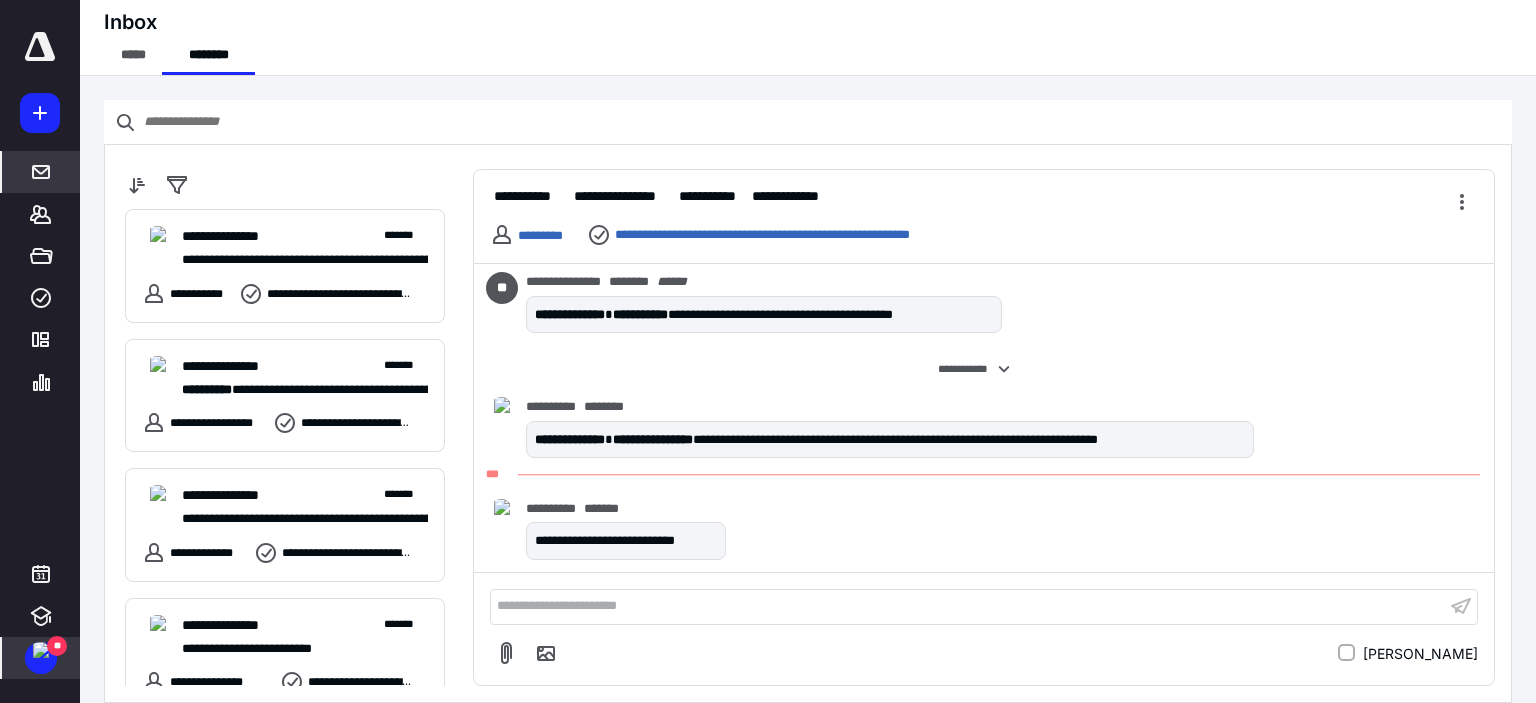 click on "**" at bounding box center (57, 646) 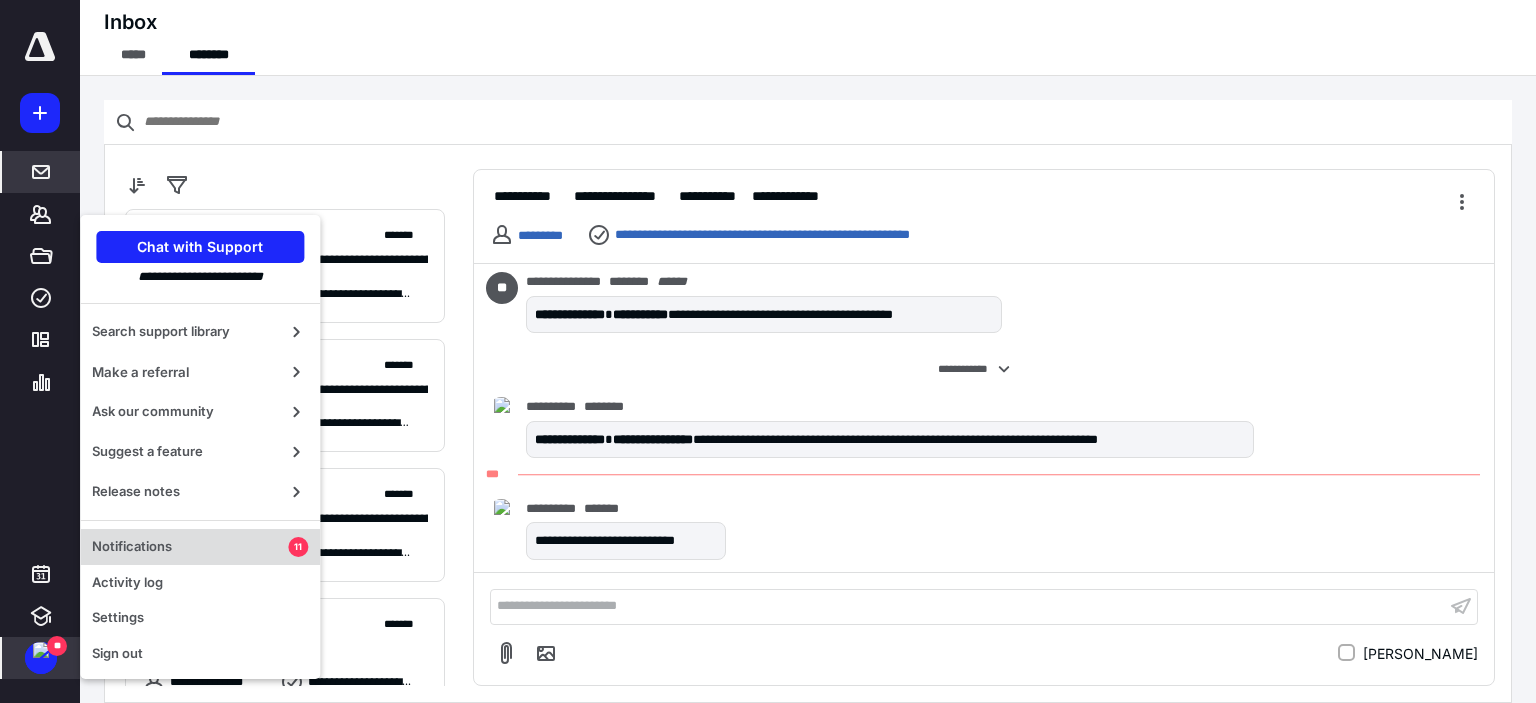 click on "Notifications" at bounding box center (190, 547) 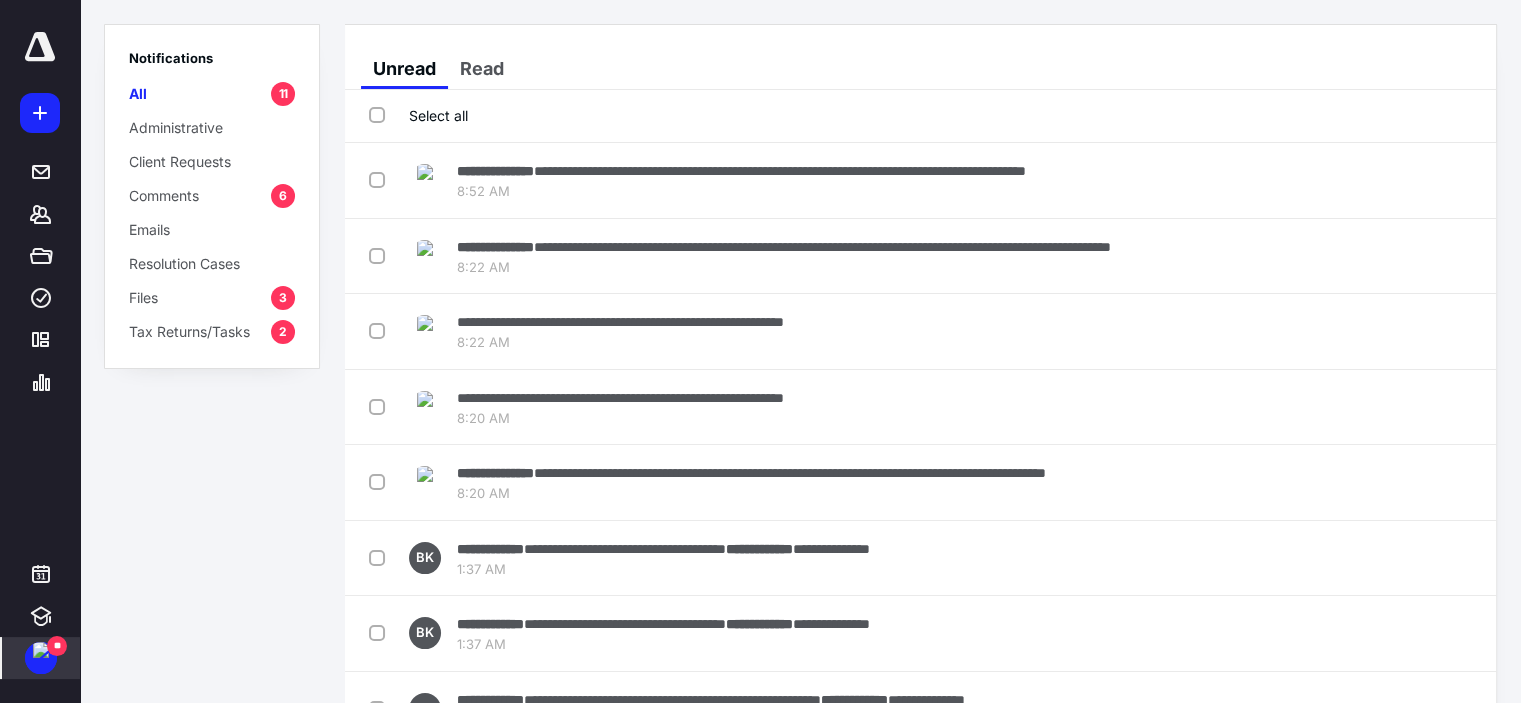 click on "Select all" at bounding box center (418, 115) 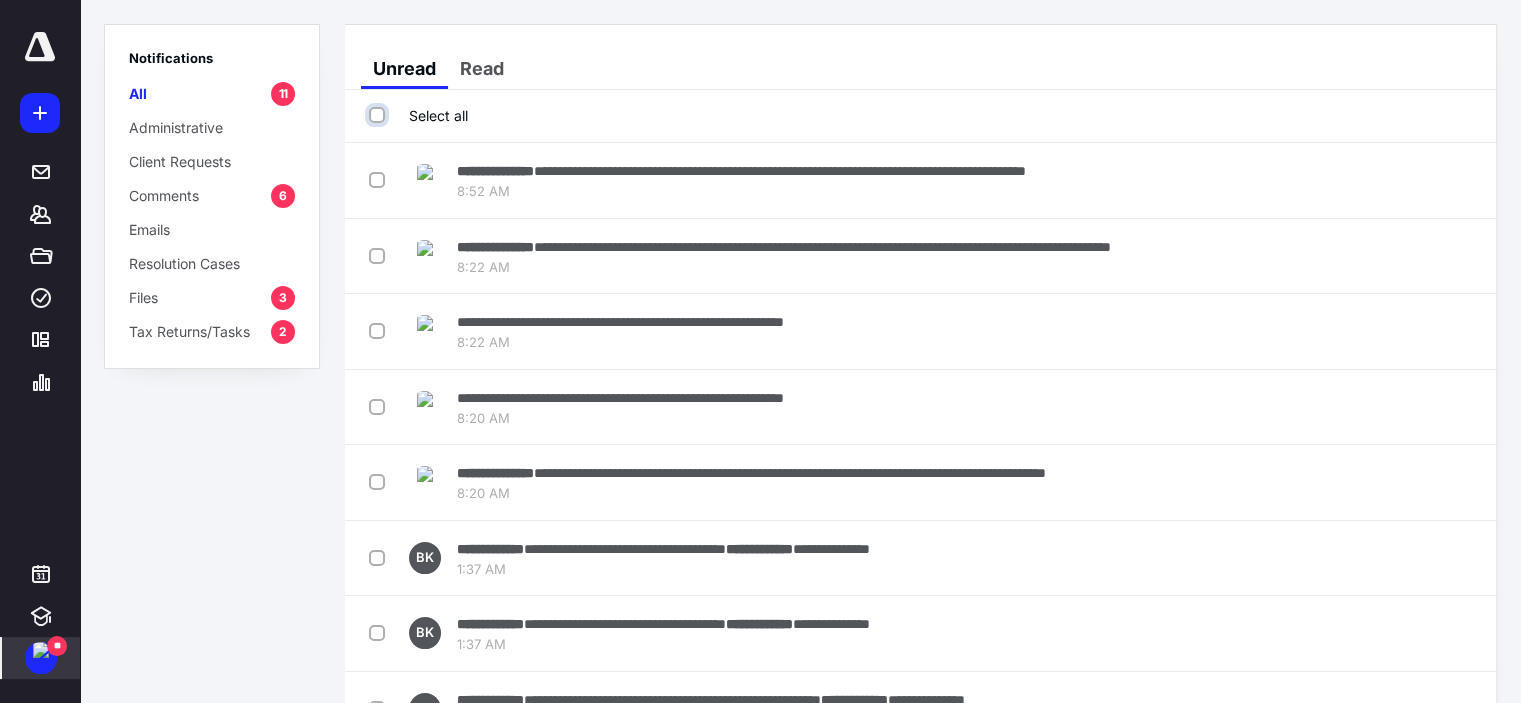 click on "Select all" at bounding box center [379, 115] 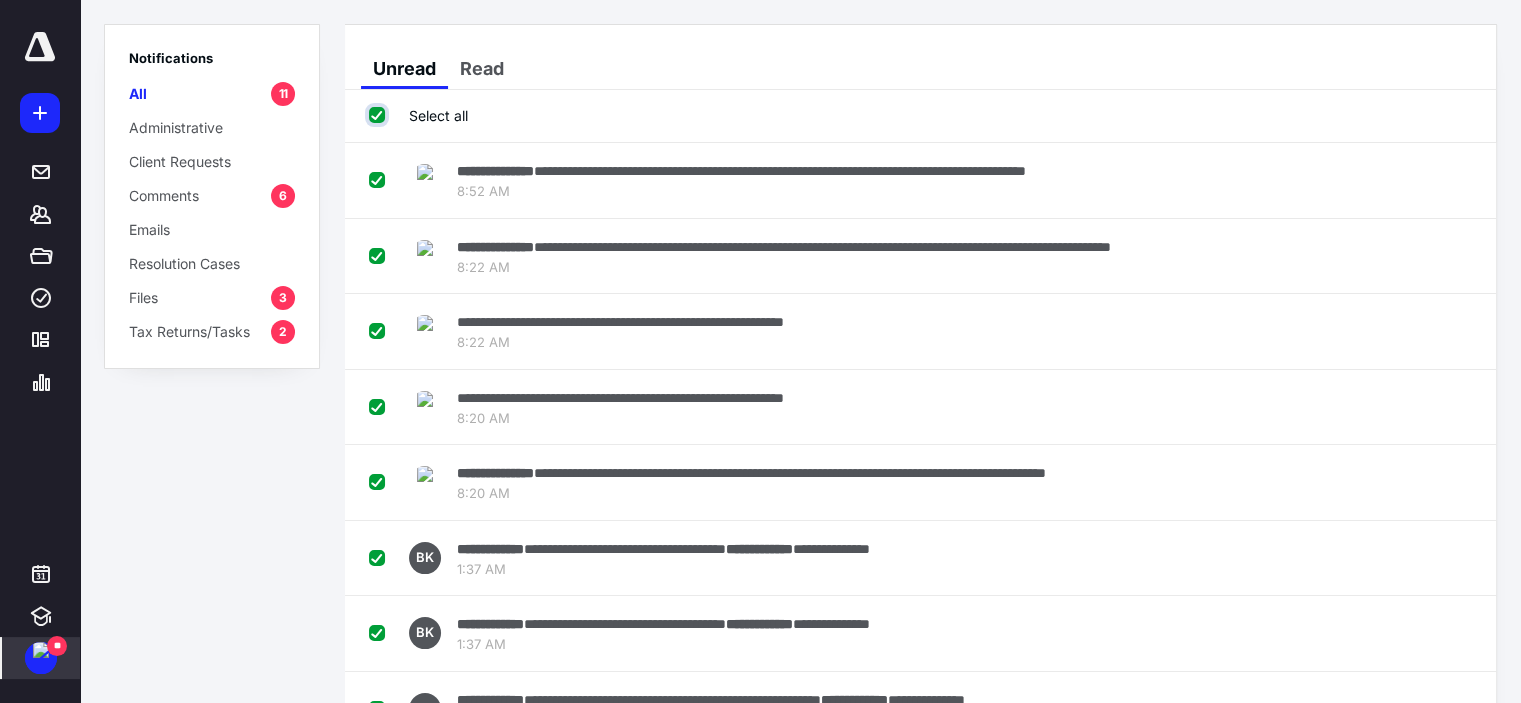 checkbox on "true" 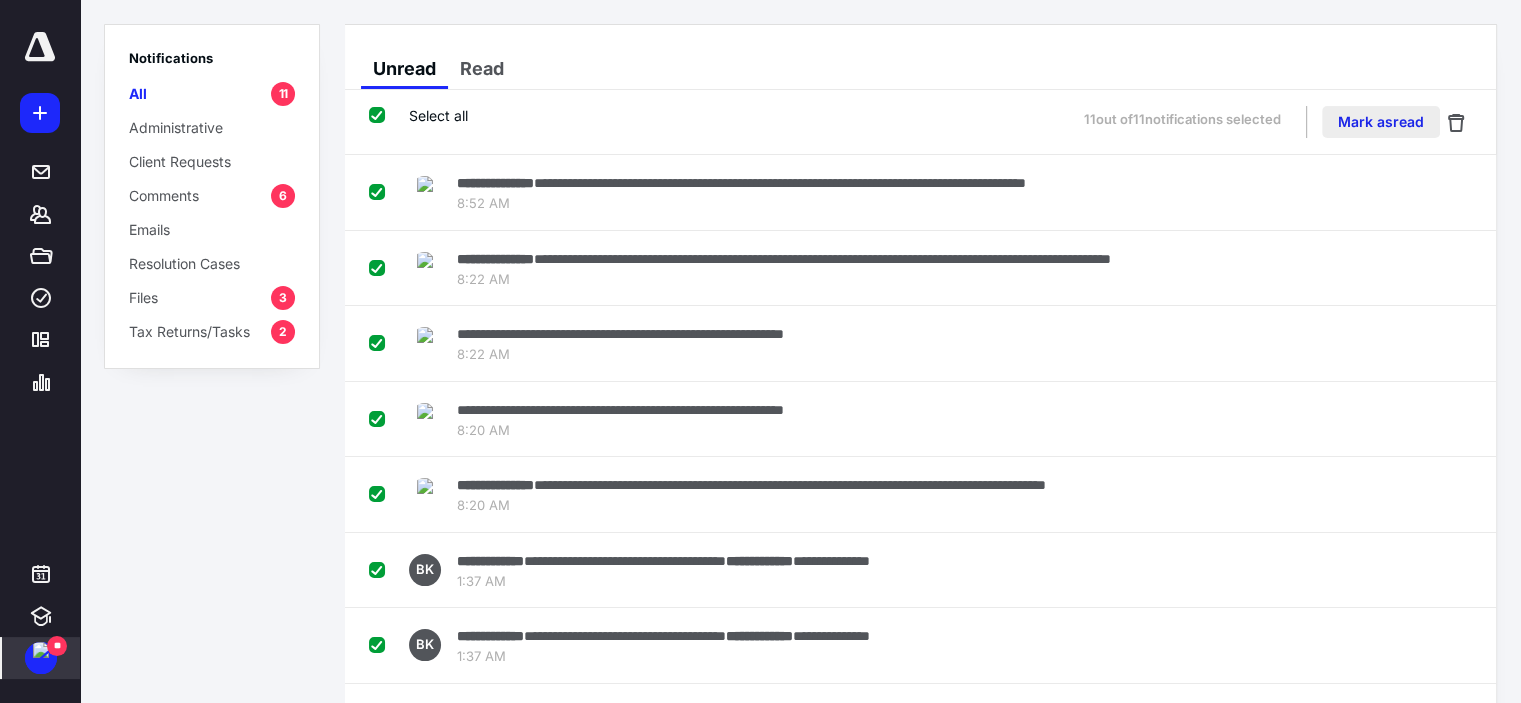 click on "Mark as  read" at bounding box center (1381, 122) 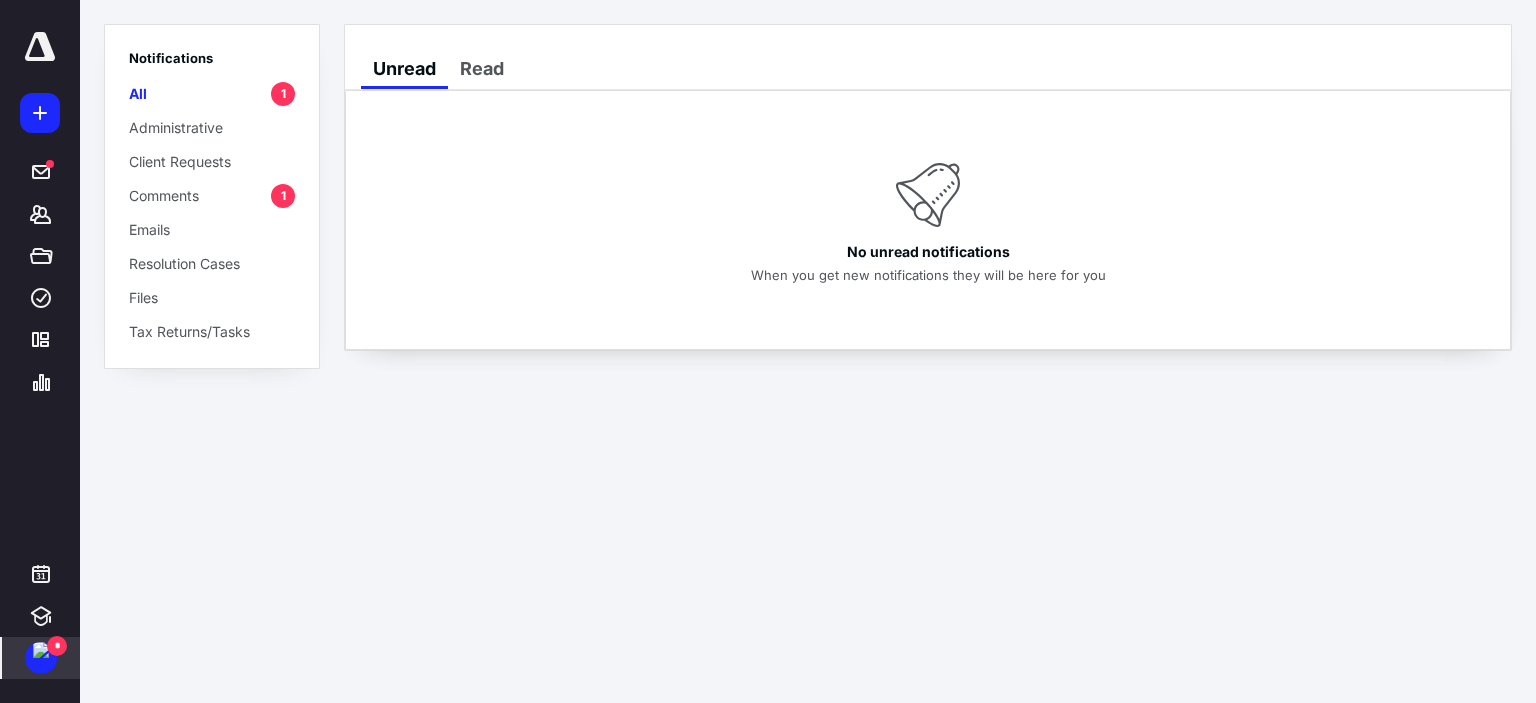 click on "All" at bounding box center (138, 93) 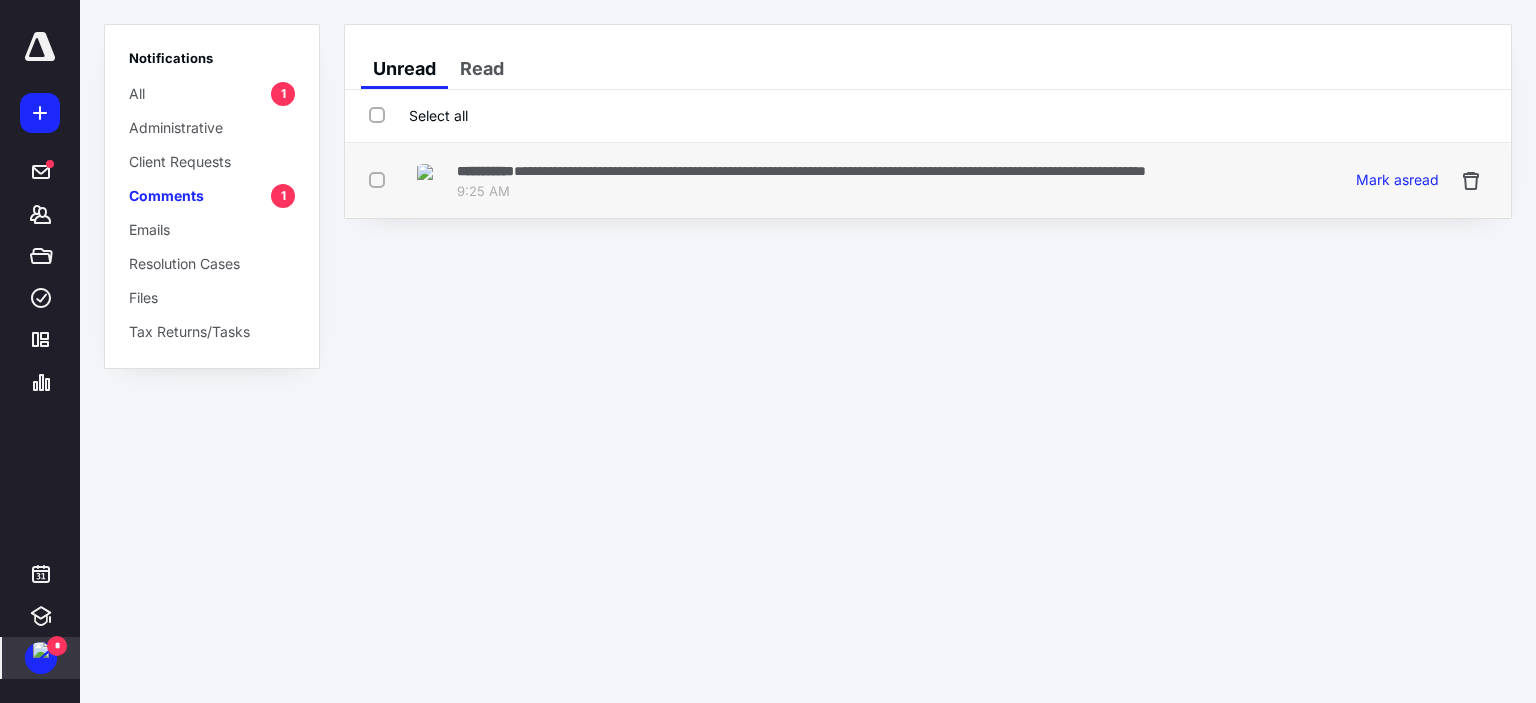 click at bounding box center (381, 179) 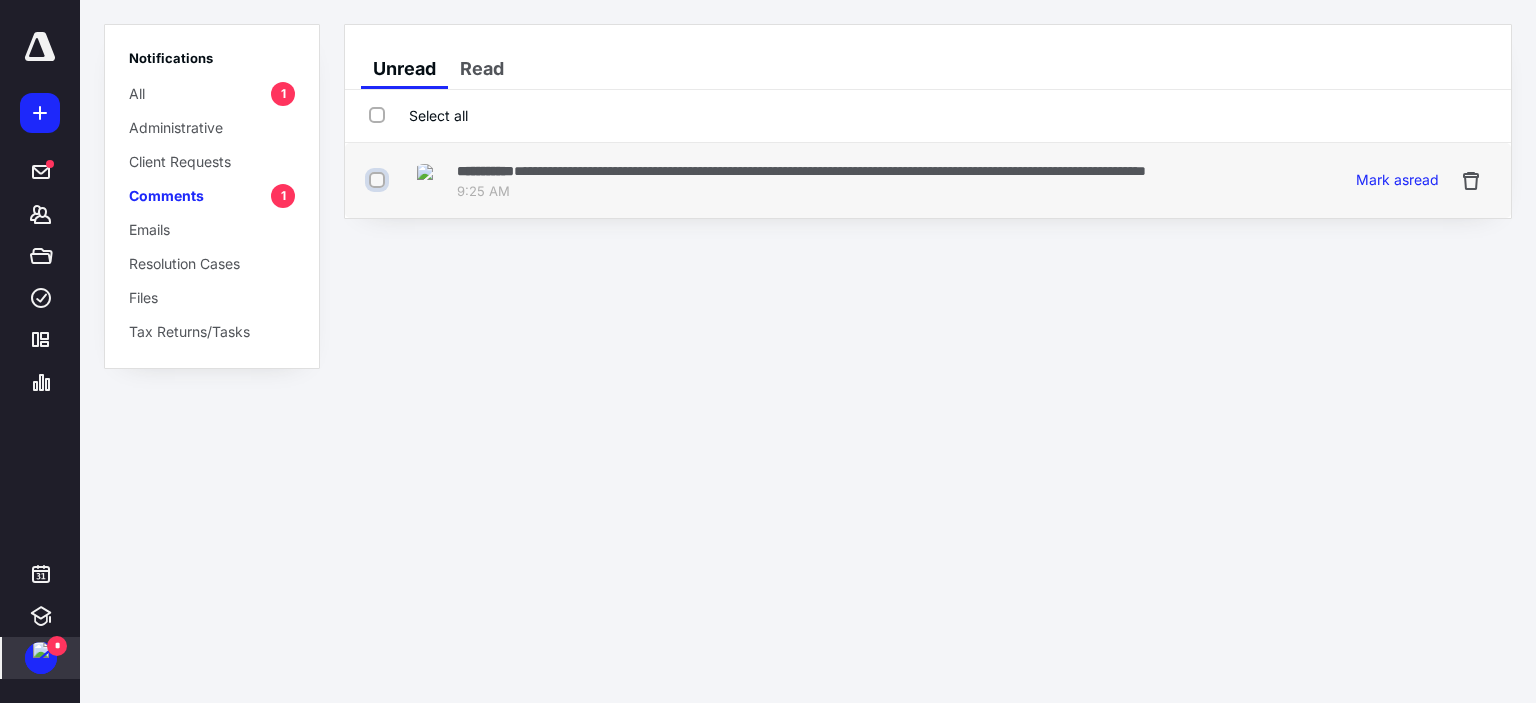 click at bounding box center (379, 180) 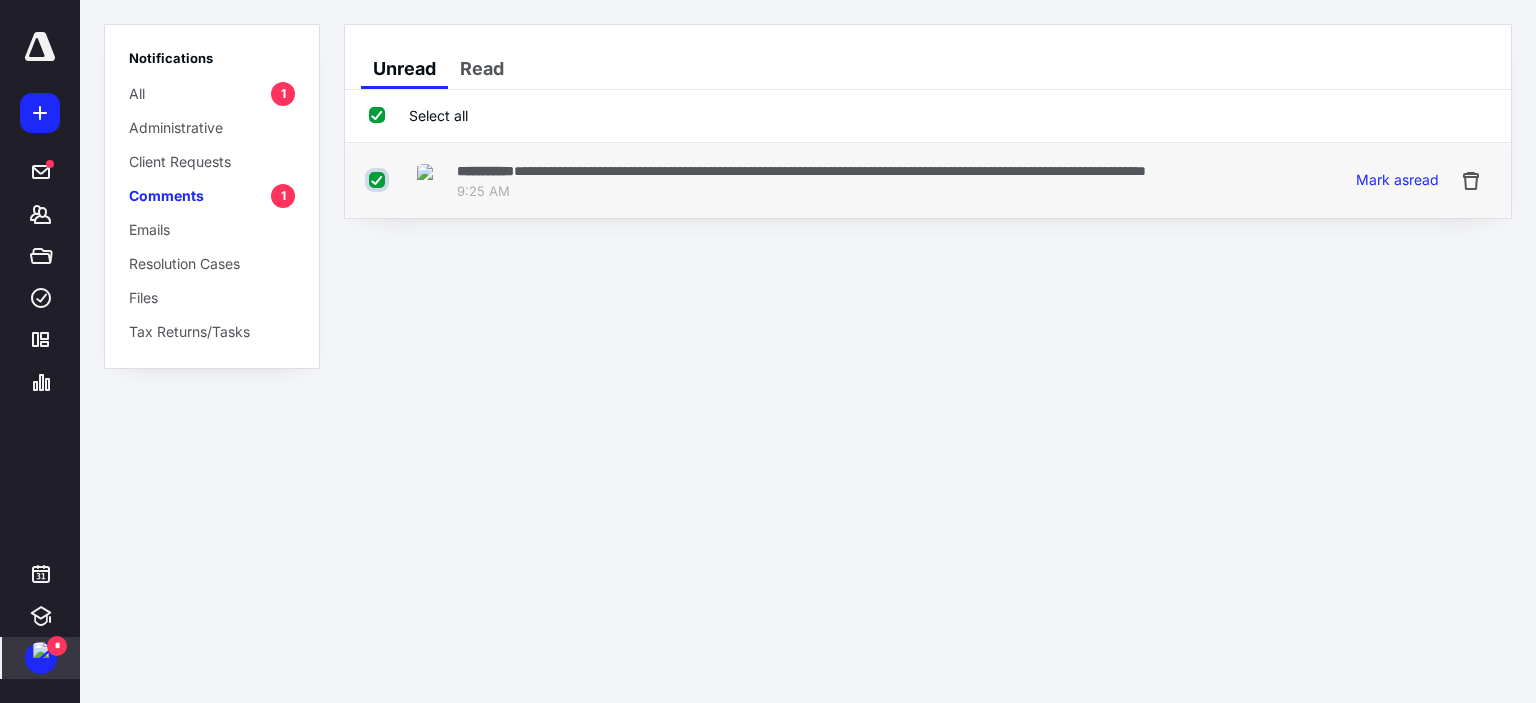 checkbox on "true" 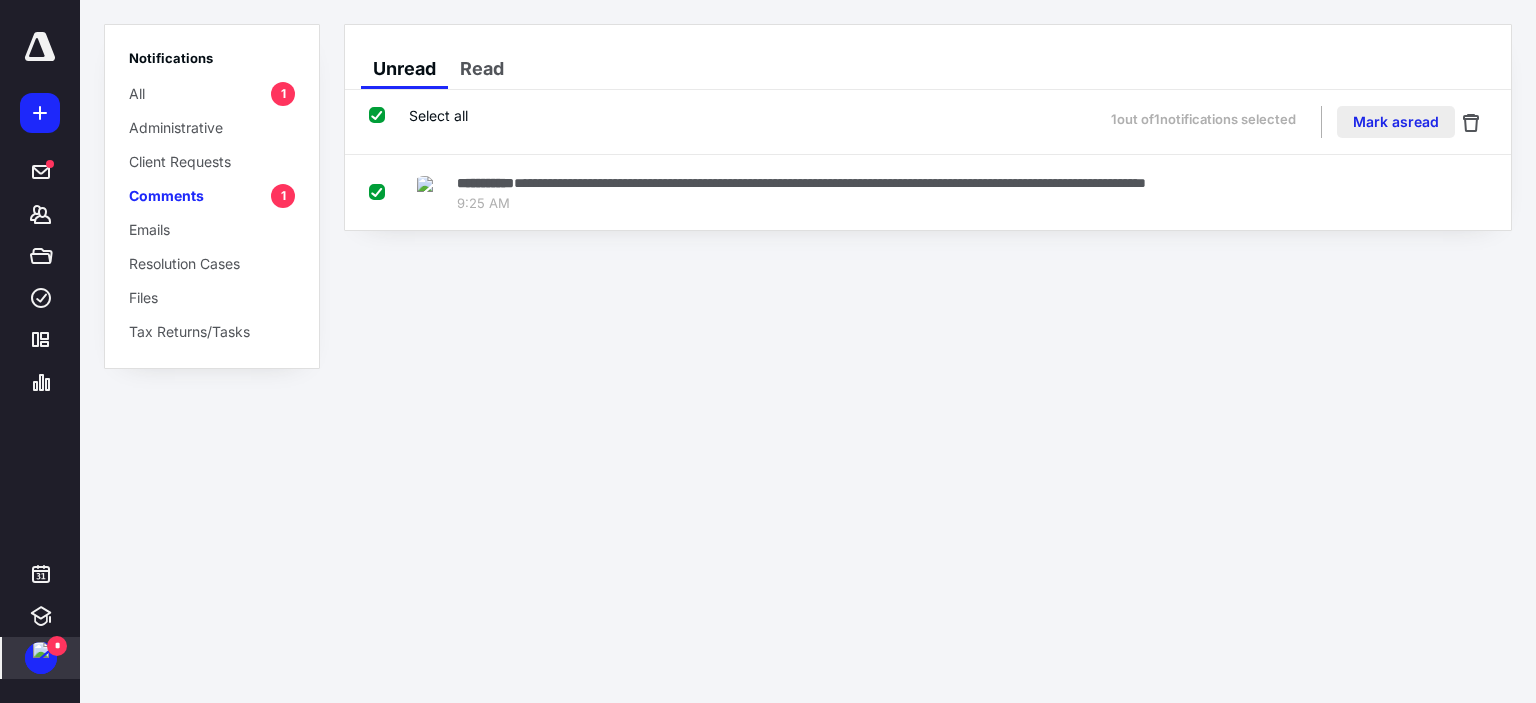 click on "Mark as  read" at bounding box center [1396, 122] 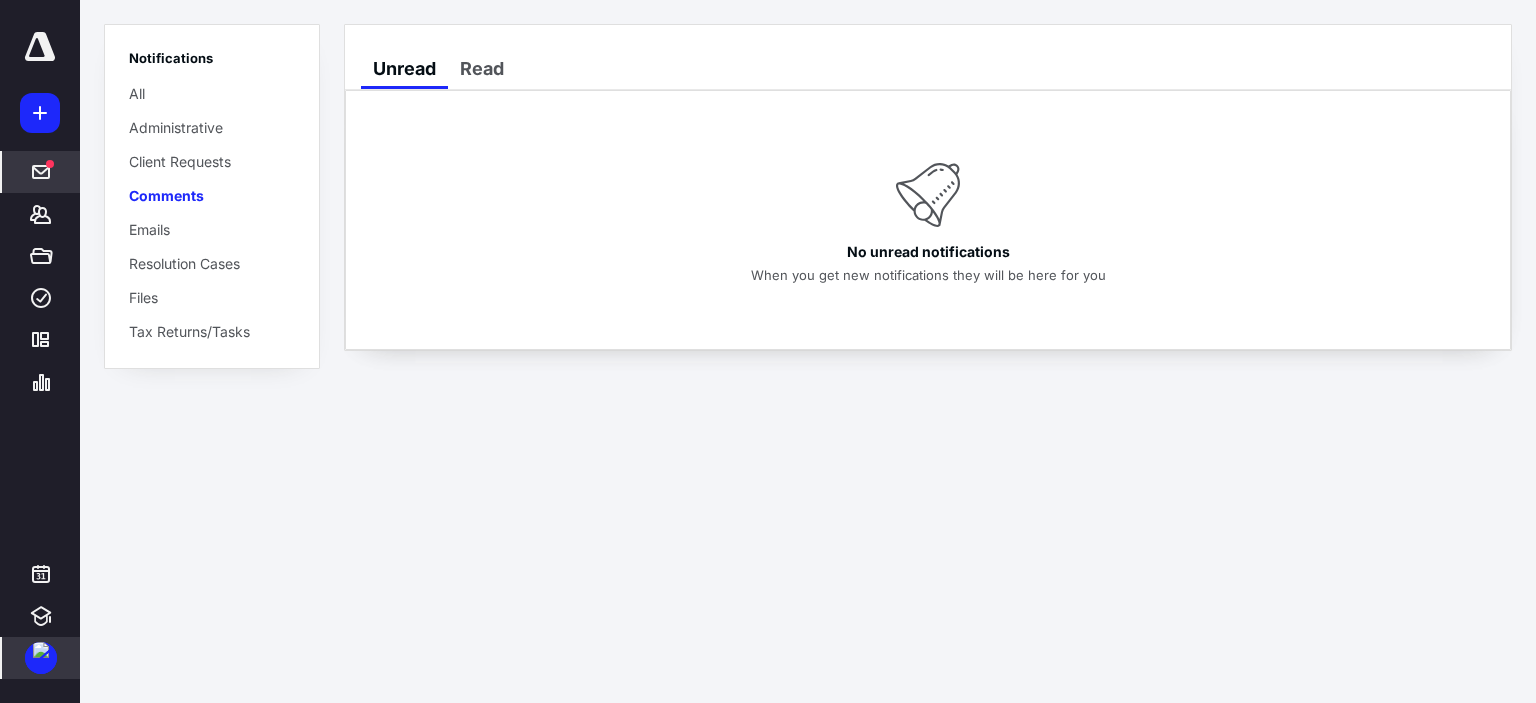 click 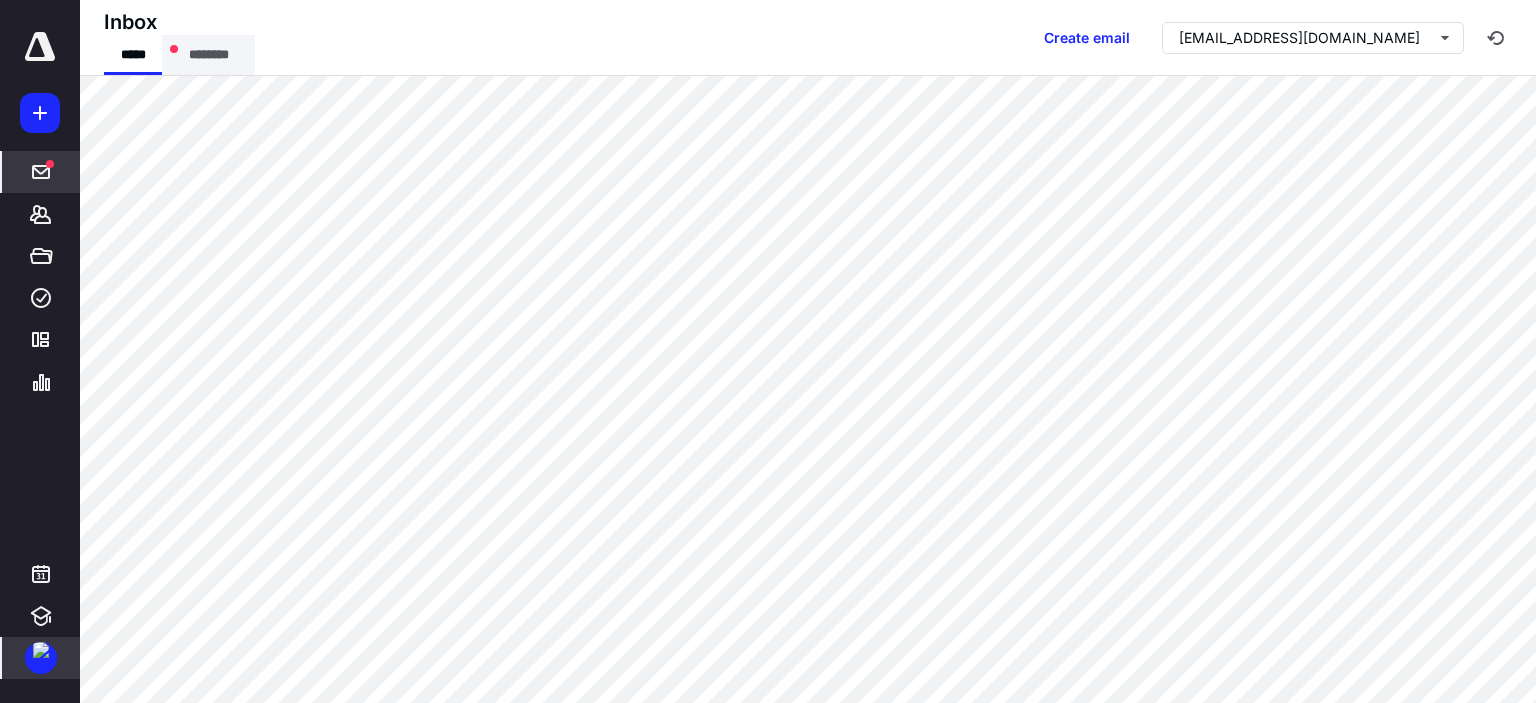 click on "********" at bounding box center [208, 55] 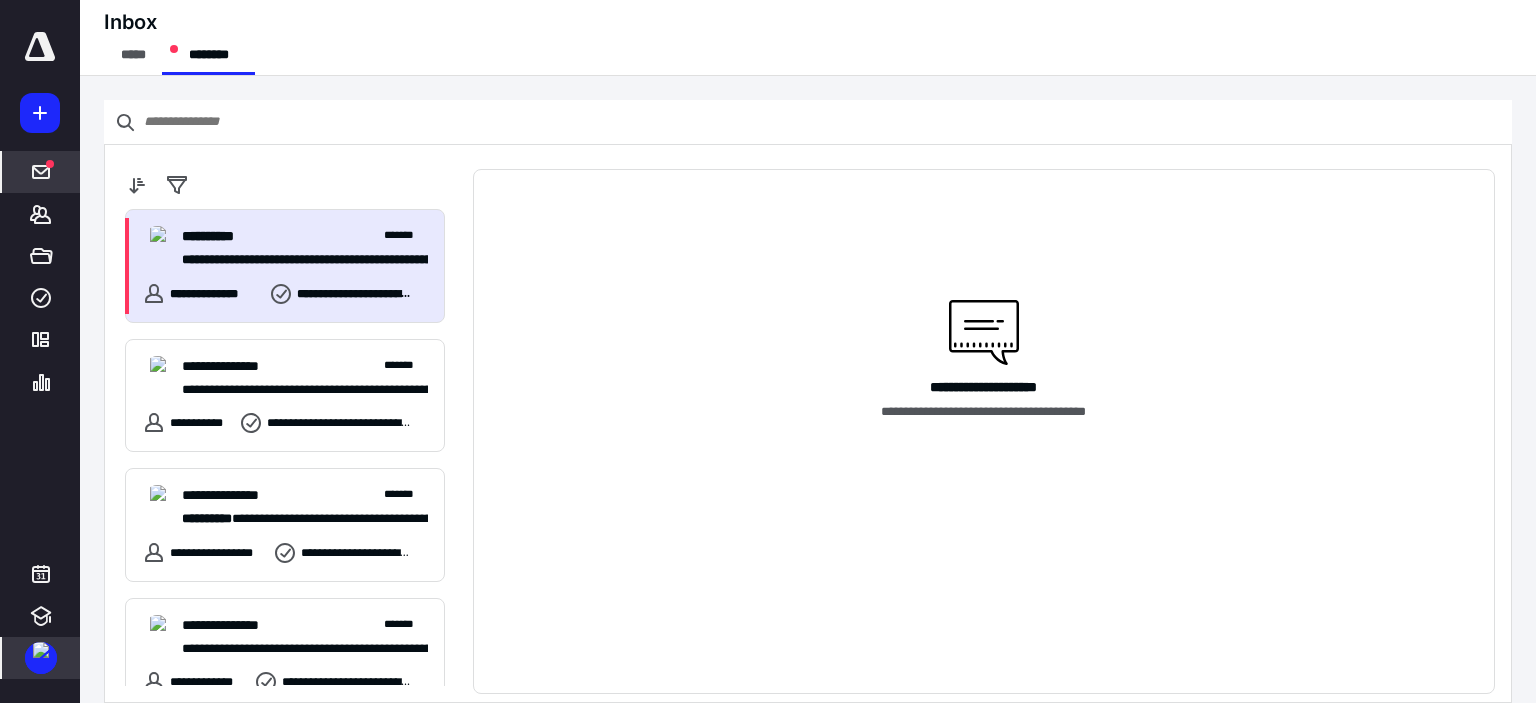 click on "**********" at bounding box center [215, 236] 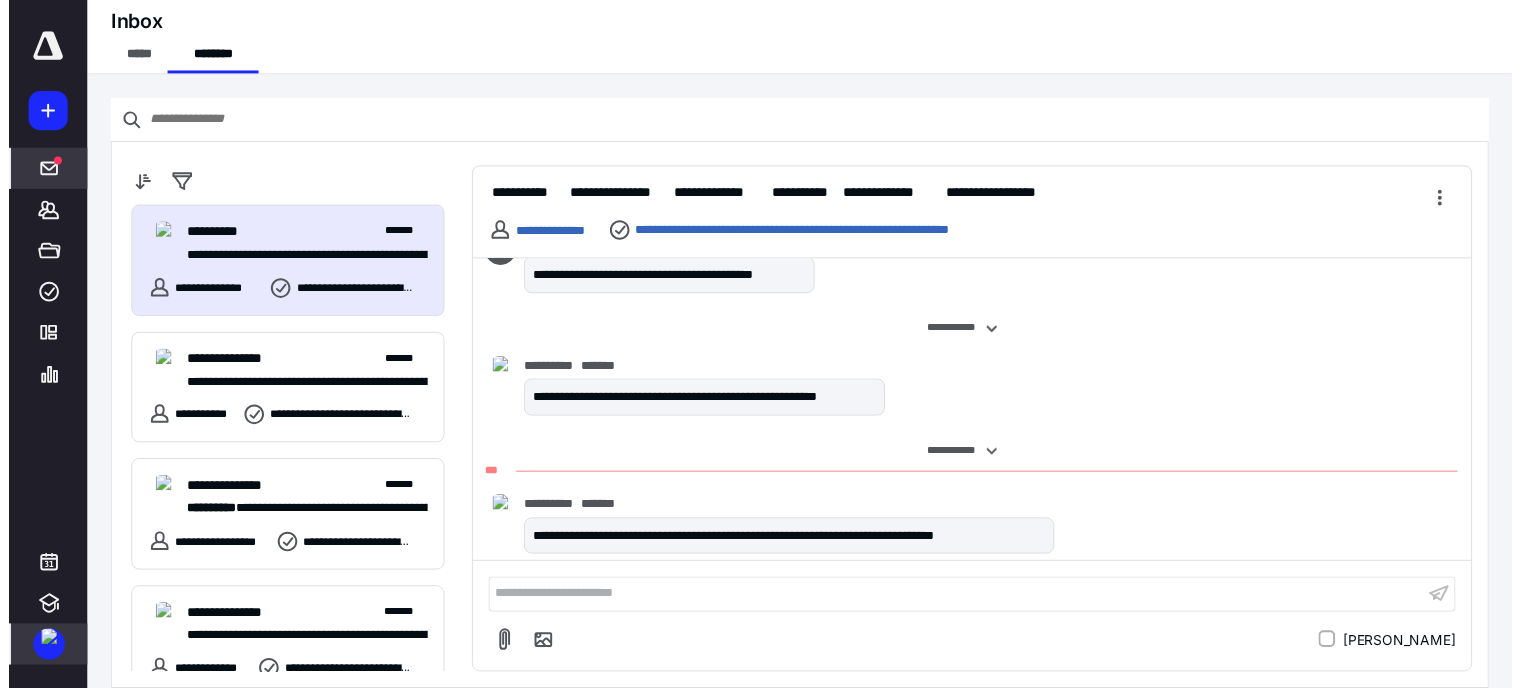 scroll, scrollTop: 2516, scrollLeft: 0, axis: vertical 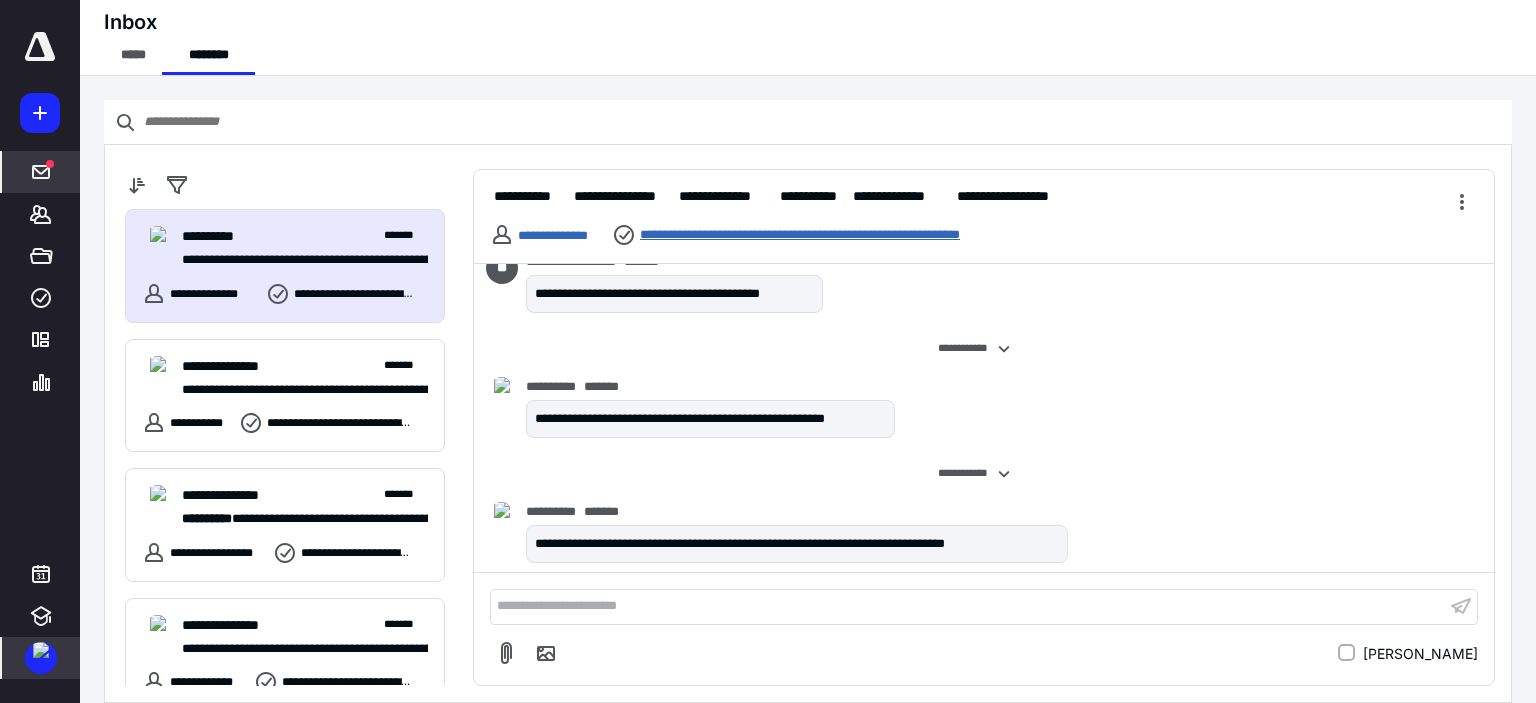 click on "**********" at bounding box center (845, 235) 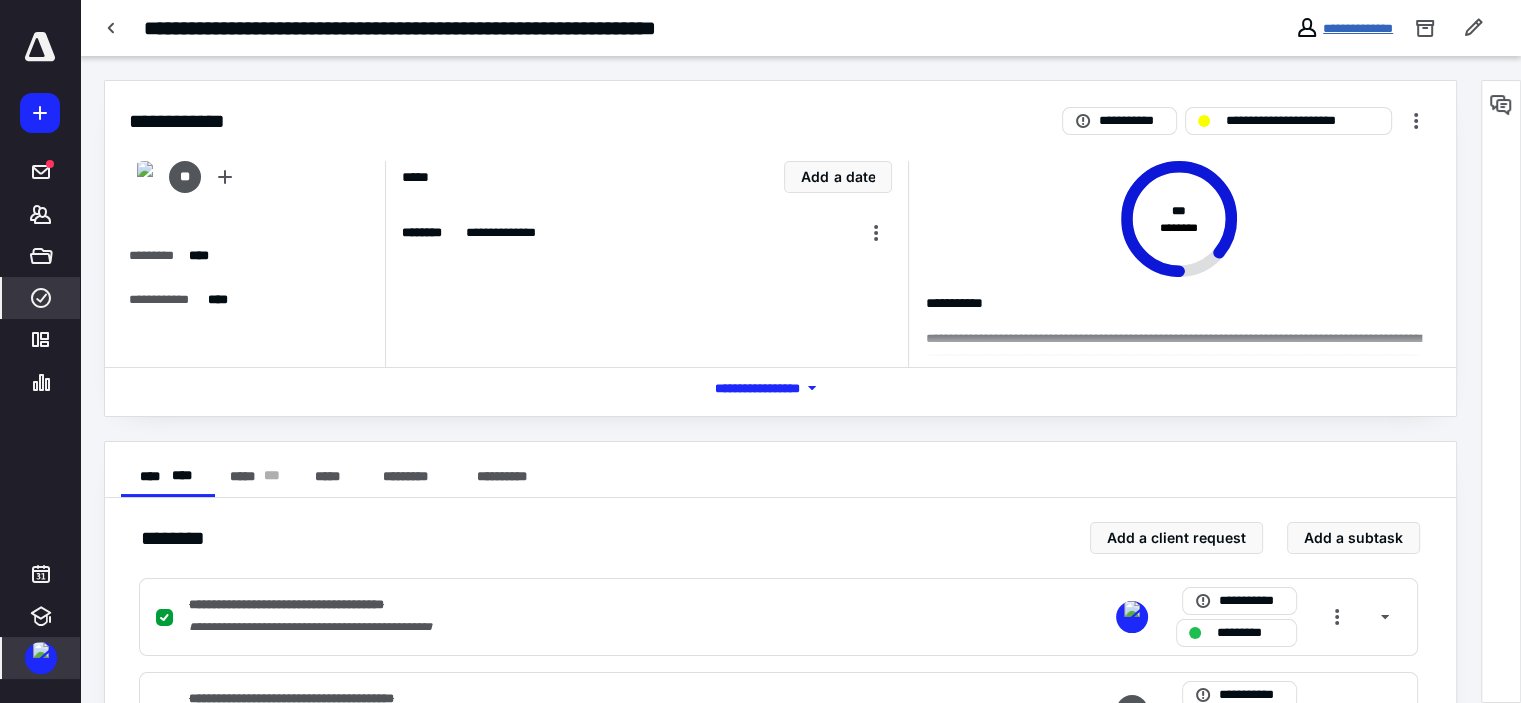click on "**********" at bounding box center (1358, 28) 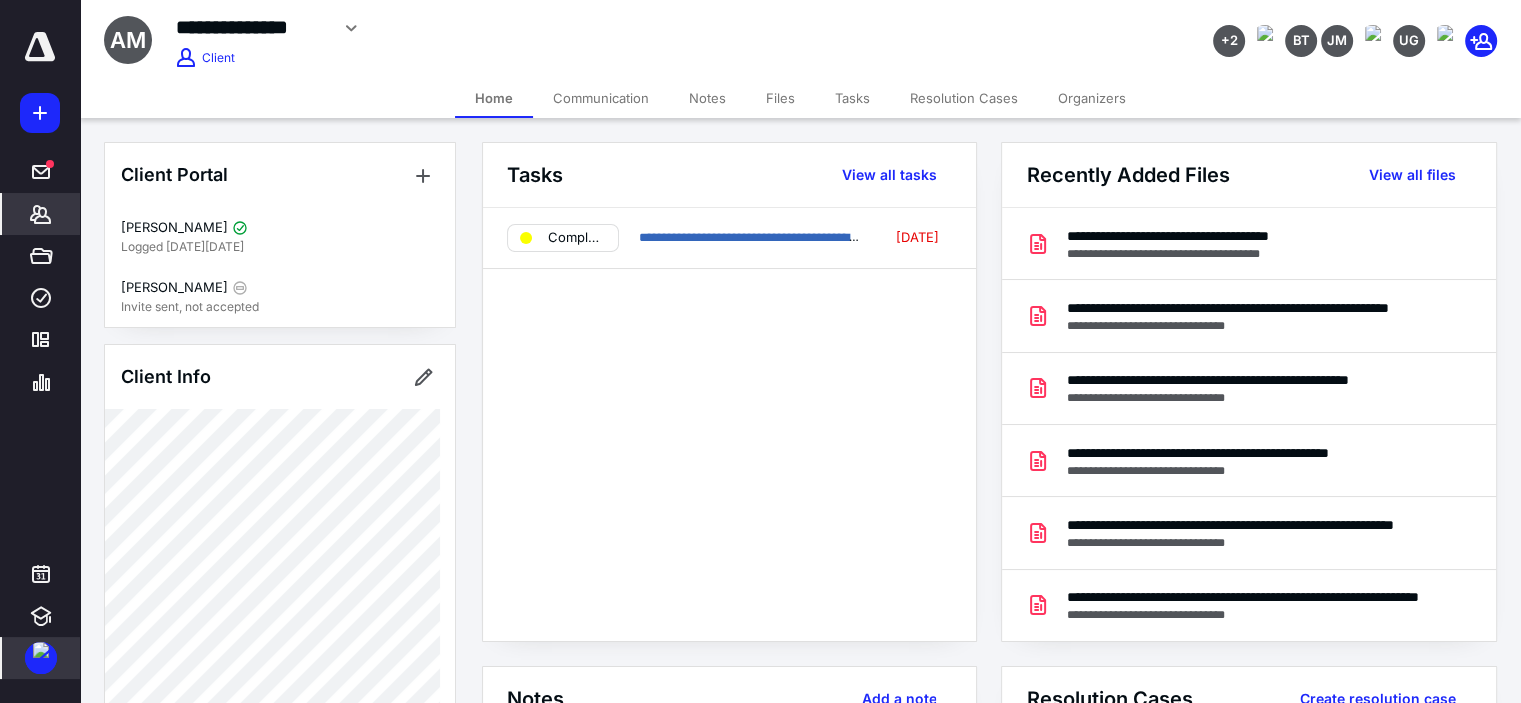 click on "Tasks" at bounding box center (852, 98) 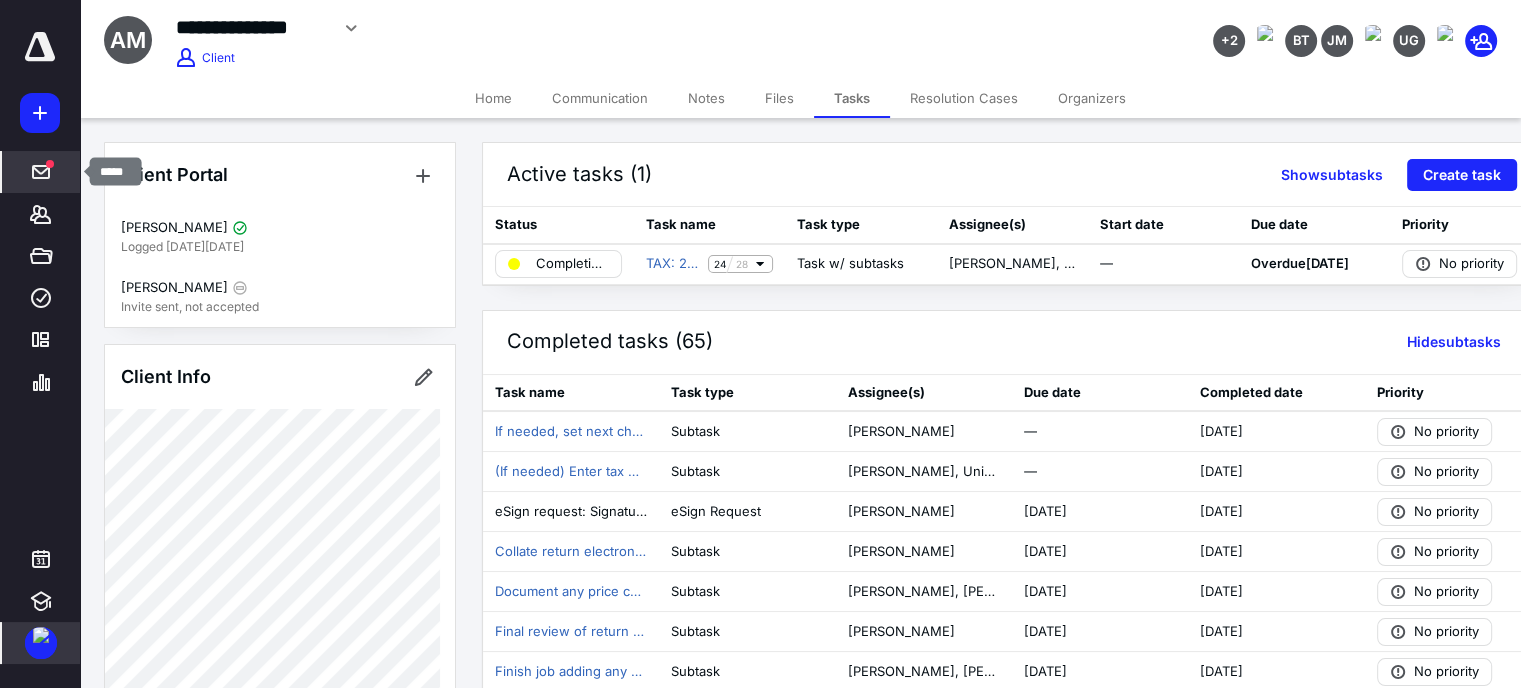 click 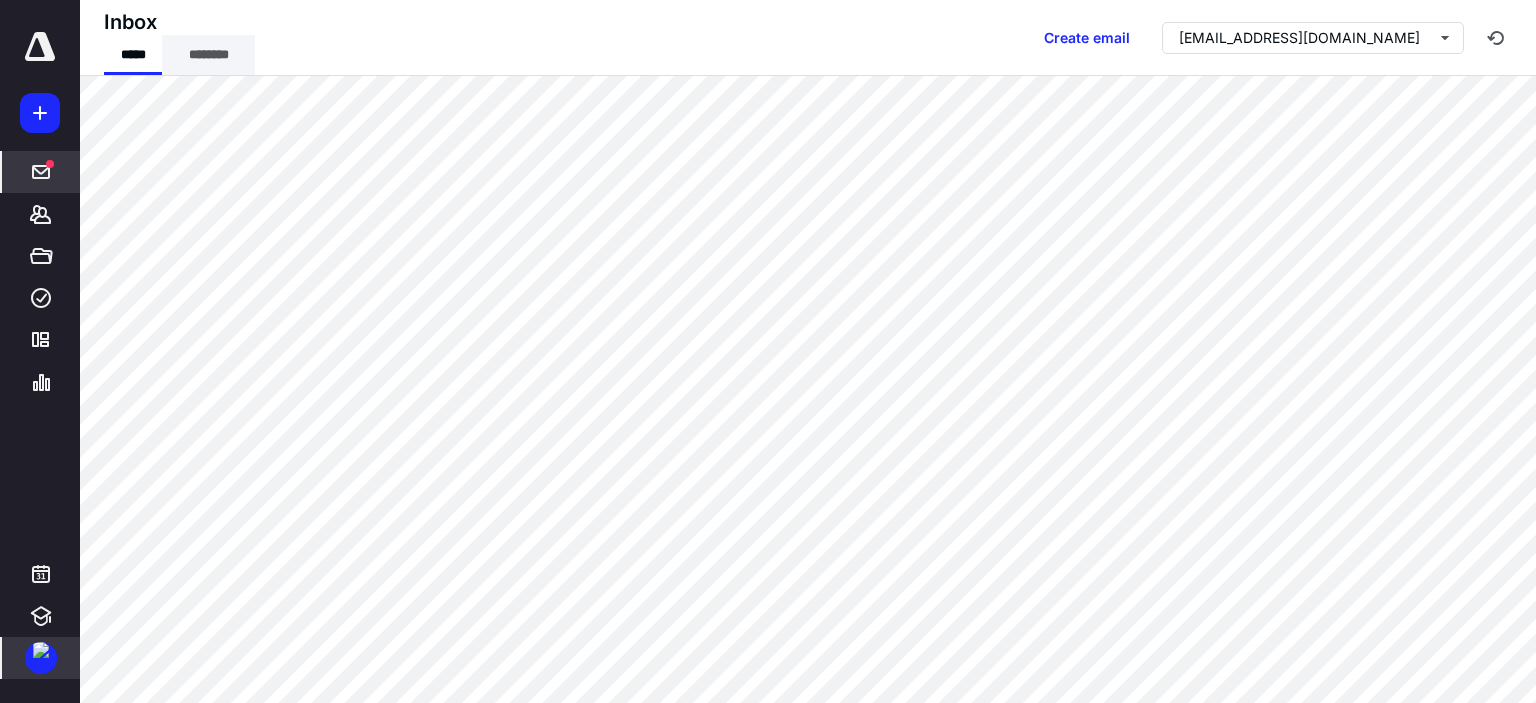 click on "********" at bounding box center [208, 55] 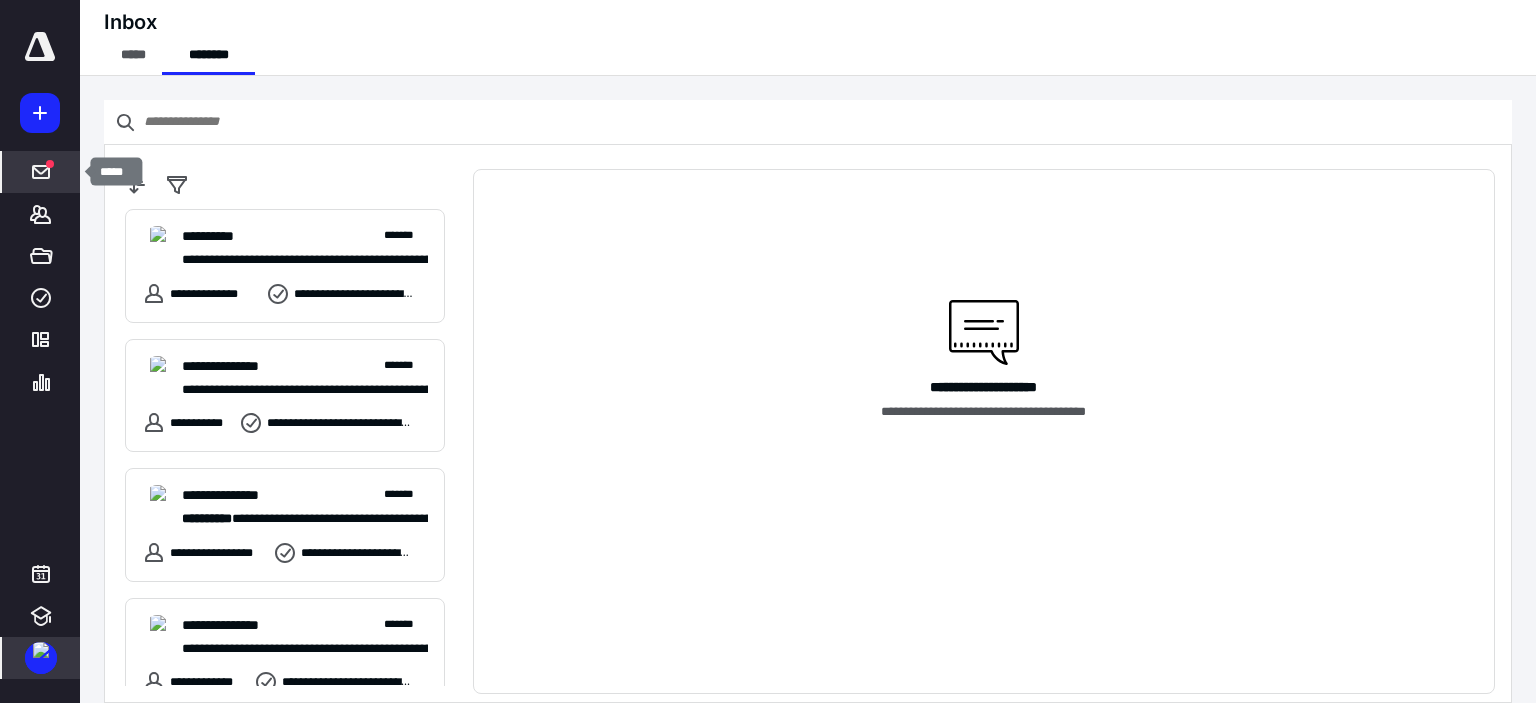 click 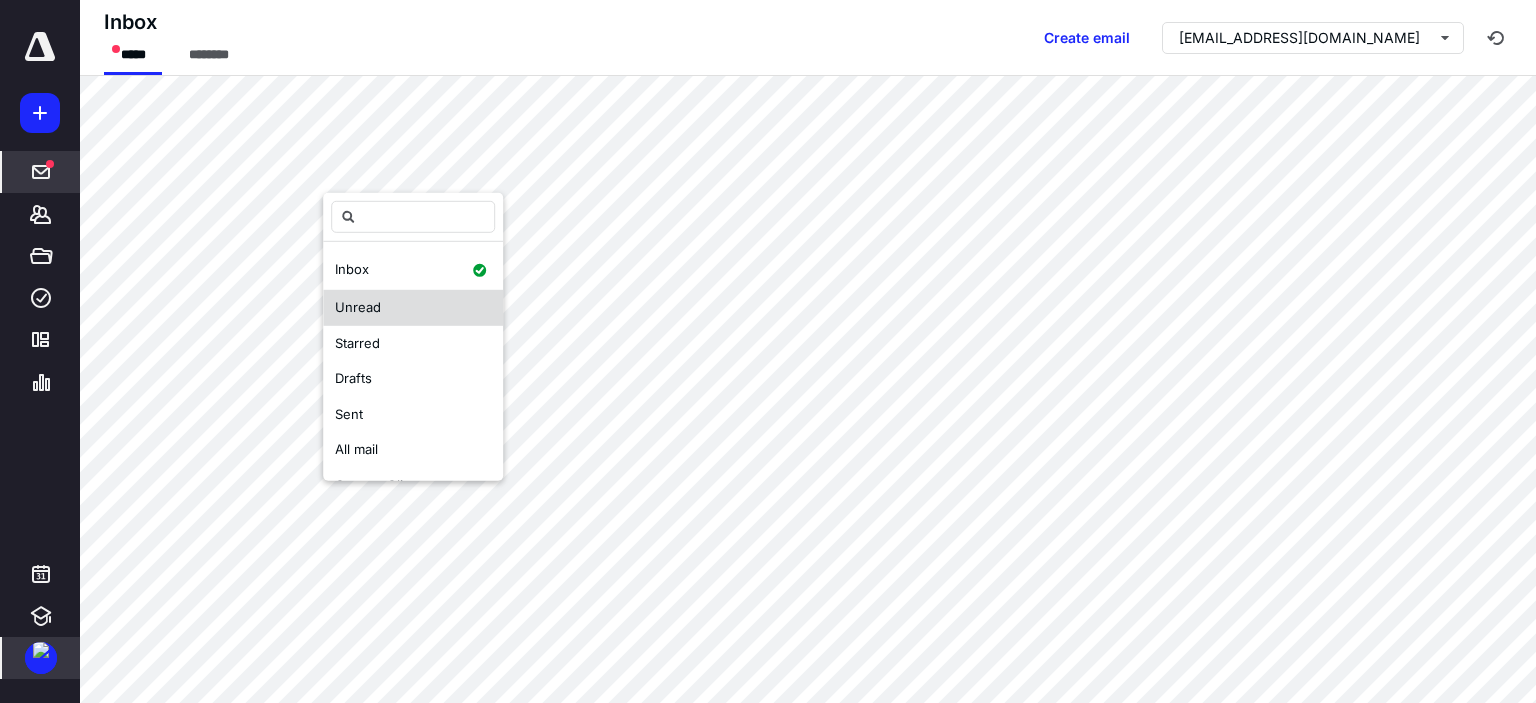 click on "Unread" at bounding box center (358, 307) 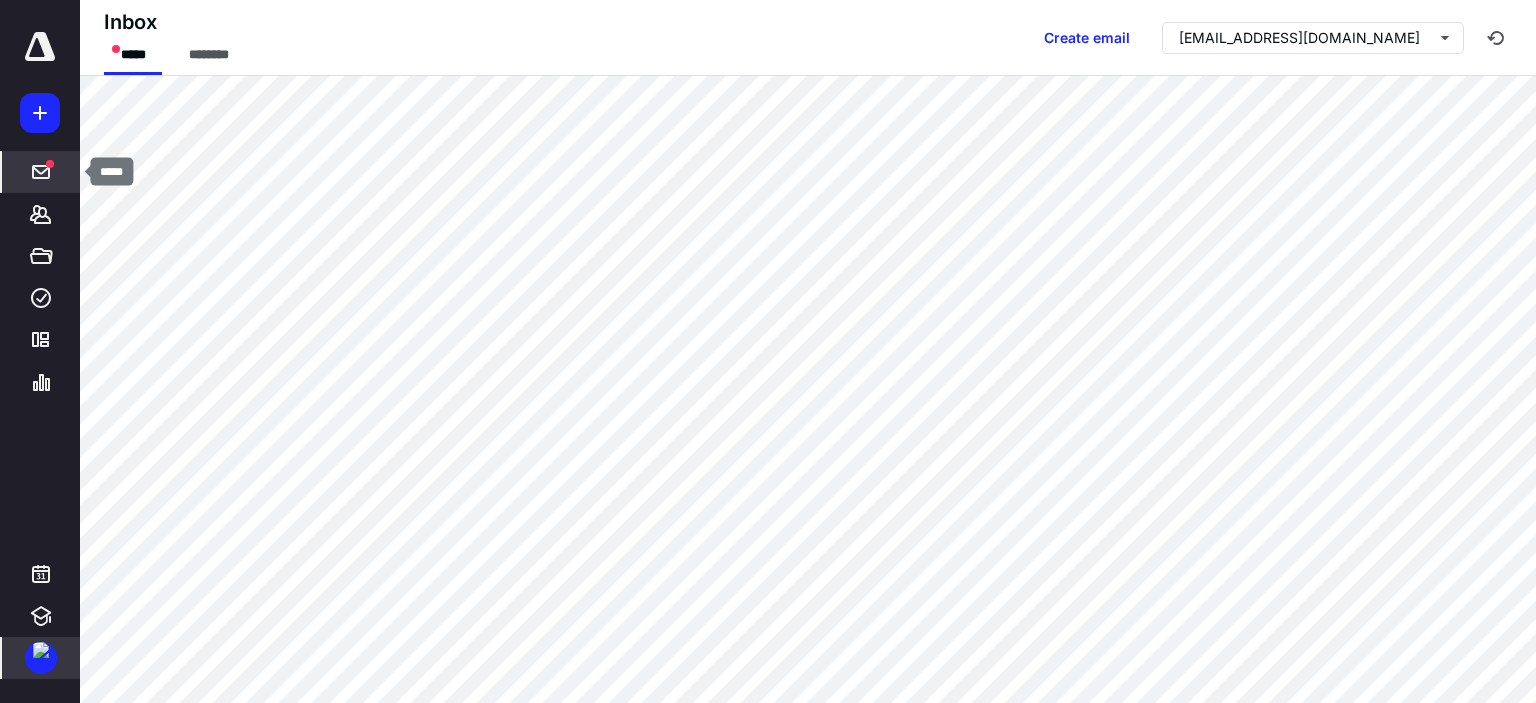 click 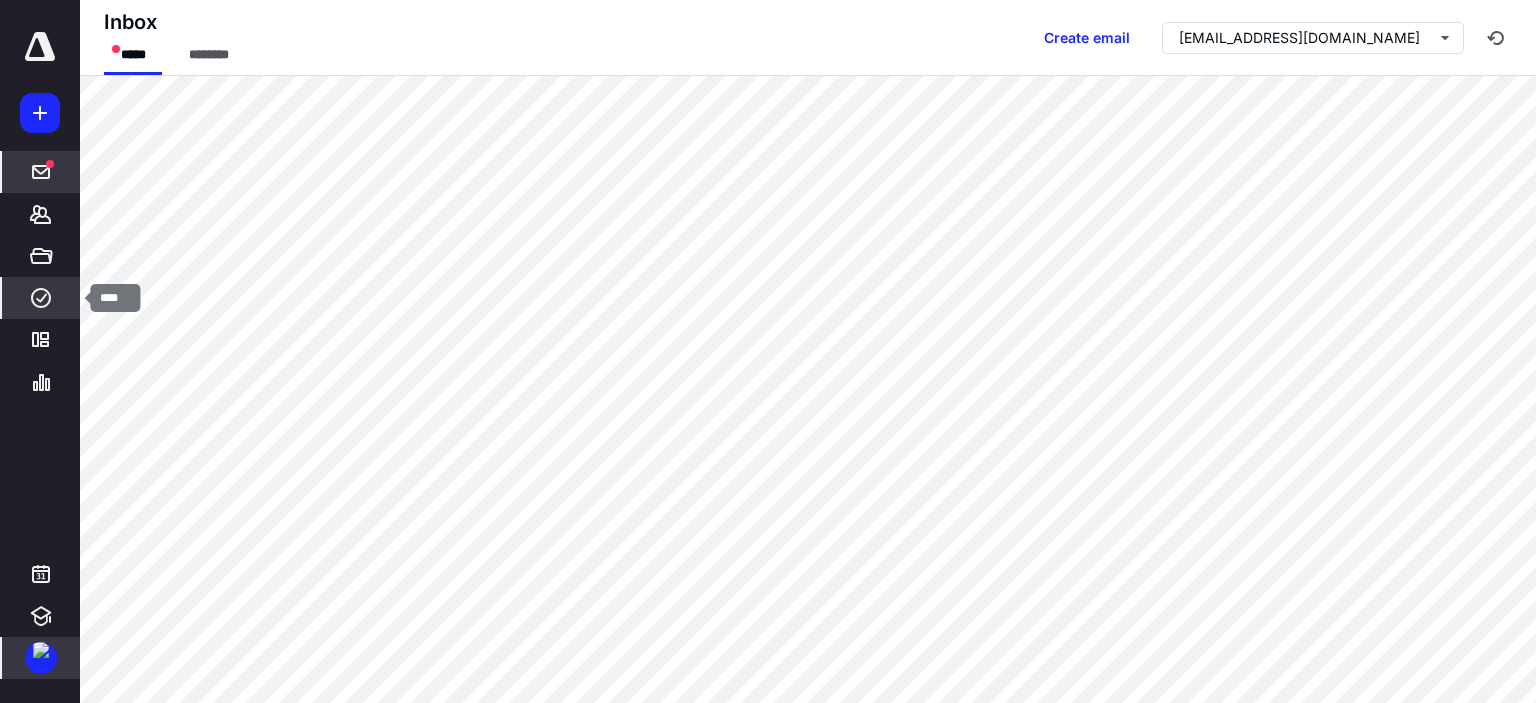 click 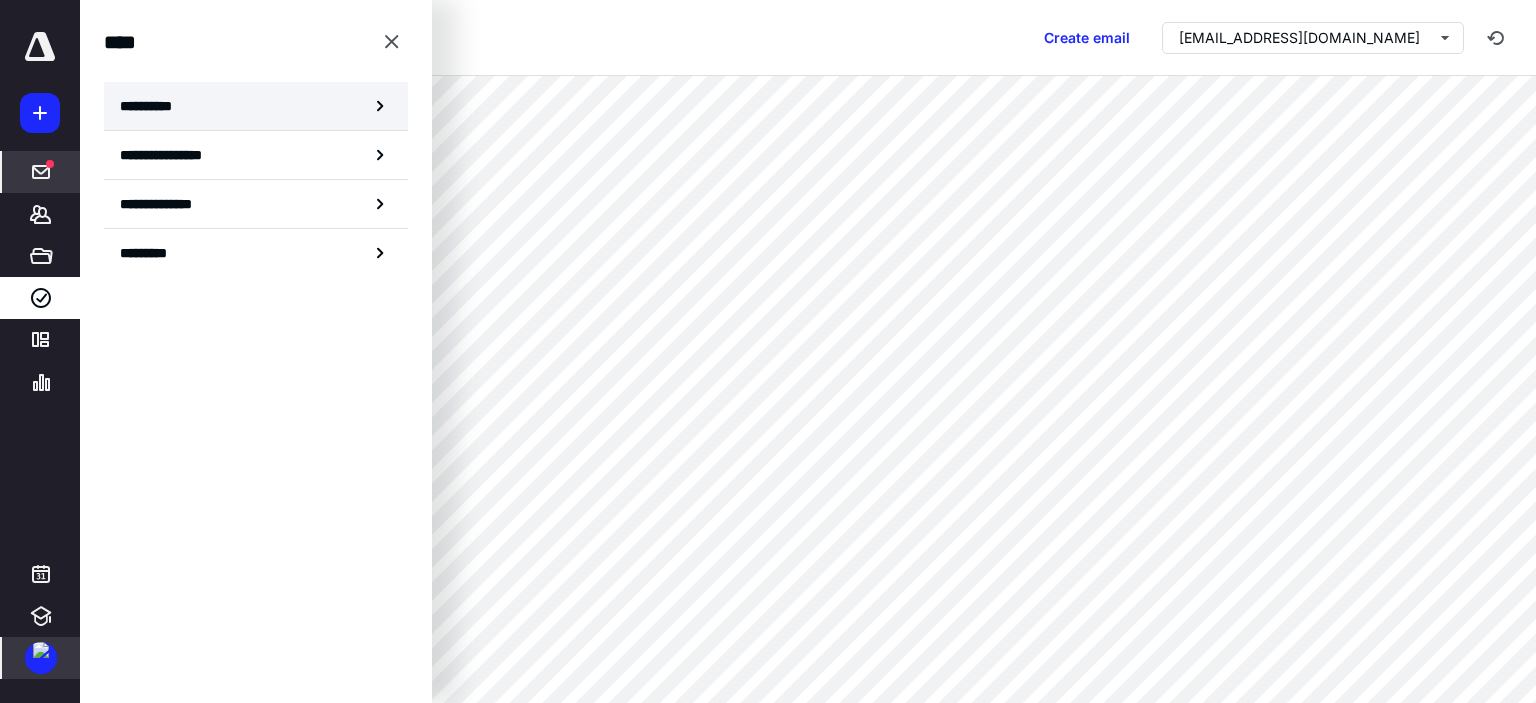 click on "**********" at bounding box center [153, 106] 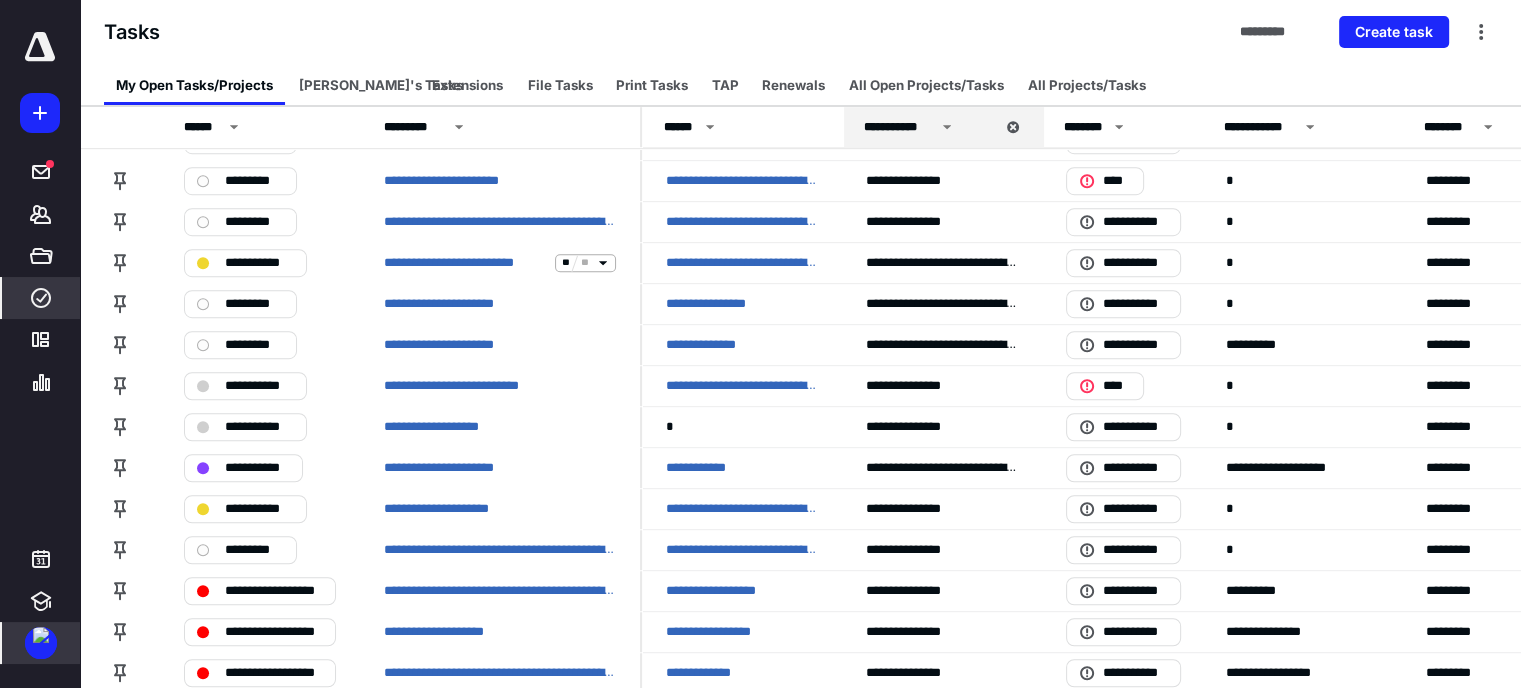 scroll, scrollTop: 1300, scrollLeft: 0, axis: vertical 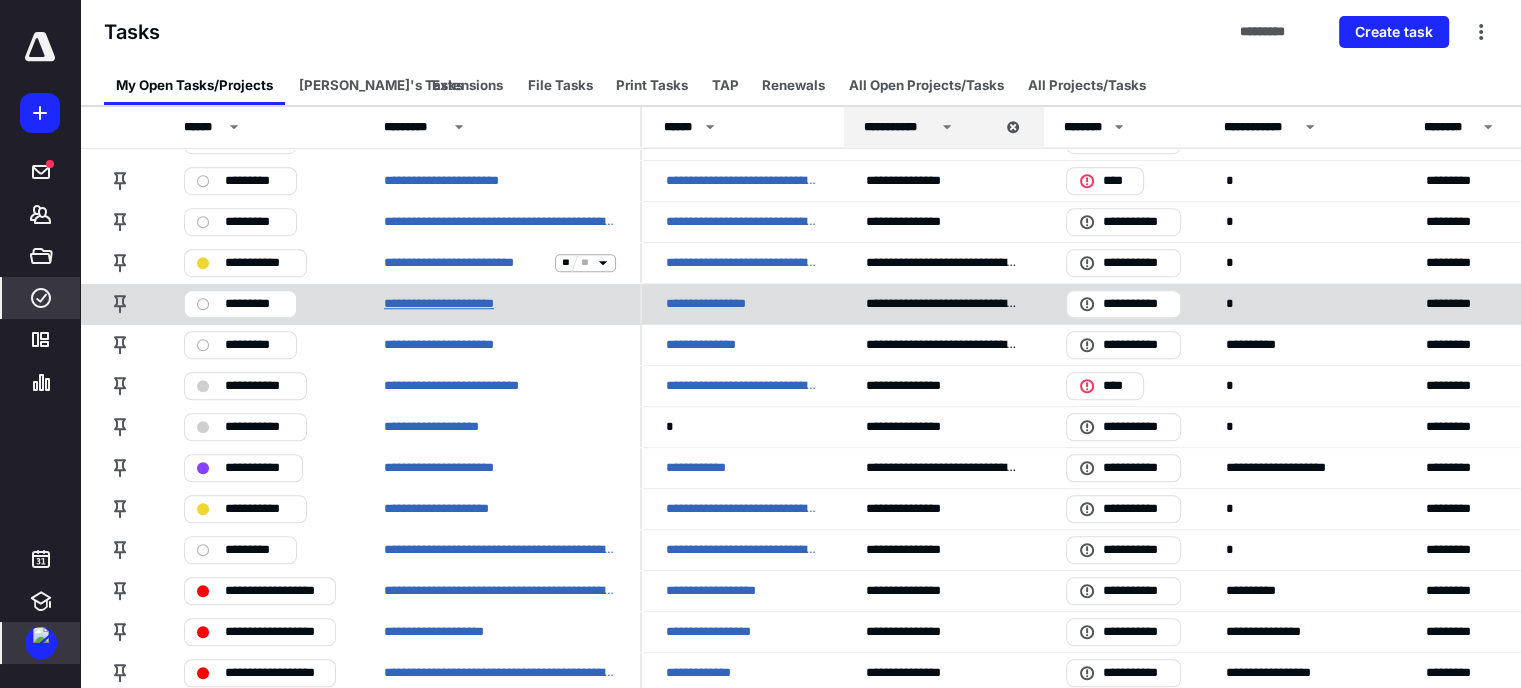 click on "**********" at bounding box center (453, 304) 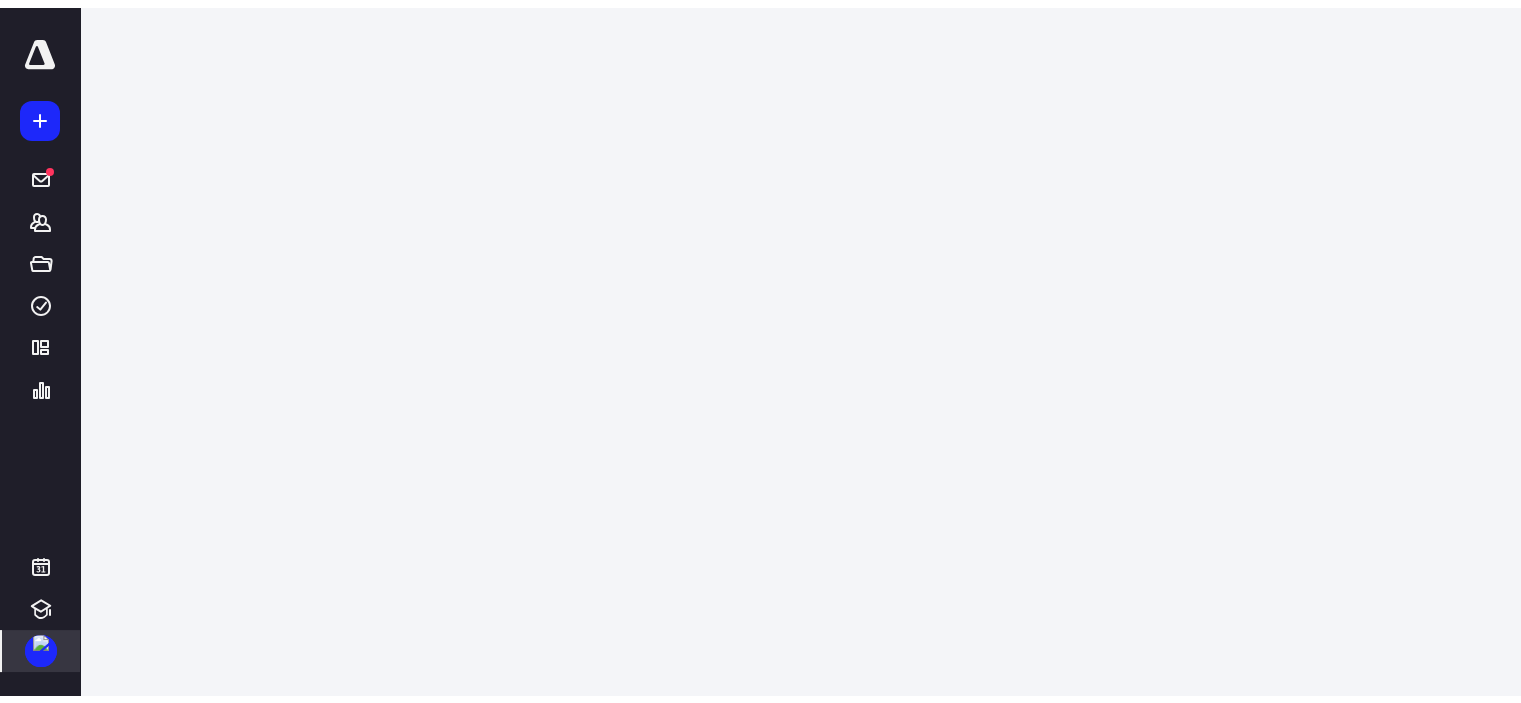 scroll, scrollTop: 0, scrollLeft: 0, axis: both 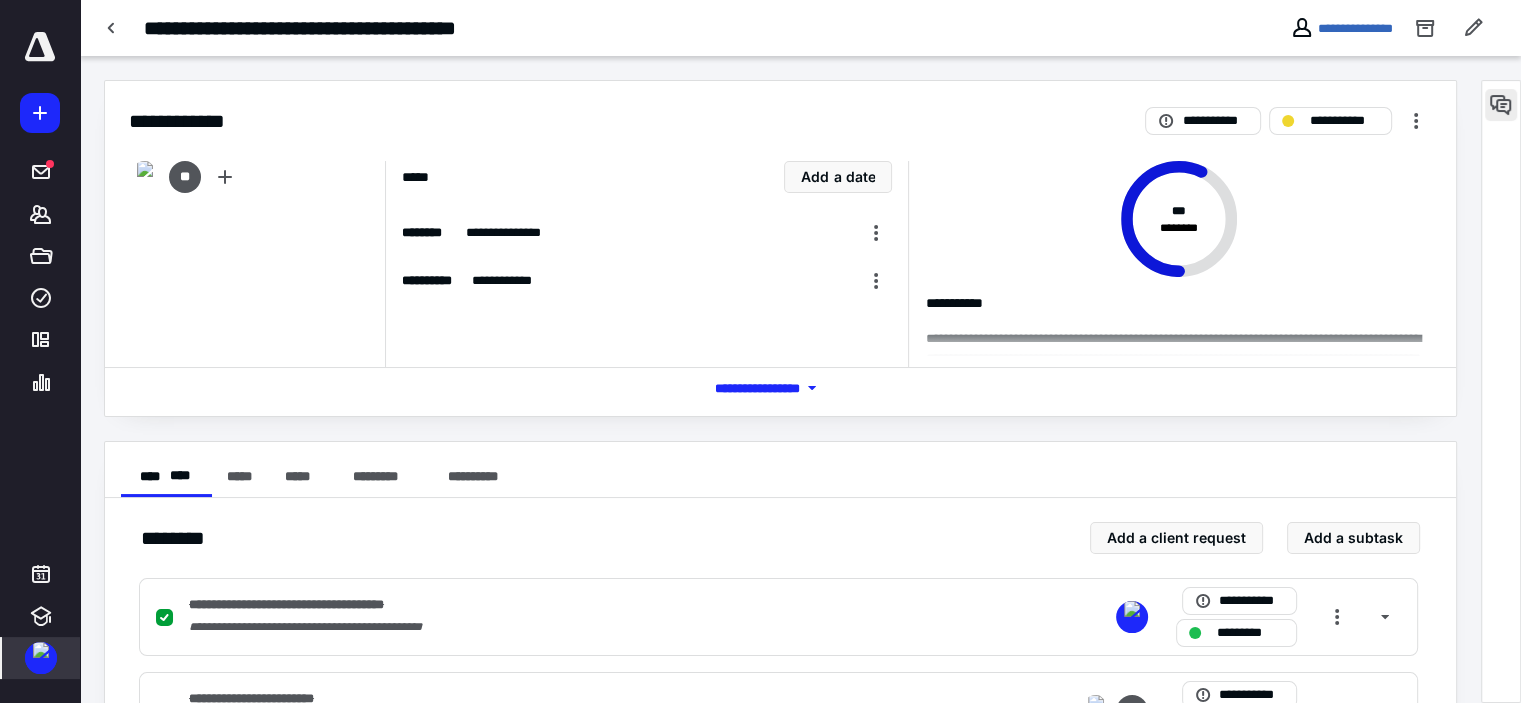 click at bounding box center (1501, 105) 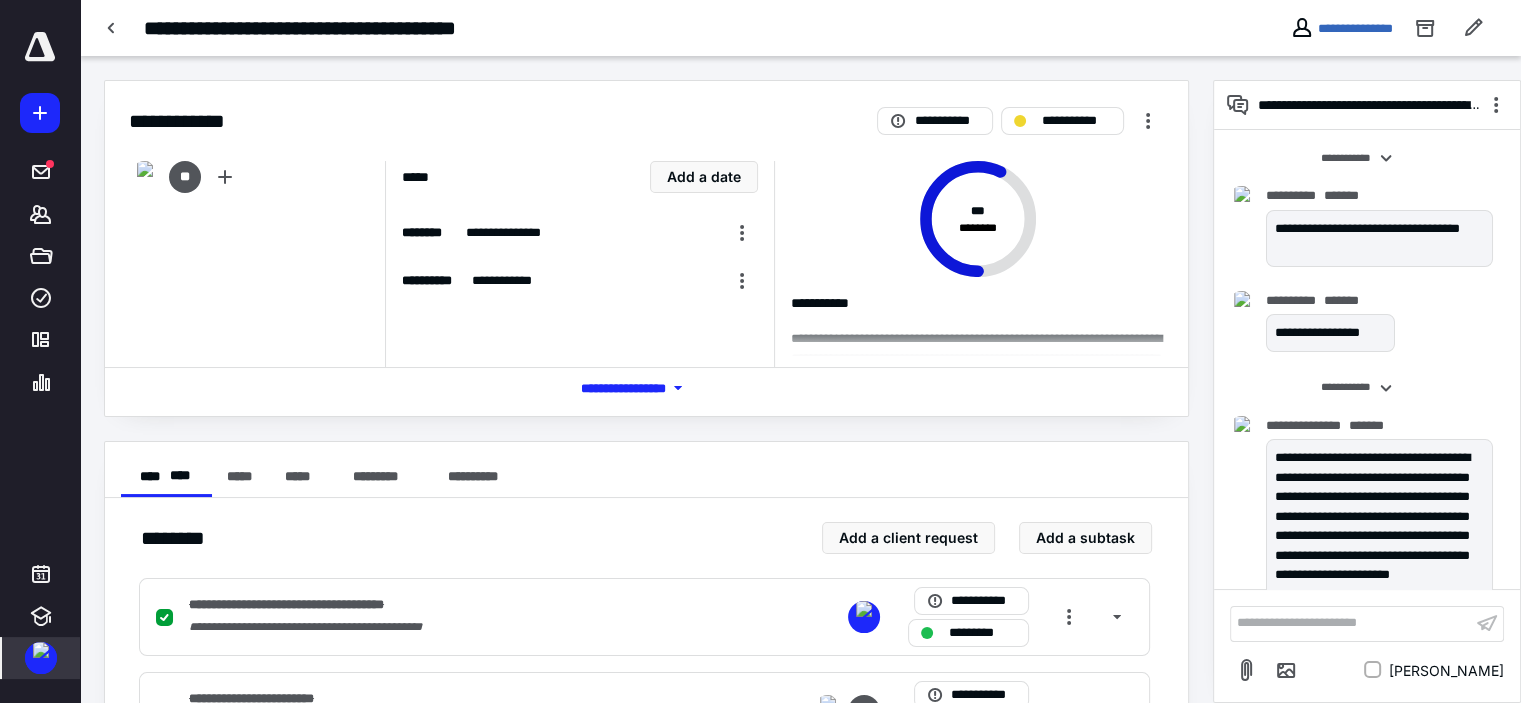 scroll, scrollTop: 2125, scrollLeft: 0, axis: vertical 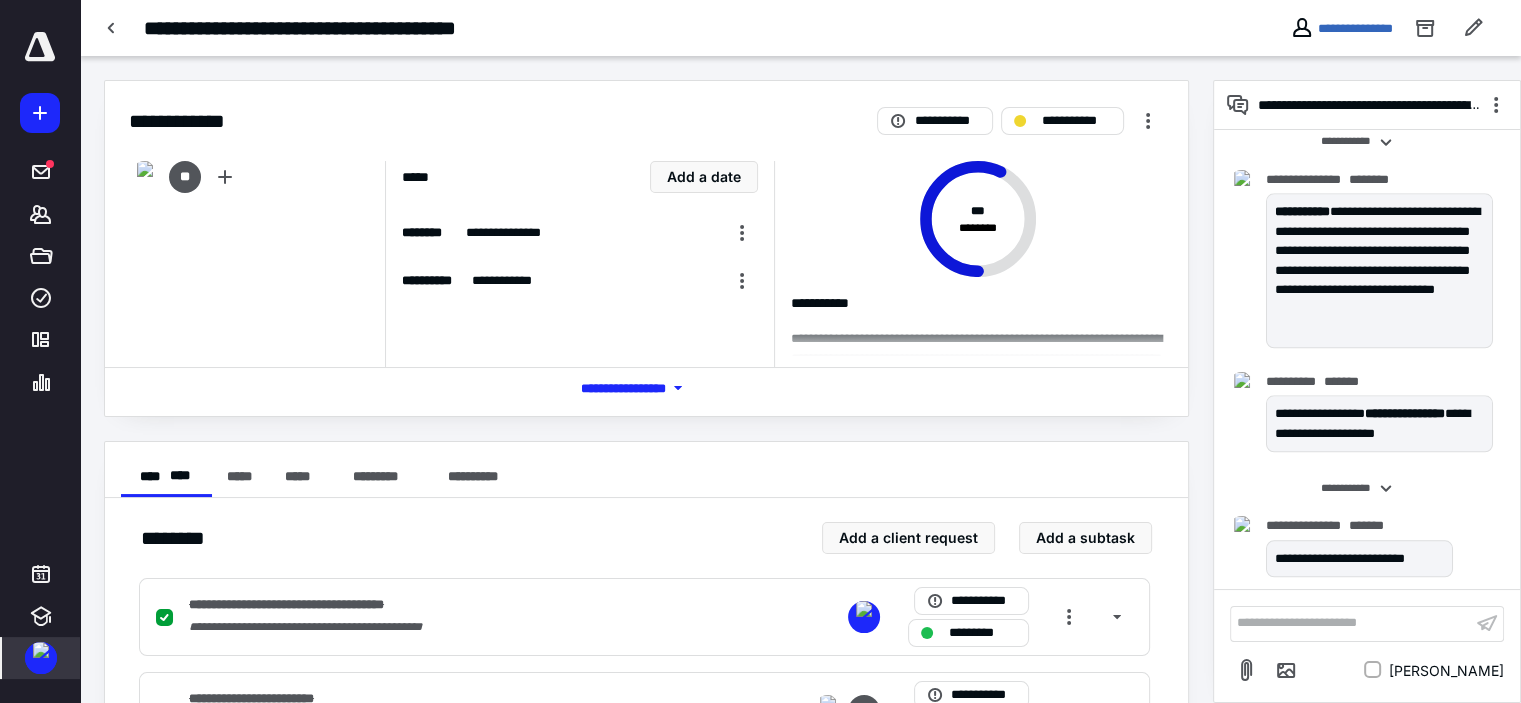 click at bounding box center (760, 2904) 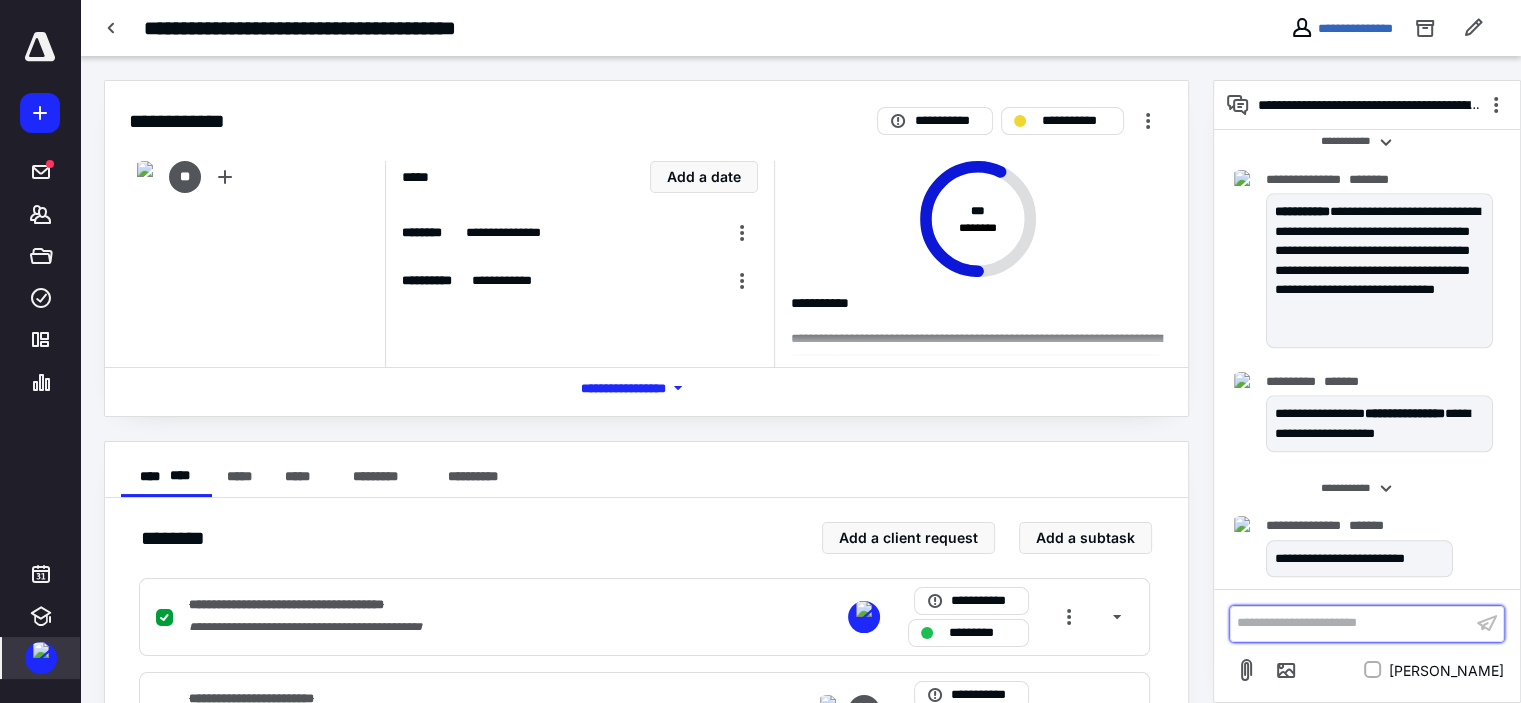 click on "**********" at bounding box center [1351, 623] 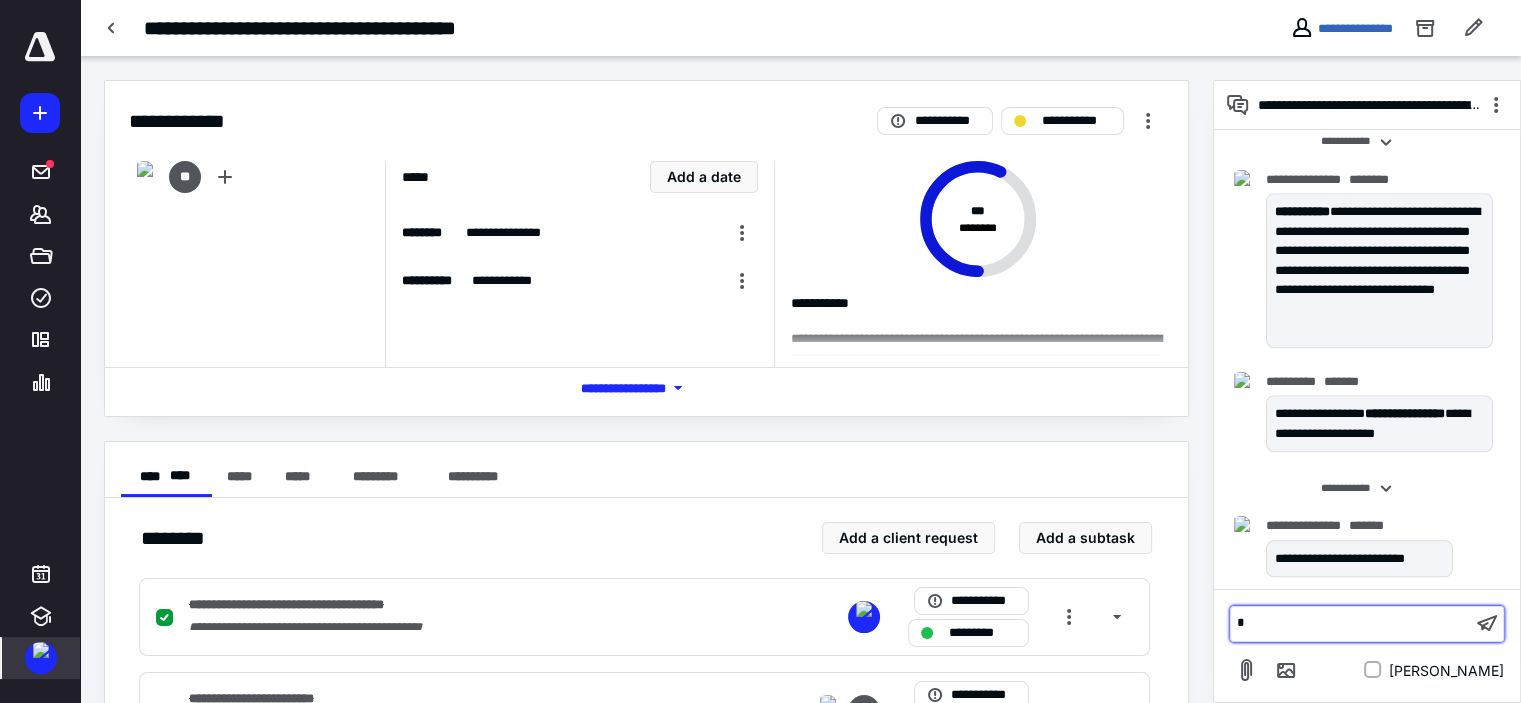 type 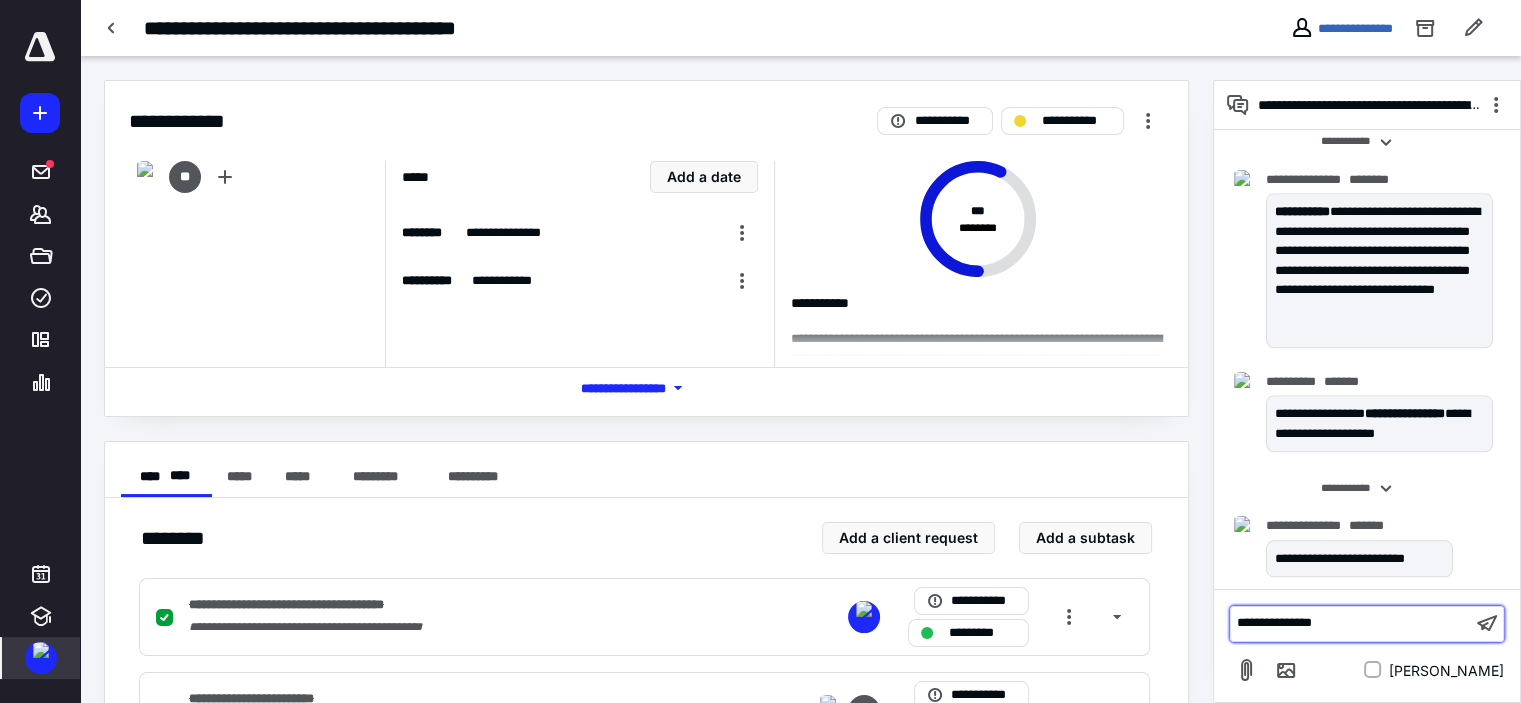 click on "**********" at bounding box center (1351, 623) 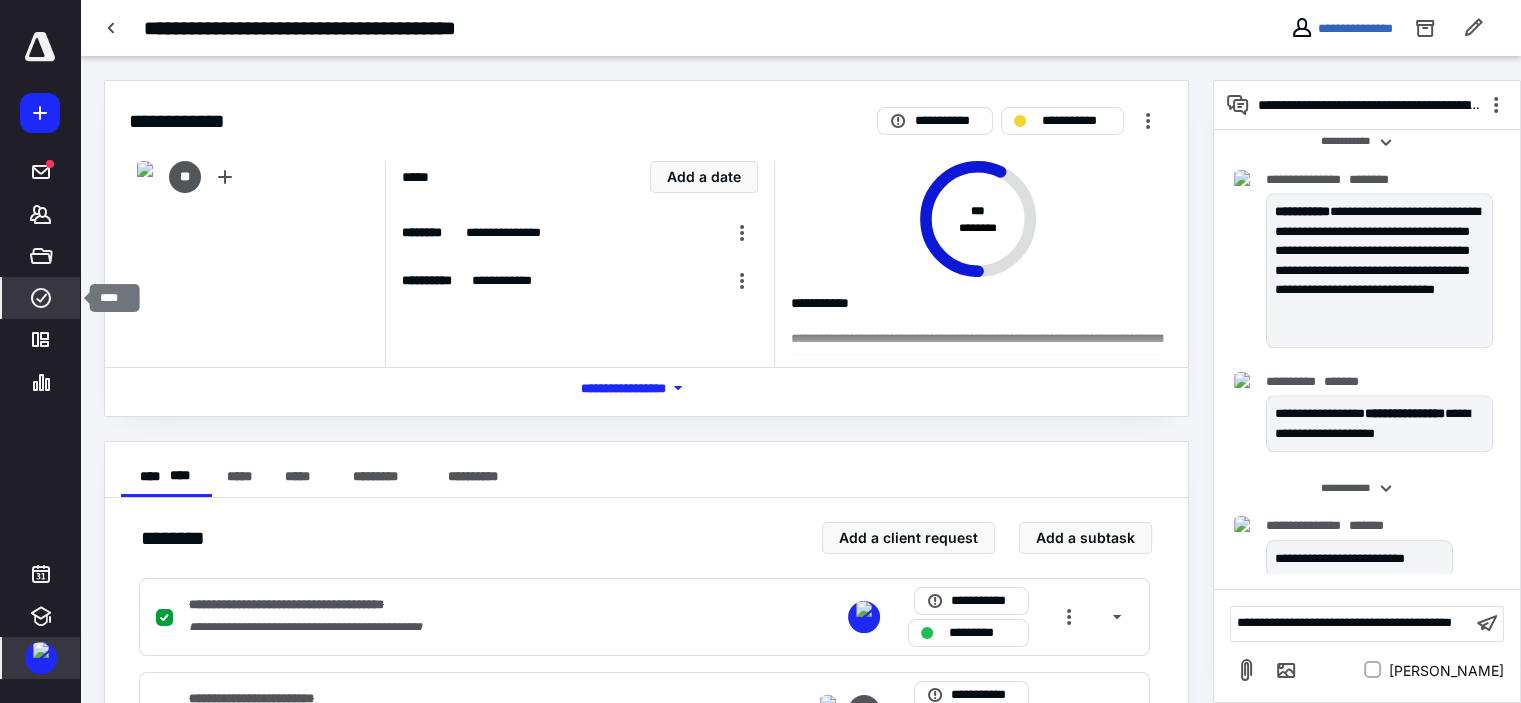 click 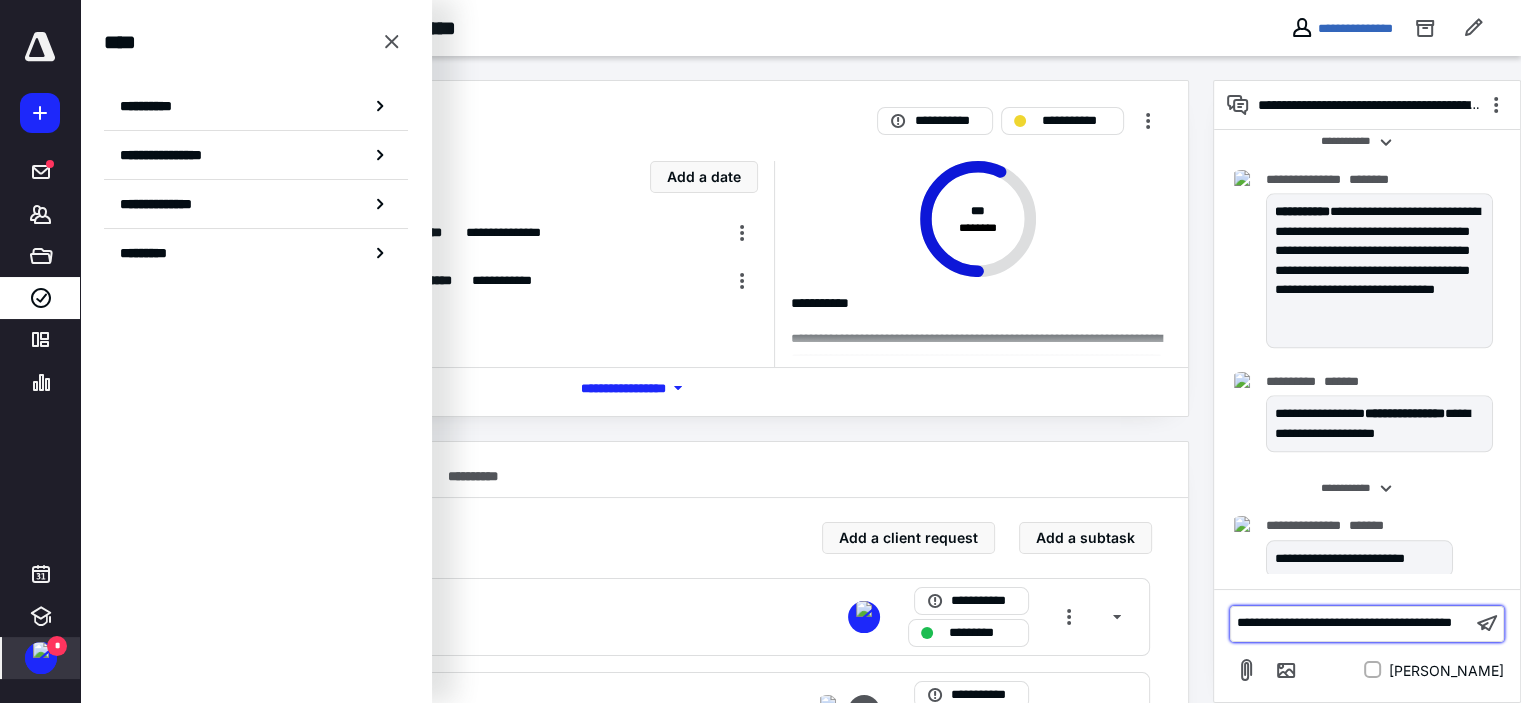click on "**********" at bounding box center (1351, 623) 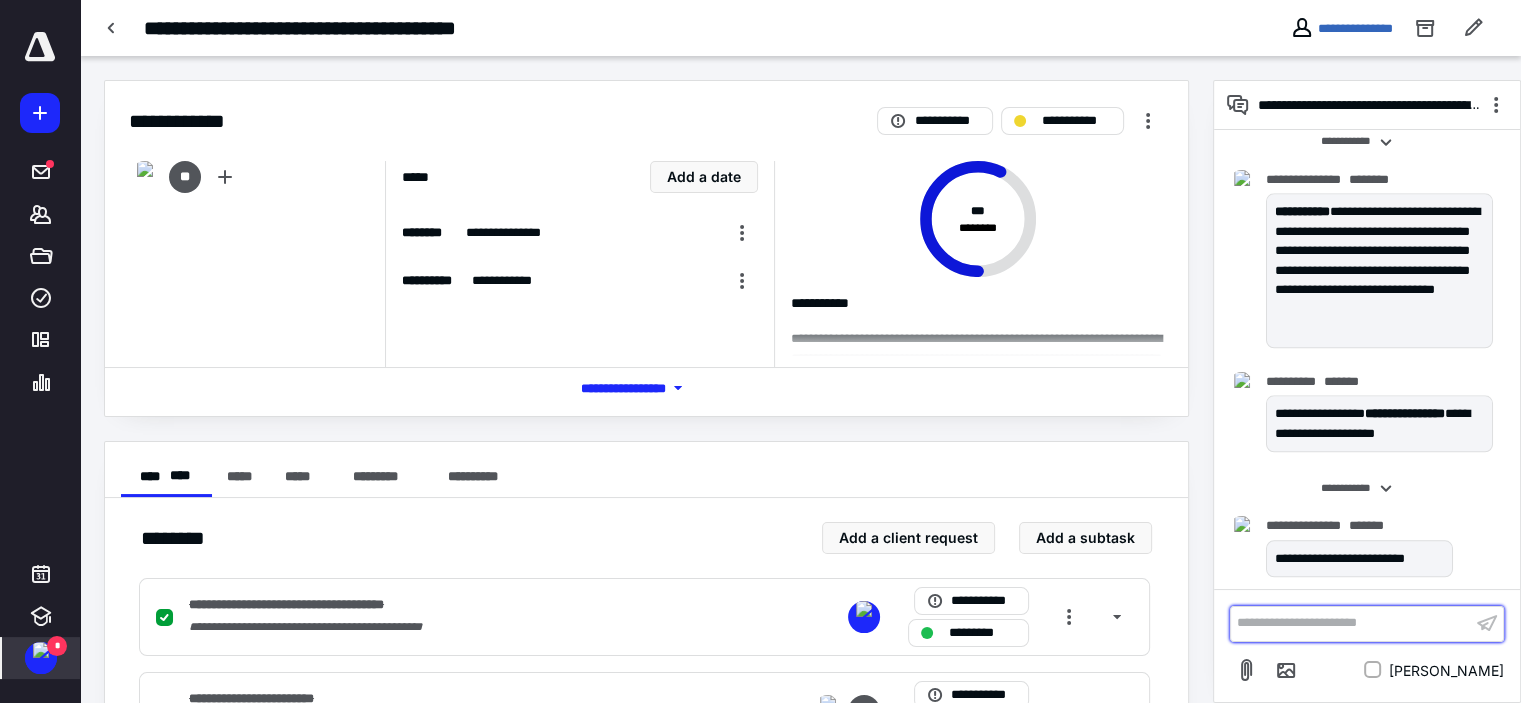 scroll, scrollTop: 2307, scrollLeft: 0, axis: vertical 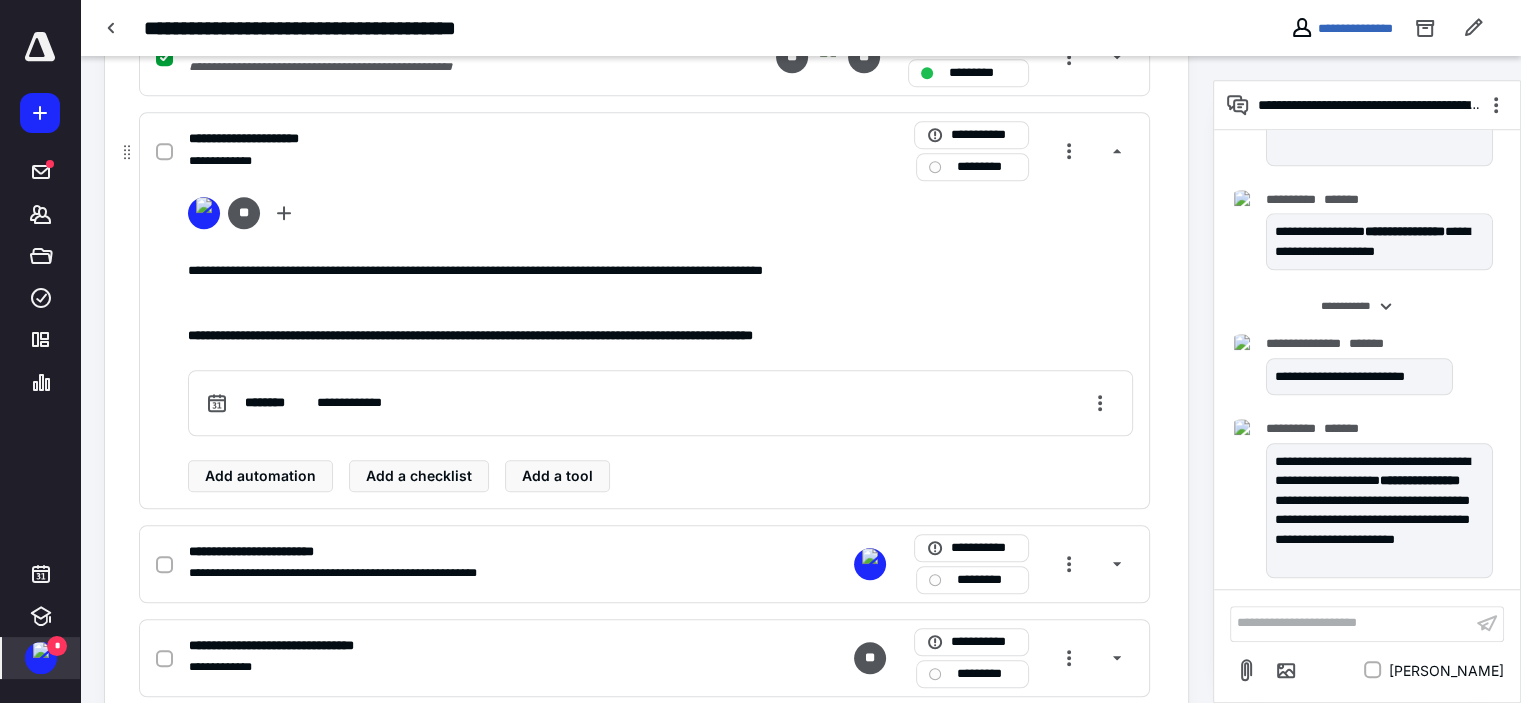 click 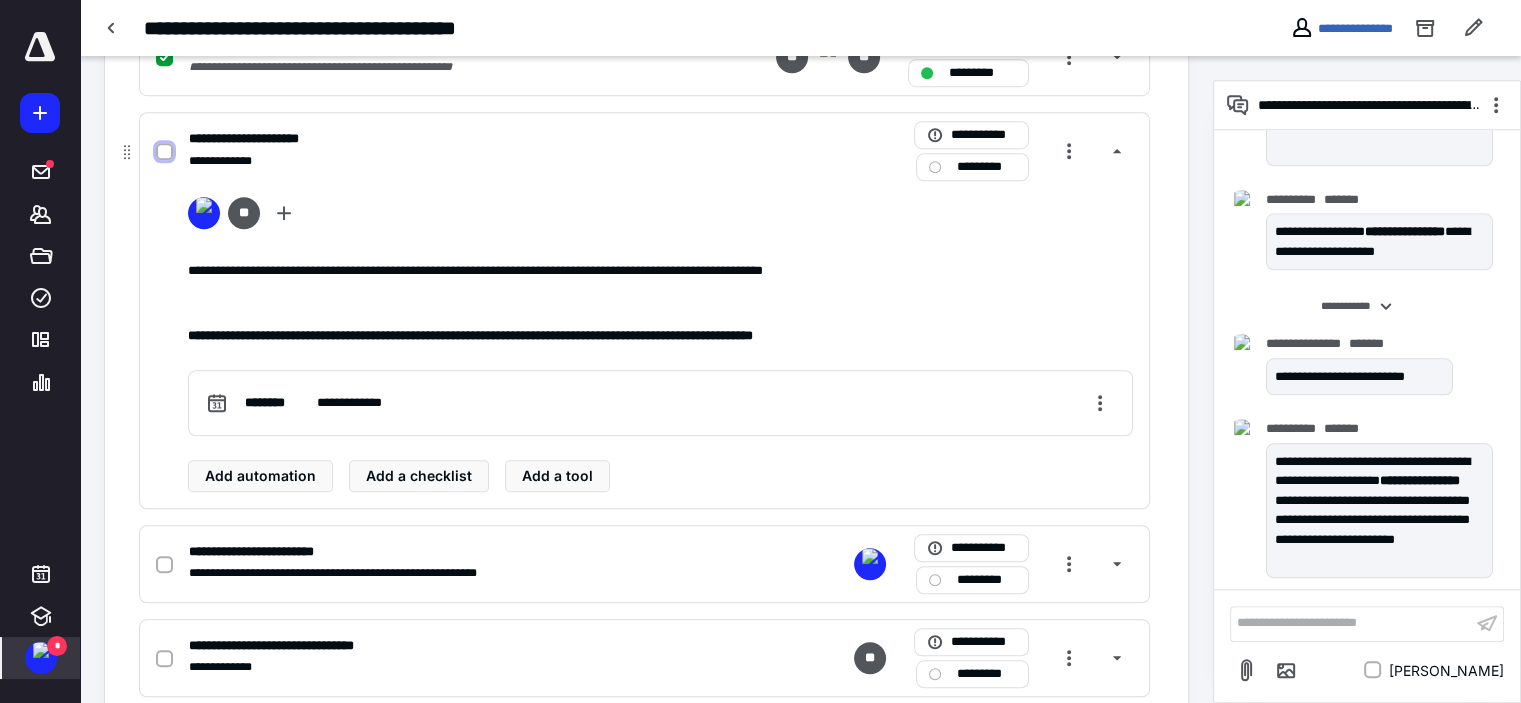 click at bounding box center [164, 152] 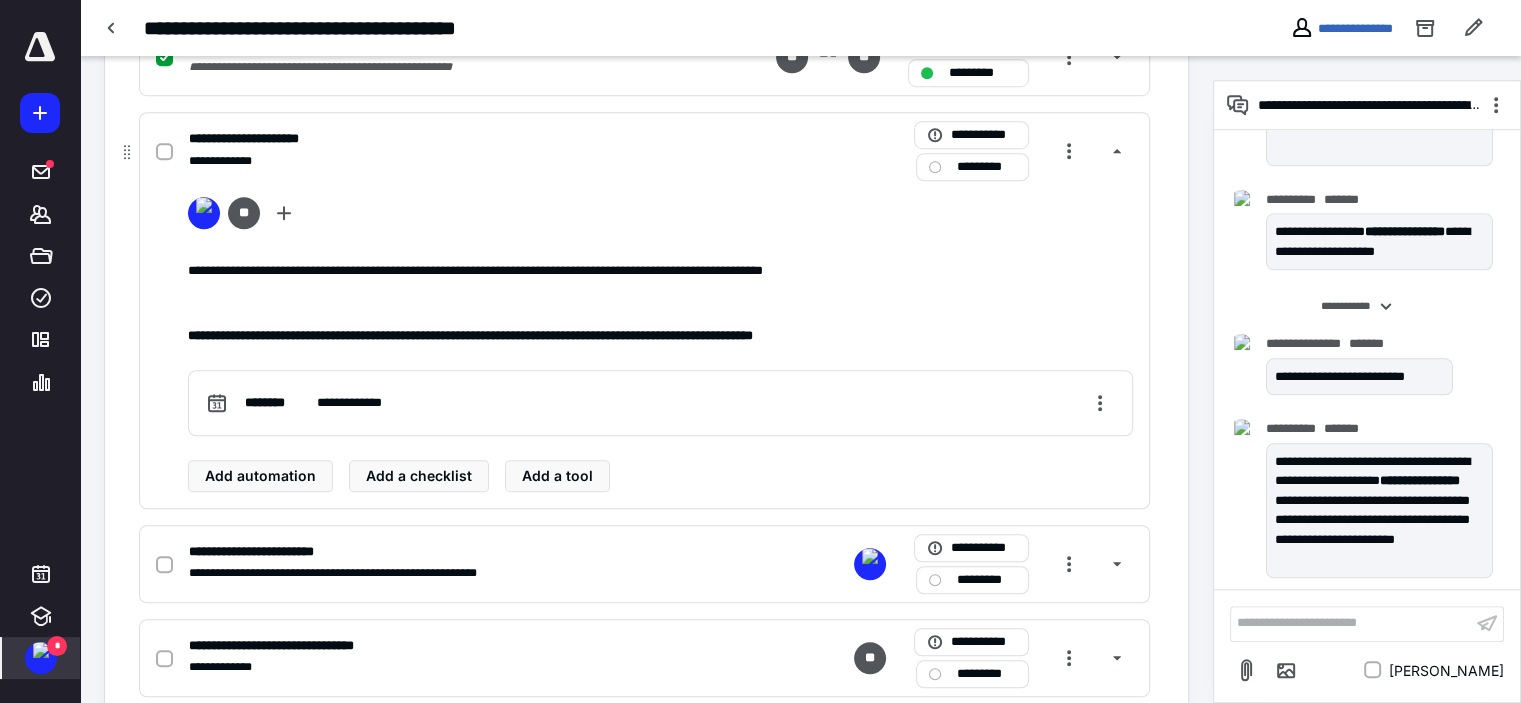 checkbox on "true" 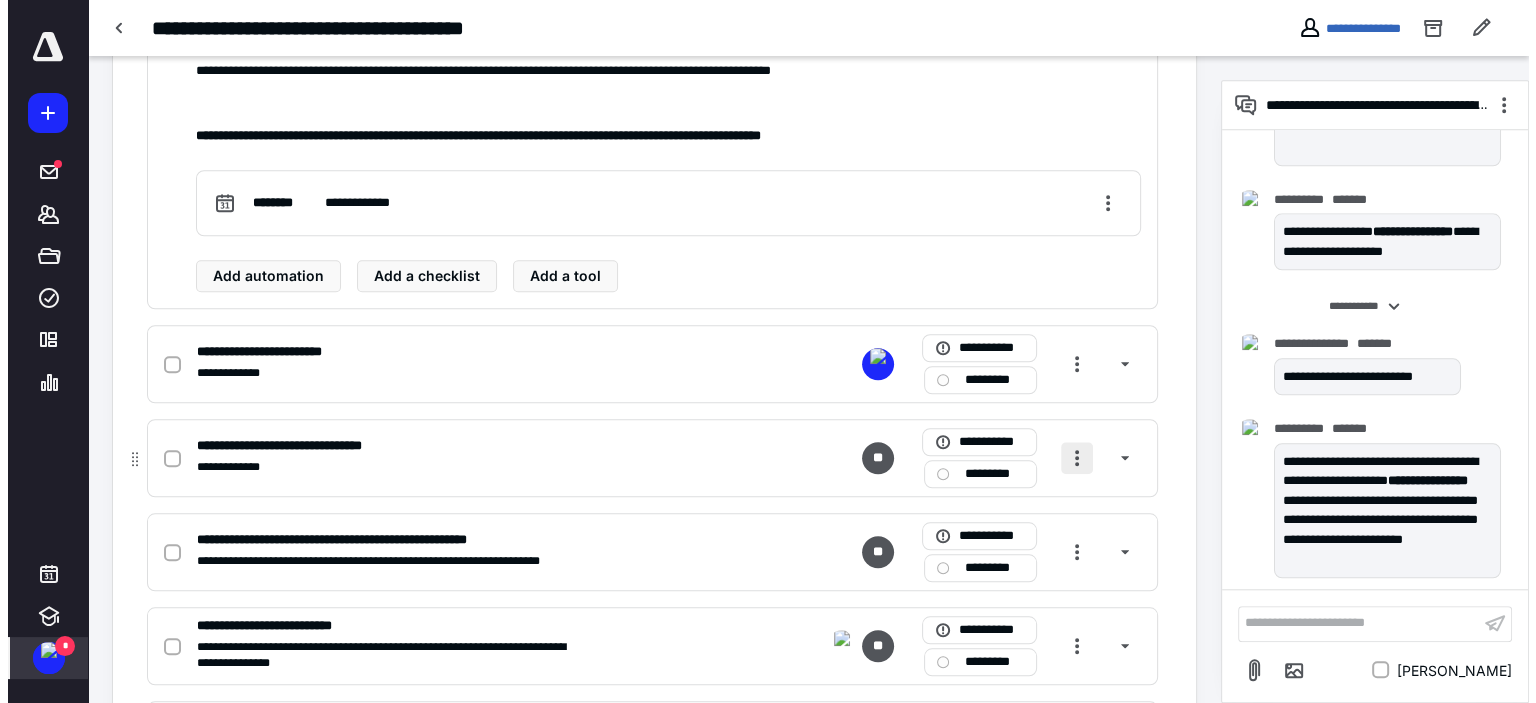 scroll, scrollTop: 1800, scrollLeft: 0, axis: vertical 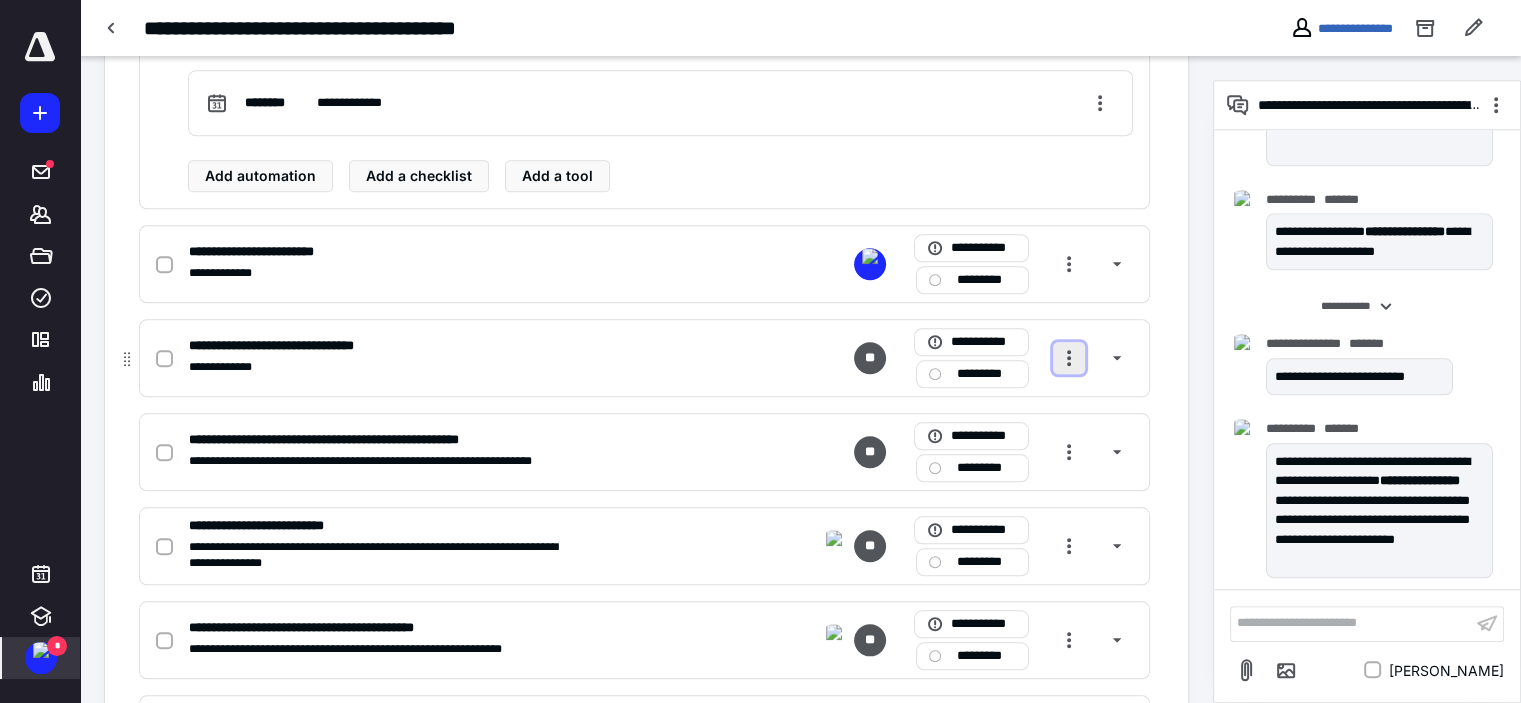 click at bounding box center [1069, 358] 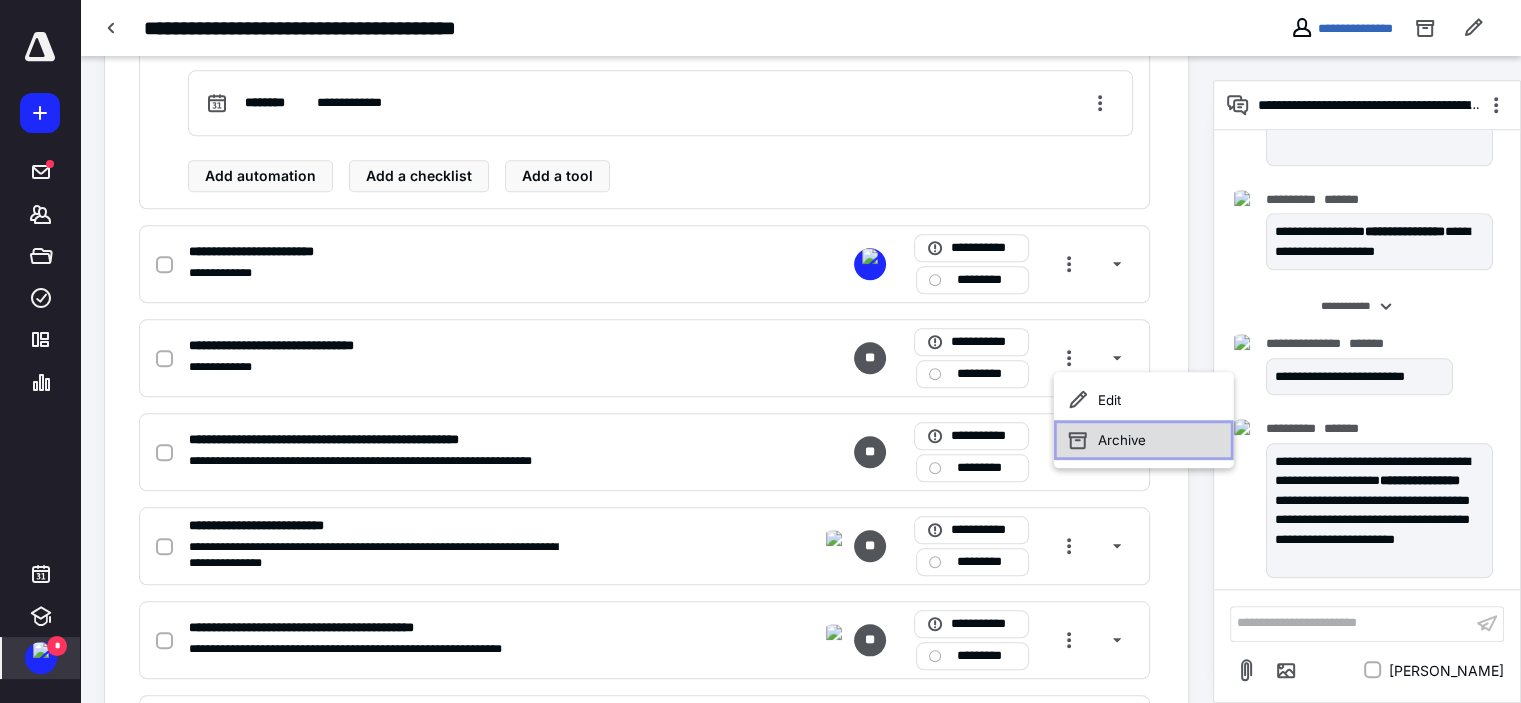 click on "Archive" at bounding box center (1144, 440) 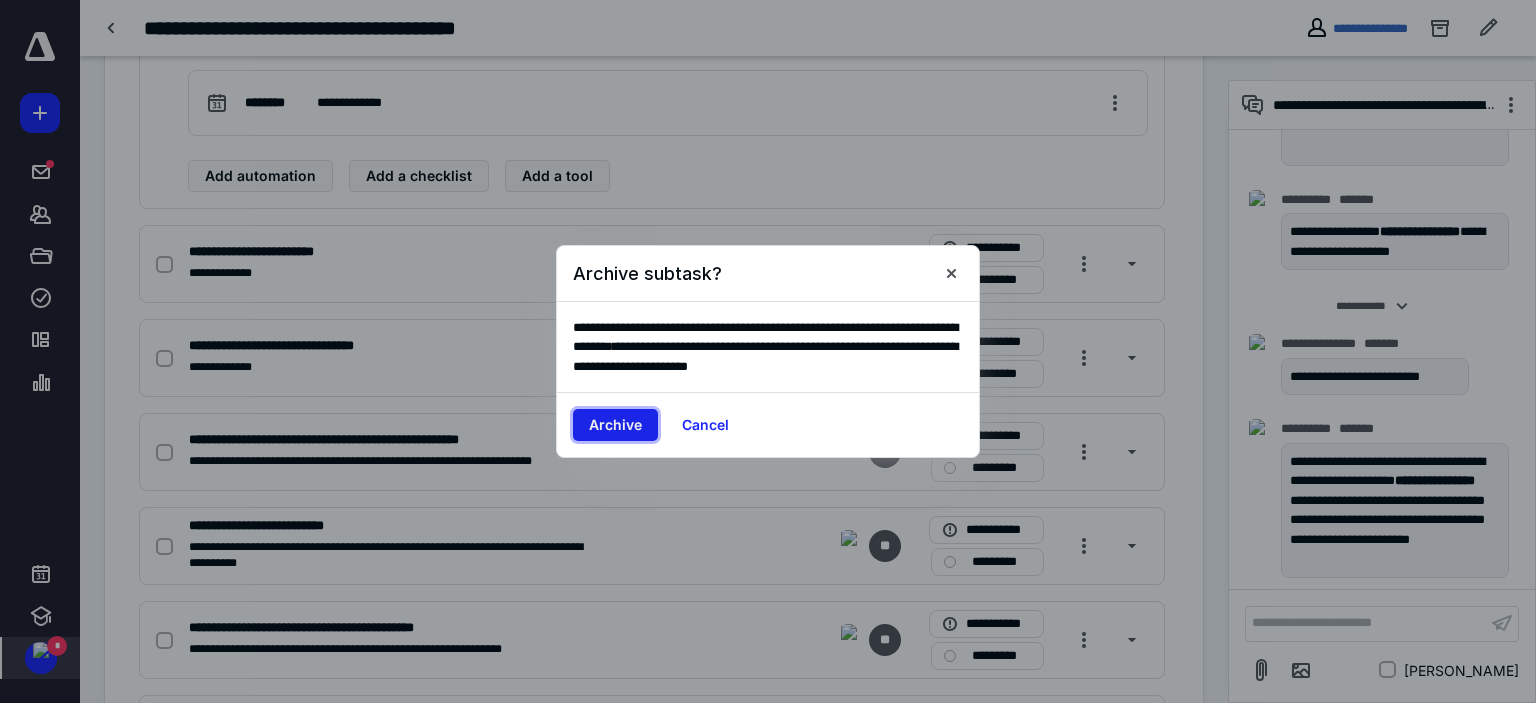 click on "Archive" at bounding box center [615, 425] 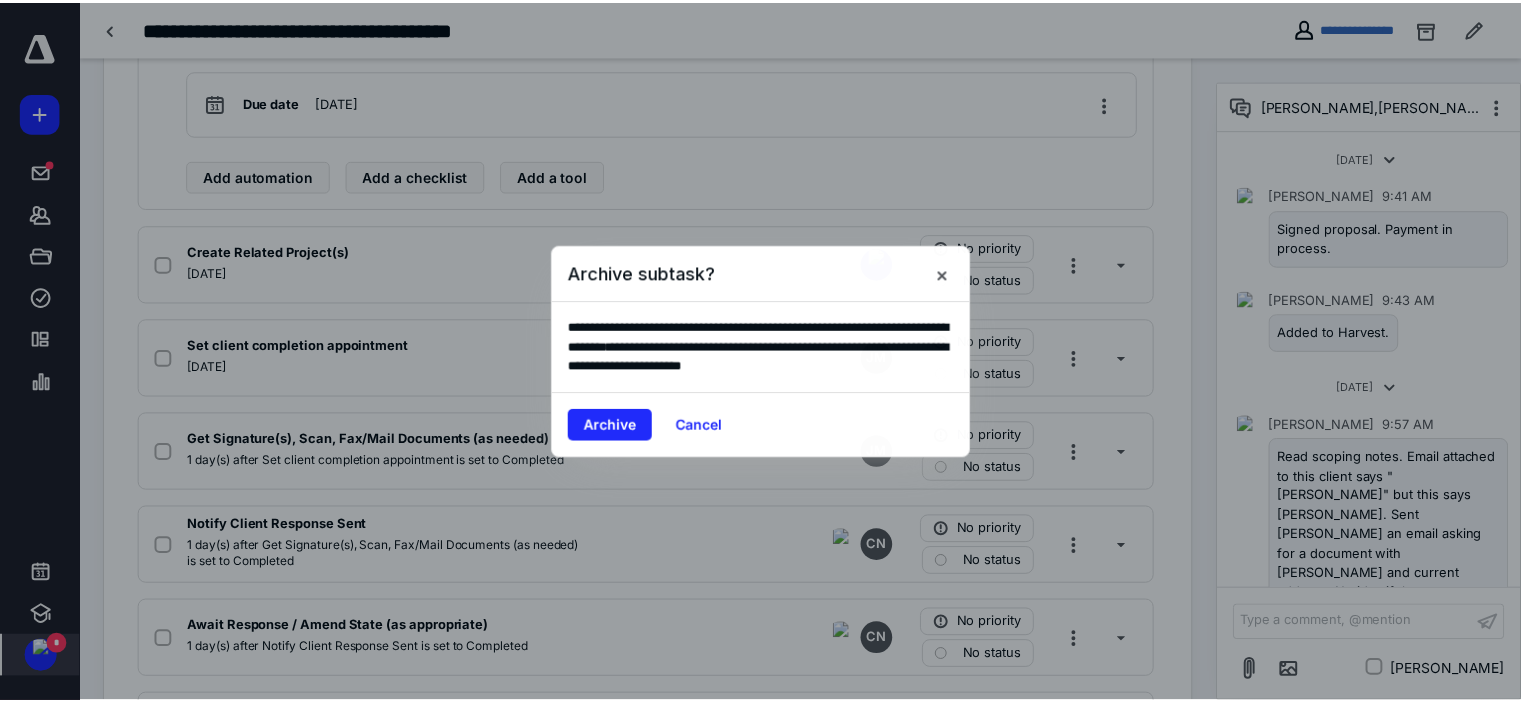 scroll, scrollTop: 2307, scrollLeft: 0, axis: vertical 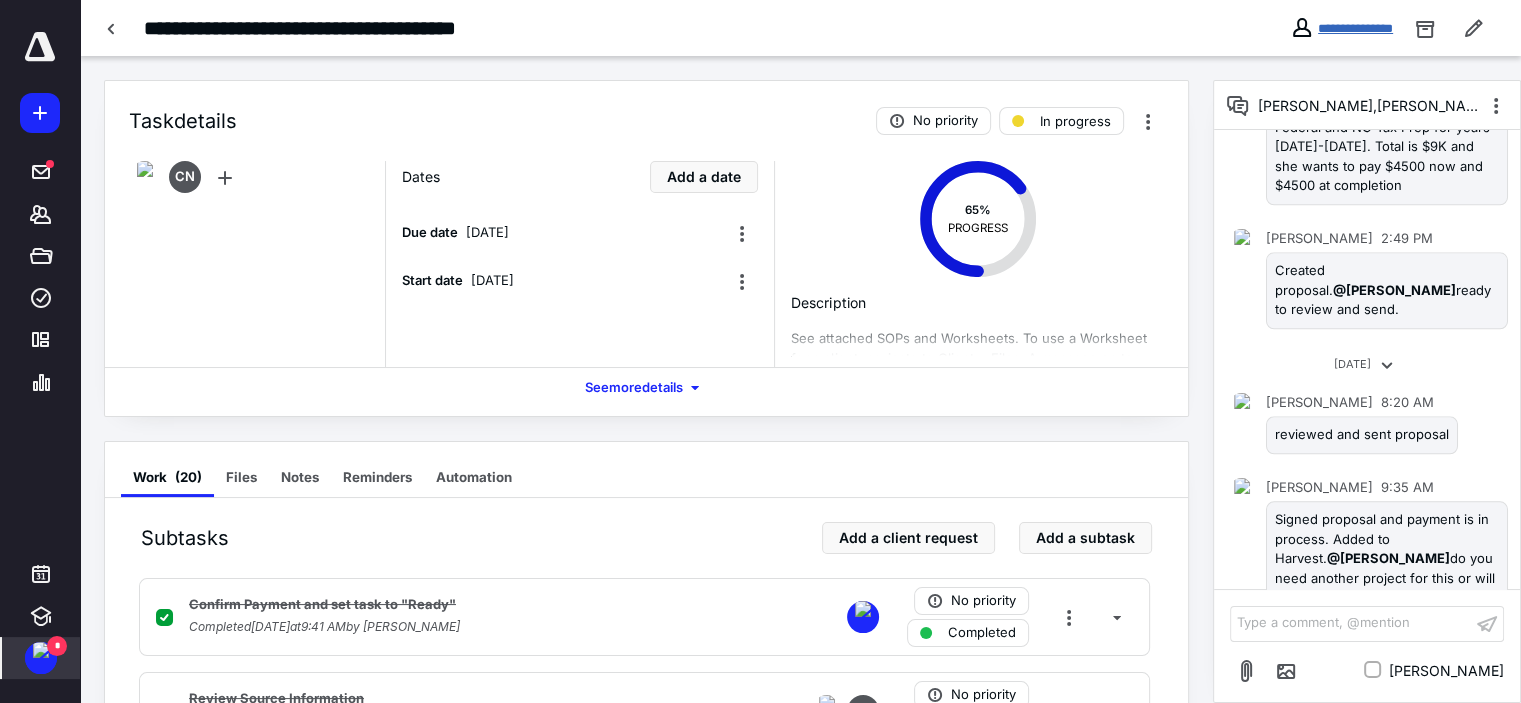 click on "**********" at bounding box center [1355, 28] 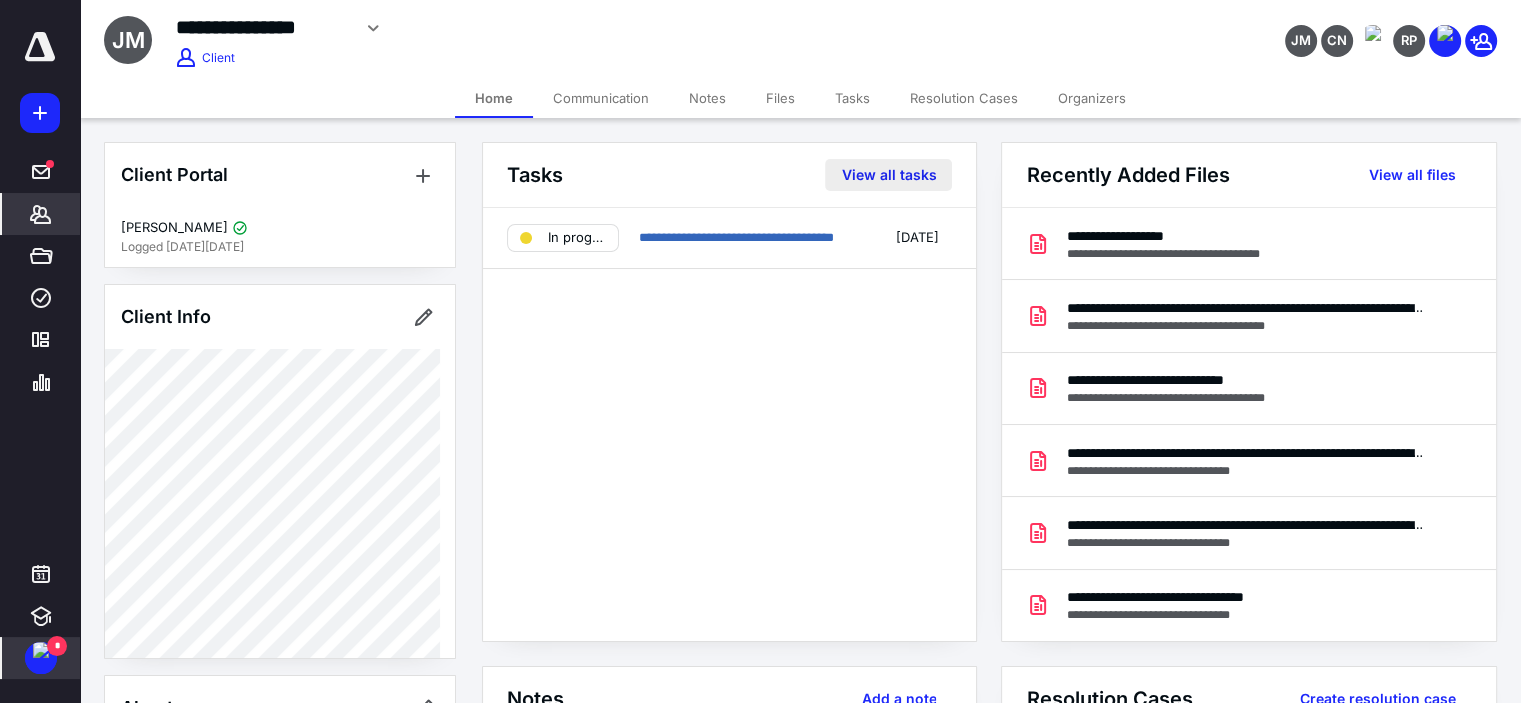 click on "View all tasks" at bounding box center (888, 175) 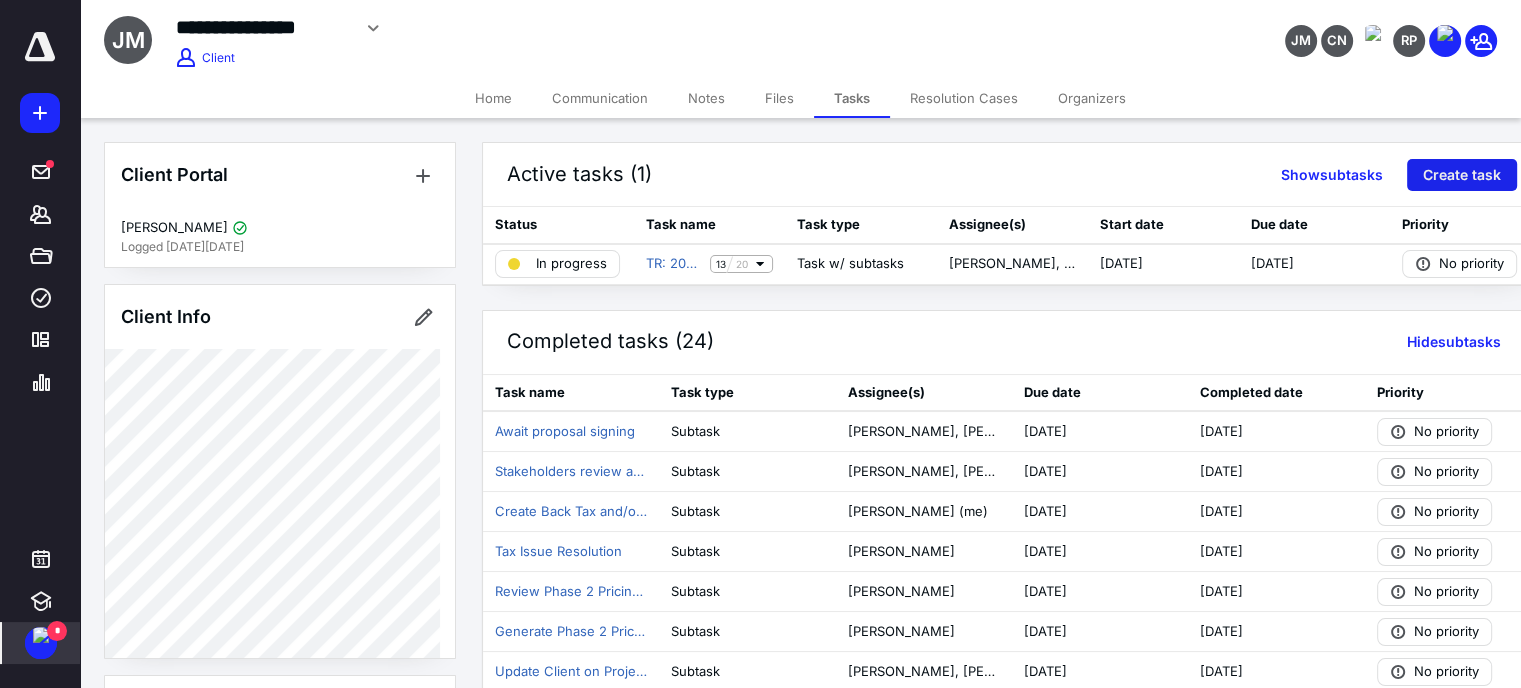 click on "Create task" at bounding box center (1462, 175) 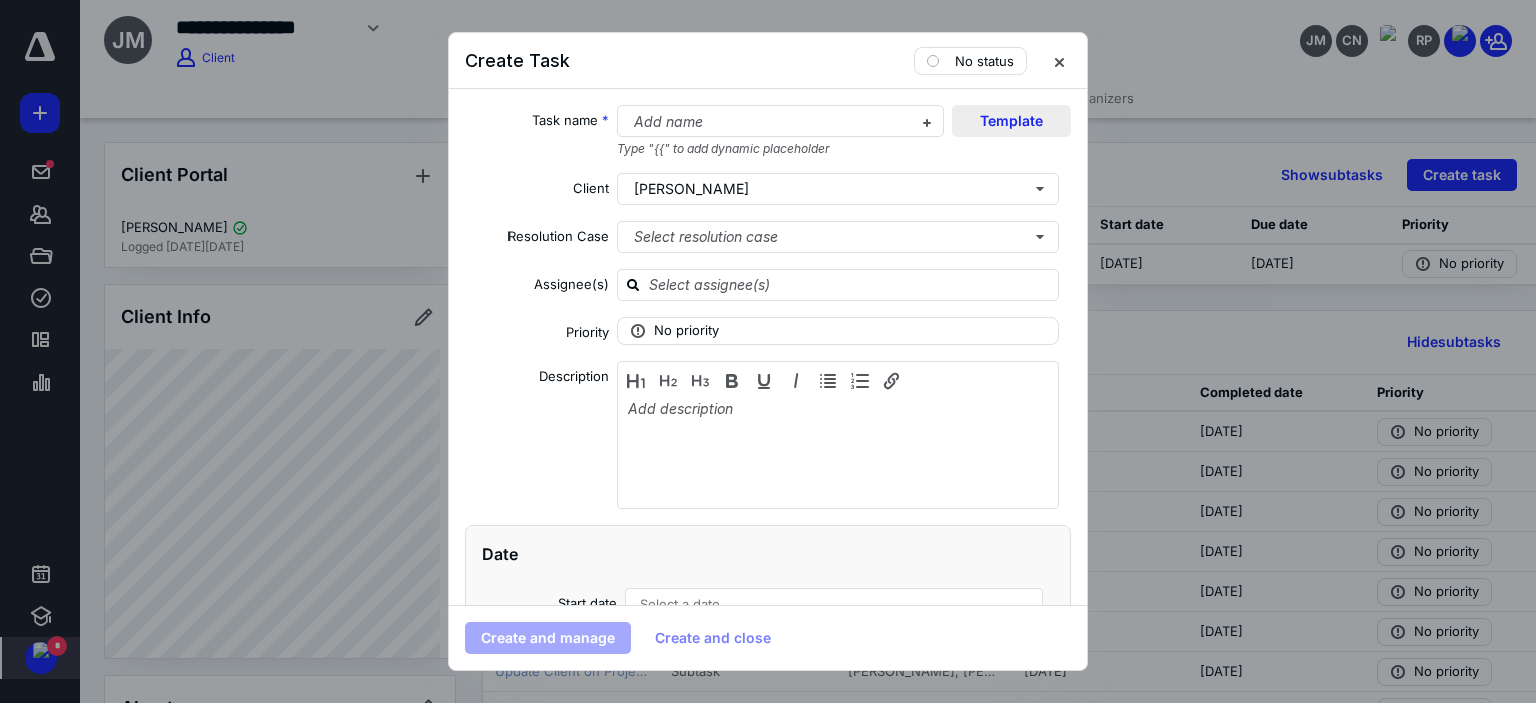click on "Template" at bounding box center [1011, 121] 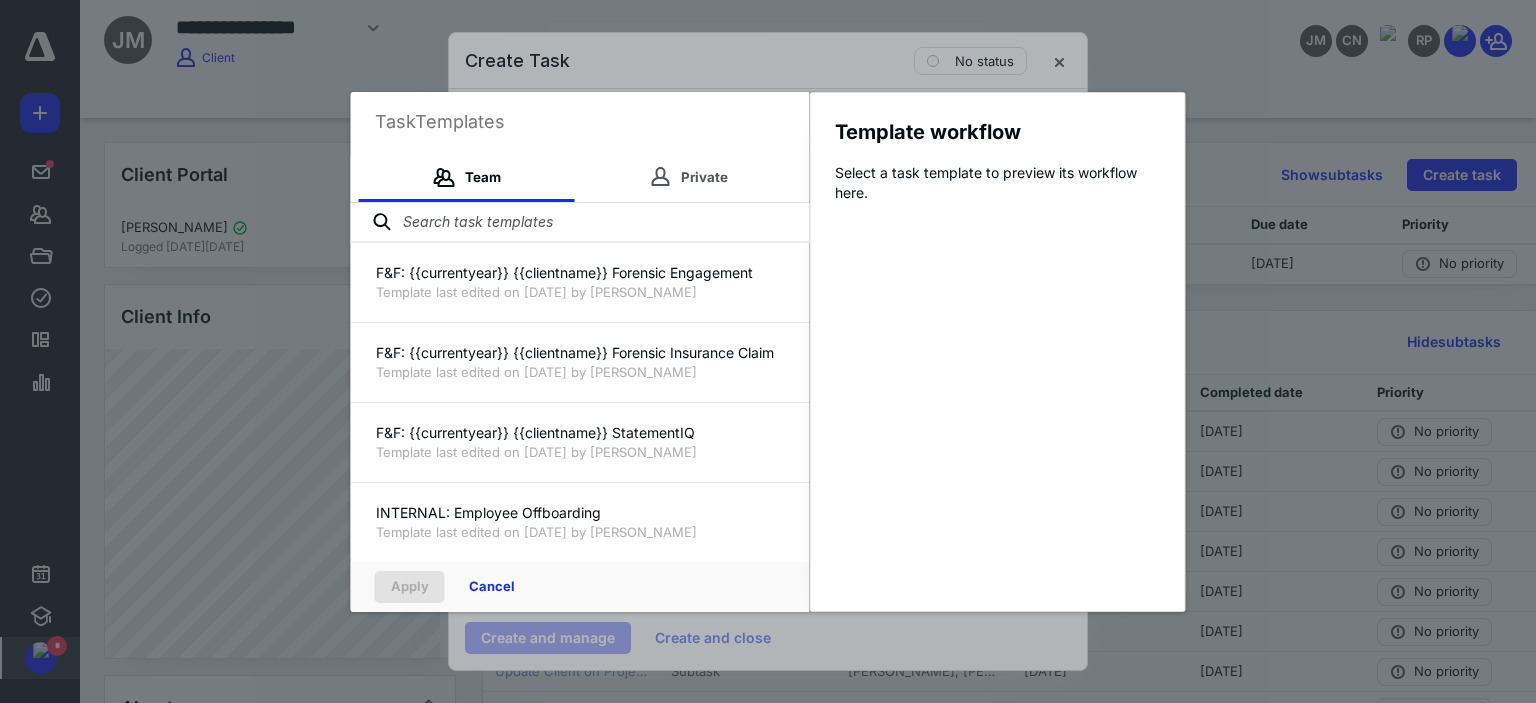 click at bounding box center [580, 223] 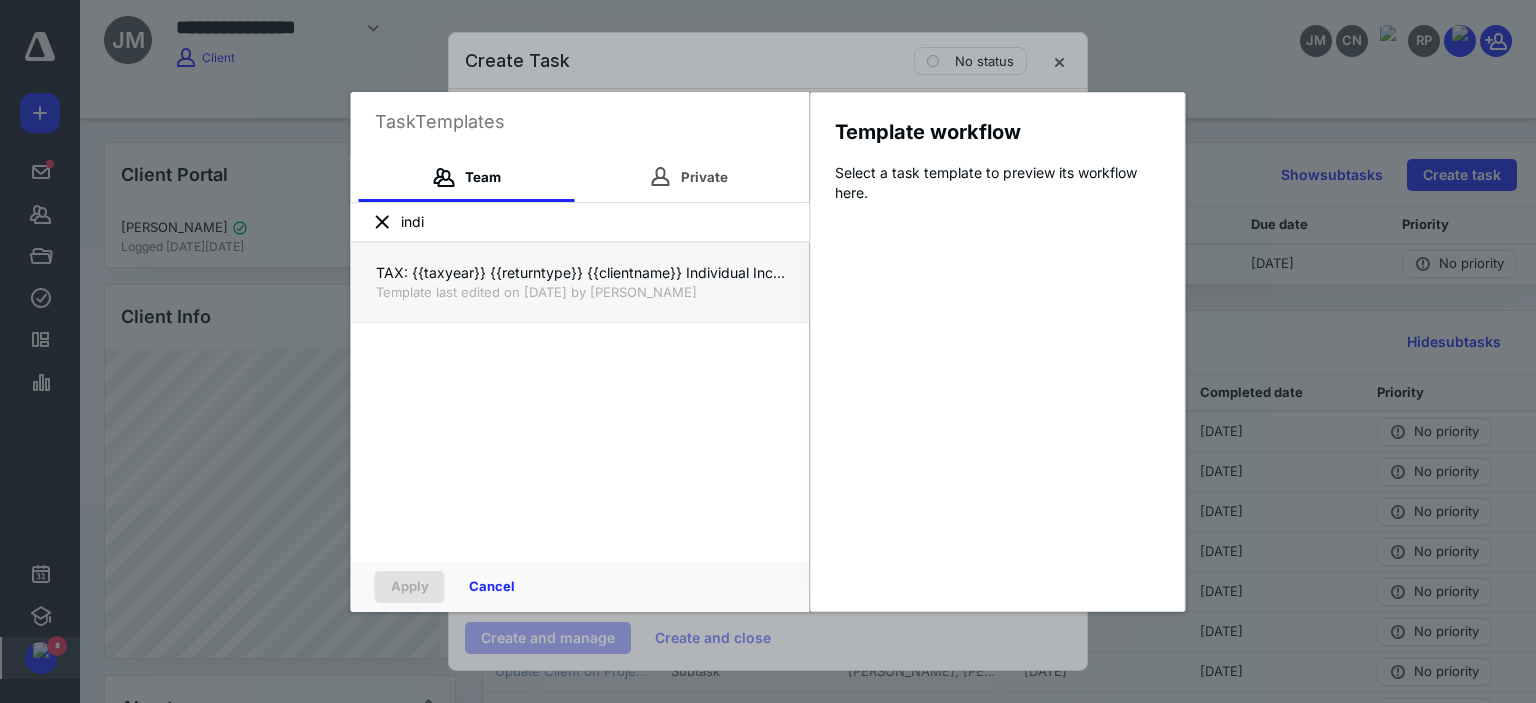 type on "indi" 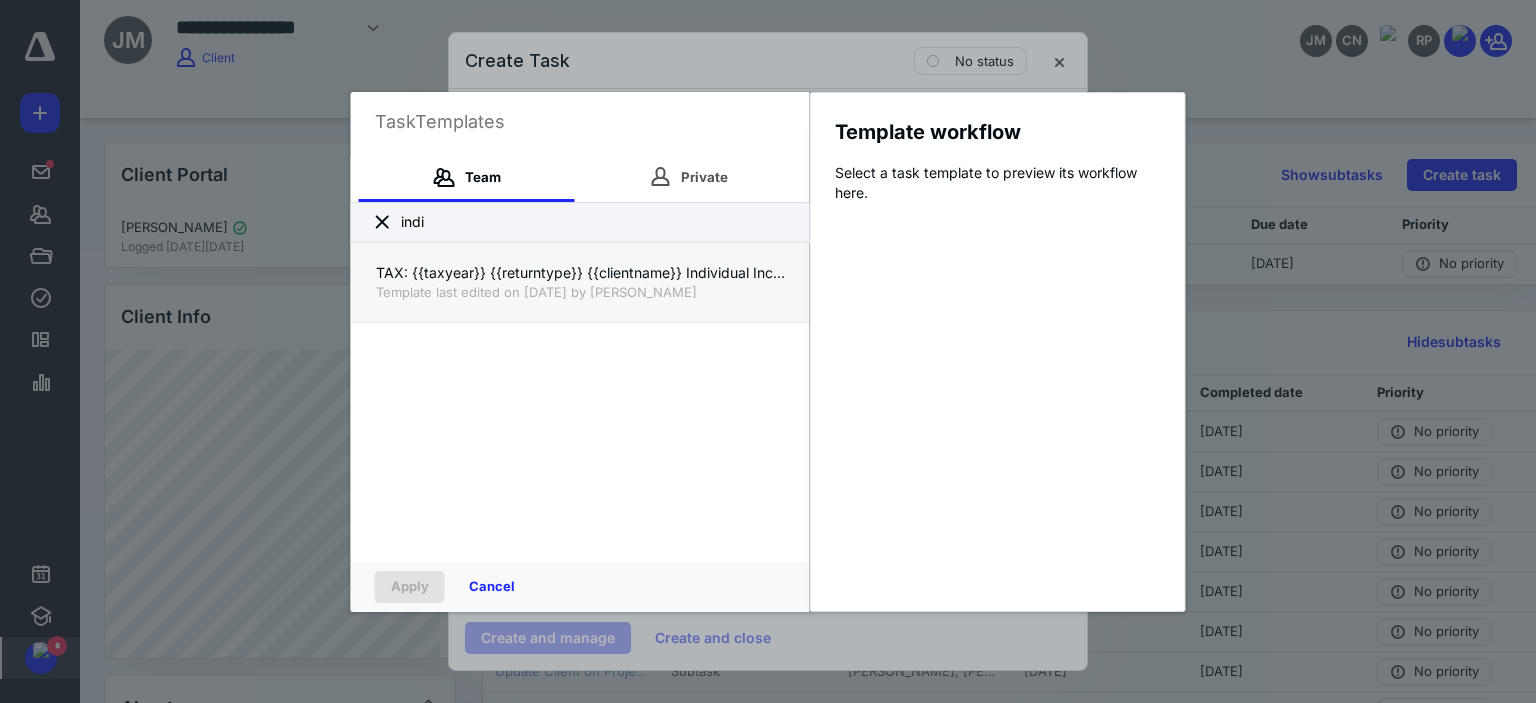 click on "TAX: {{taxyear}} {{returntype}} {{clientname}}  Individual Income Tax Preparation" at bounding box center (580, 273) 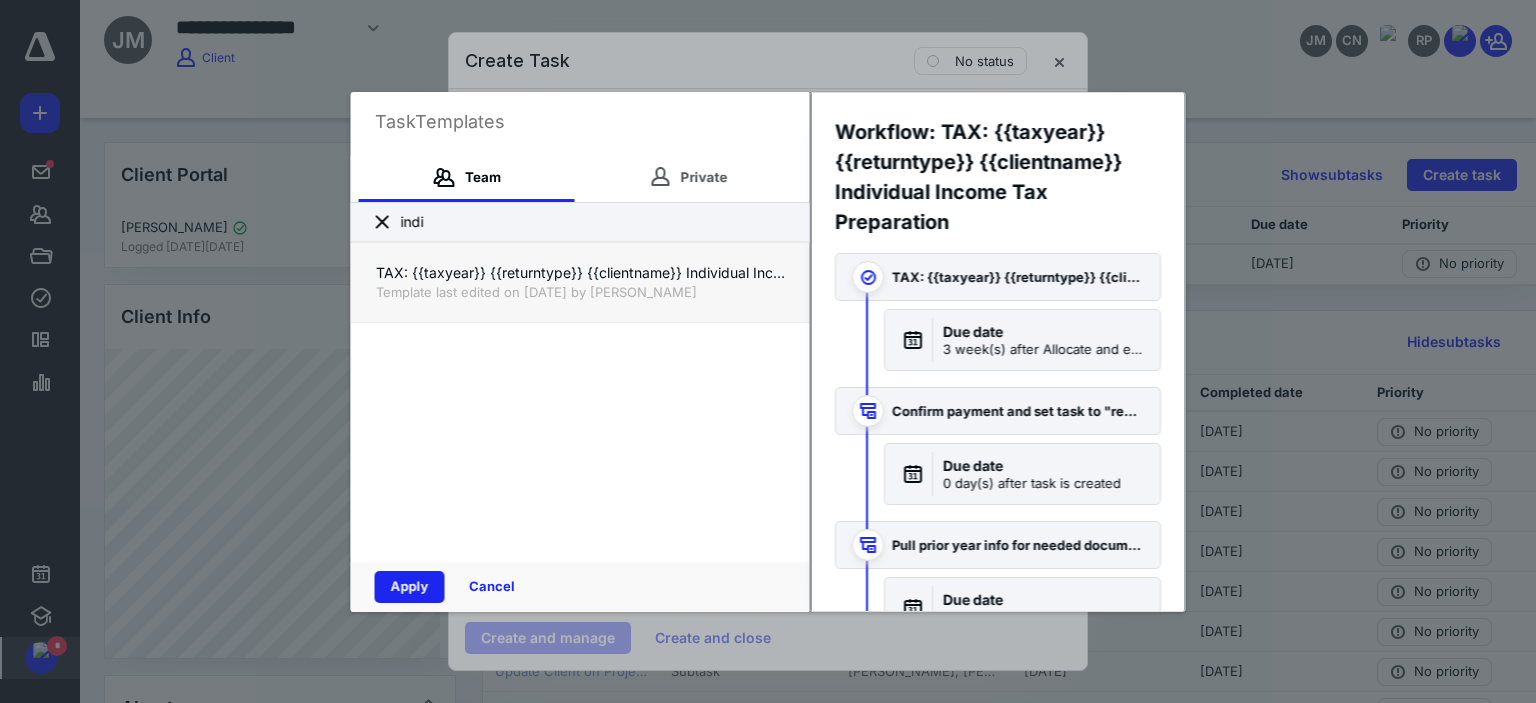 click on "Apply" at bounding box center [410, 587] 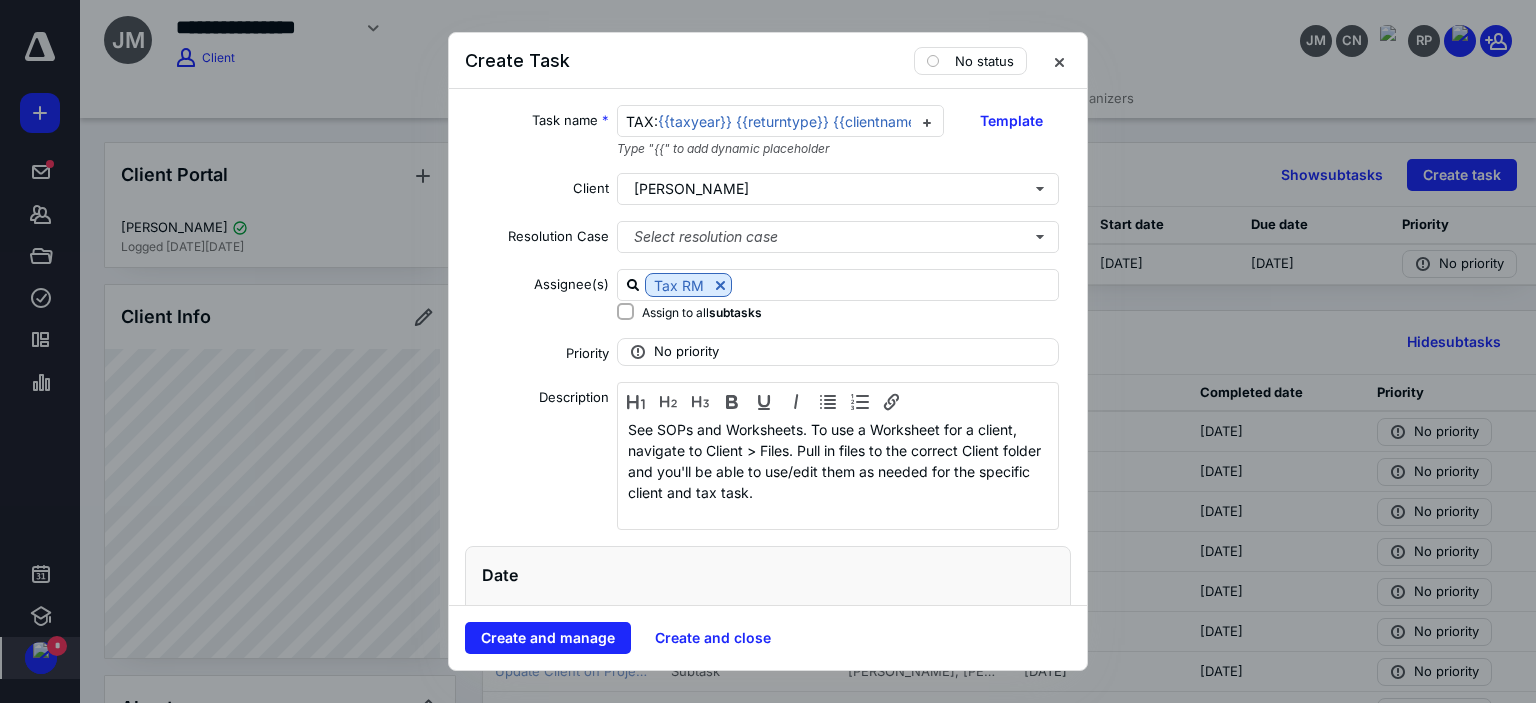checkbox on "true" 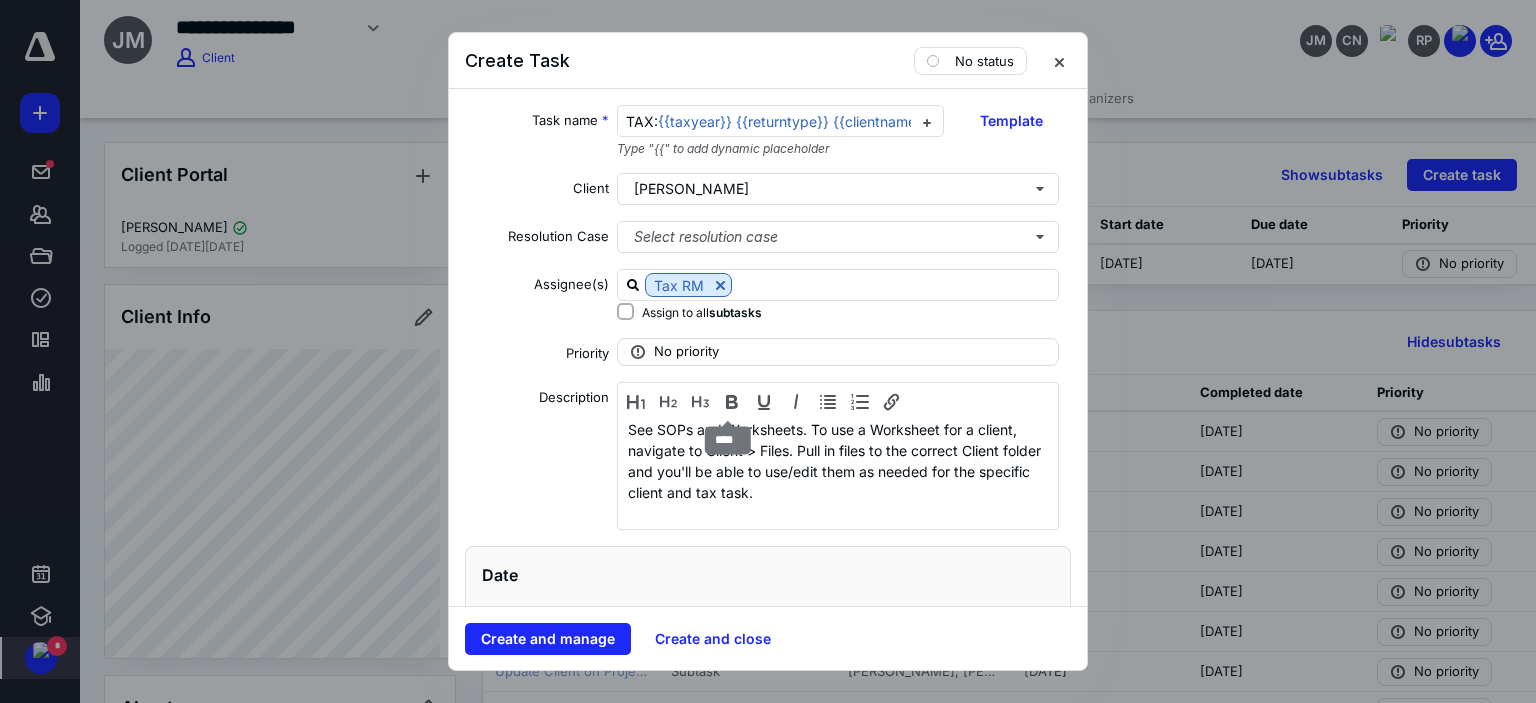 scroll, scrollTop: 0, scrollLeft: 0, axis: both 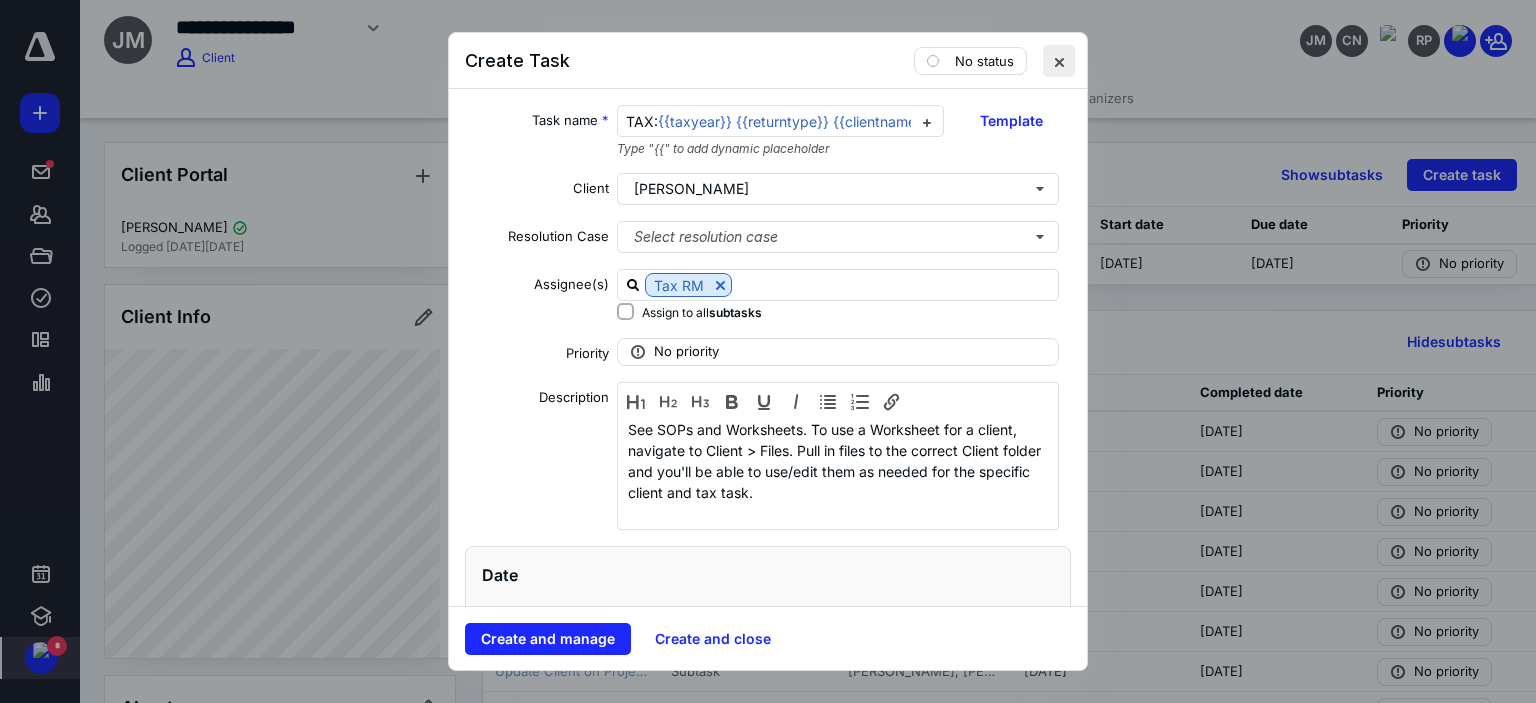 click at bounding box center (1059, 61) 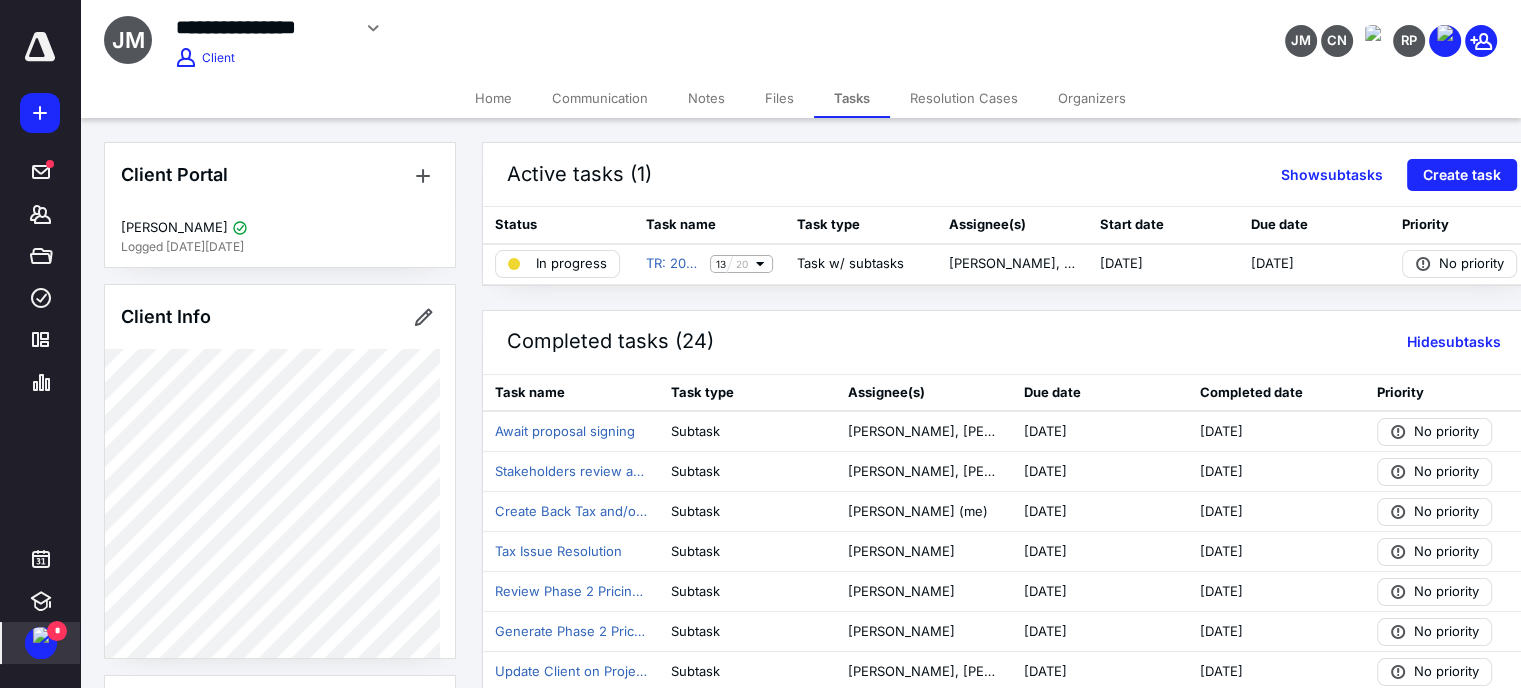 click on "Home Communication Notes Files Tasks Resolution Cases Organizers" at bounding box center [800, 98] 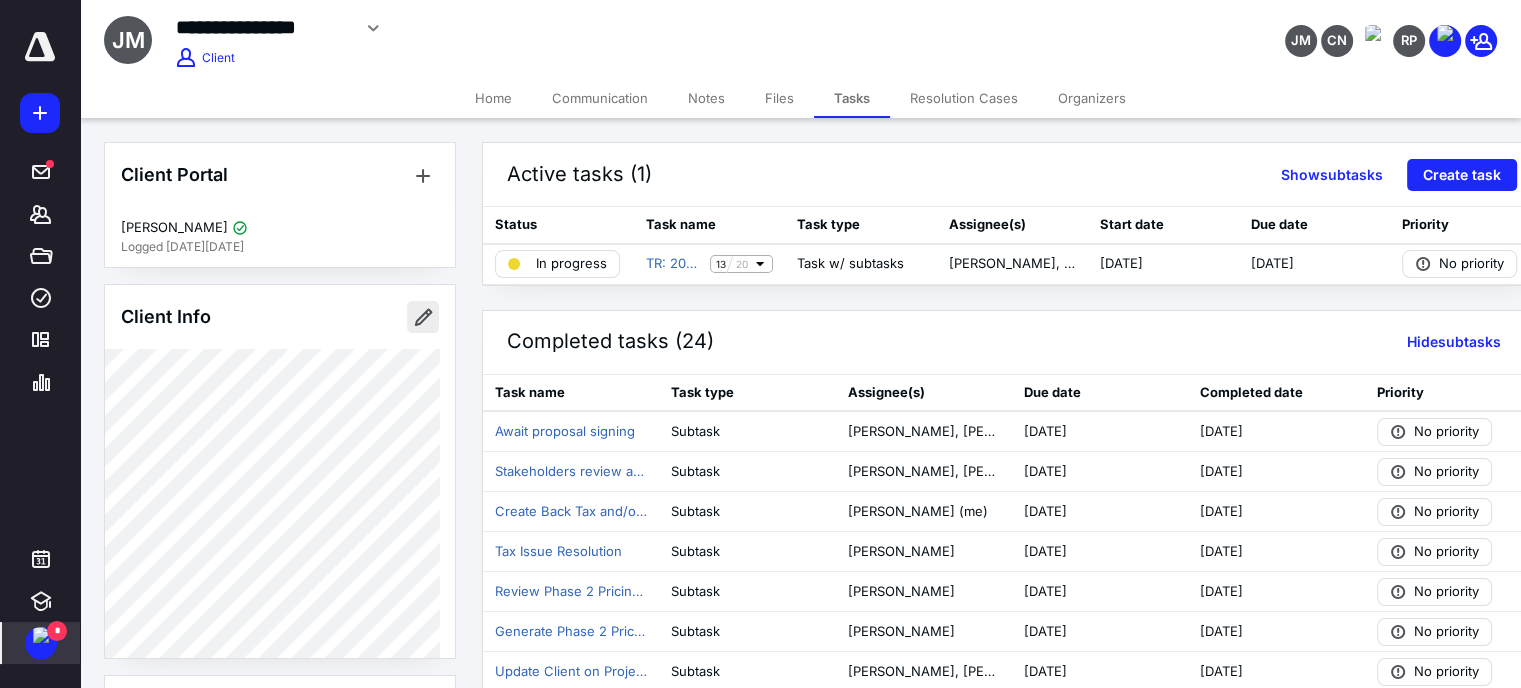 click at bounding box center [423, 317] 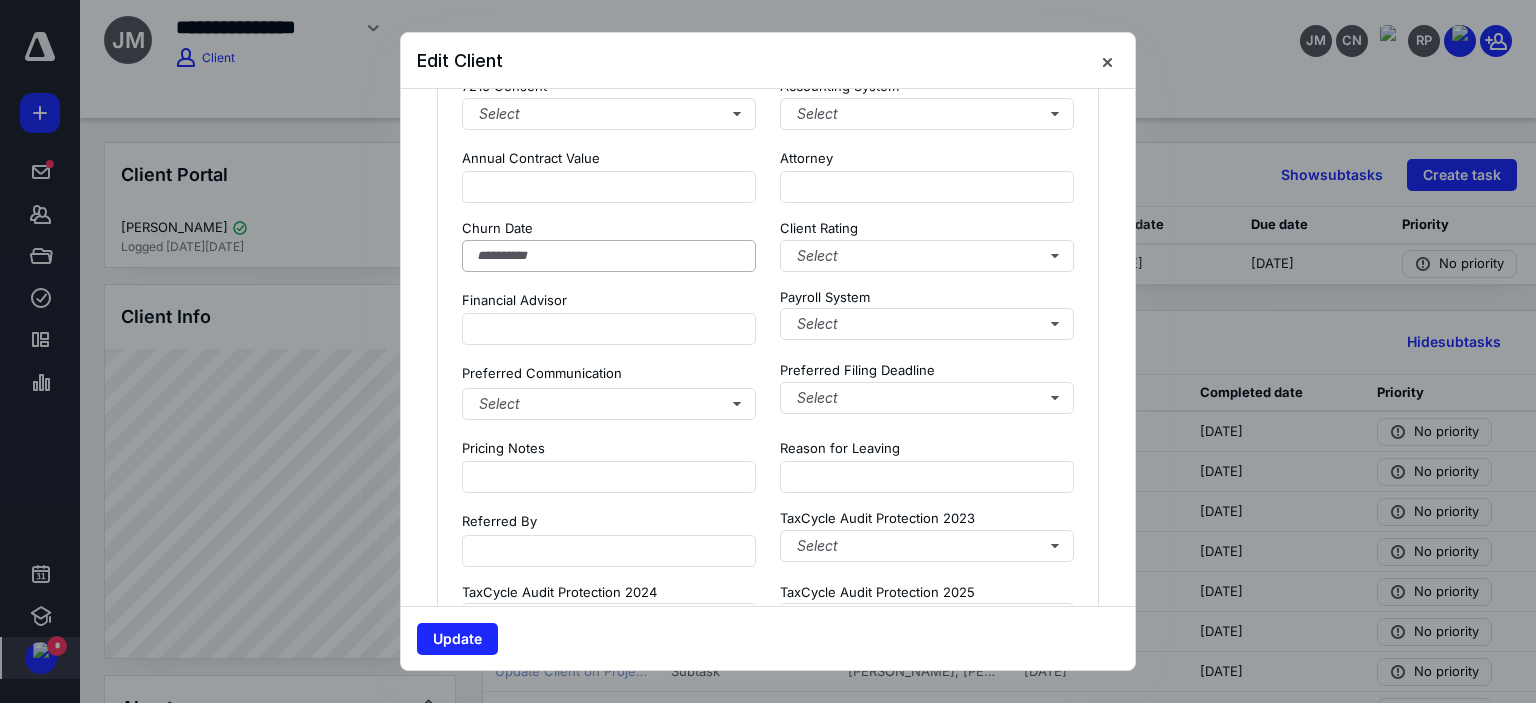 scroll, scrollTop: 1600, scrollLeft: 0, axis: vertical 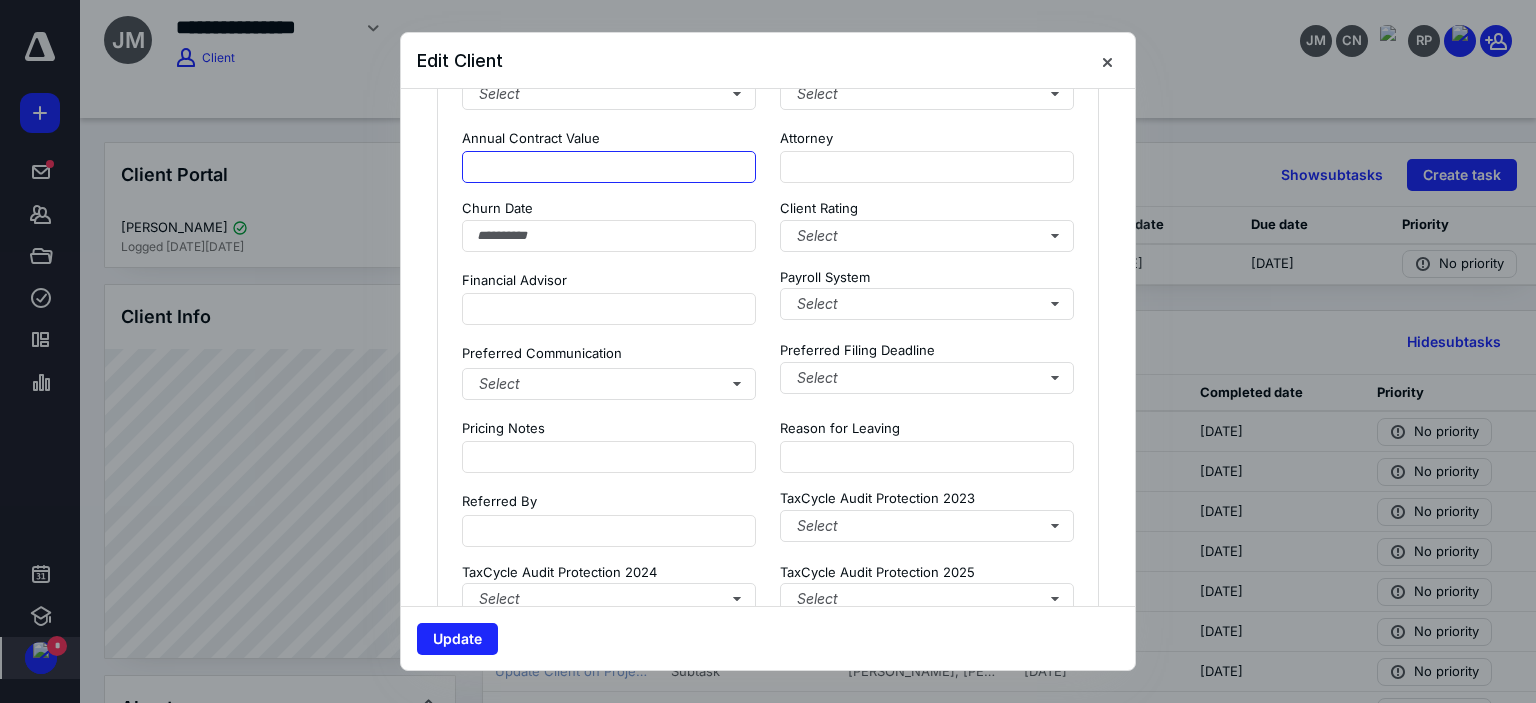 click at bounding box center [609, 167] 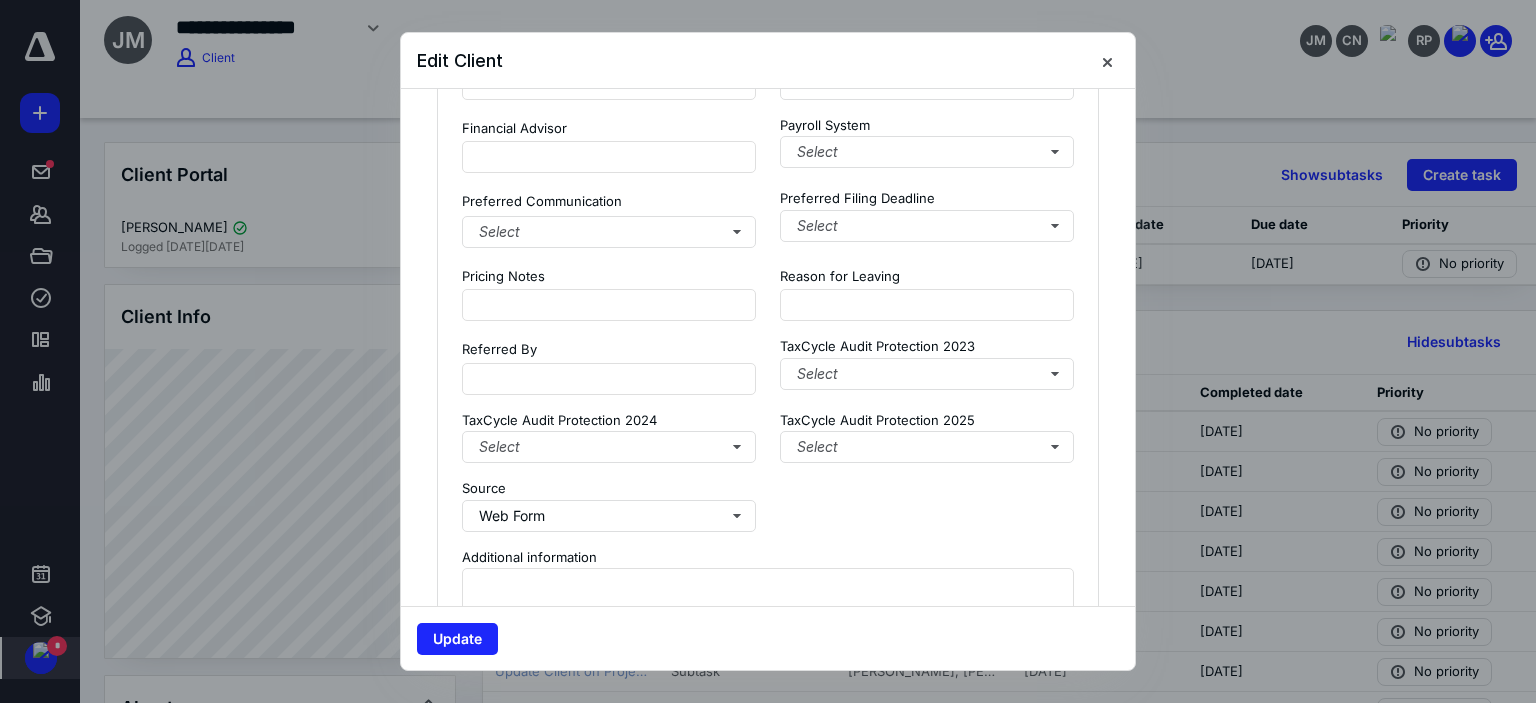 scroll, scrollTop: 1800, scrollLeft: 0, axis: vertical 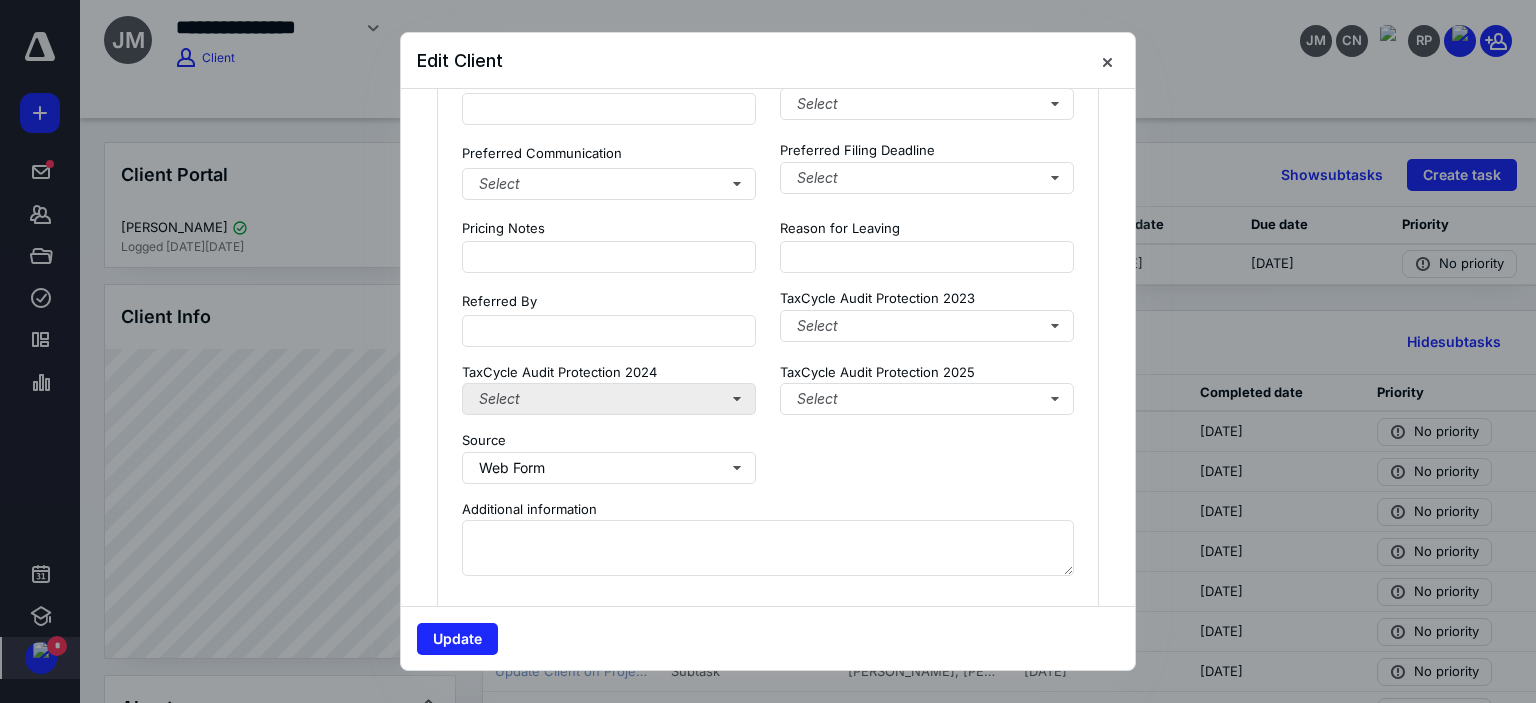 type on "**********" 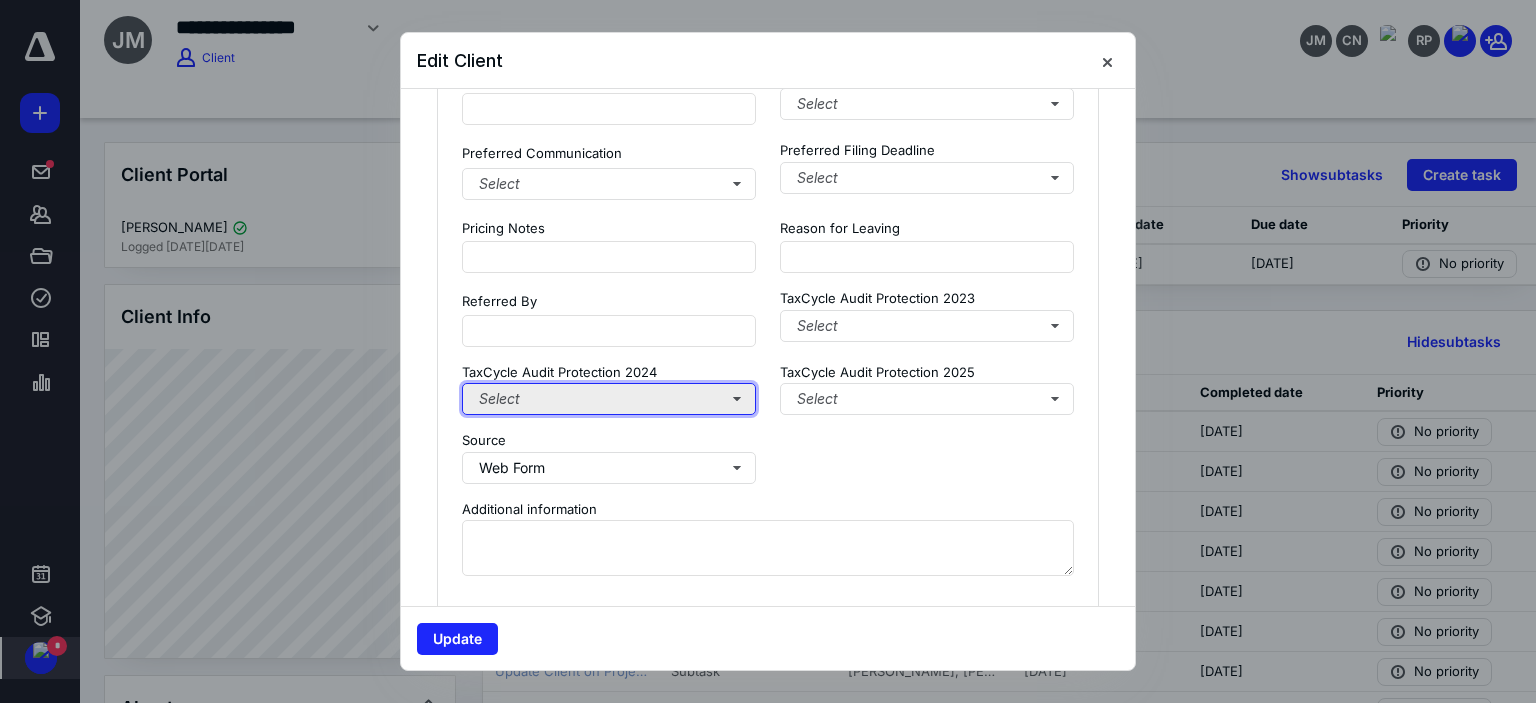 click on "Select" at bounding box center (609, 399) 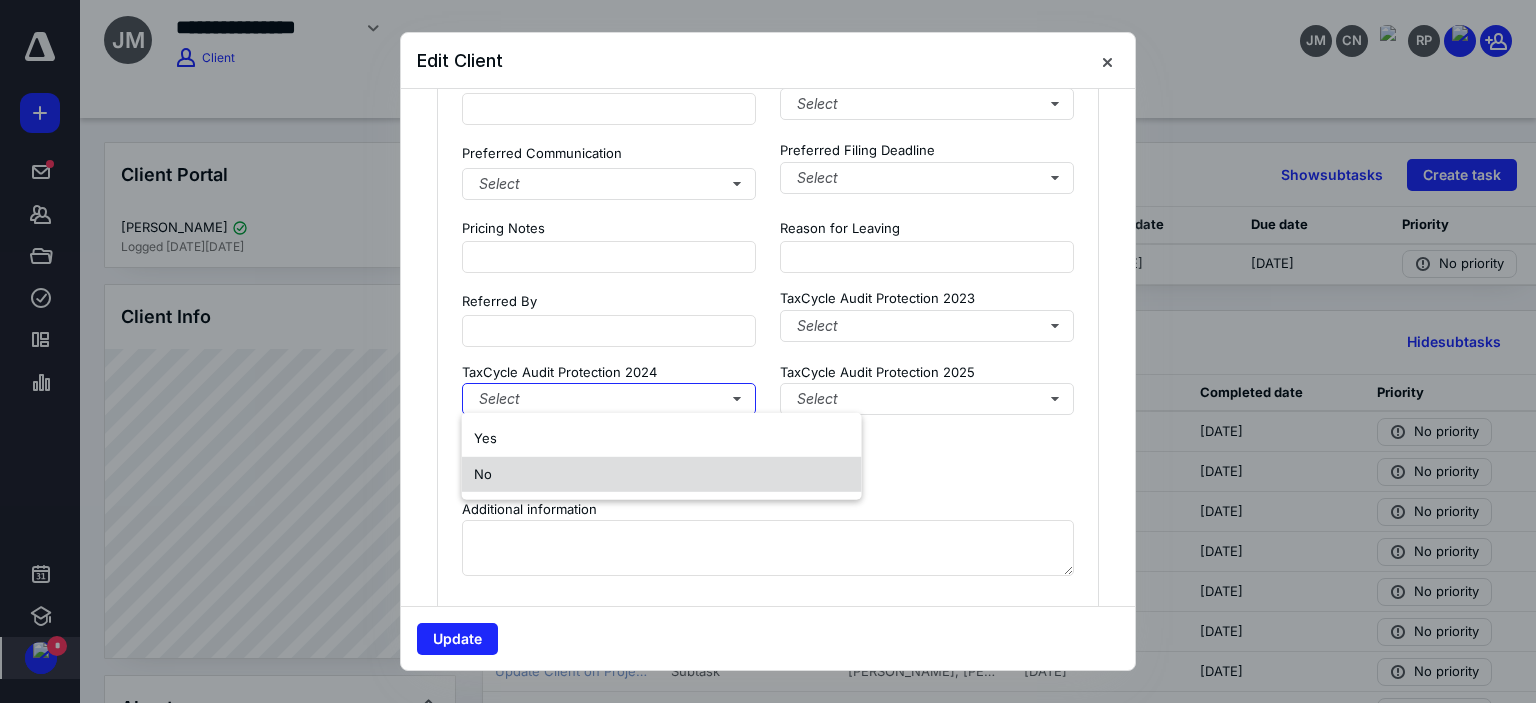 click on "No" at bounding box center [662, 474] 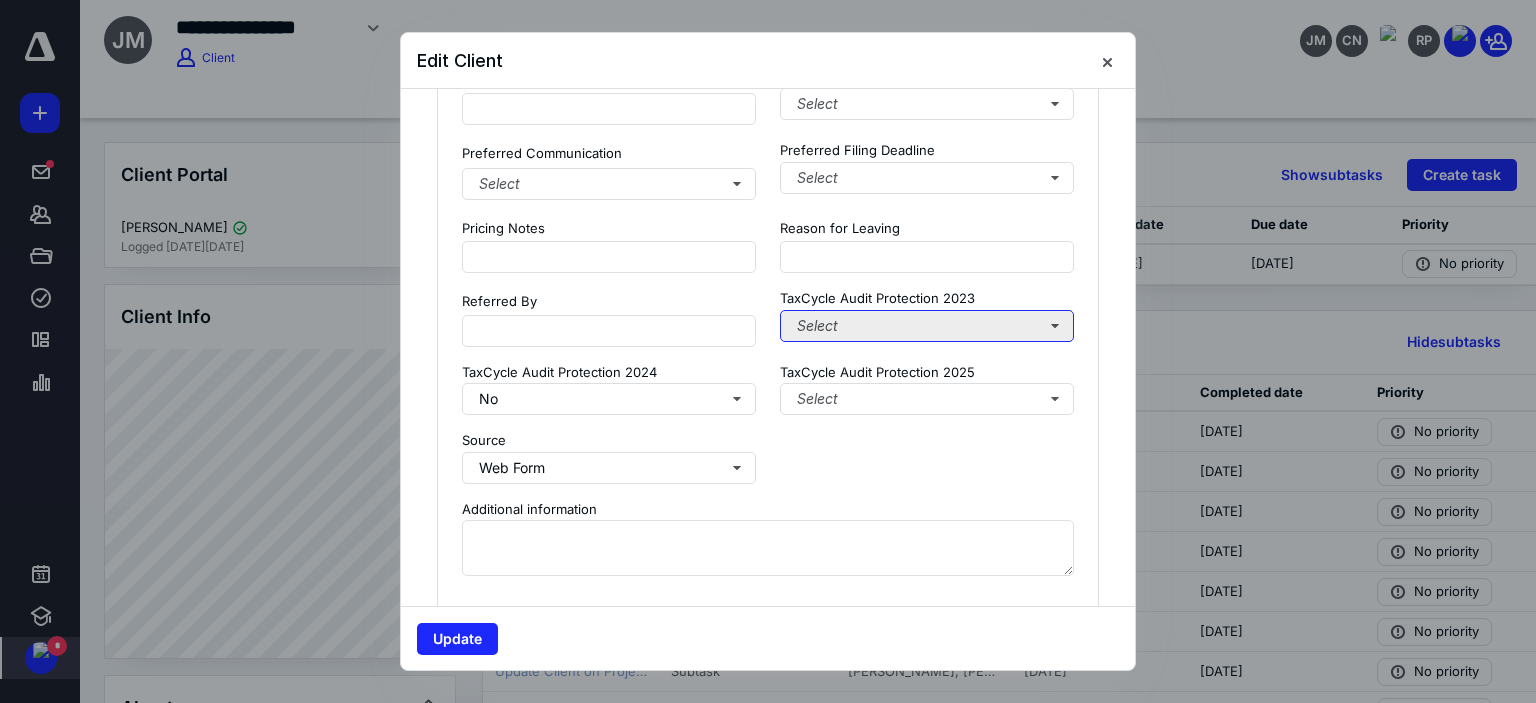 click on "Select" at bounding box center (927, 326) 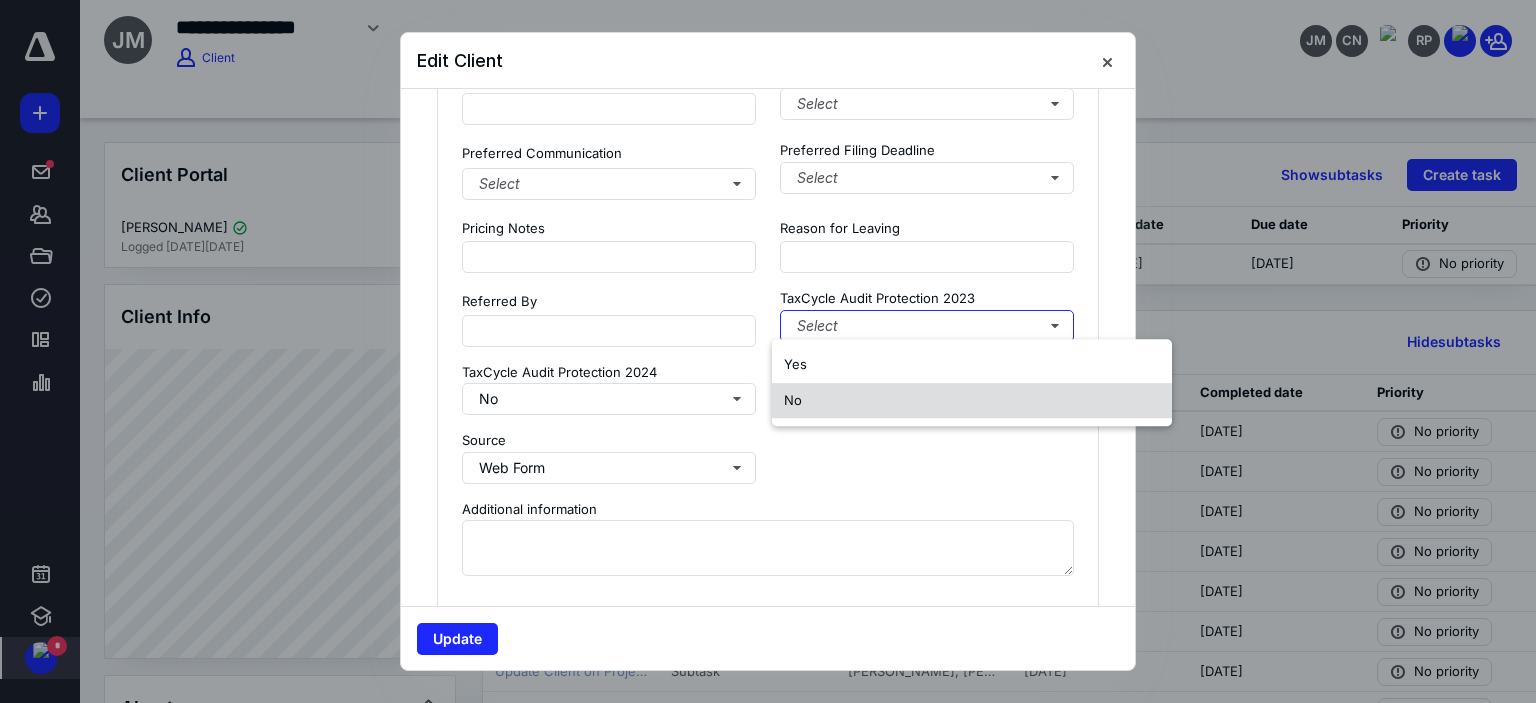 click on "No" at bounding box center [972, 401] 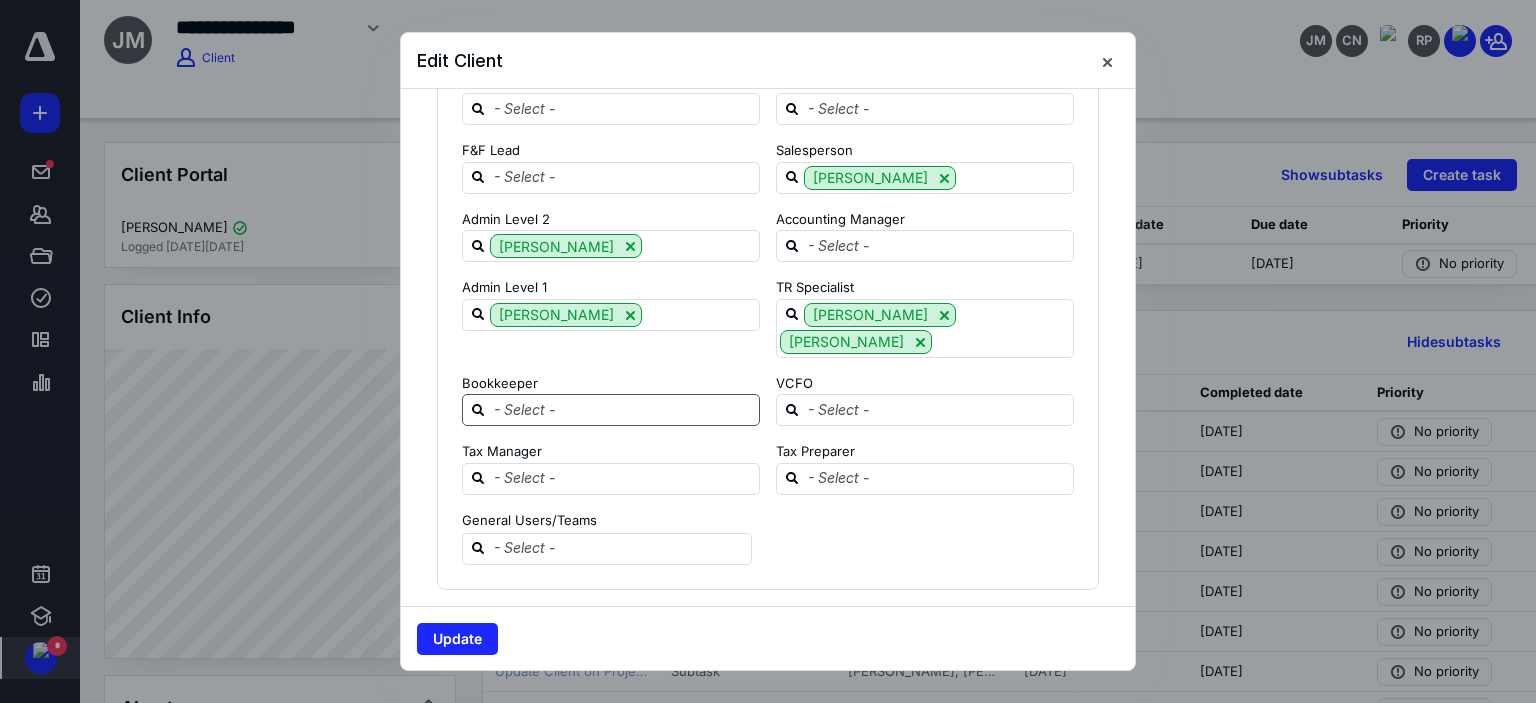 scroll, scrollTop: 2500, scrollLeft: 0, axis: vertical 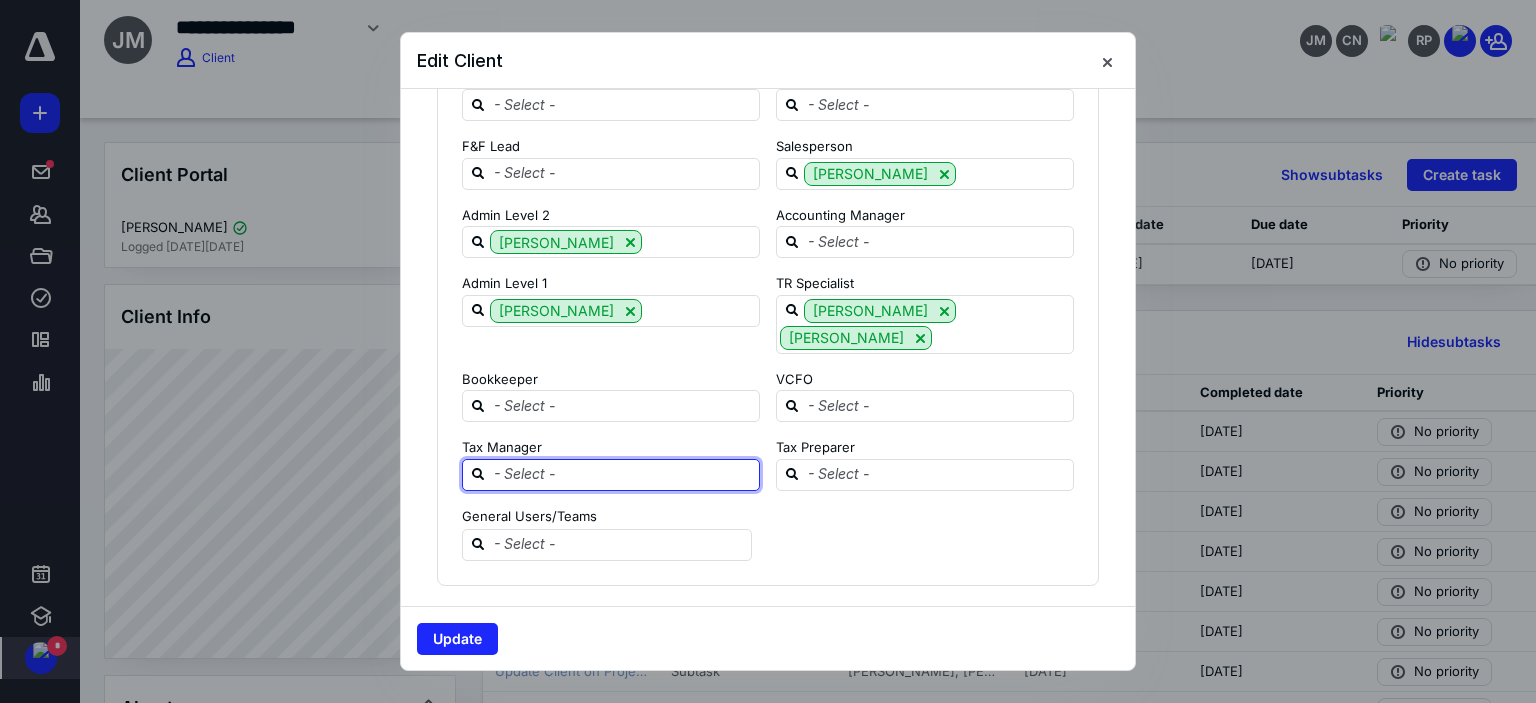 click at bounding box center [623, 474] 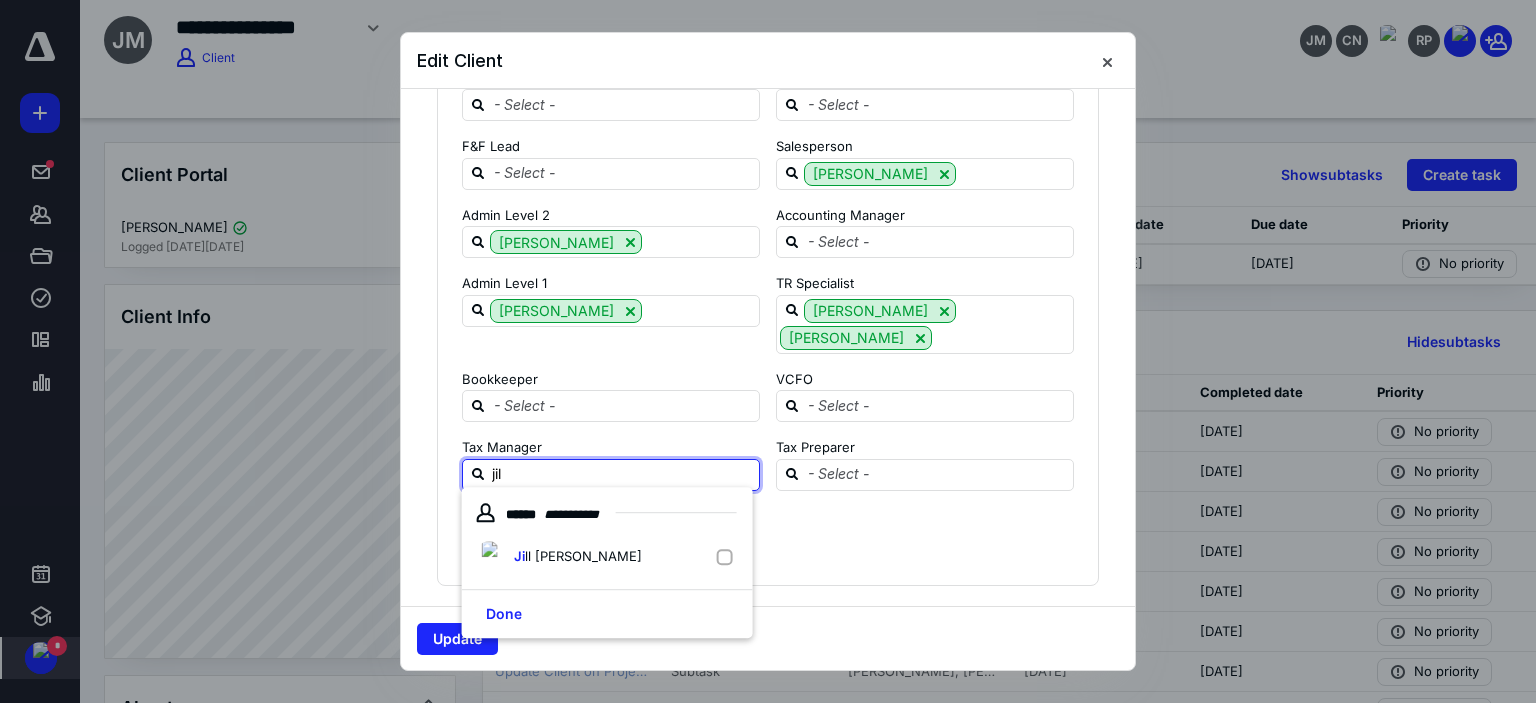 type on "jill" 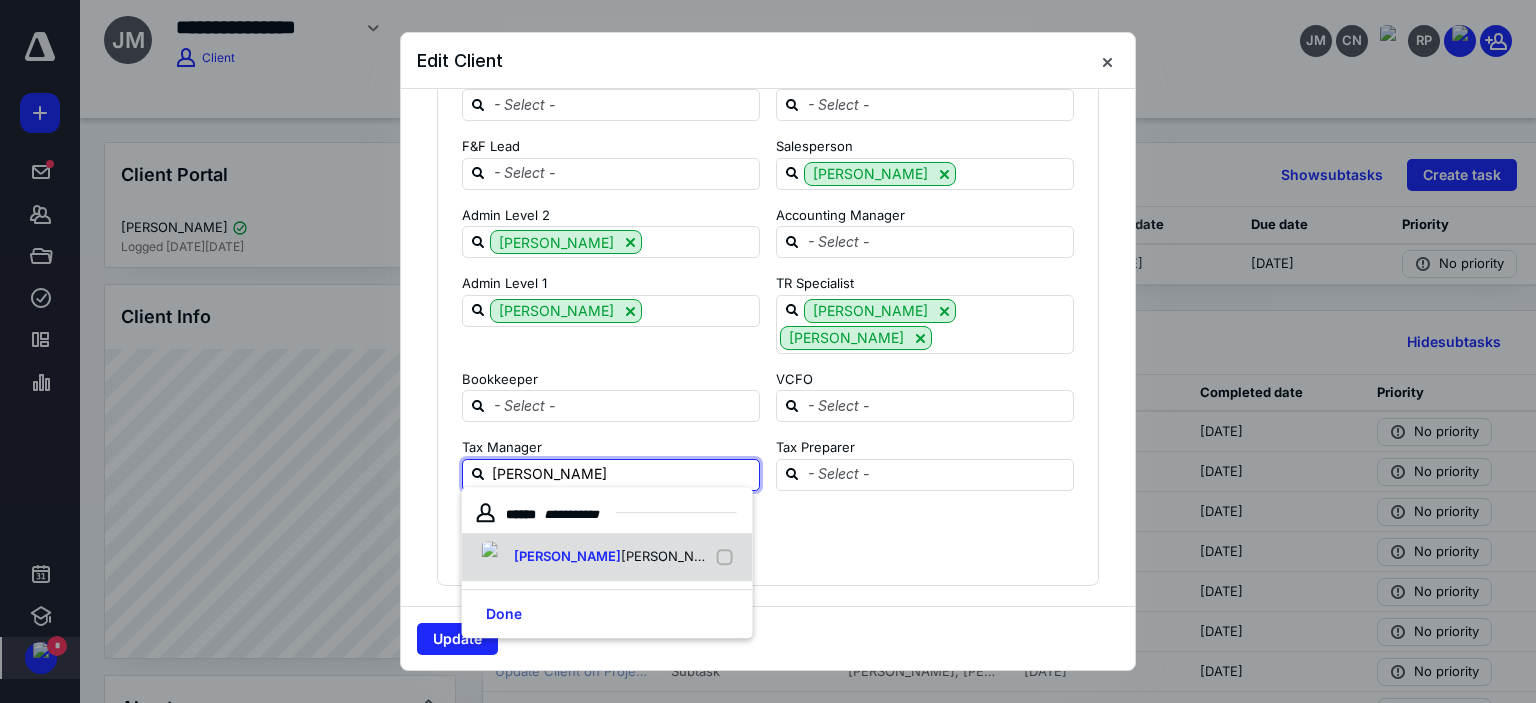 click on "Jill" at bounding box center (567, 556) 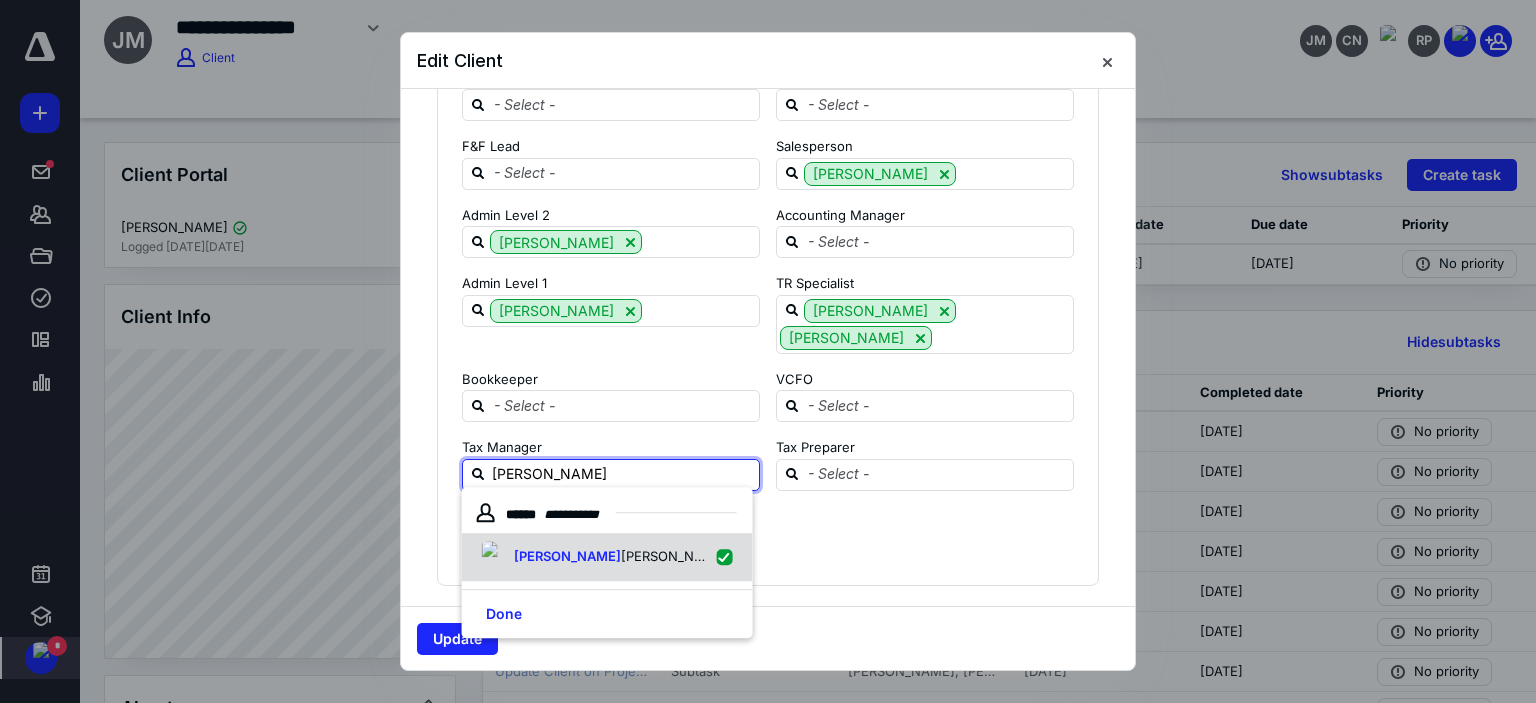 checkbox on "true" 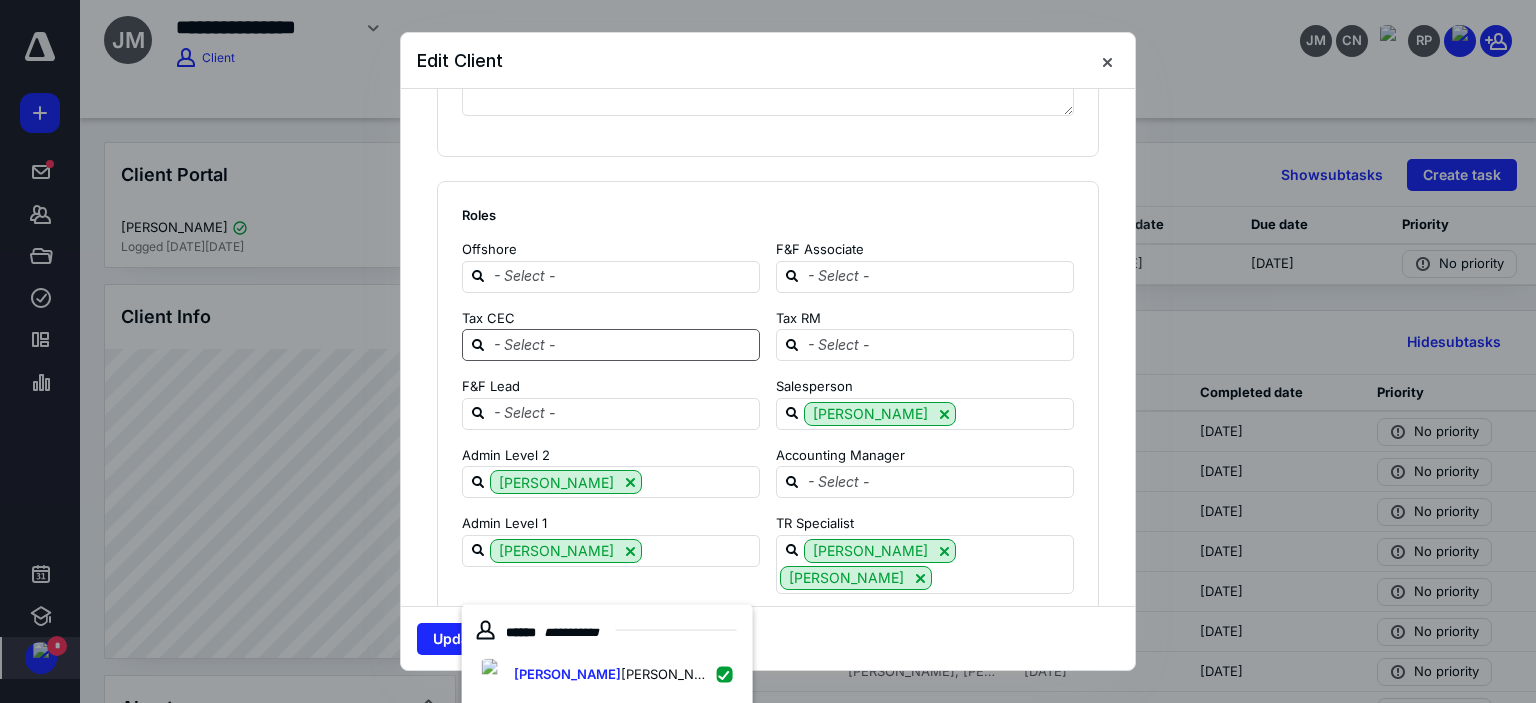 scroll, scrollTop: 2200, scrollLeft: 0, axis: vertical 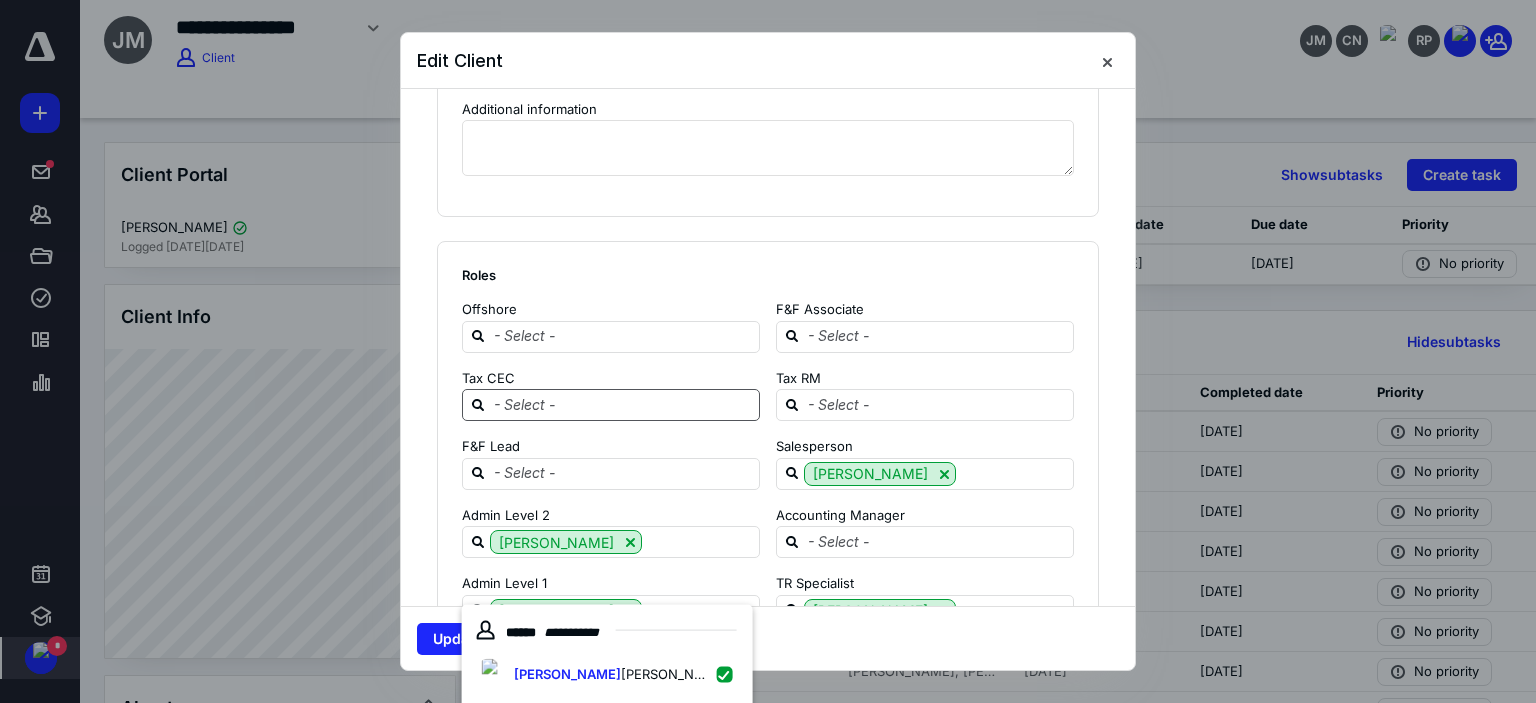 type on "jill" 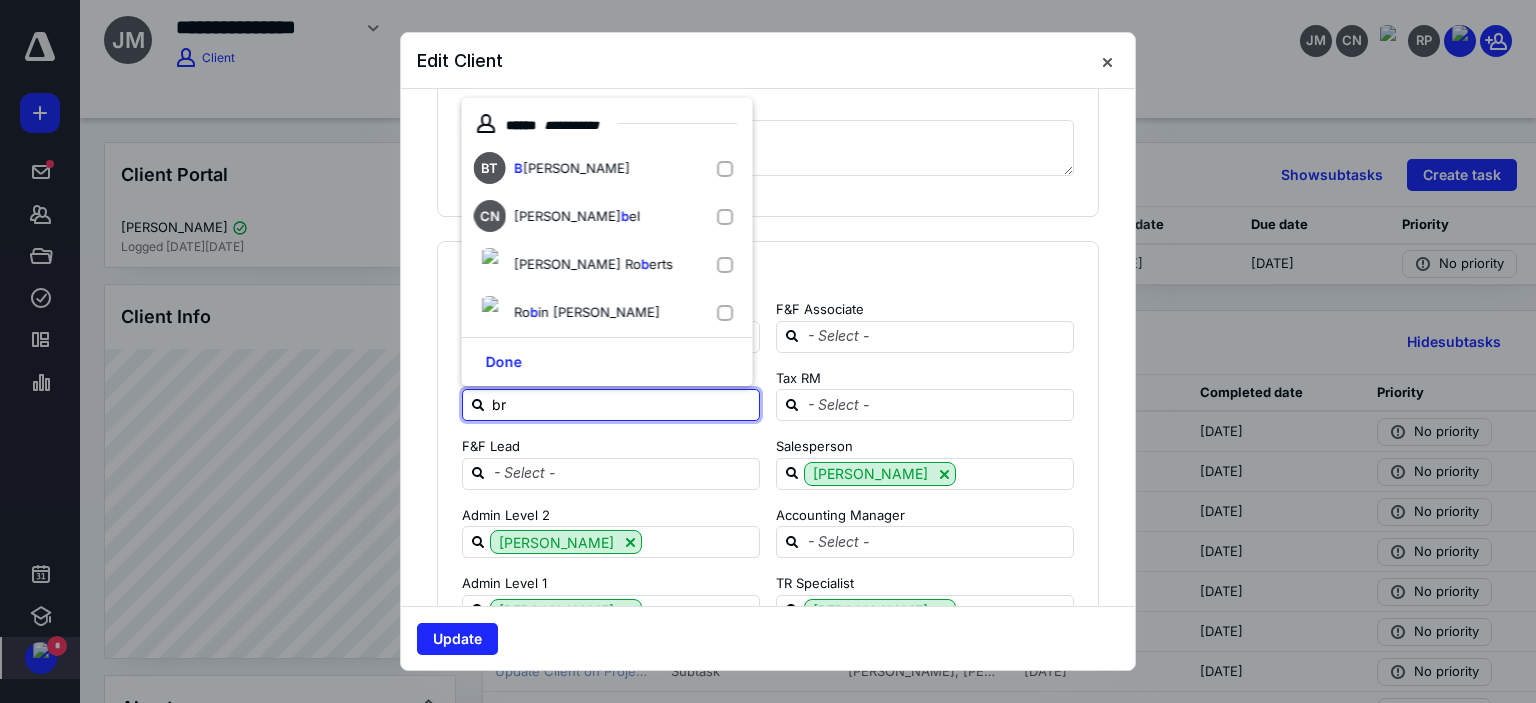 type on "bri" 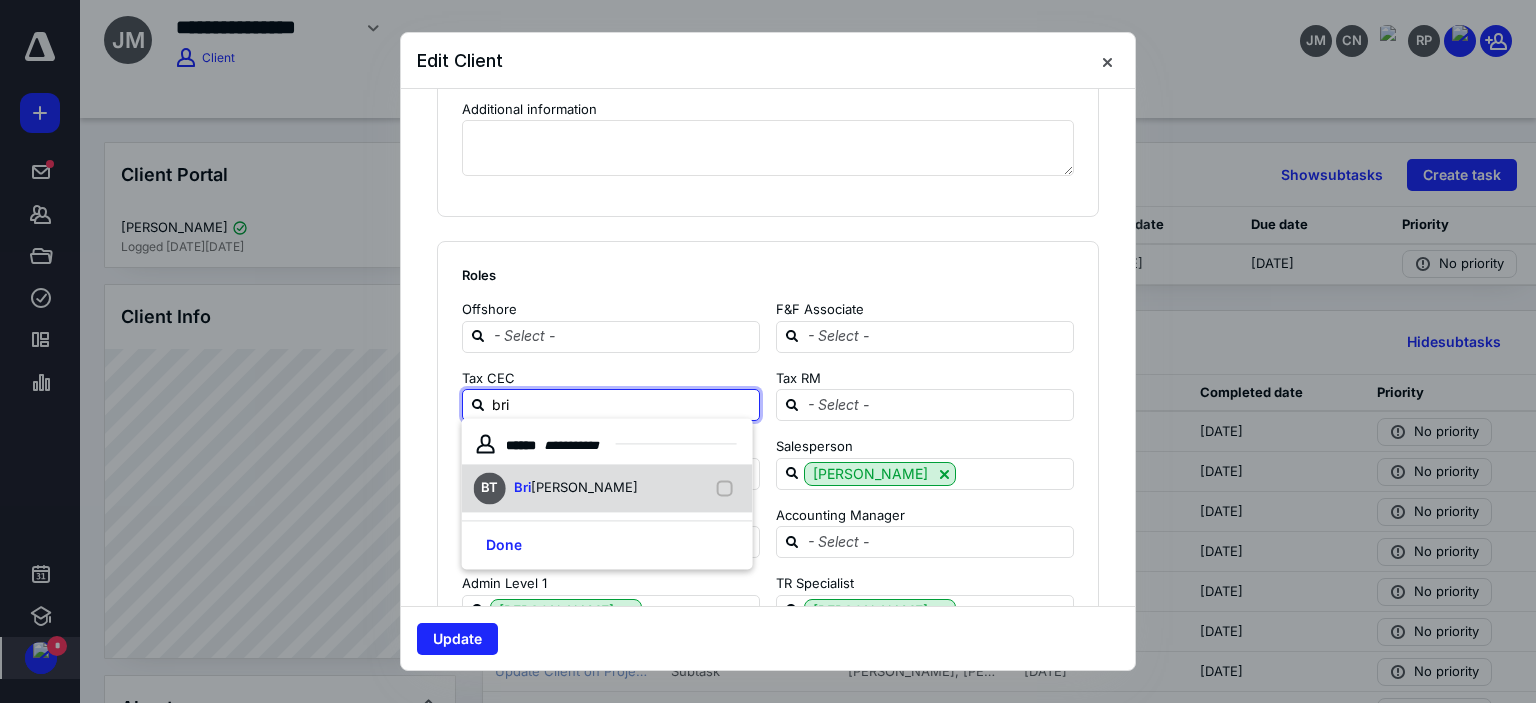 click on "BT Bri ttany Torres" at bounding box center (607, 488) 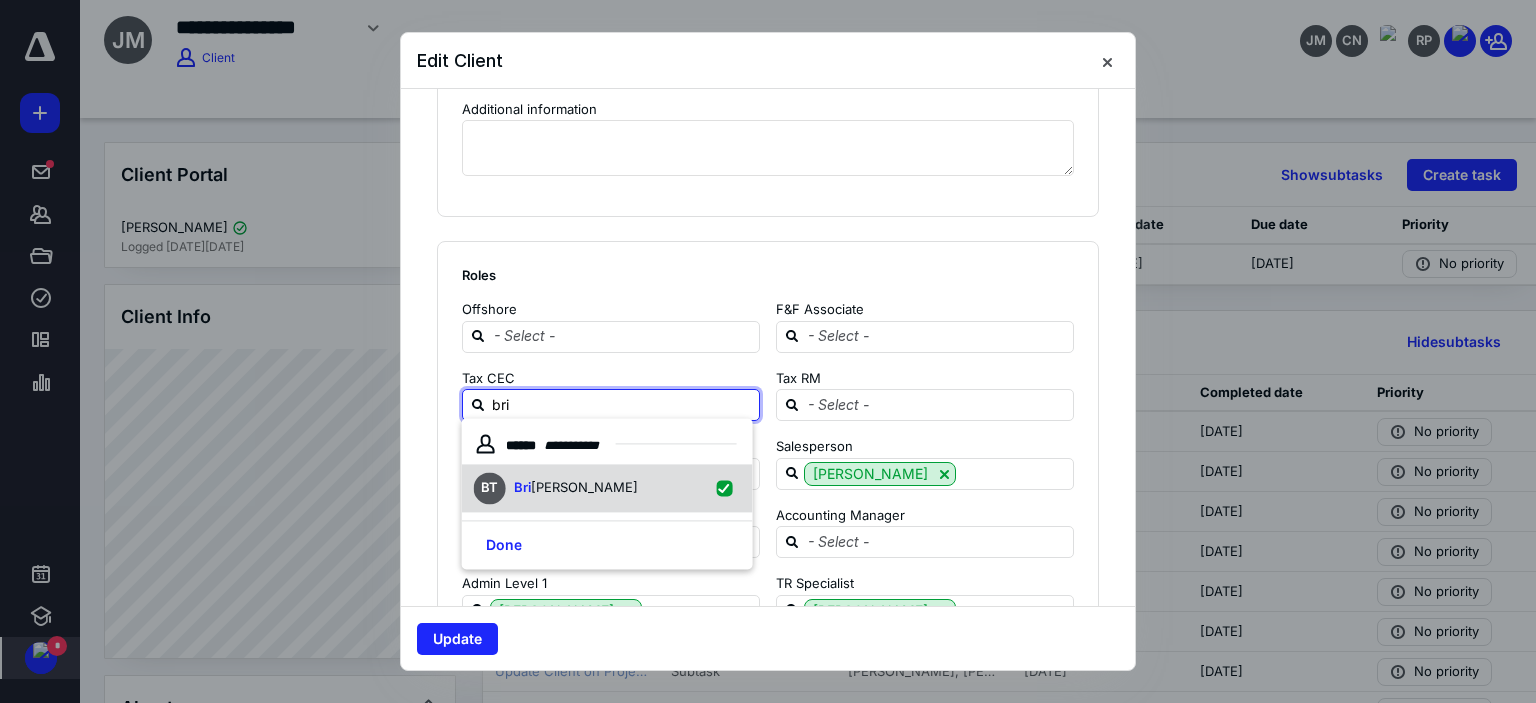 checkbox on "true" 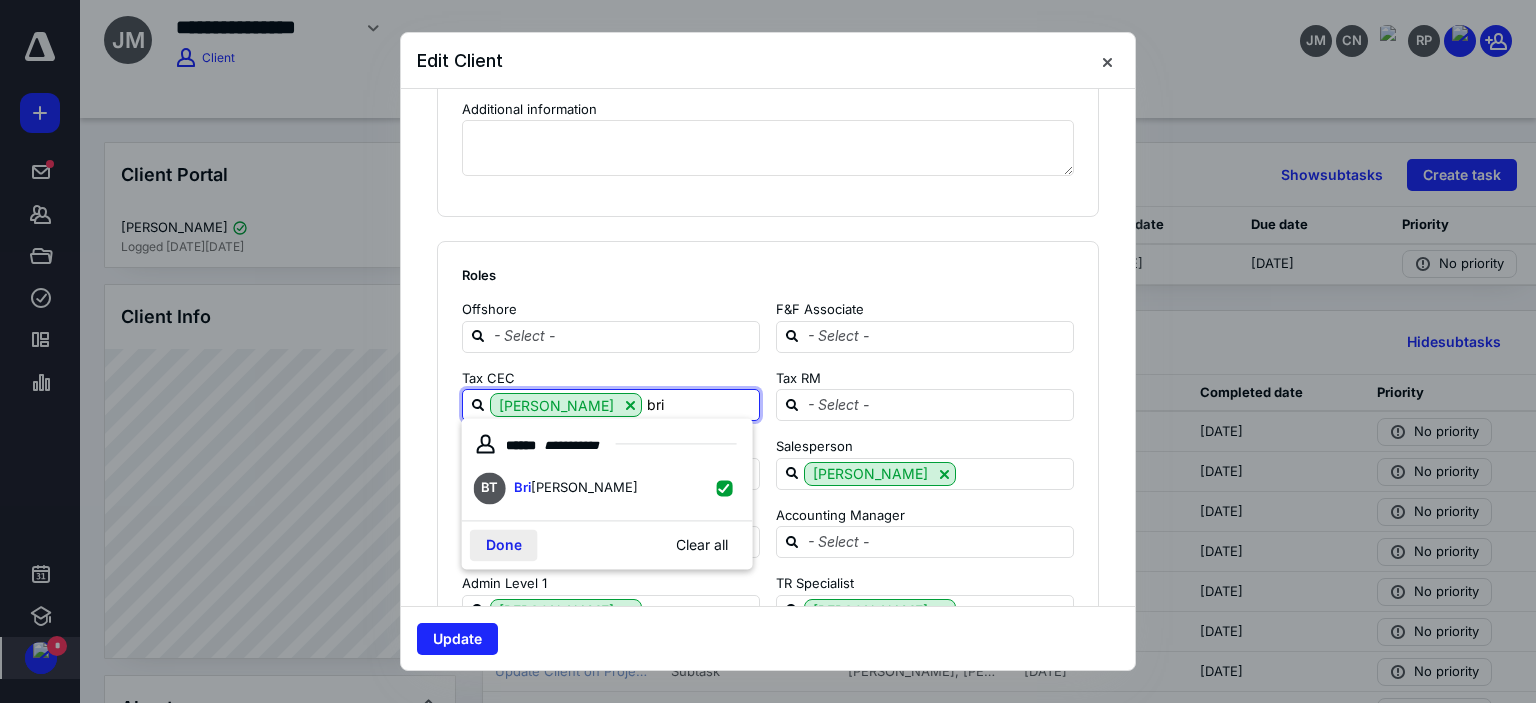 type on "bri" 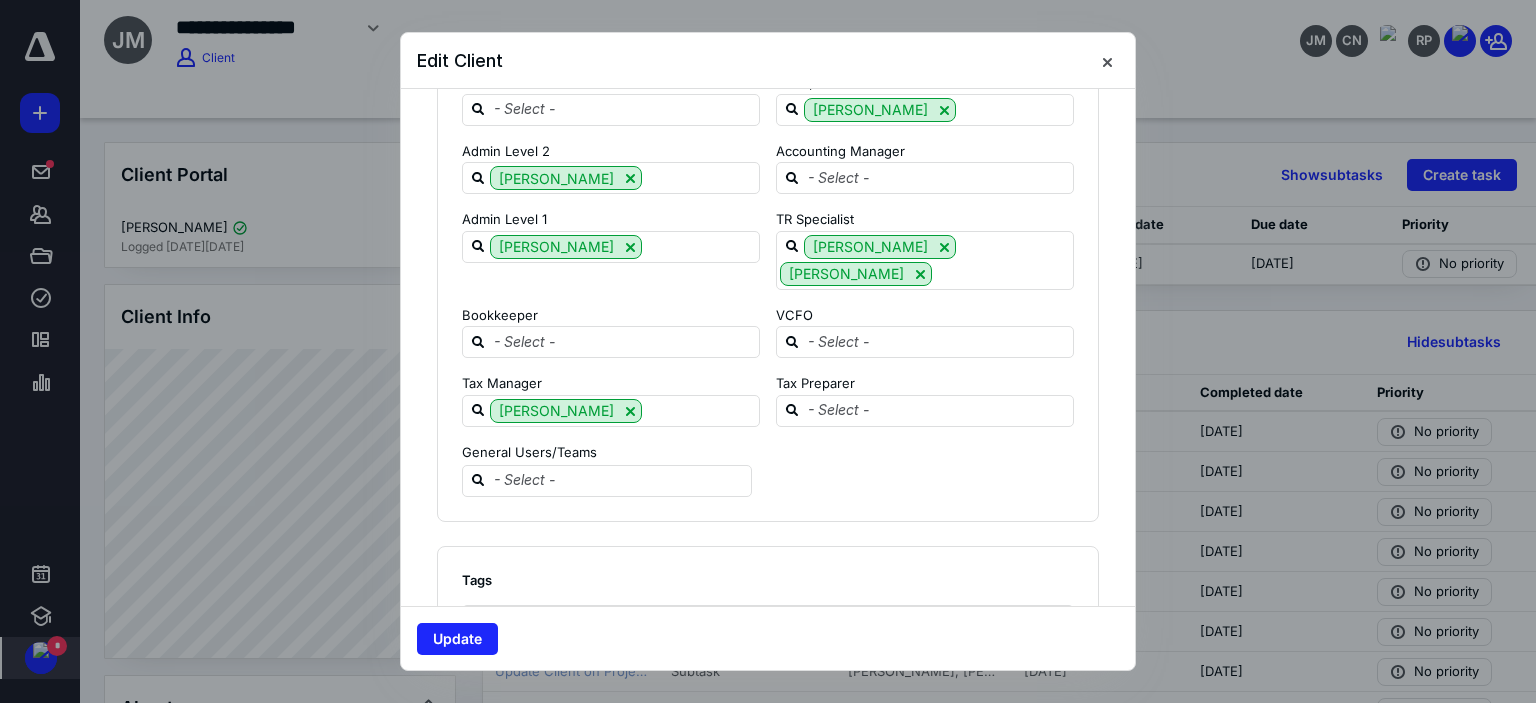 scroll, scrollTop: 2600, scrollLeft: 0, axis: vertical 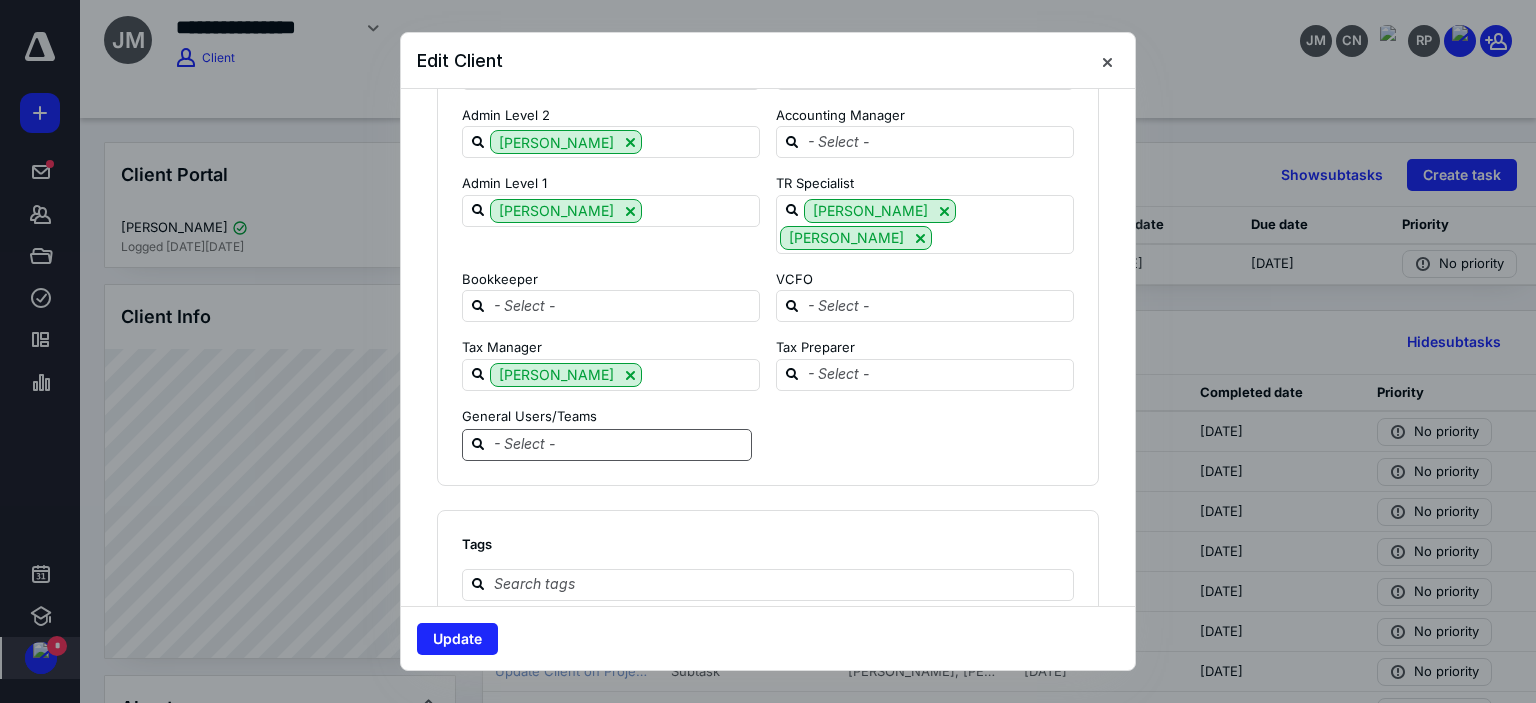 click at bounding box center [619, 444] 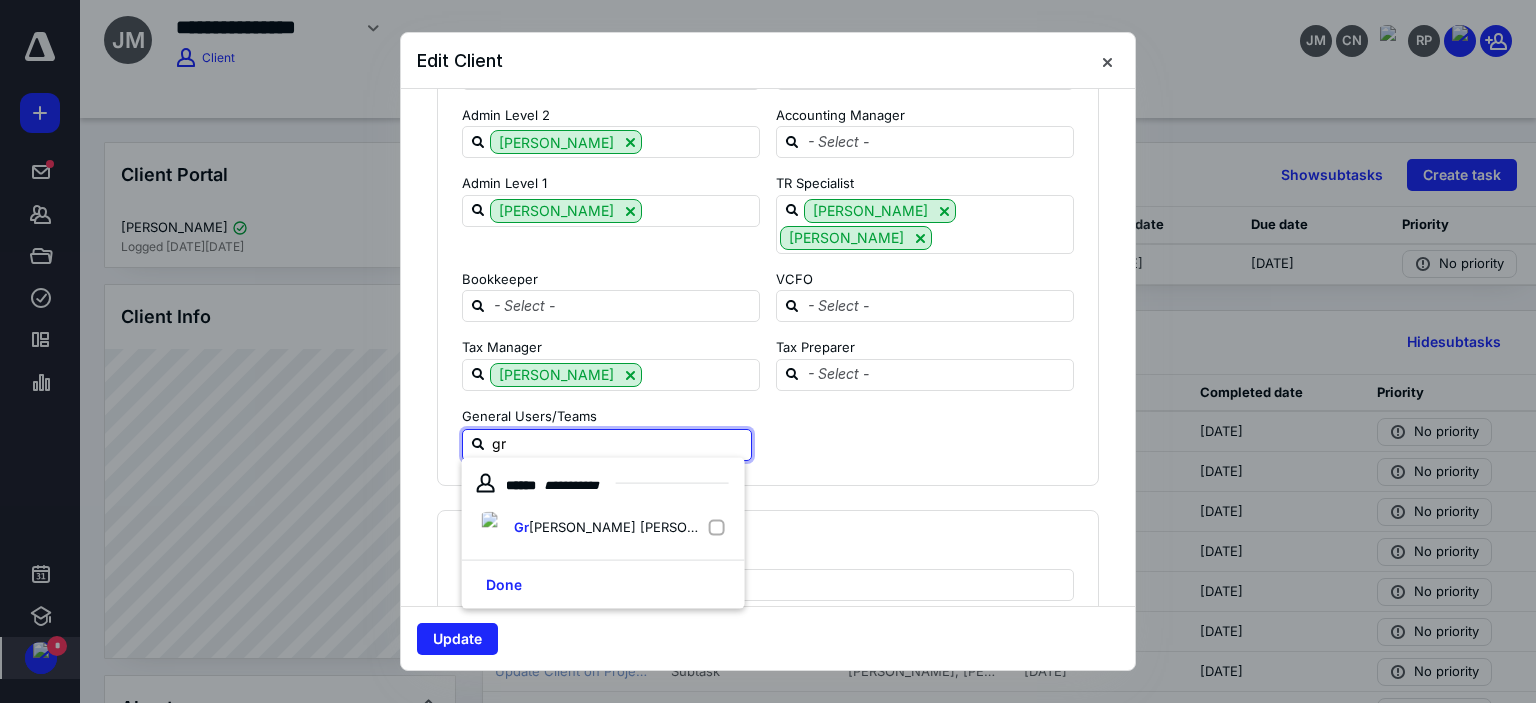 type on "gre" 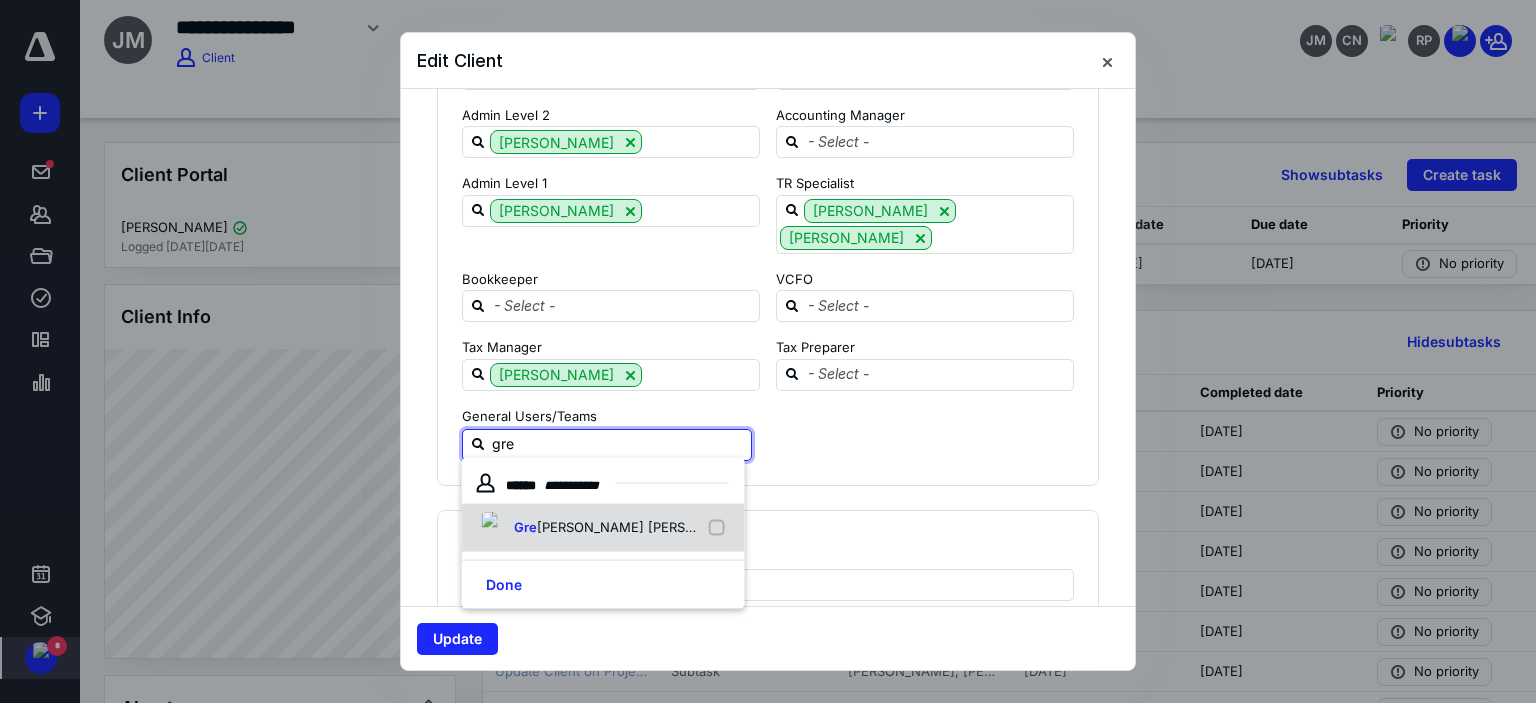 click on "tchen Roberts" at bounding box center (646, 527) 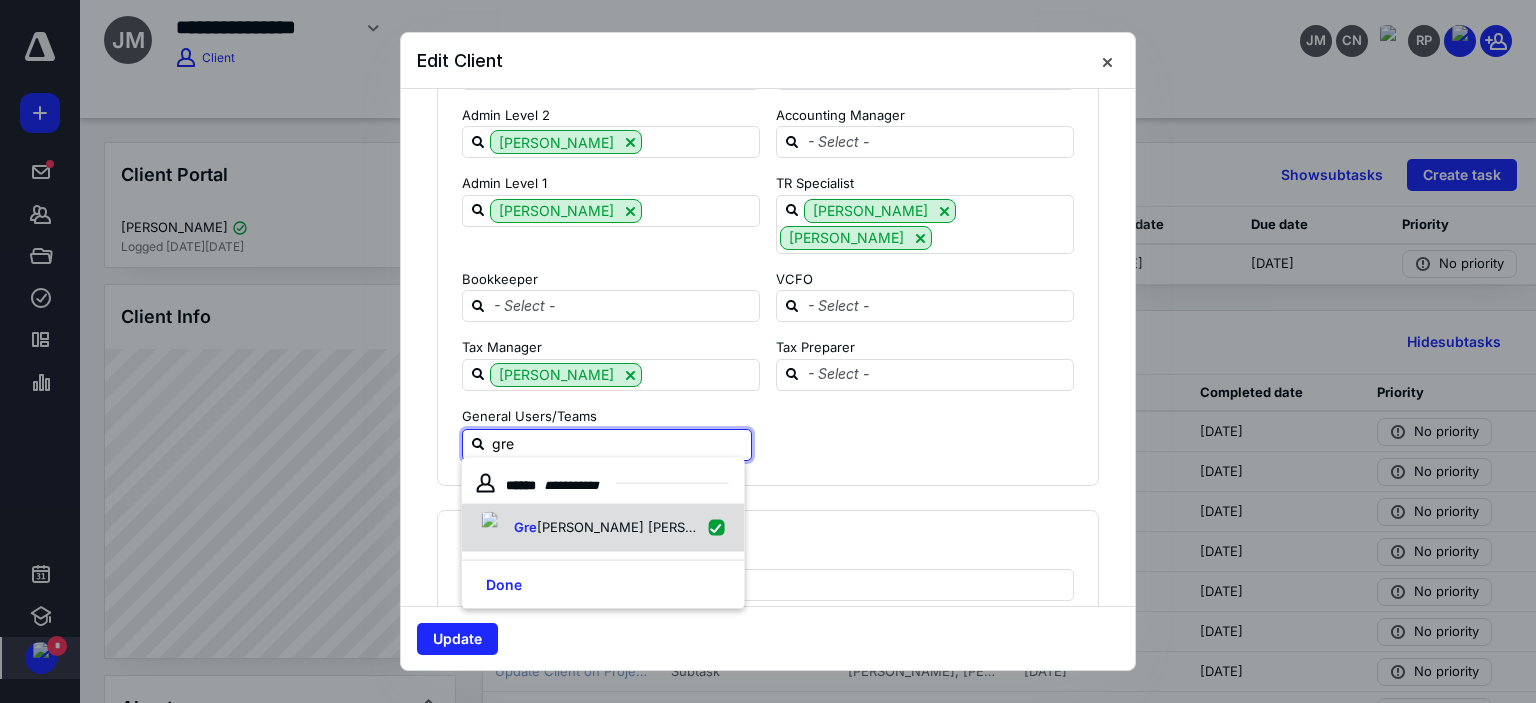 checkbox on "true" 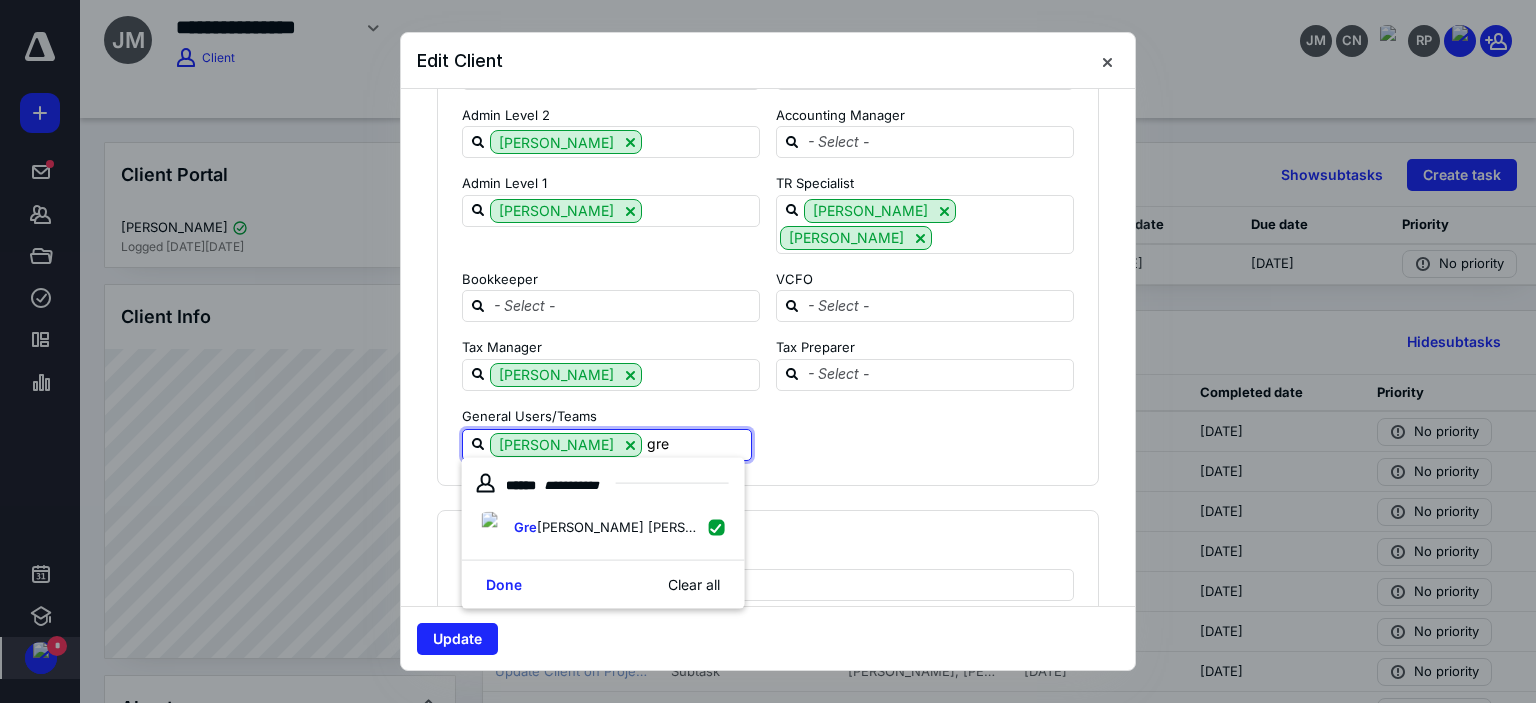 type on "gre" 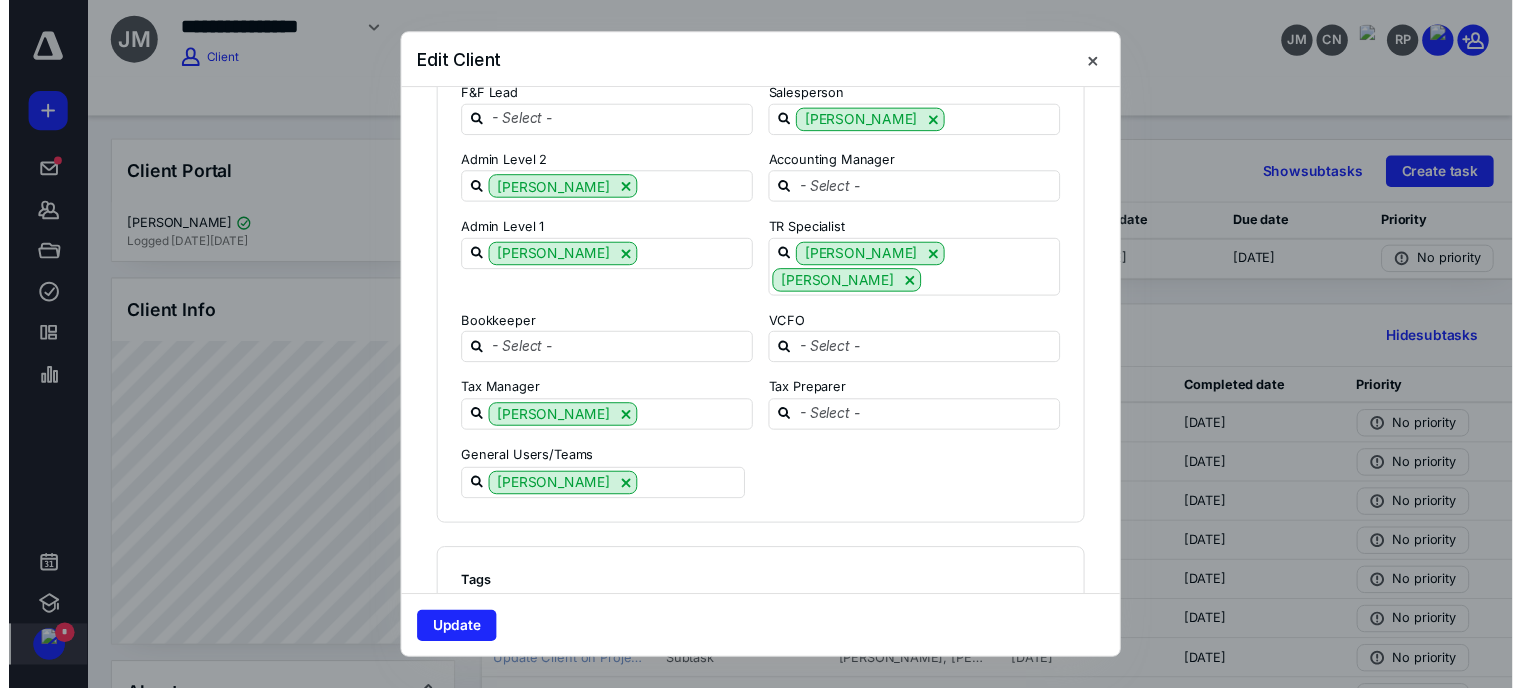 scroll, scrollTop: 2648, scrollLeft: 0, axis: vertical 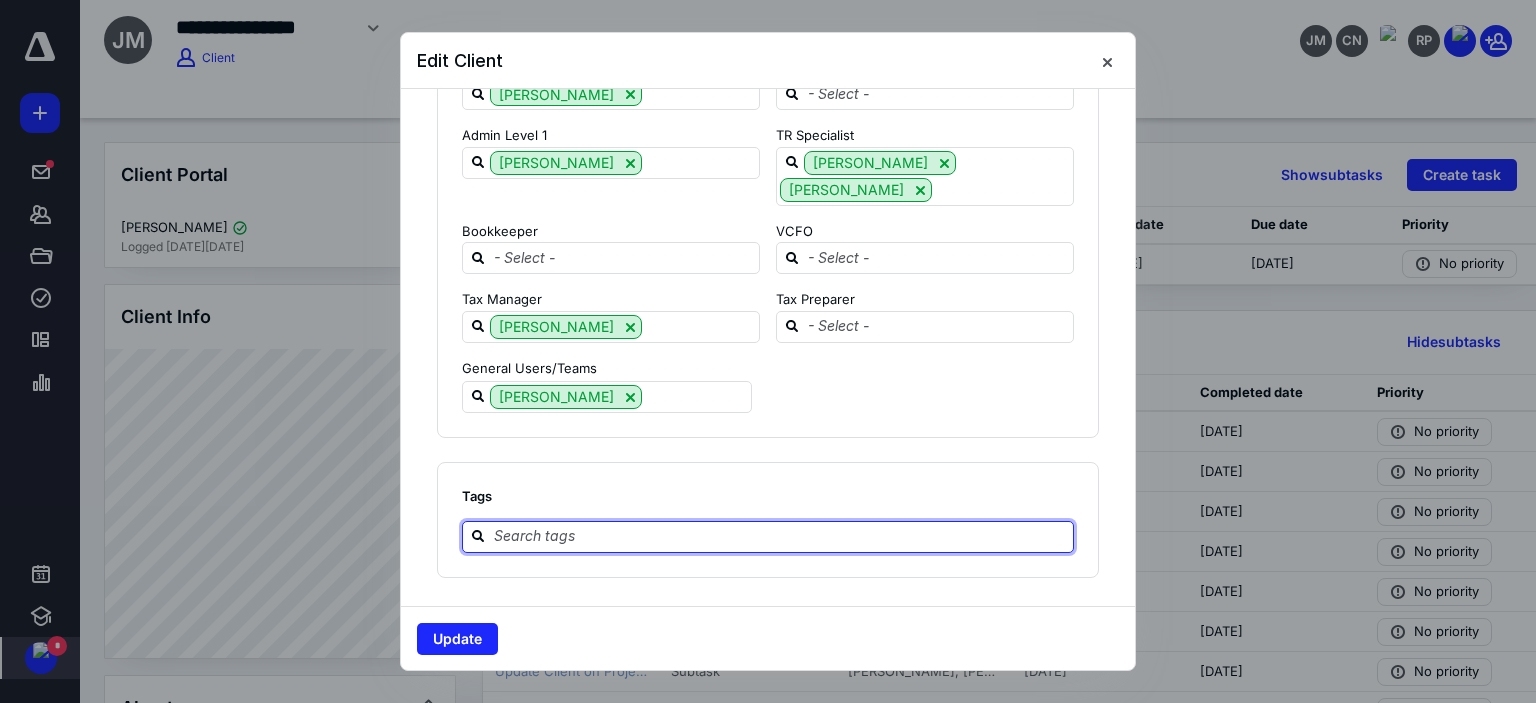 click at bounding box center (780, 536) 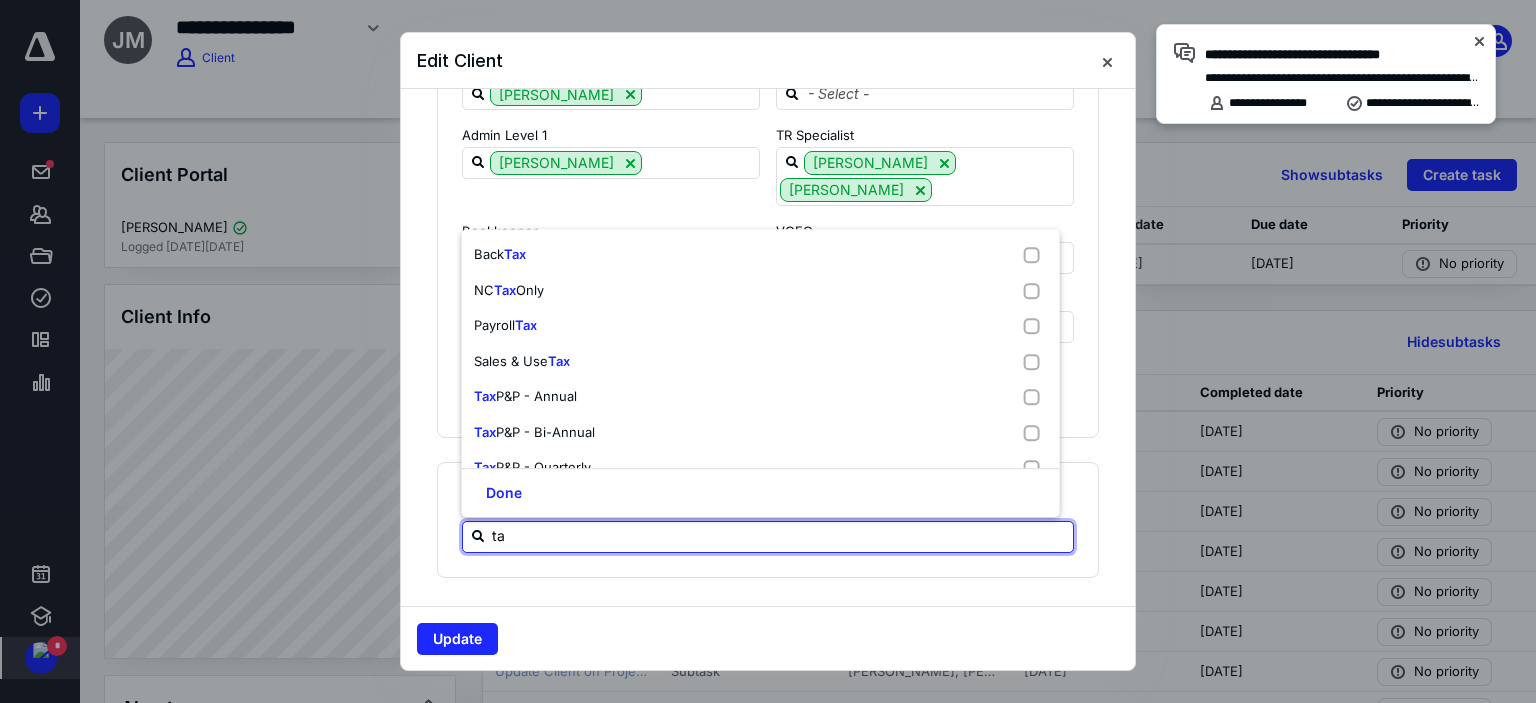 type on "t" 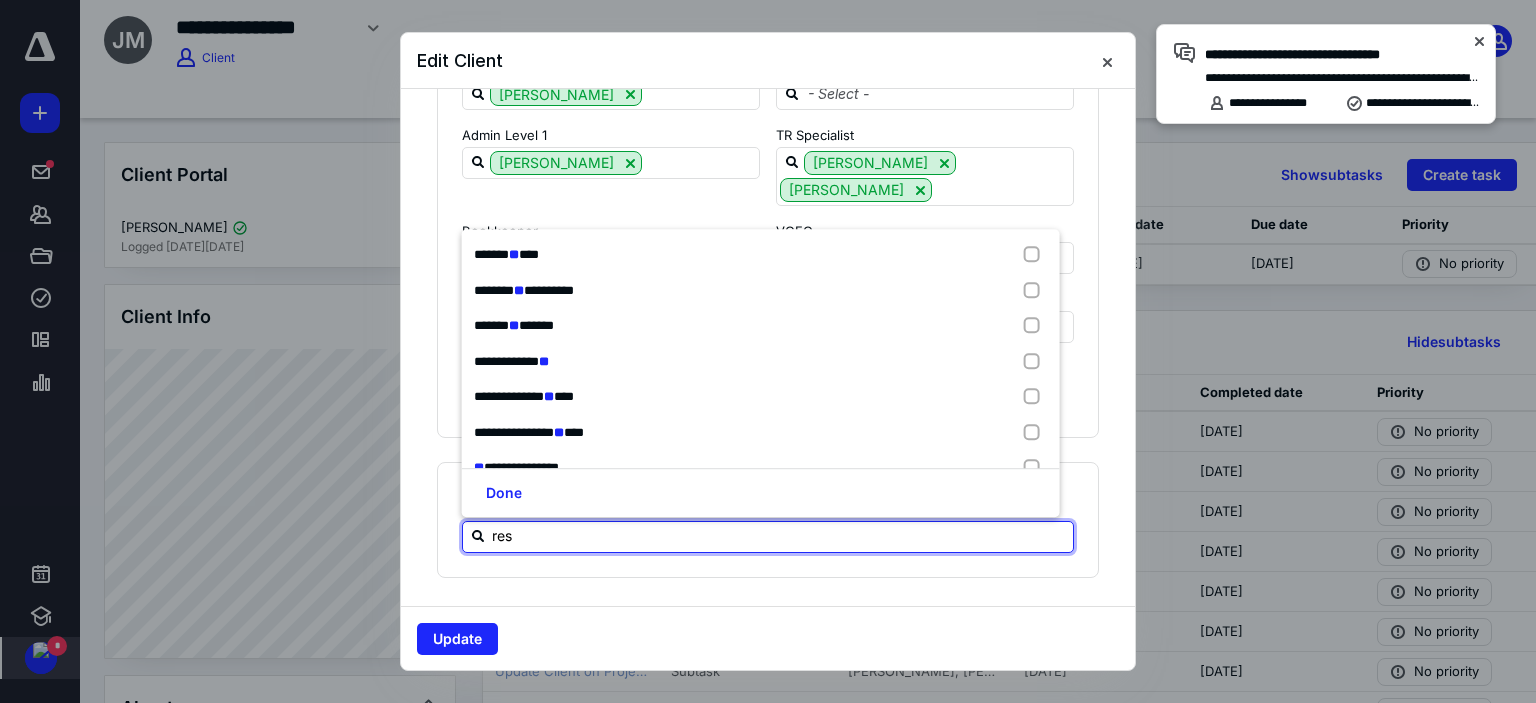 type on "reso" 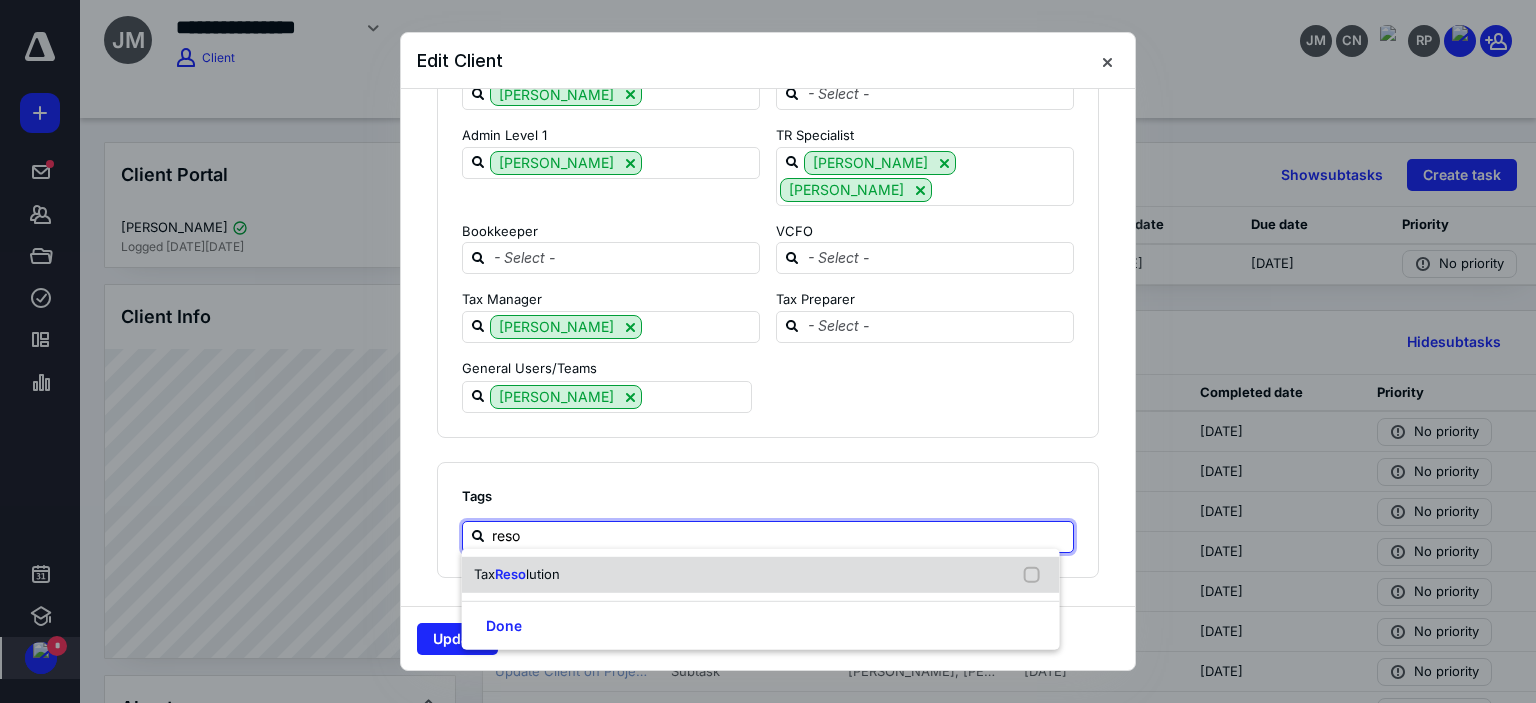 drag, startPoint x: 536, startPoint y: 561, endPoint x: 536, endPoint y: 580, distance: 19 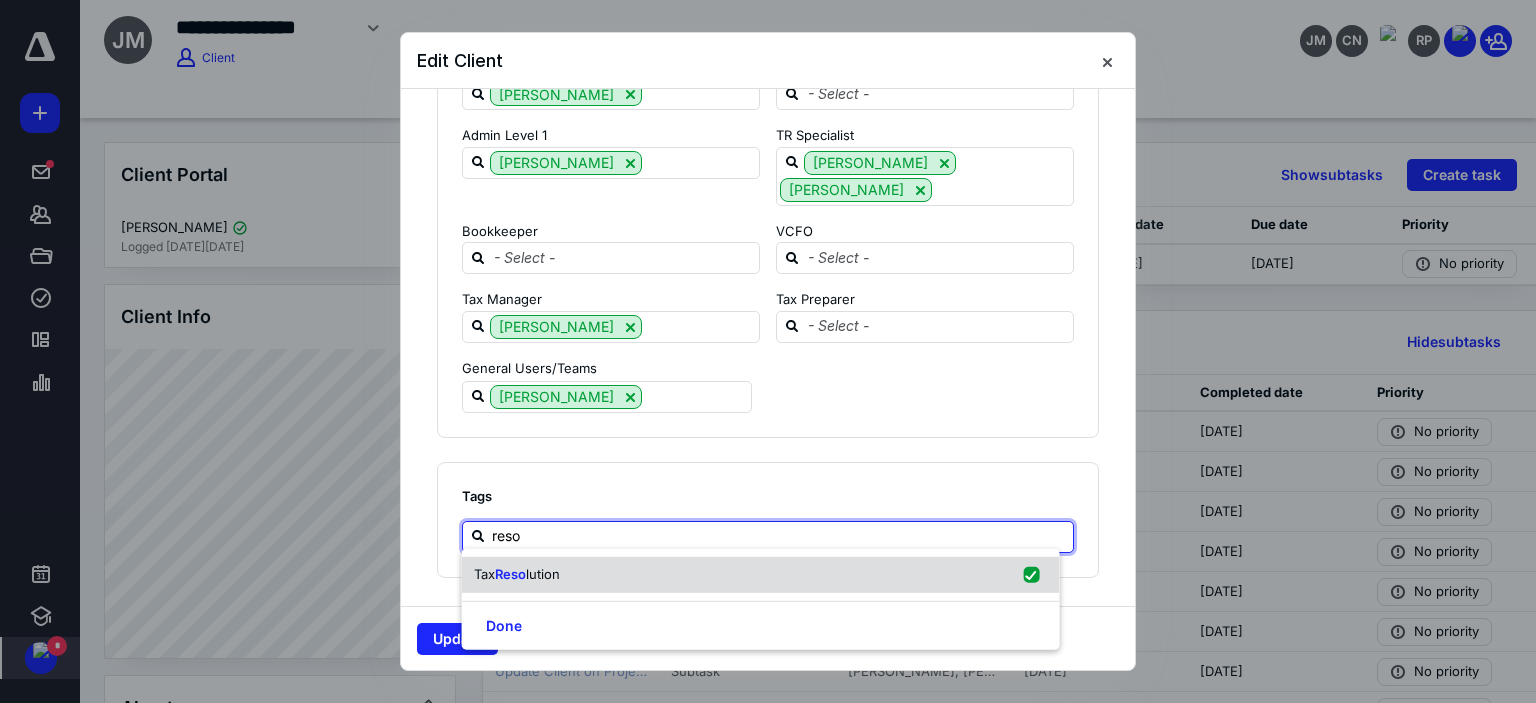 checkbox on "true" 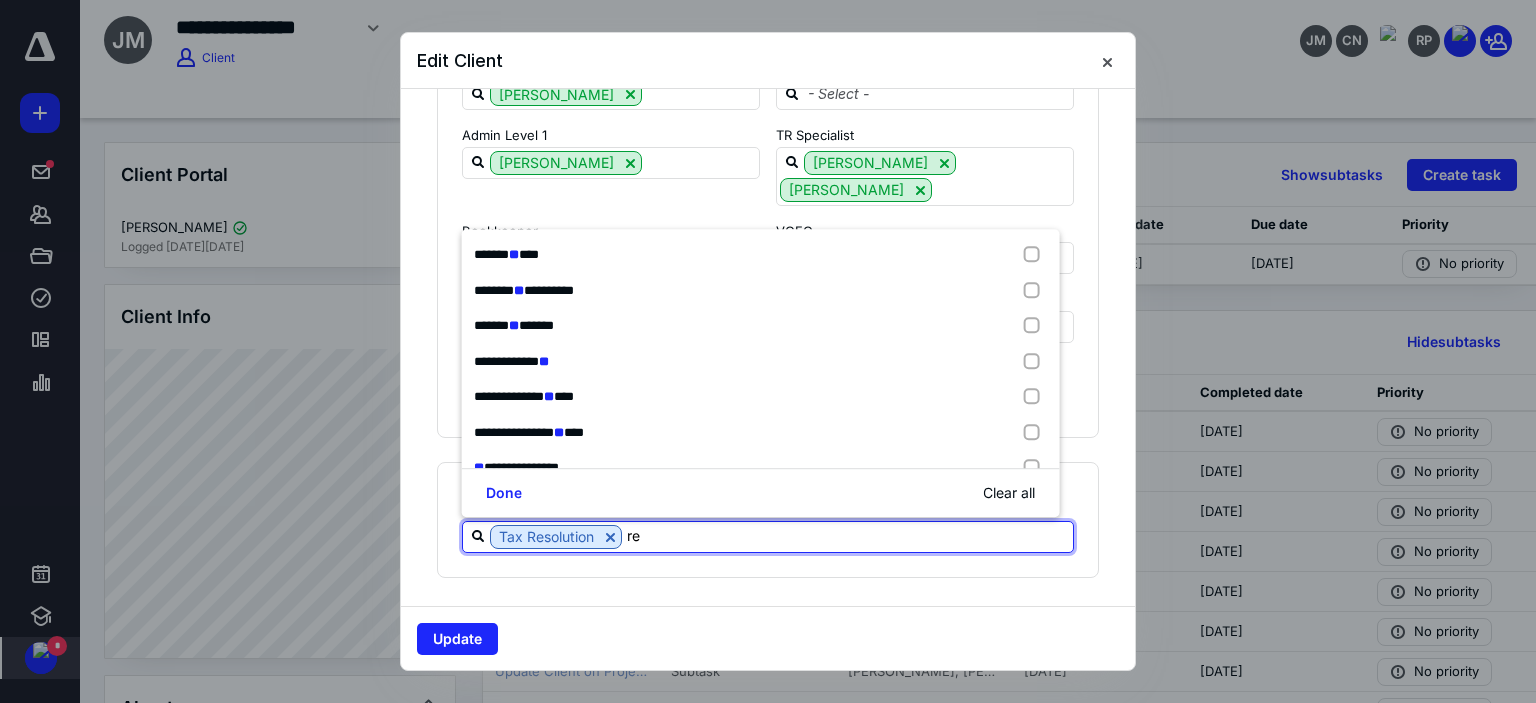 type on "r" 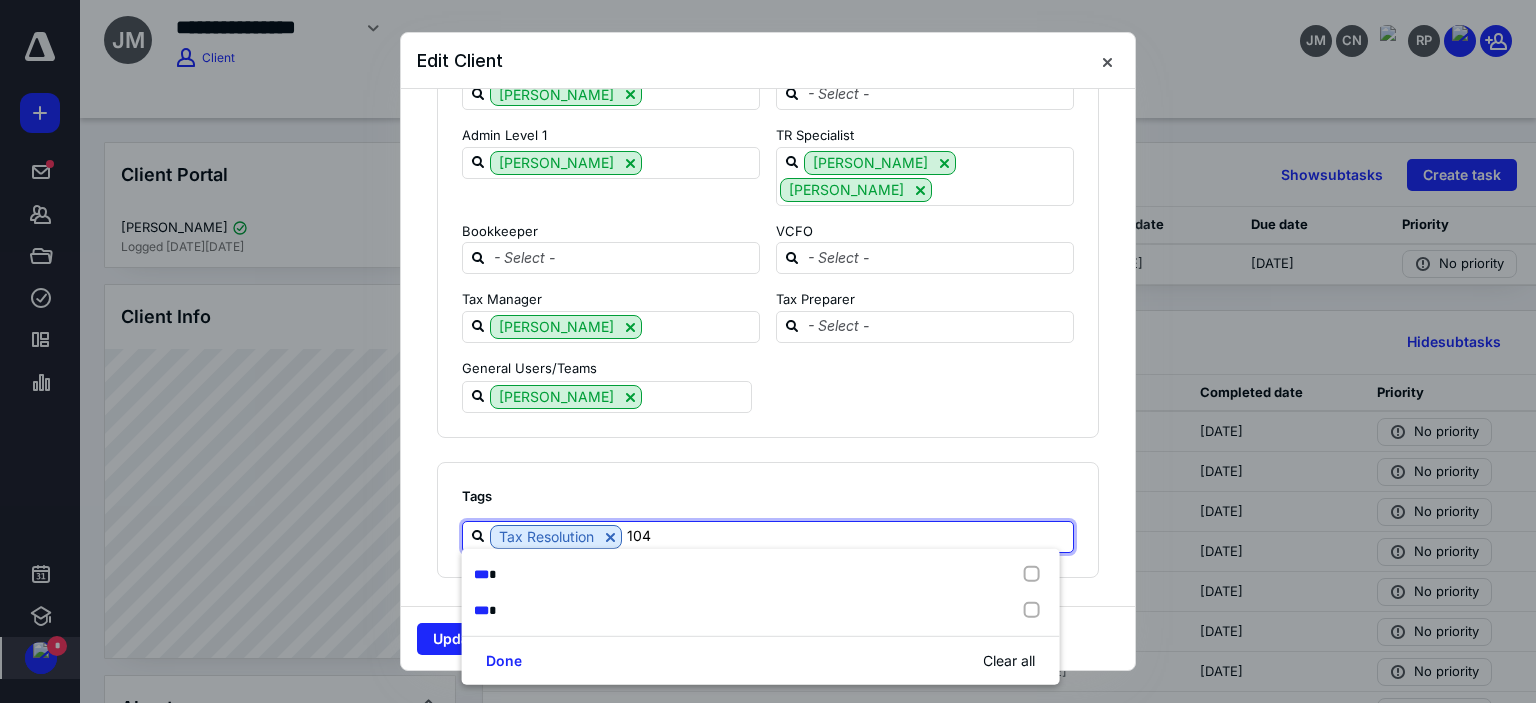 type on "1040" 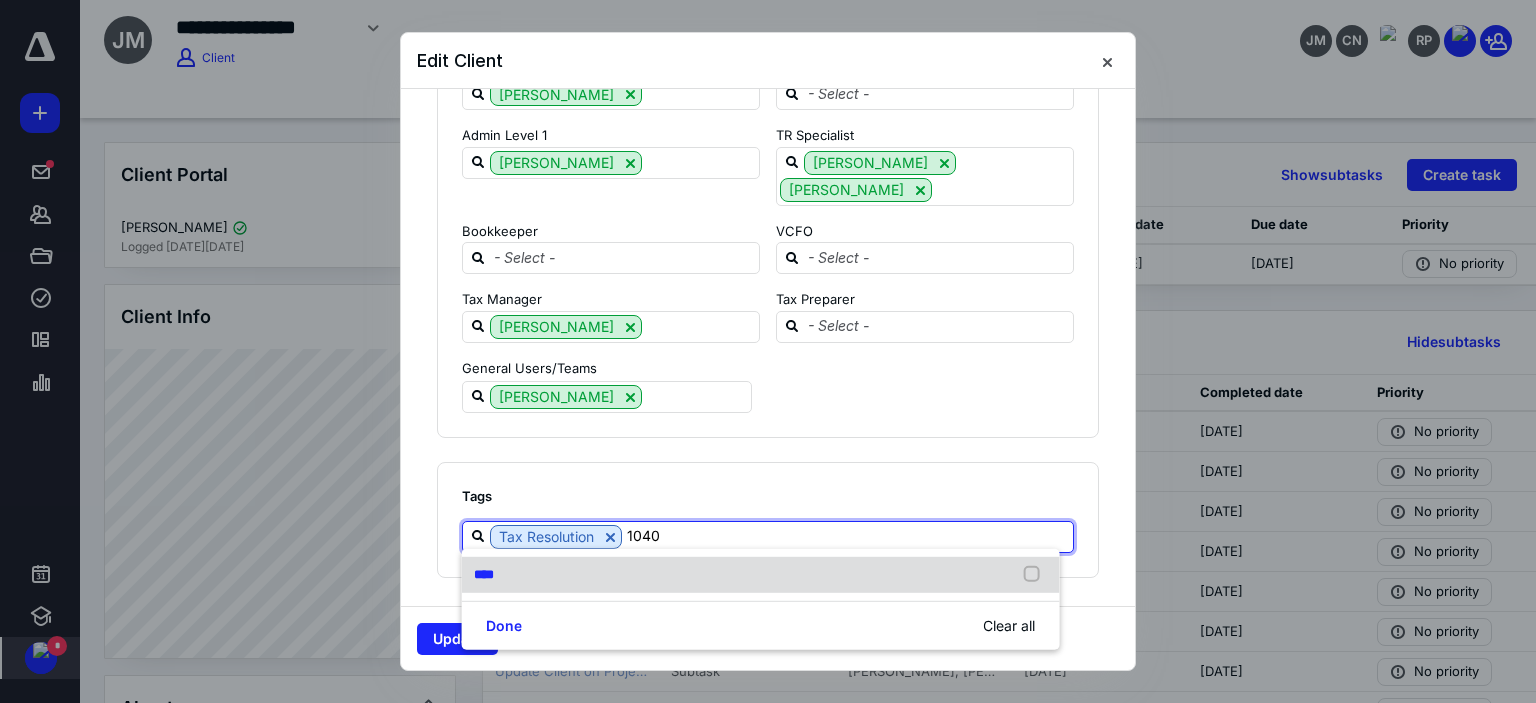 click on "****" at bounding box center [761, 575] 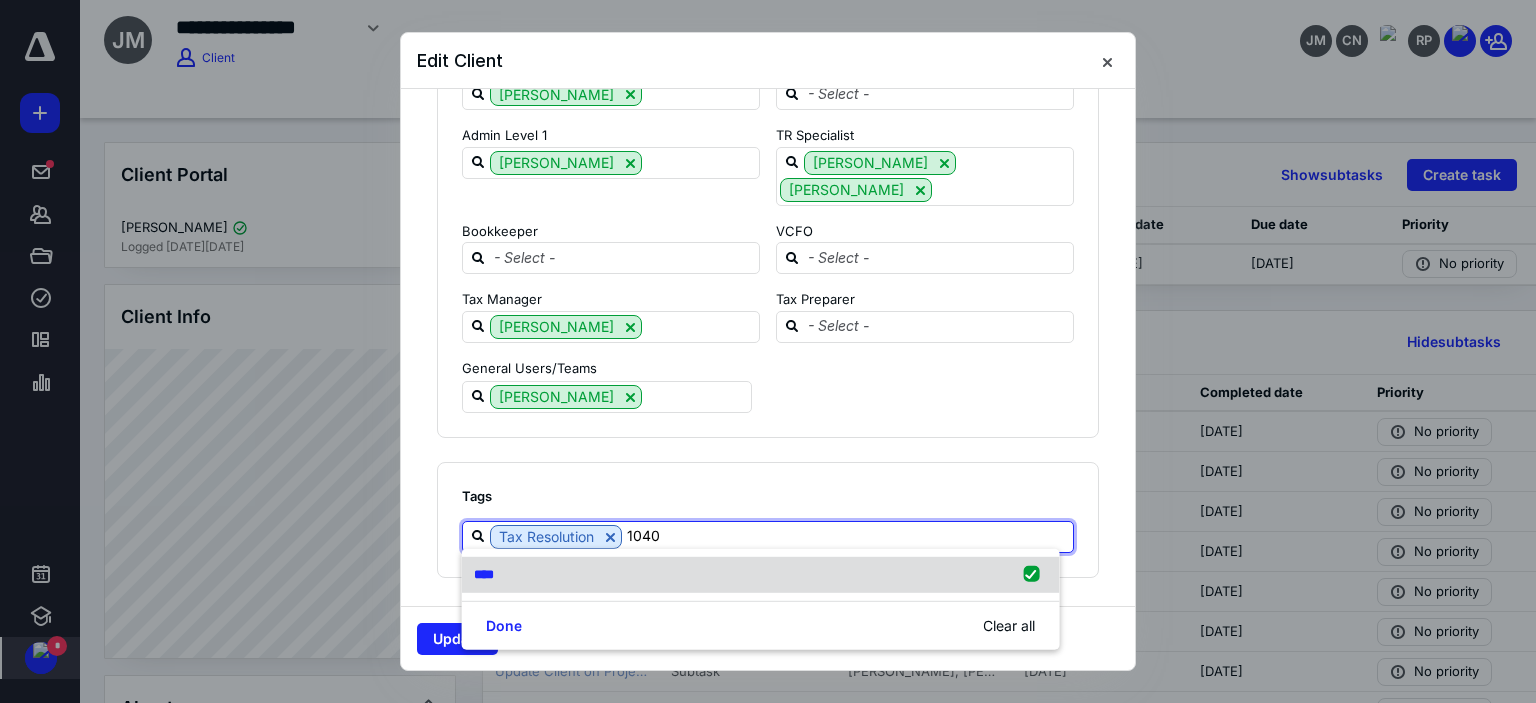 checkbox on "true" 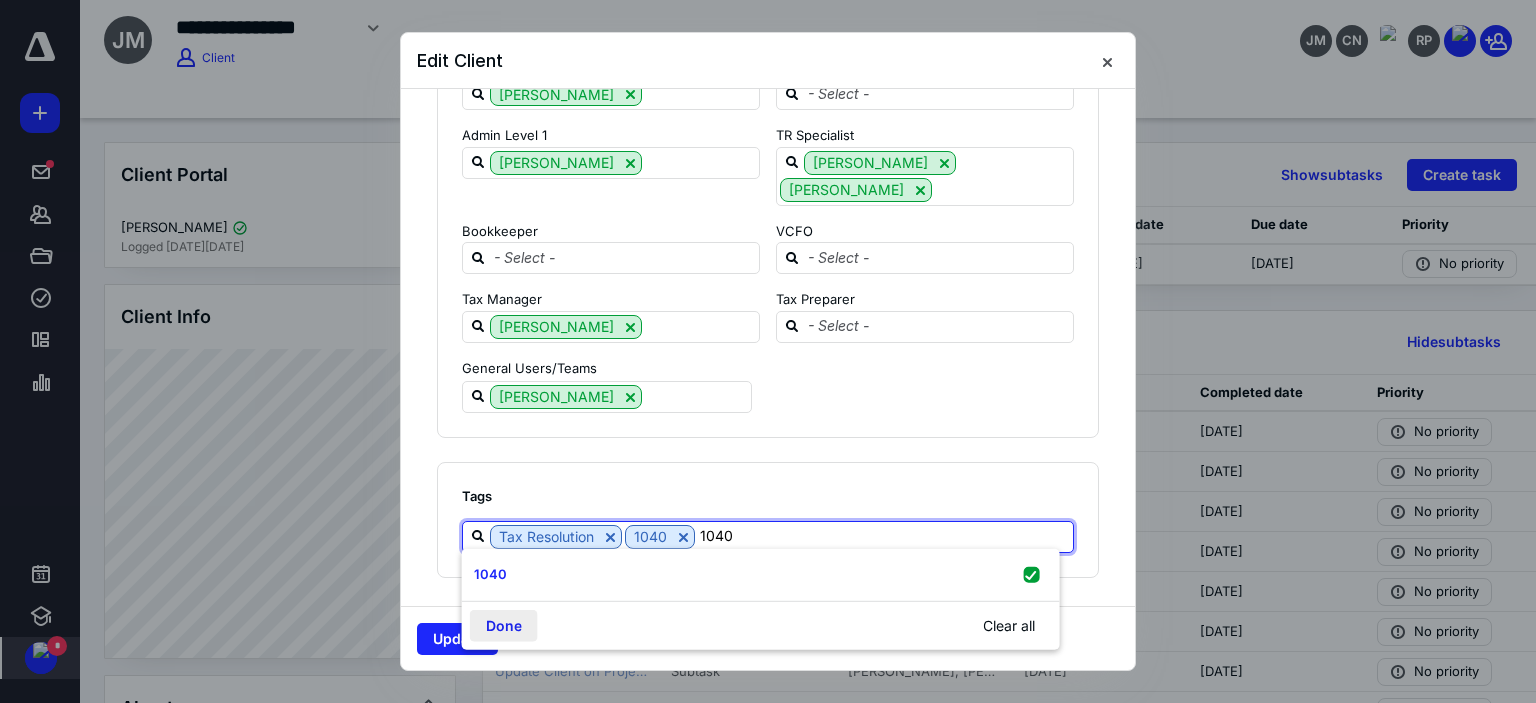 type on "1040" 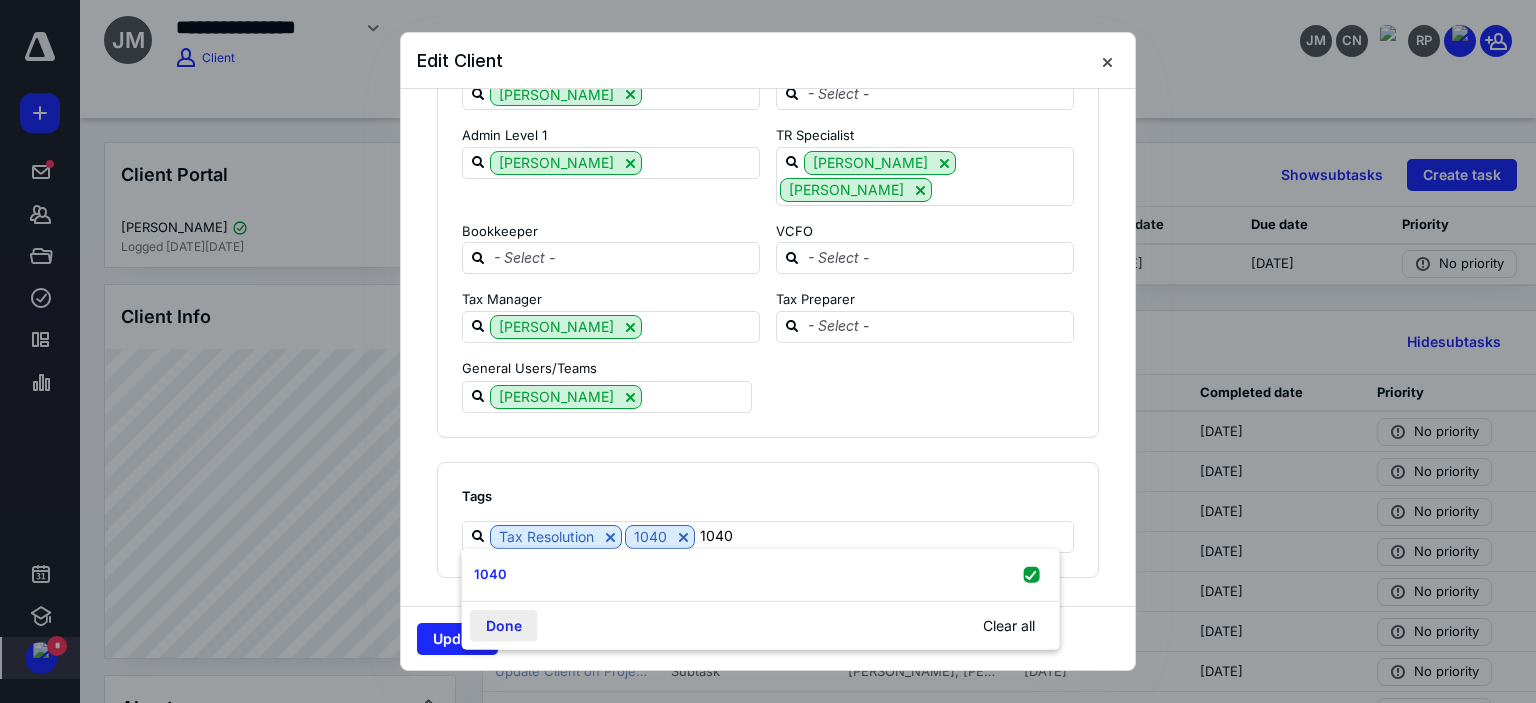 click on "Done" at bounding box center [504, 625] 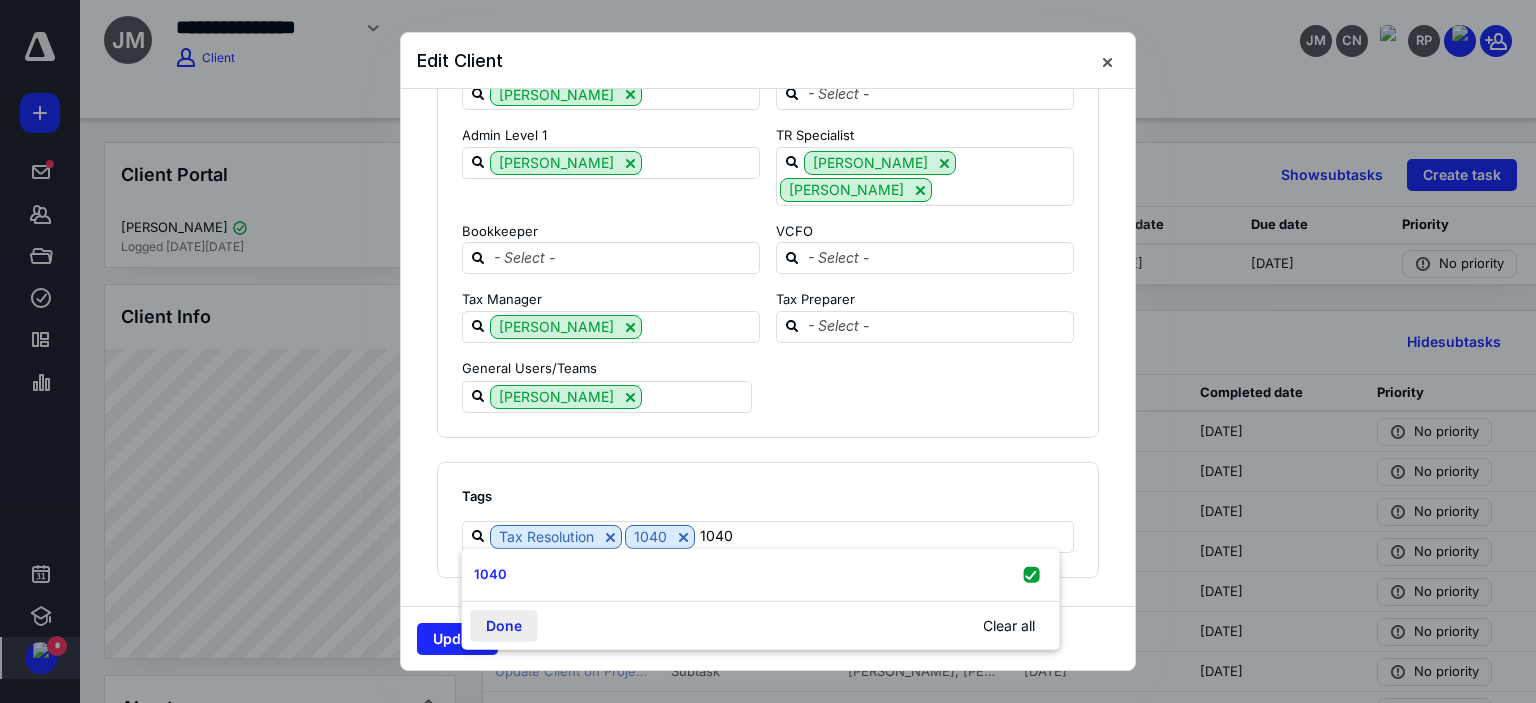 type 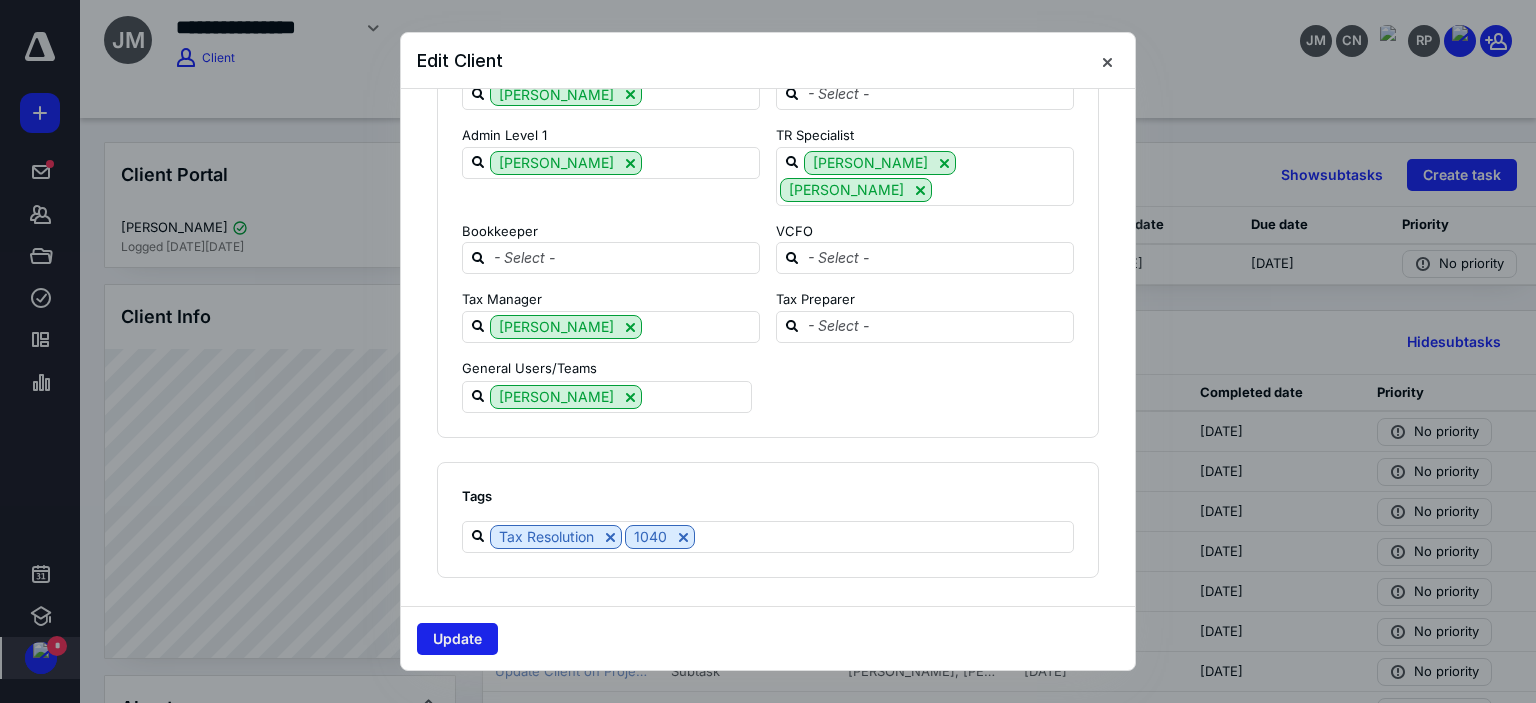 click on "Update" at bounding box center [457, 639] 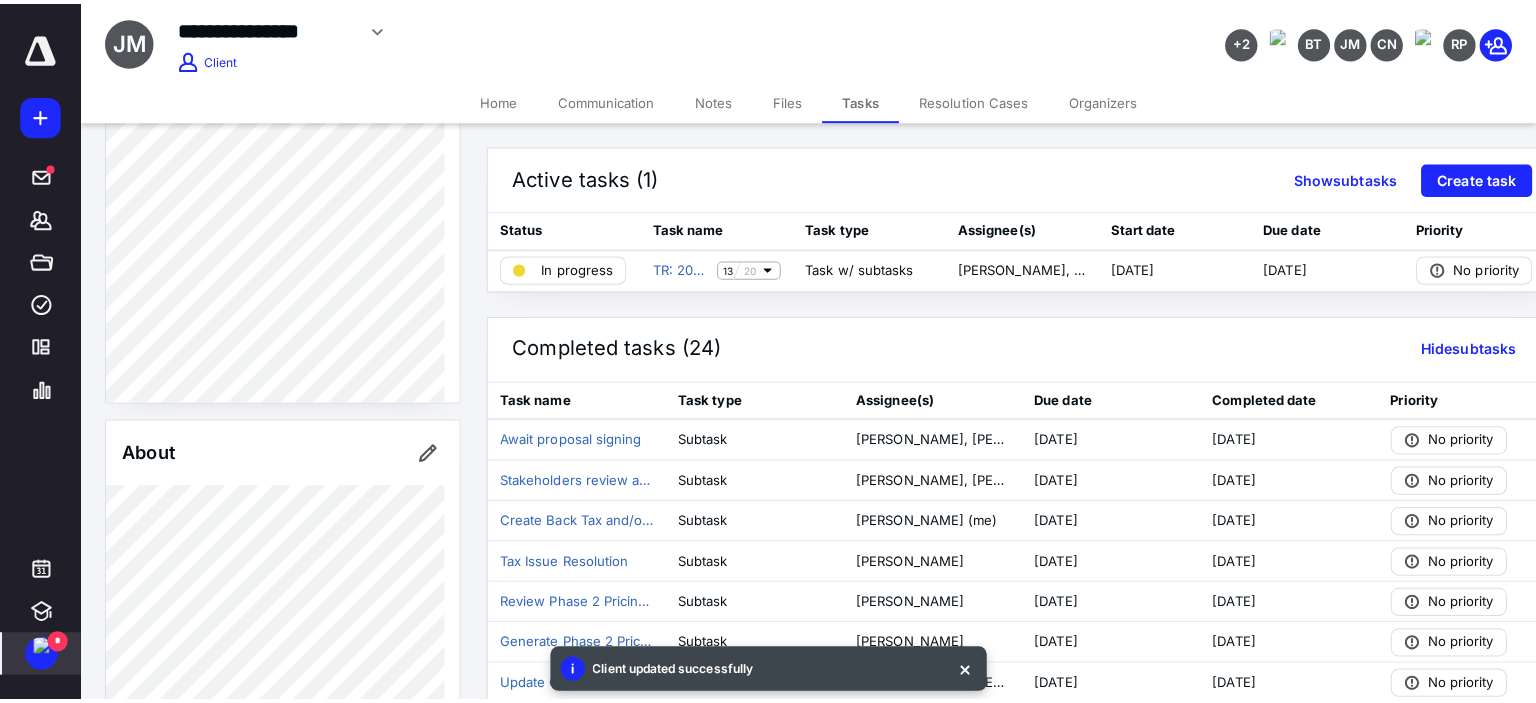 scroll, scrollTop: 0, scrollLeft: 0, axis: both 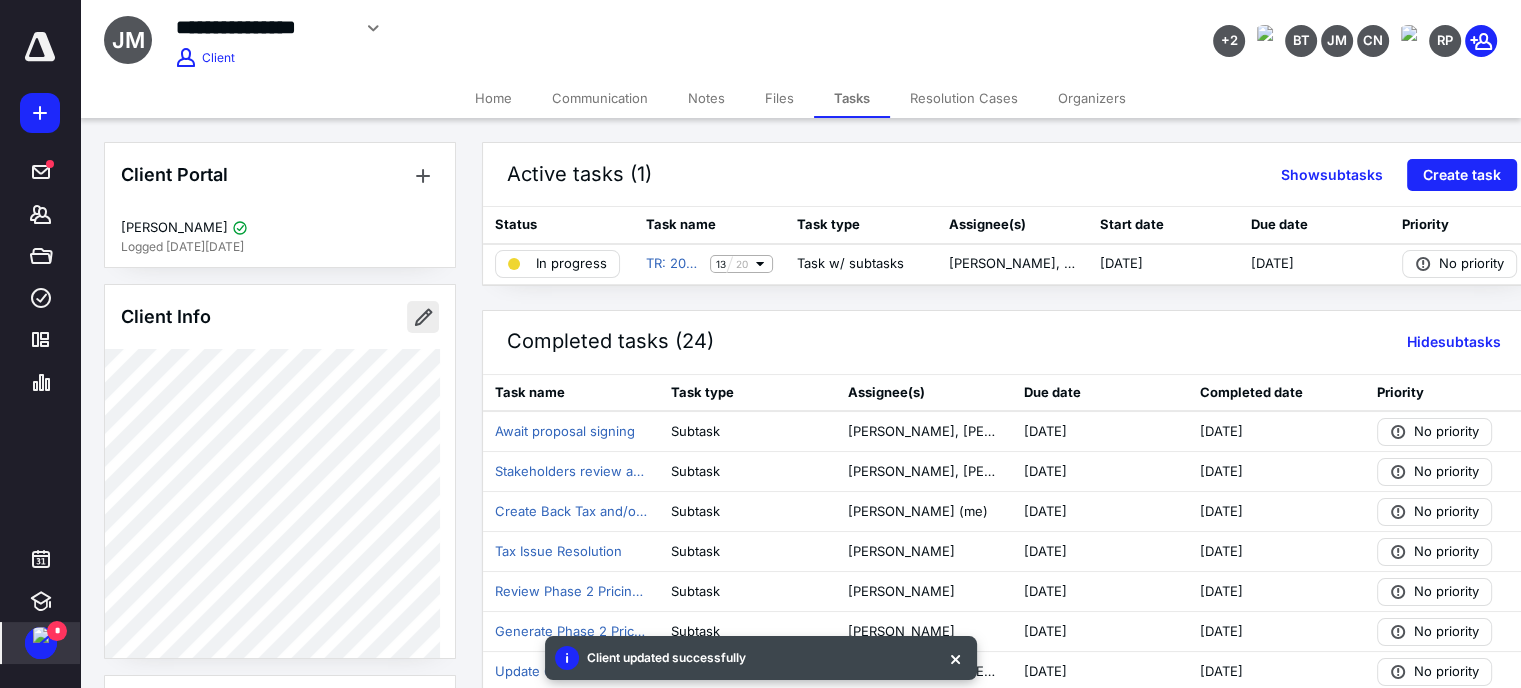 click at bounding box center [423, 317] 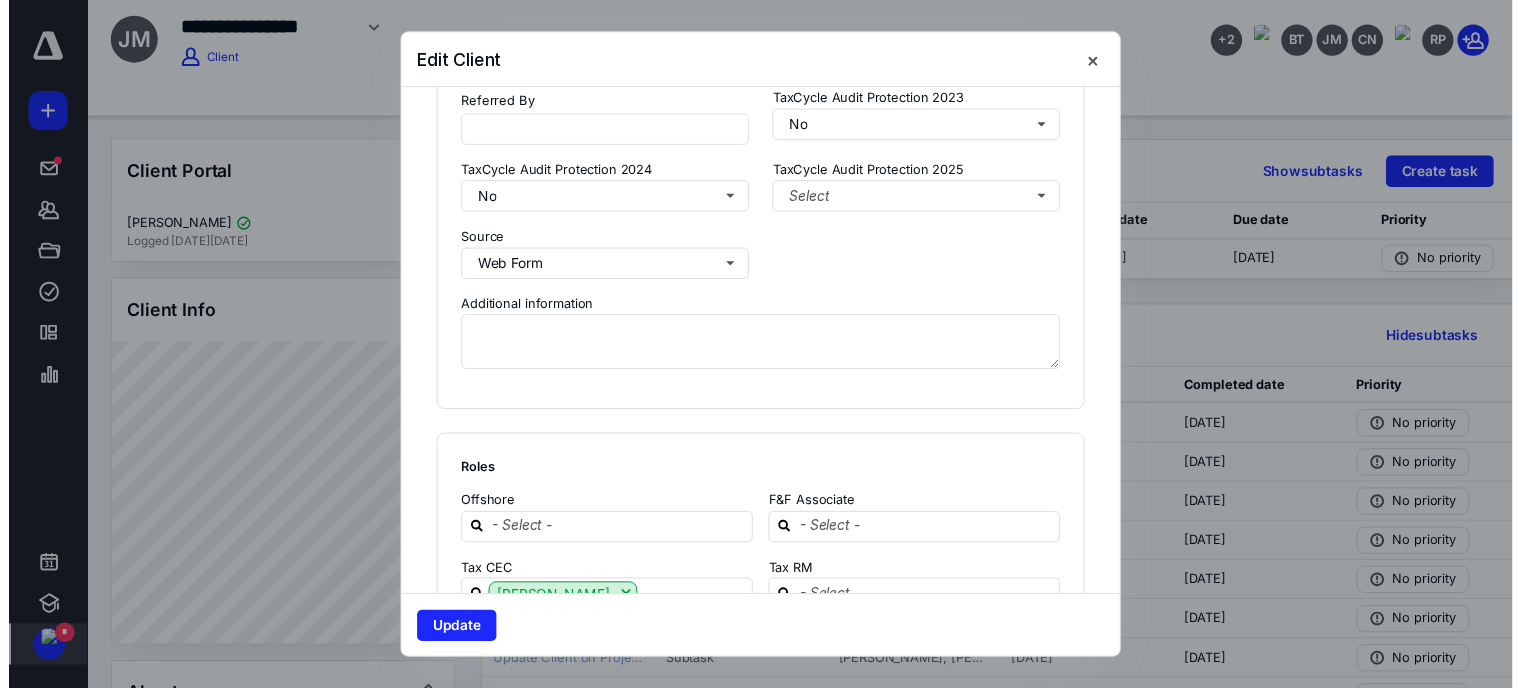 scroll, scrollTop: 2100, scrollLeft: 0, axis: vertical 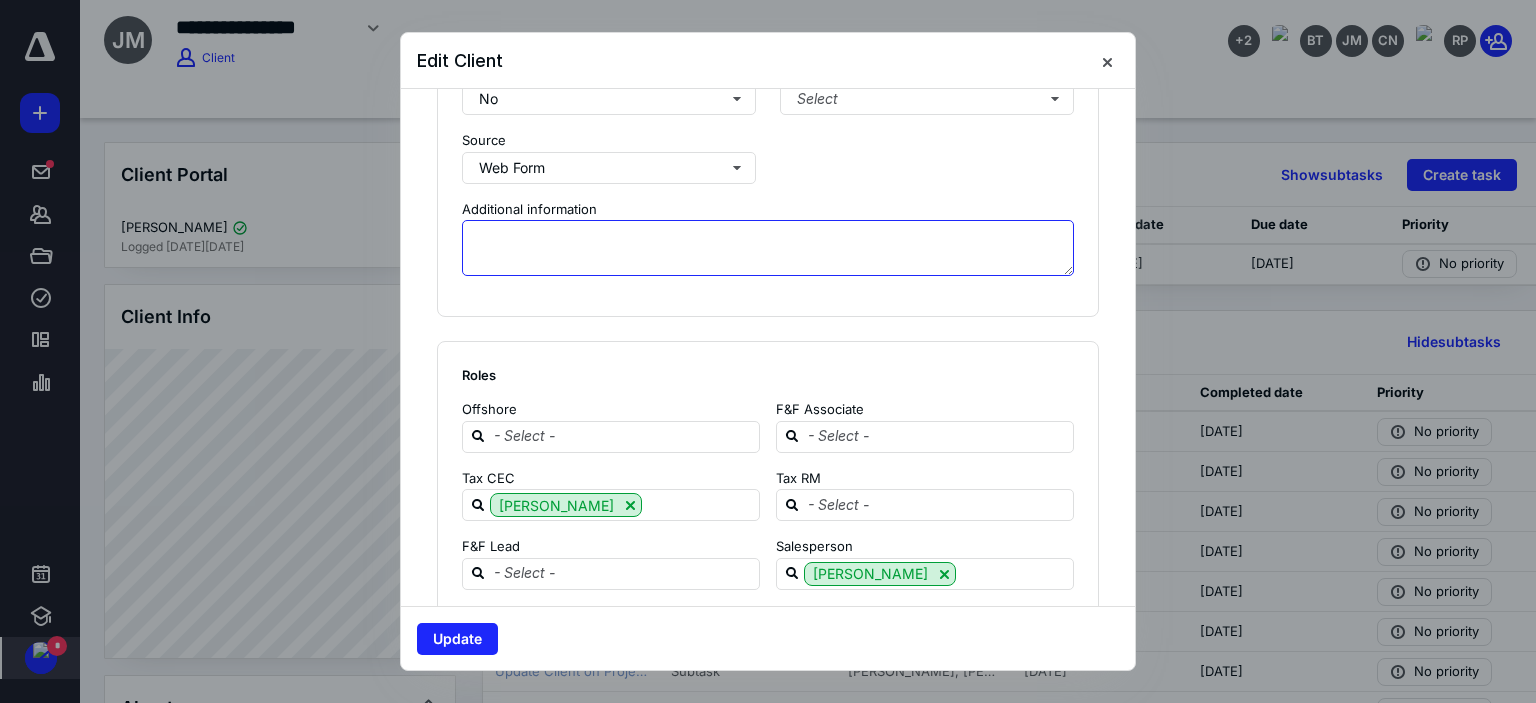 click at bounding box center (768, 248) 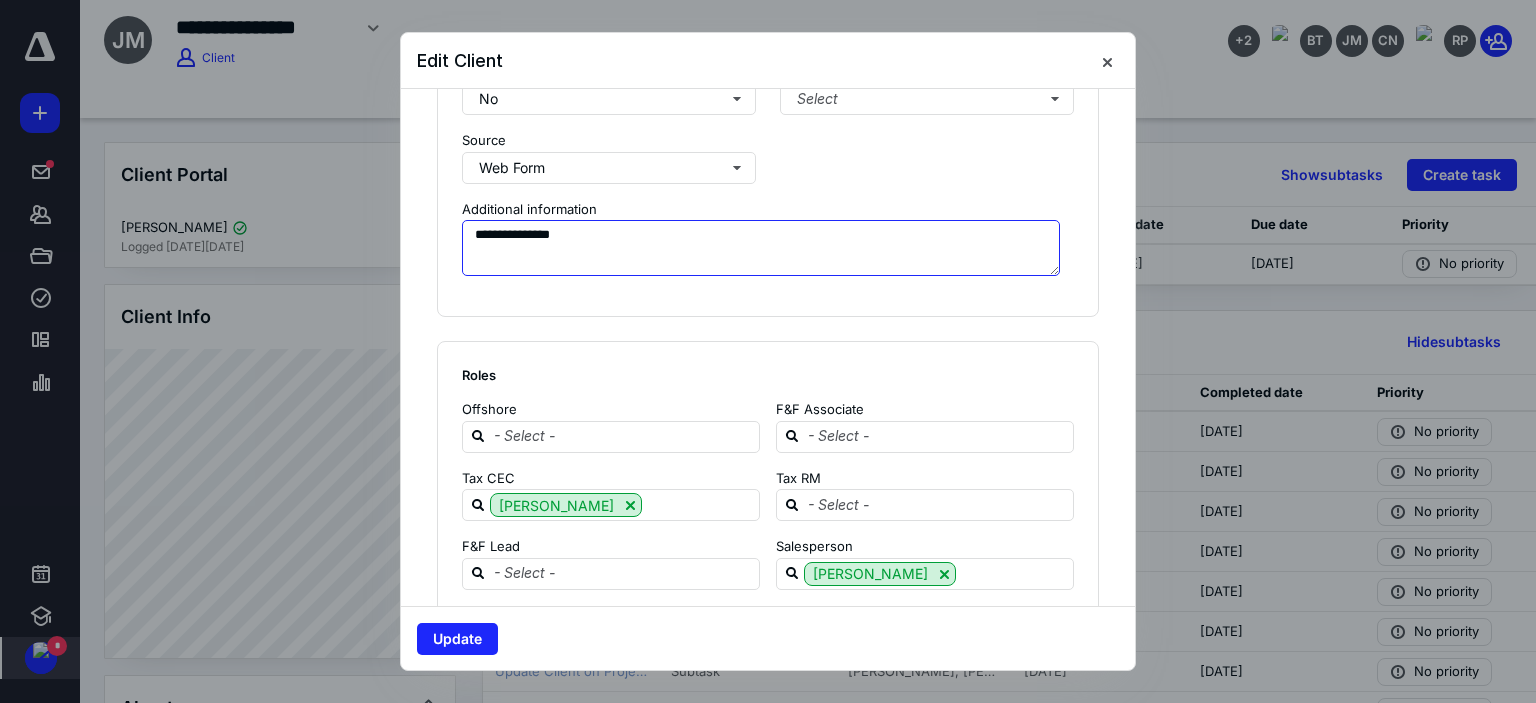click on "**********" at bounding box center [761, 248] 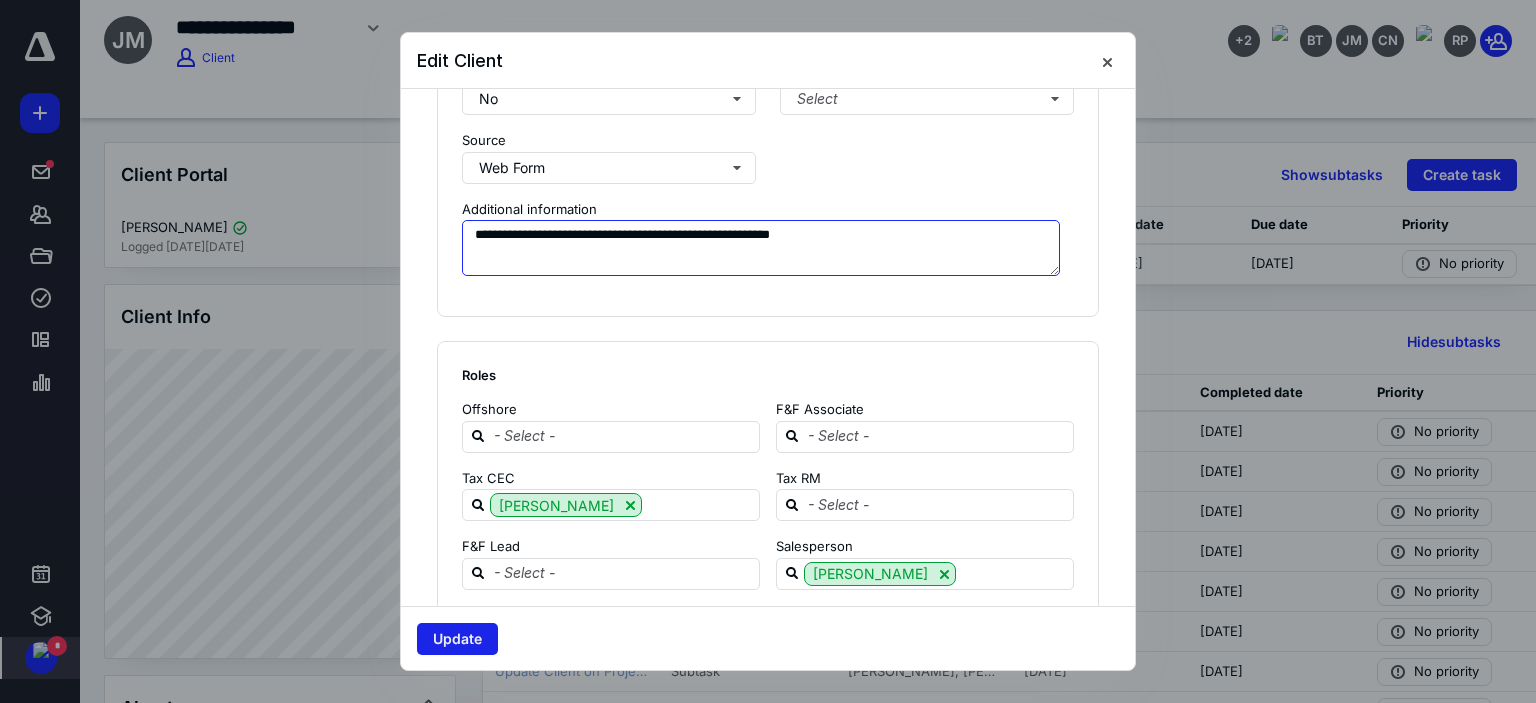 type on "**********" 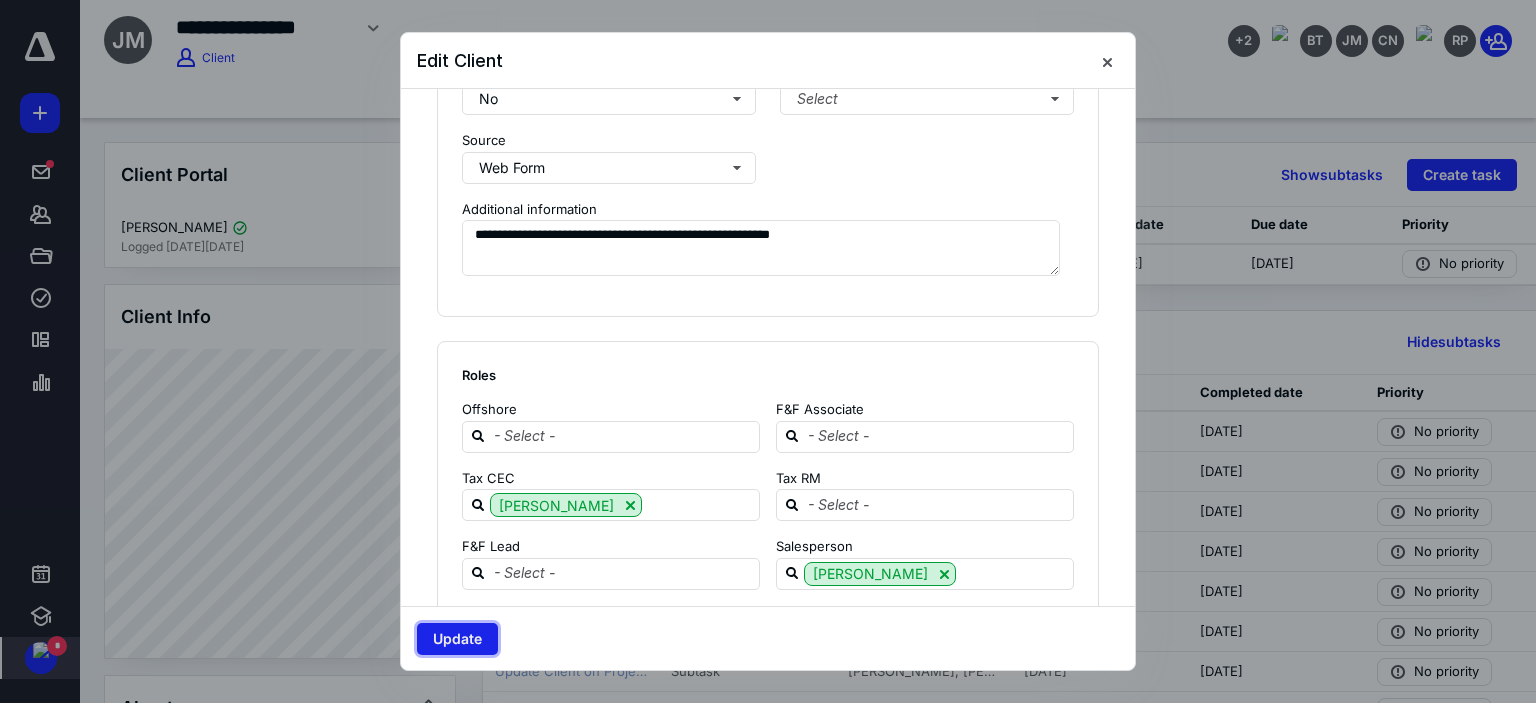 click on "Update" at bounding box center [457, 639] 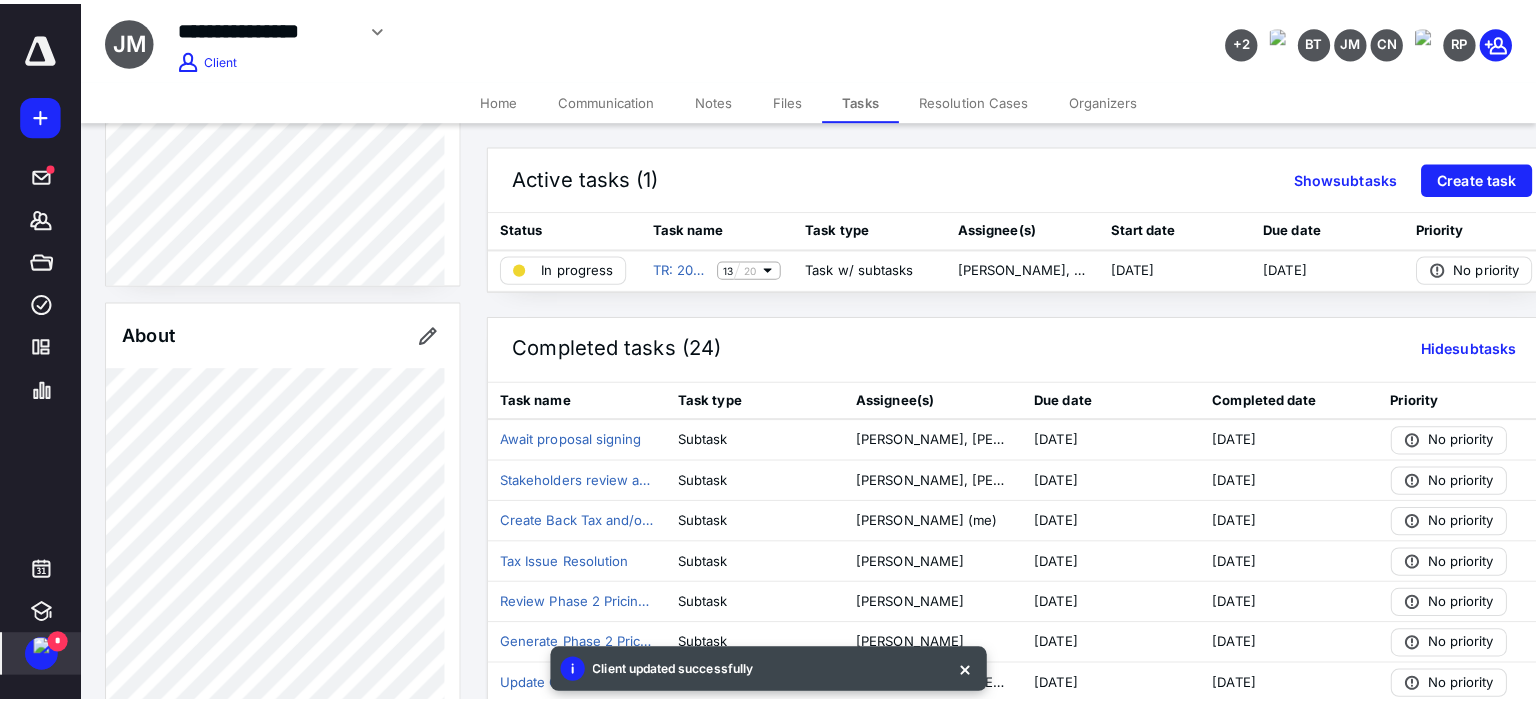 scroll, scrollTop: 100, scrollLeft: 0, axis: vertical 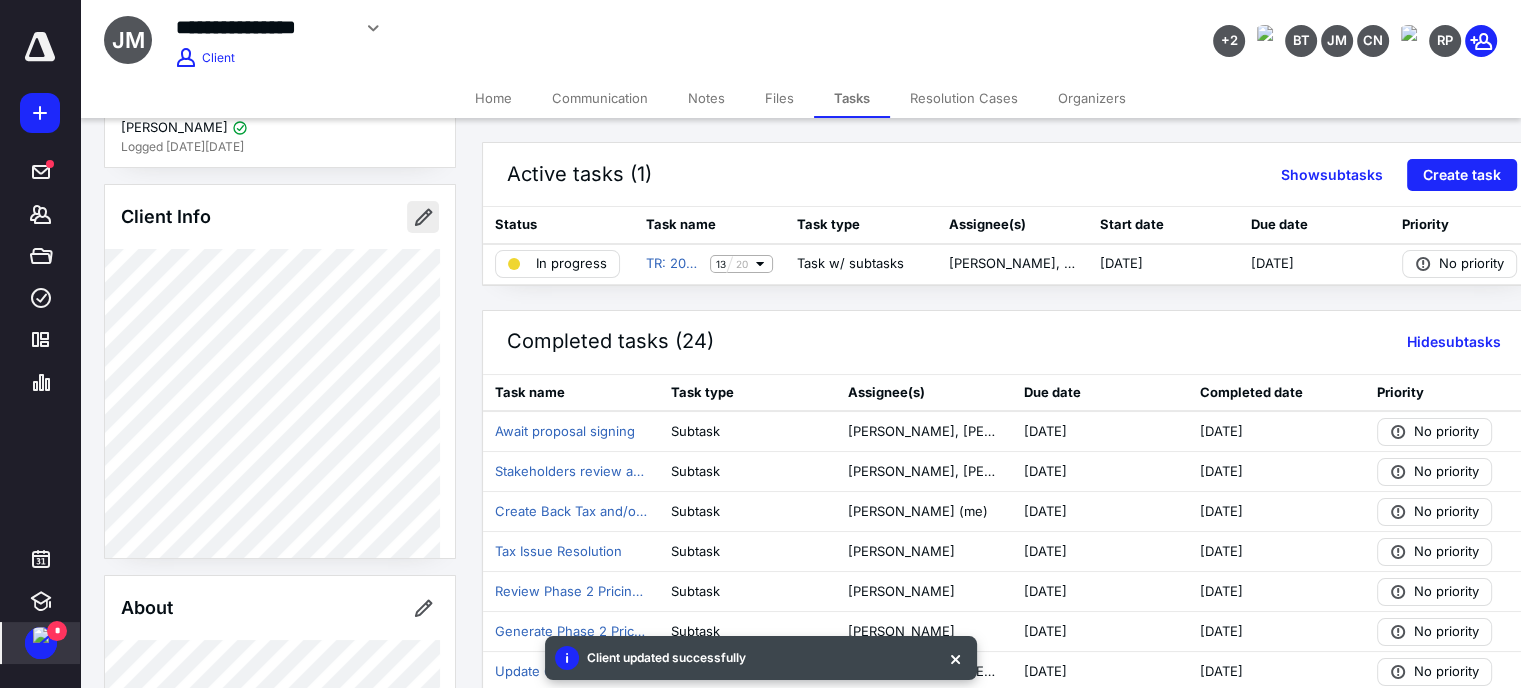 click at bounding box center [423, 217] 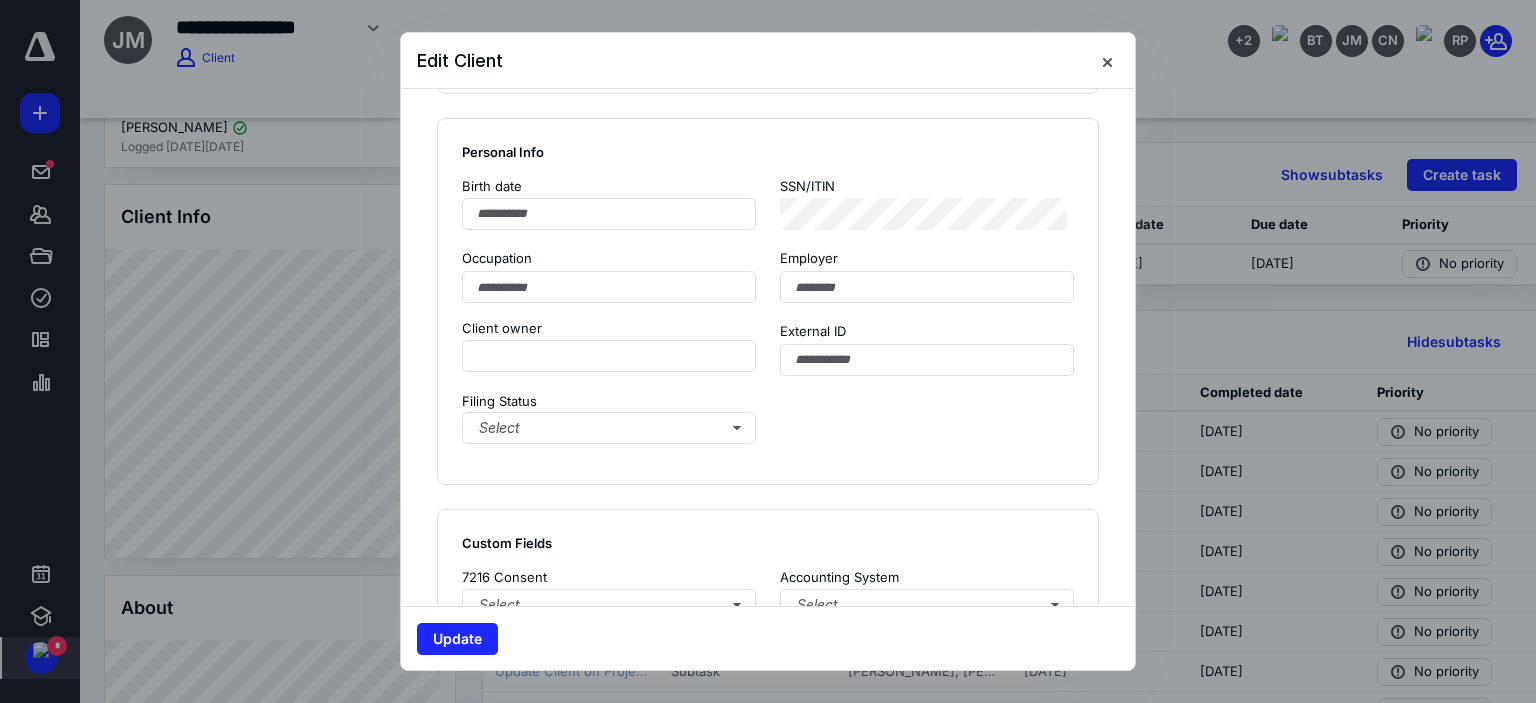 scroll, scrollTop: 1100, scrollLeft: 0, axis: vertical 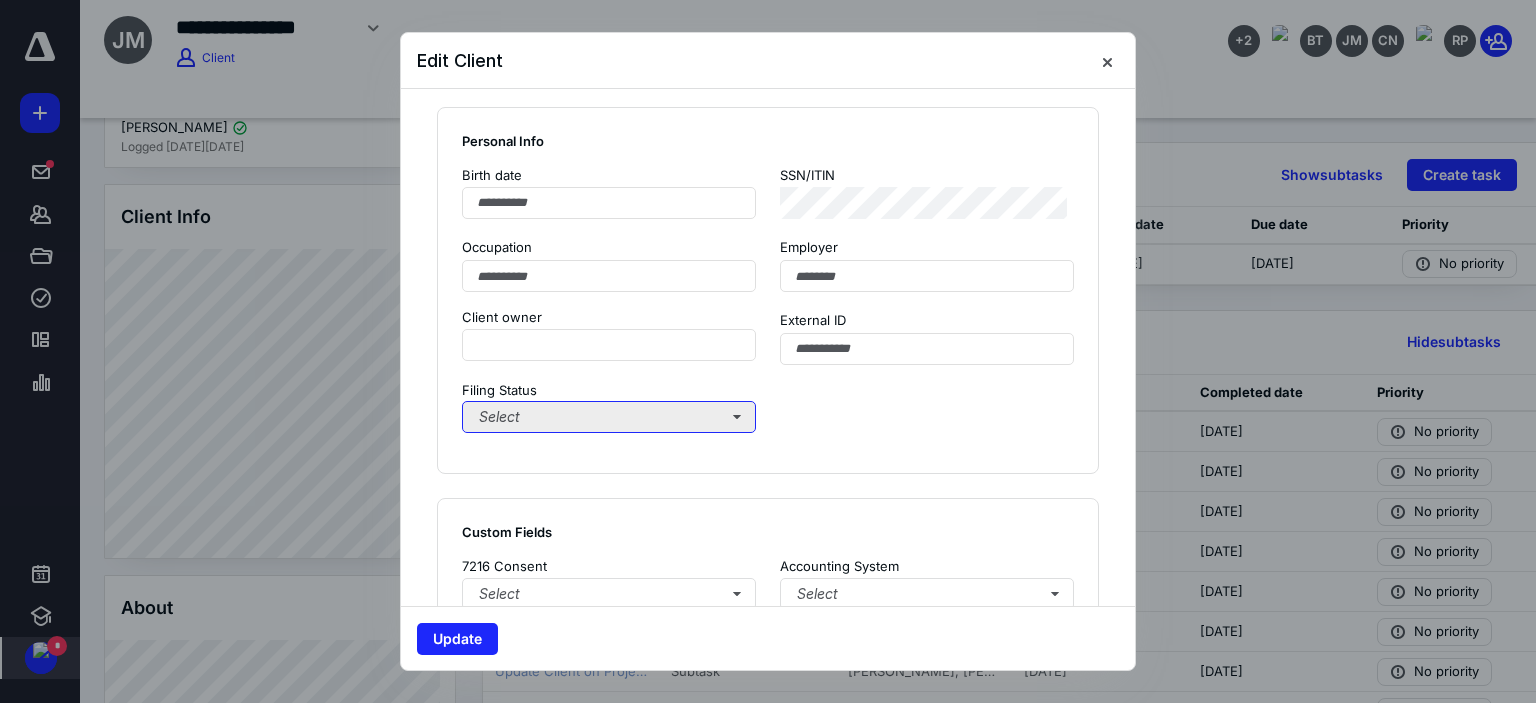 click on "Select" at bounding box center [609, 417] 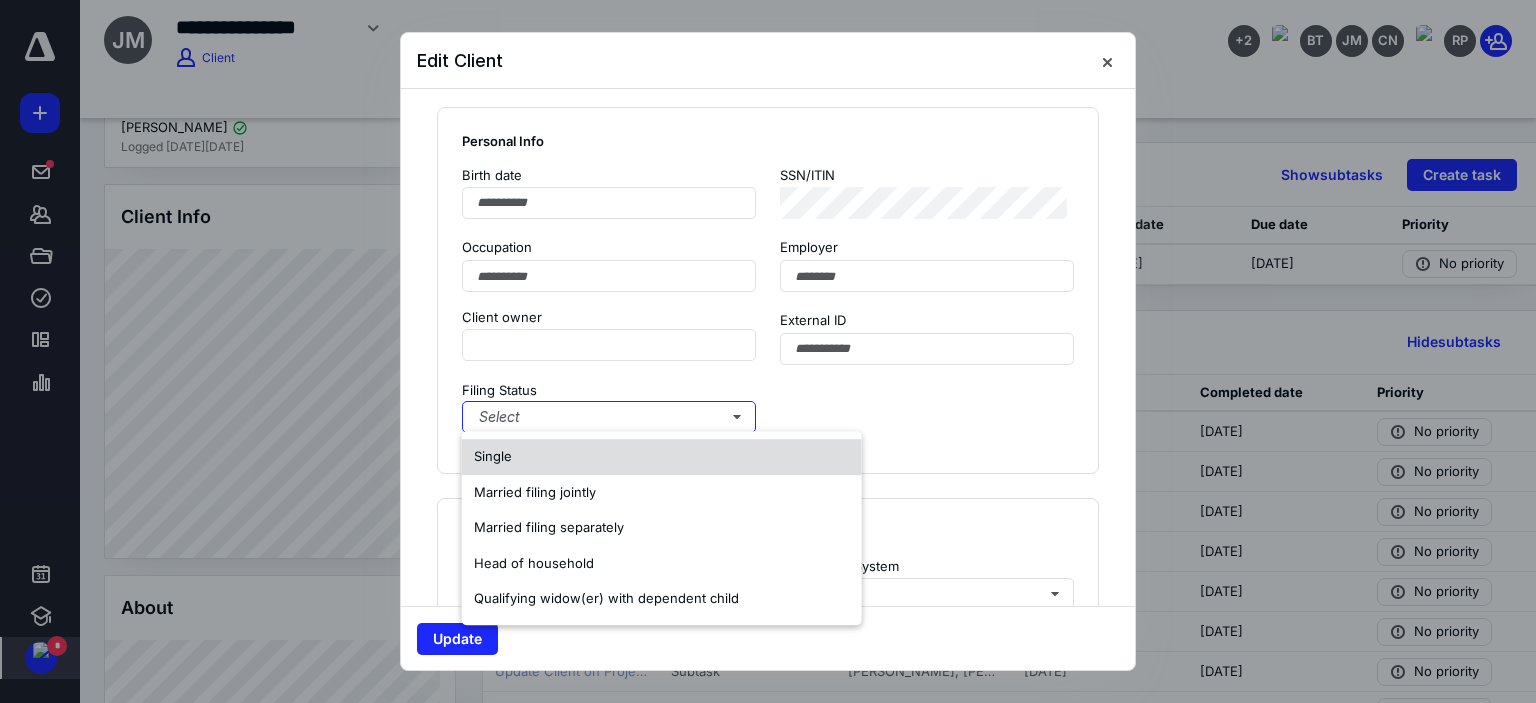 click on "Single" at bounding box center (662, 457) 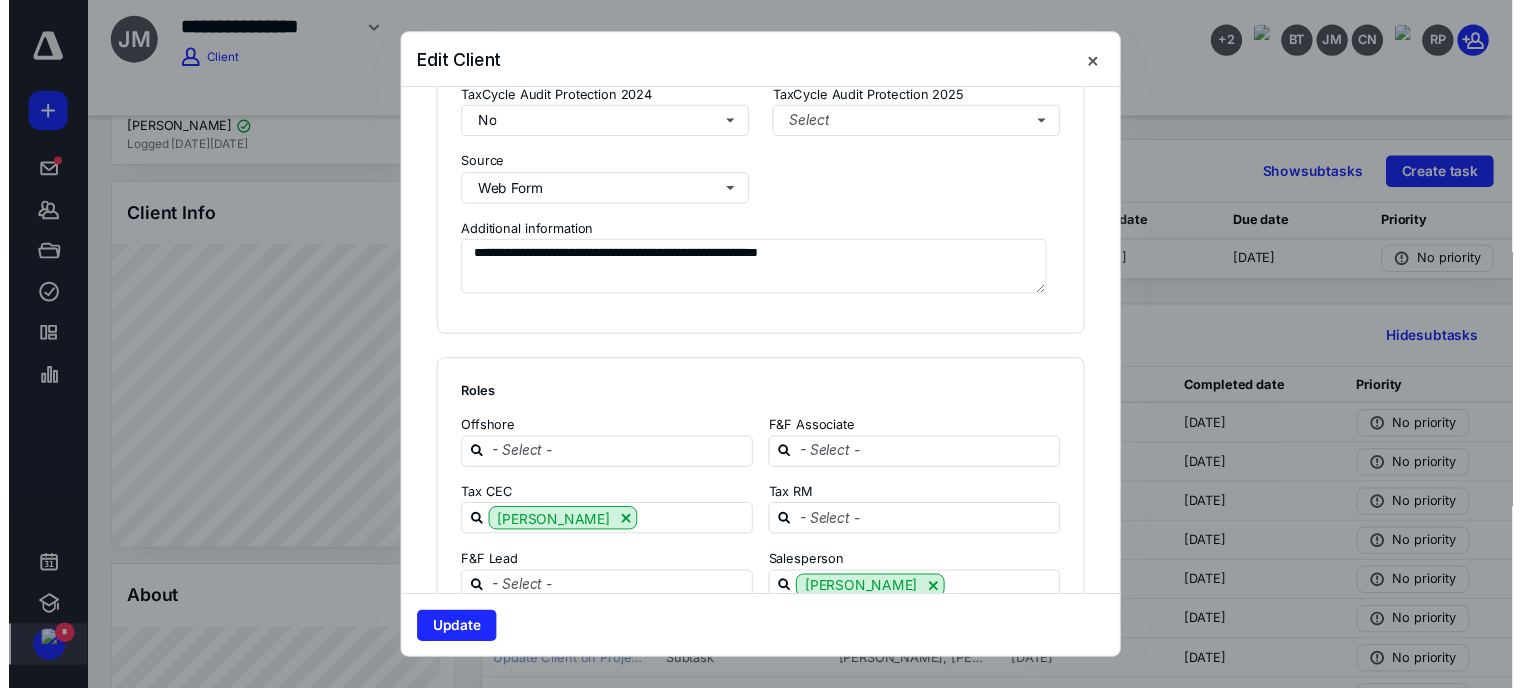 scroll, scrollTop: 2200, scrollLeft: 0, axis: vertical 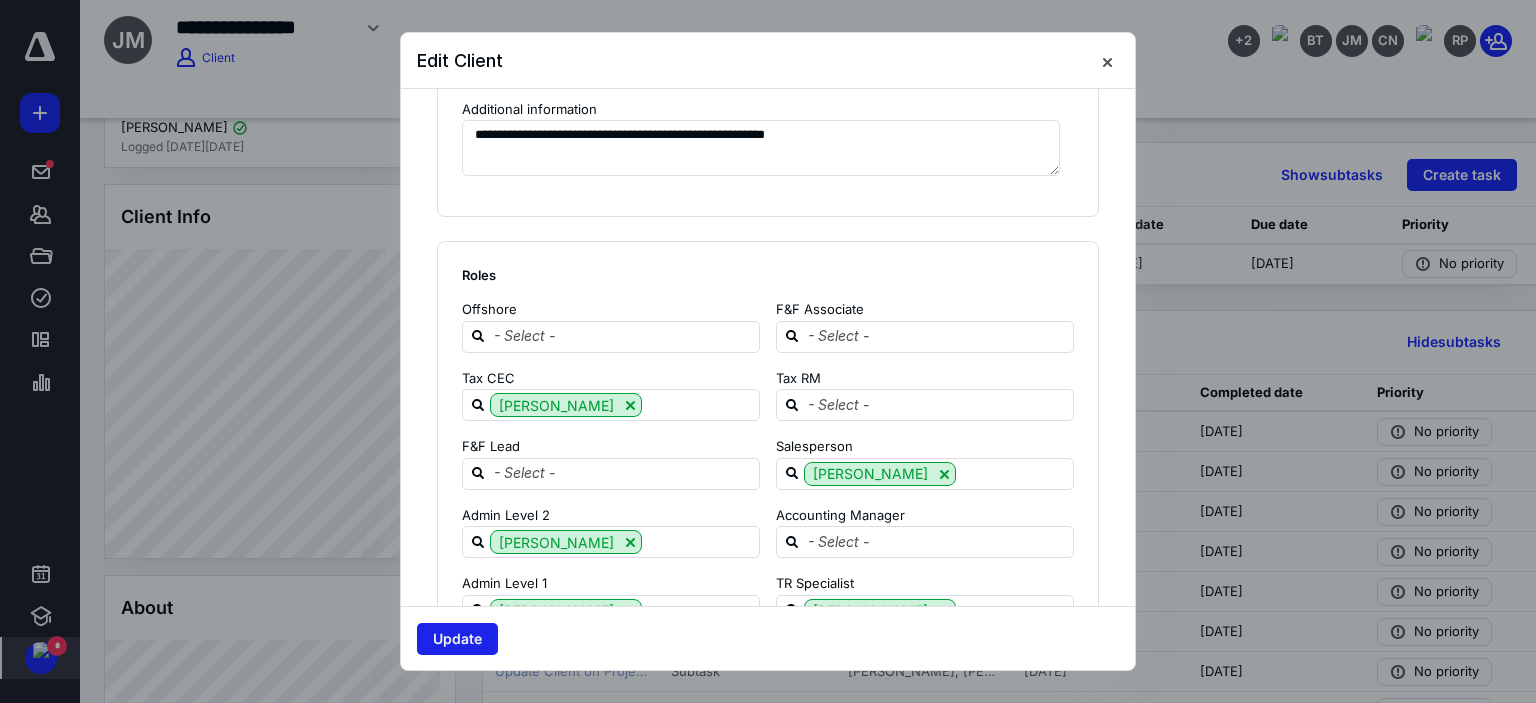 click on "Update" at bounding box center (457, 639) 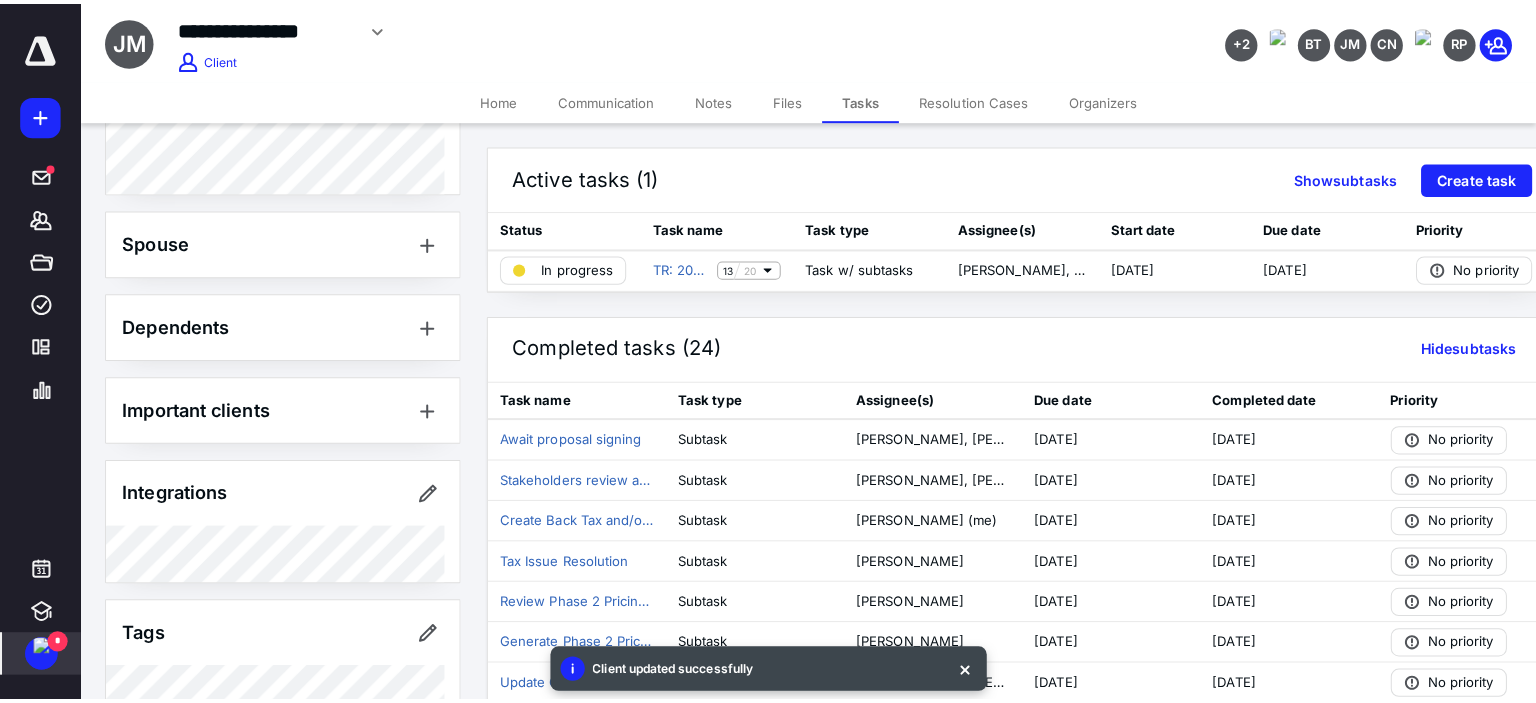 scroll, scrollTop: 1212, scrollLeft: 0, axis: vertical 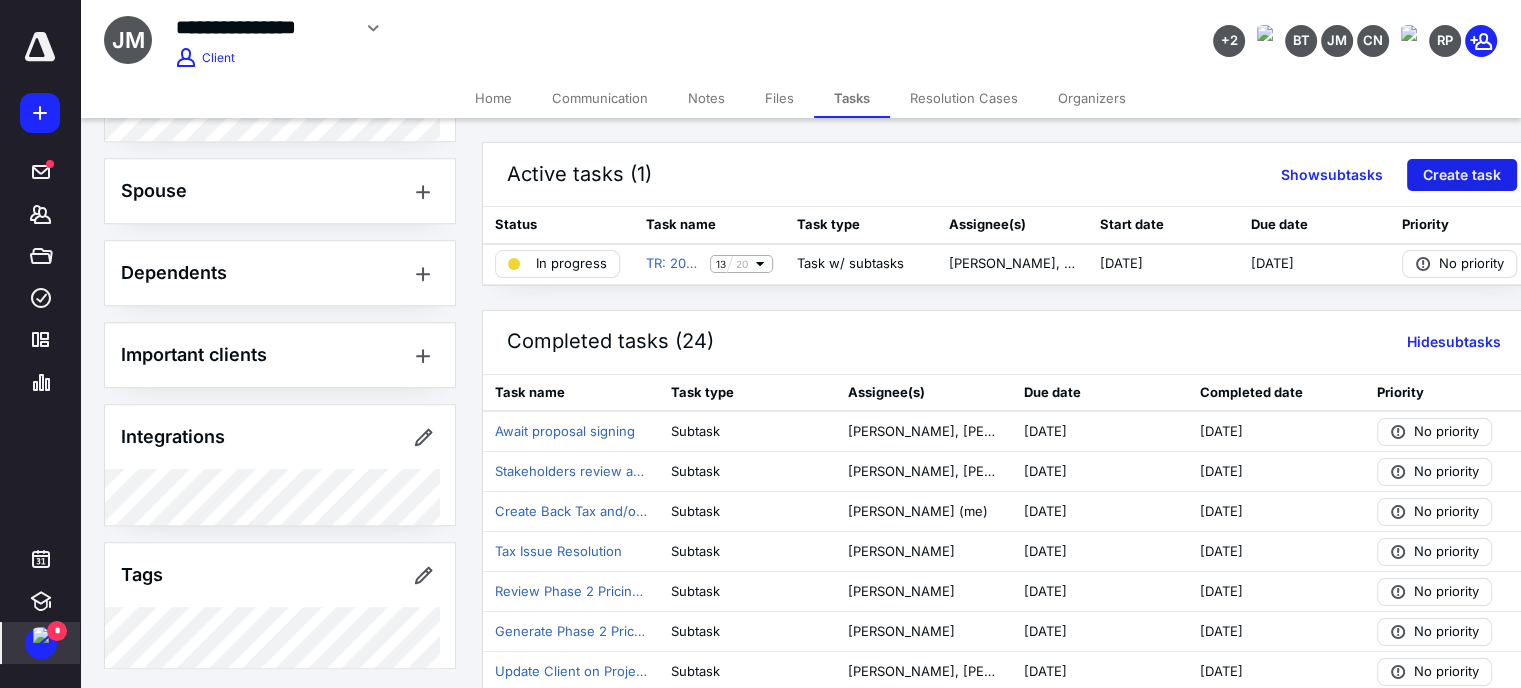 click on "Create task" at bounding box center [1462, 175] 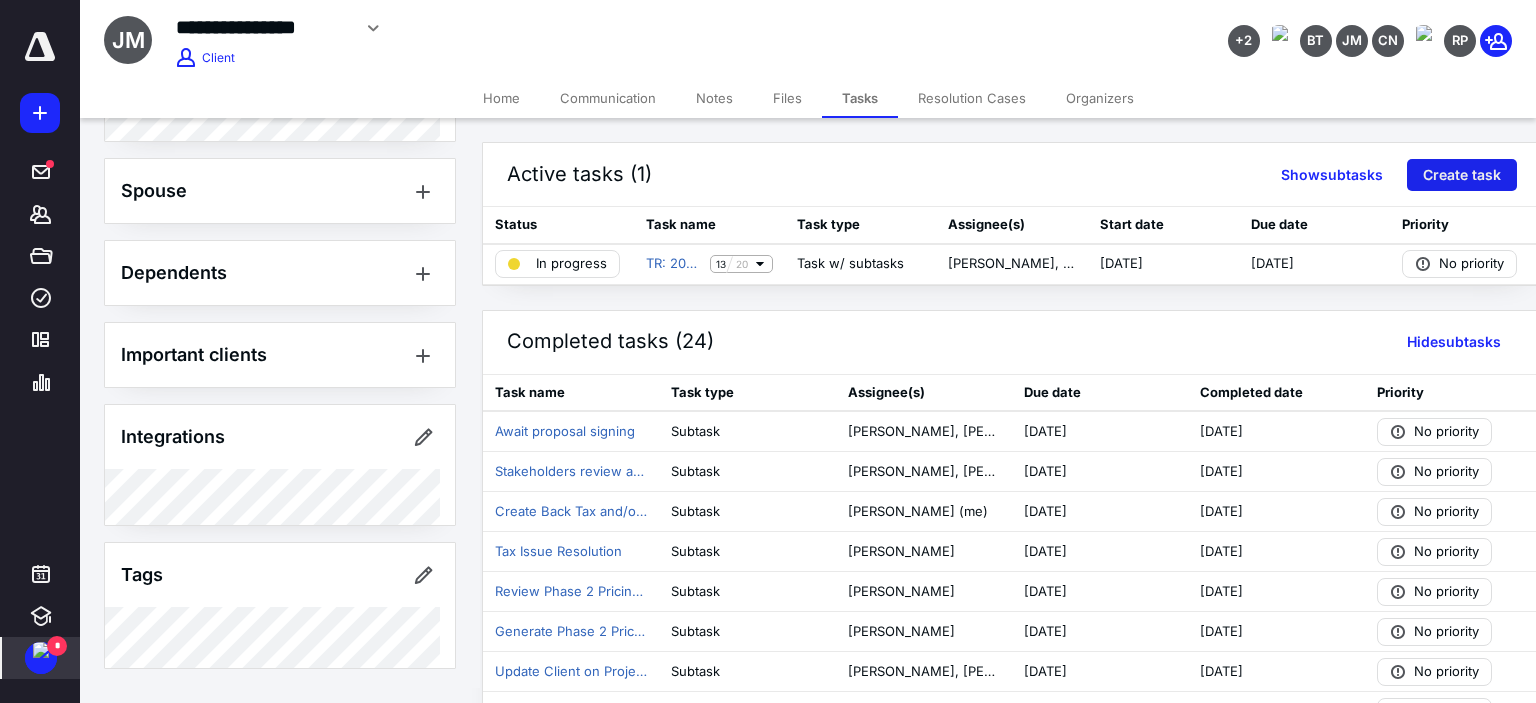 scroll, scrollTop: 1197, scrollLeft: 0, axis: vertical 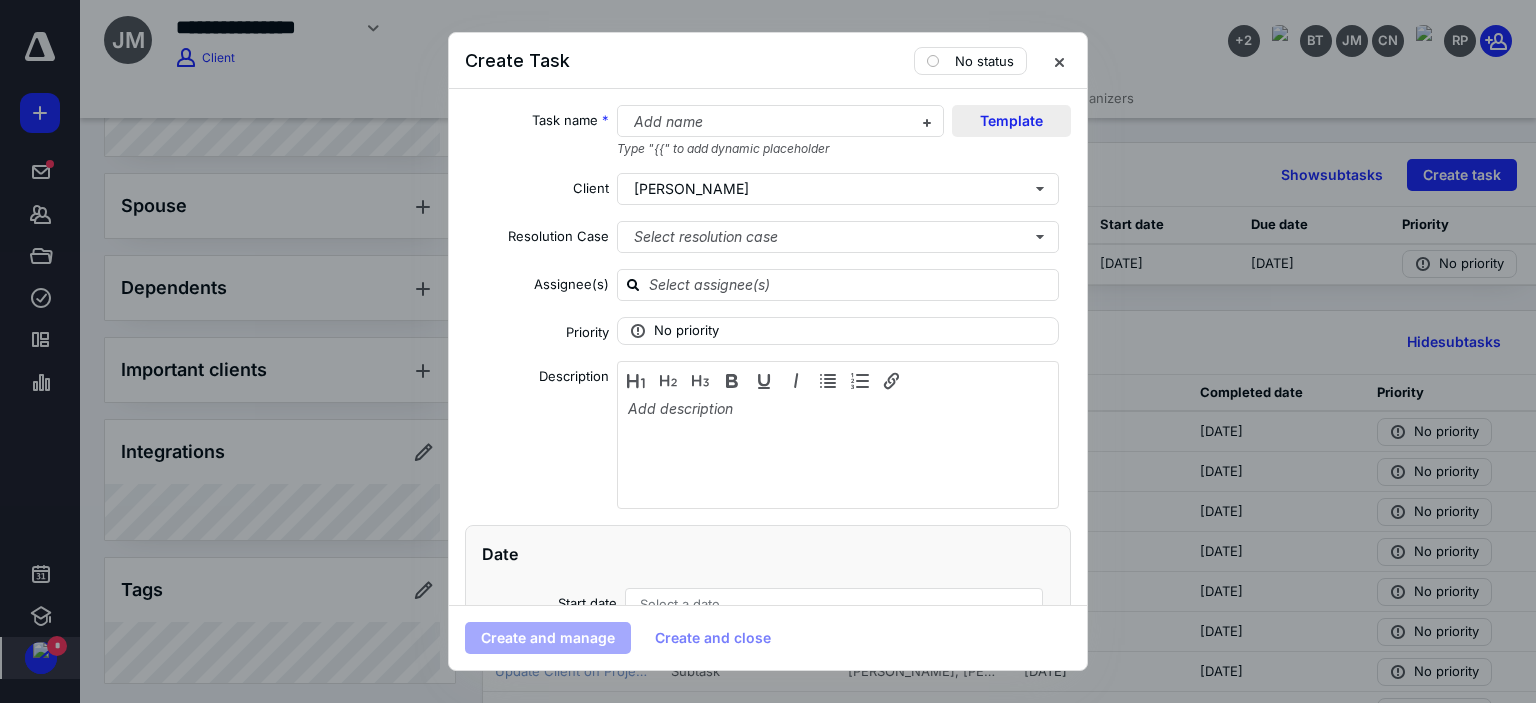 click on "Template" at bounding box center (1011, 121) 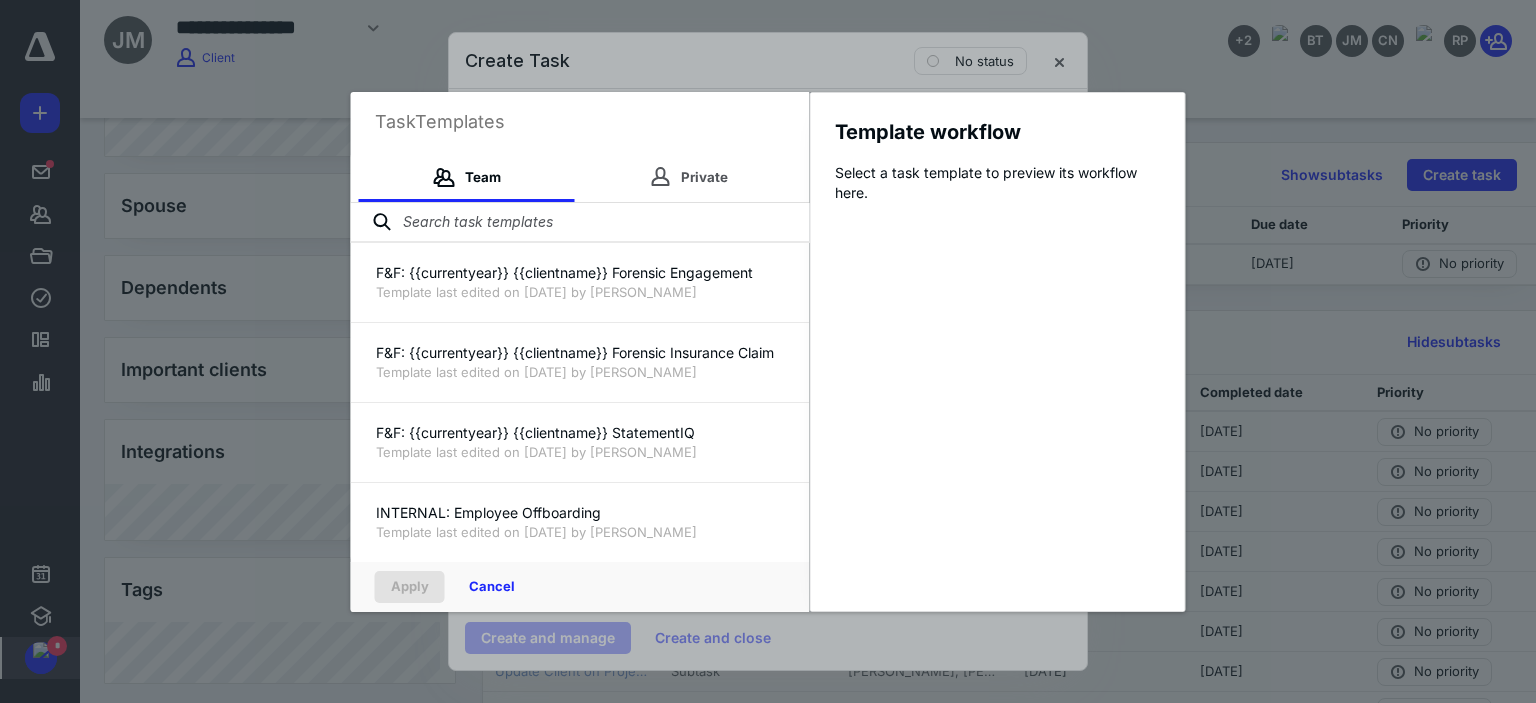 click at bounding box center (580, 223) 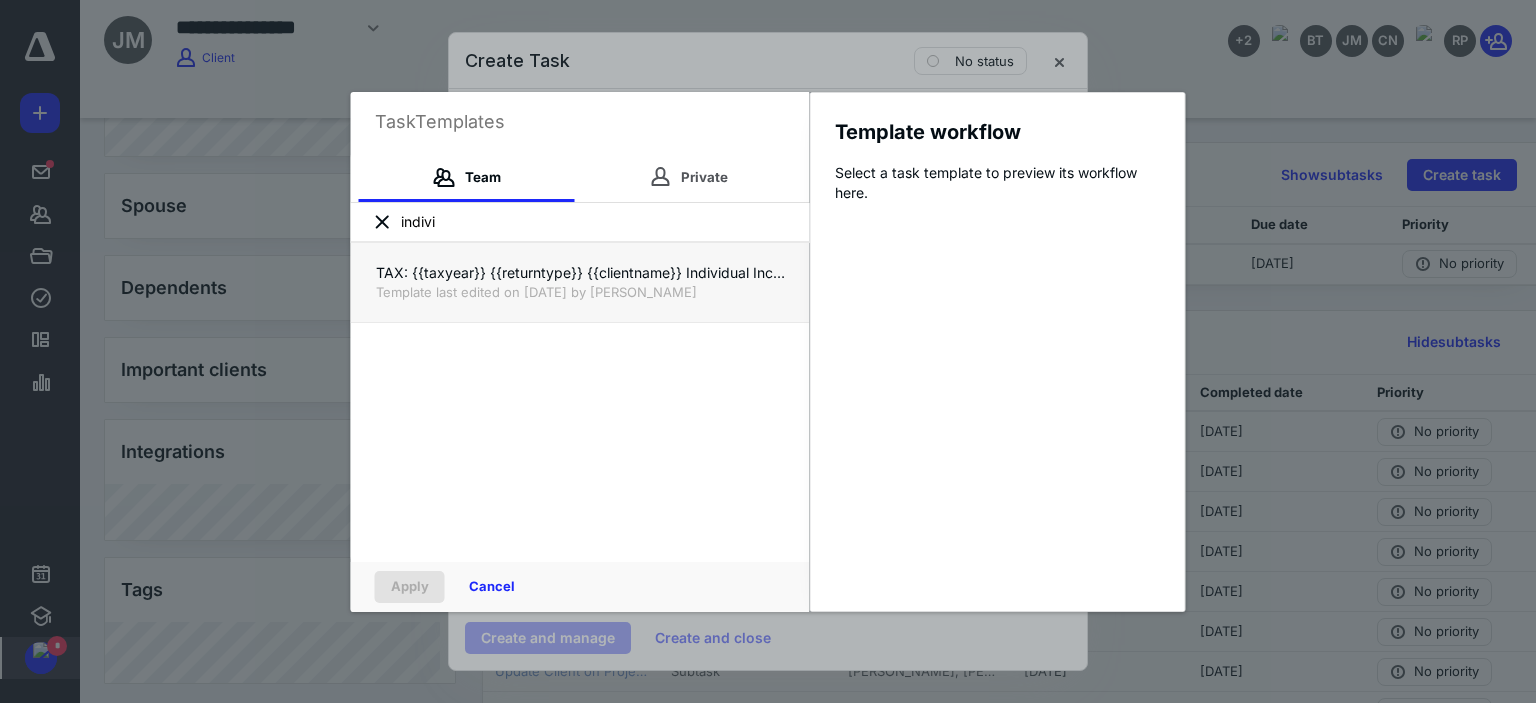 type on "indivi" 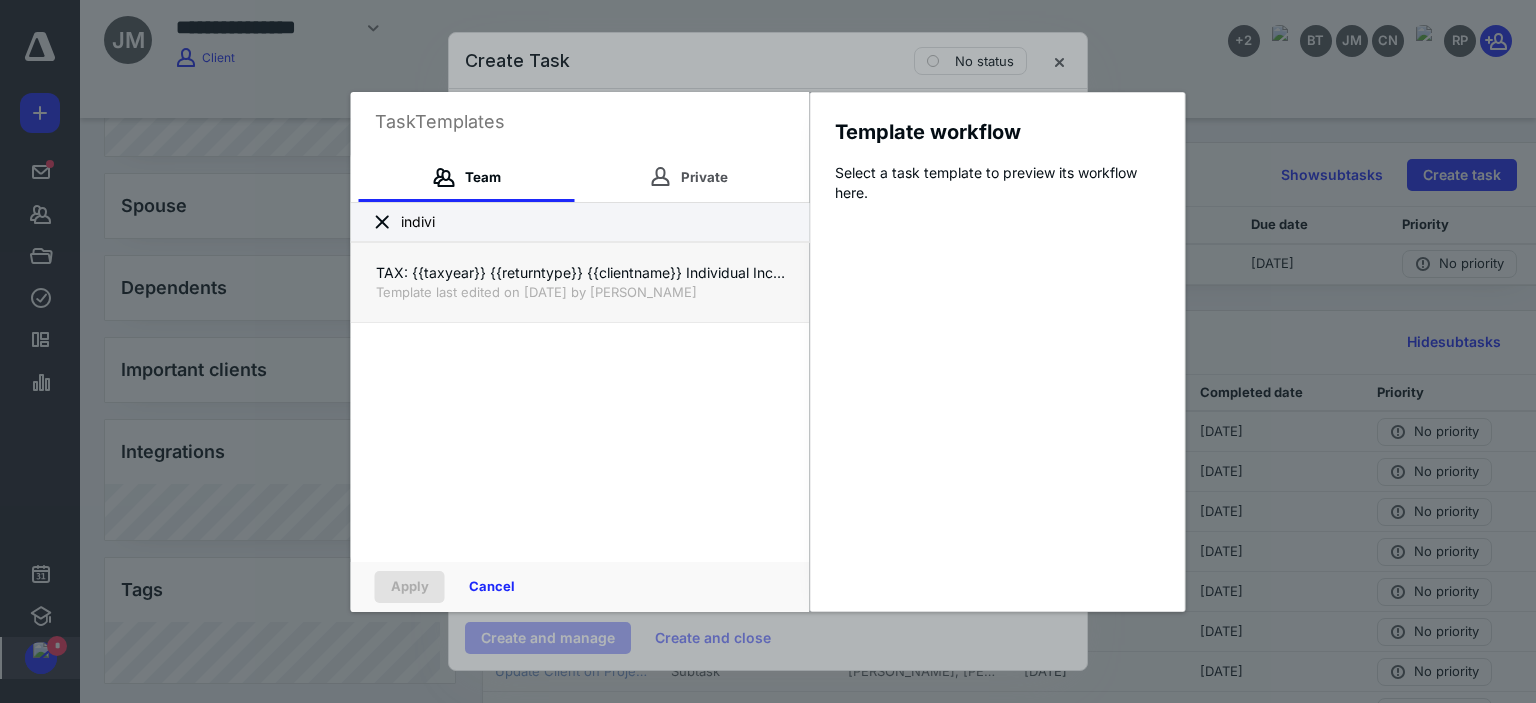 click on "TAX: {{taxyear}} {{returntype}} {{clientname}}  Individual Income Tax Preparation" at bounding box center (580, 273) 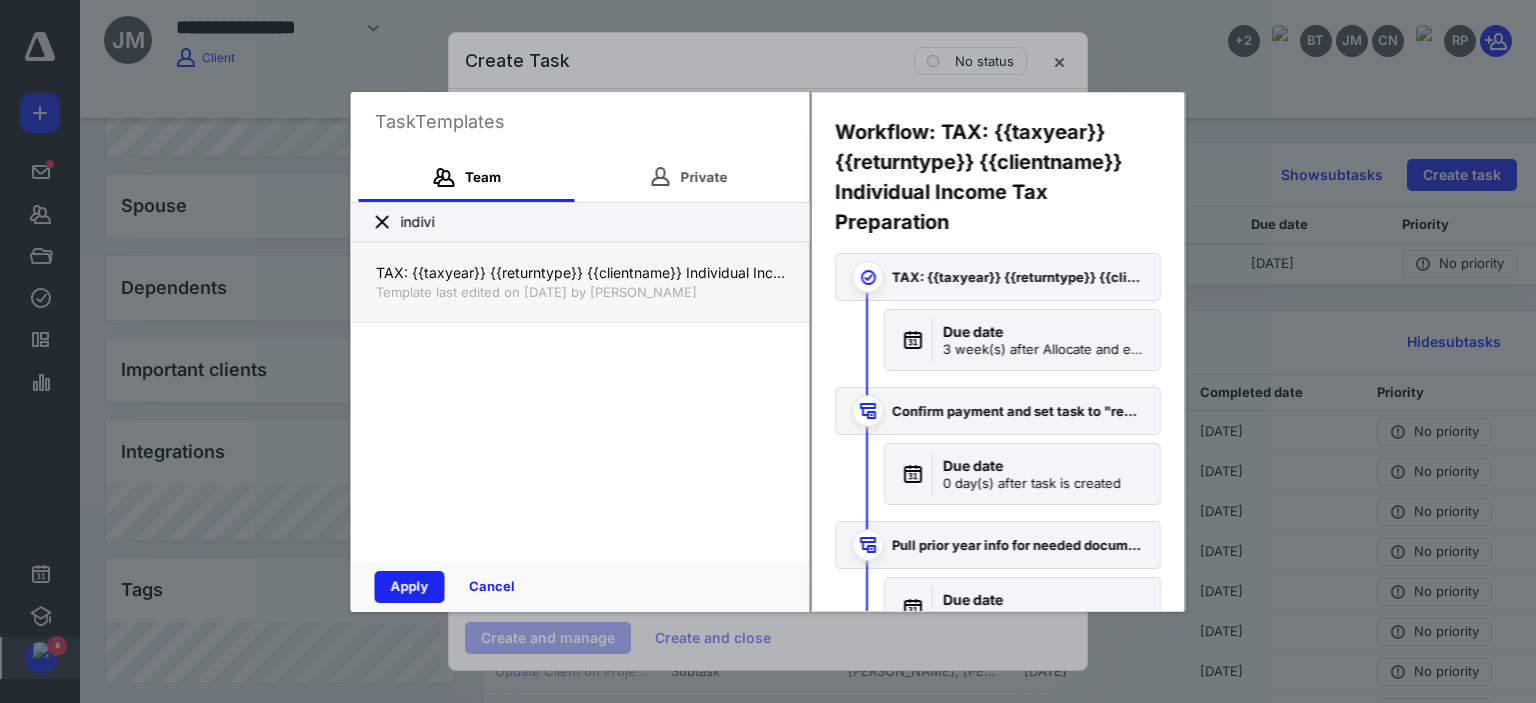 click on "Apply" at bounding box center [410, 587] 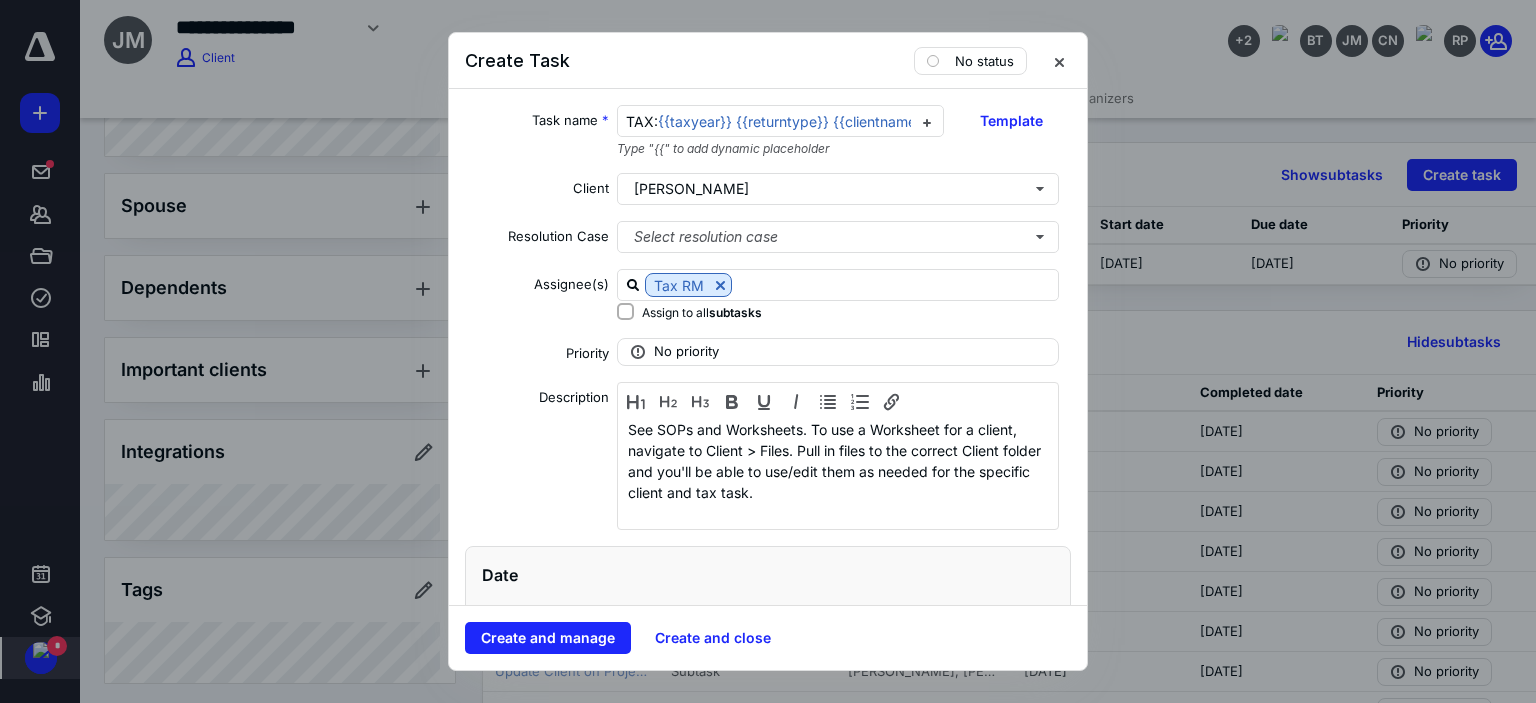 checkbox on "true" 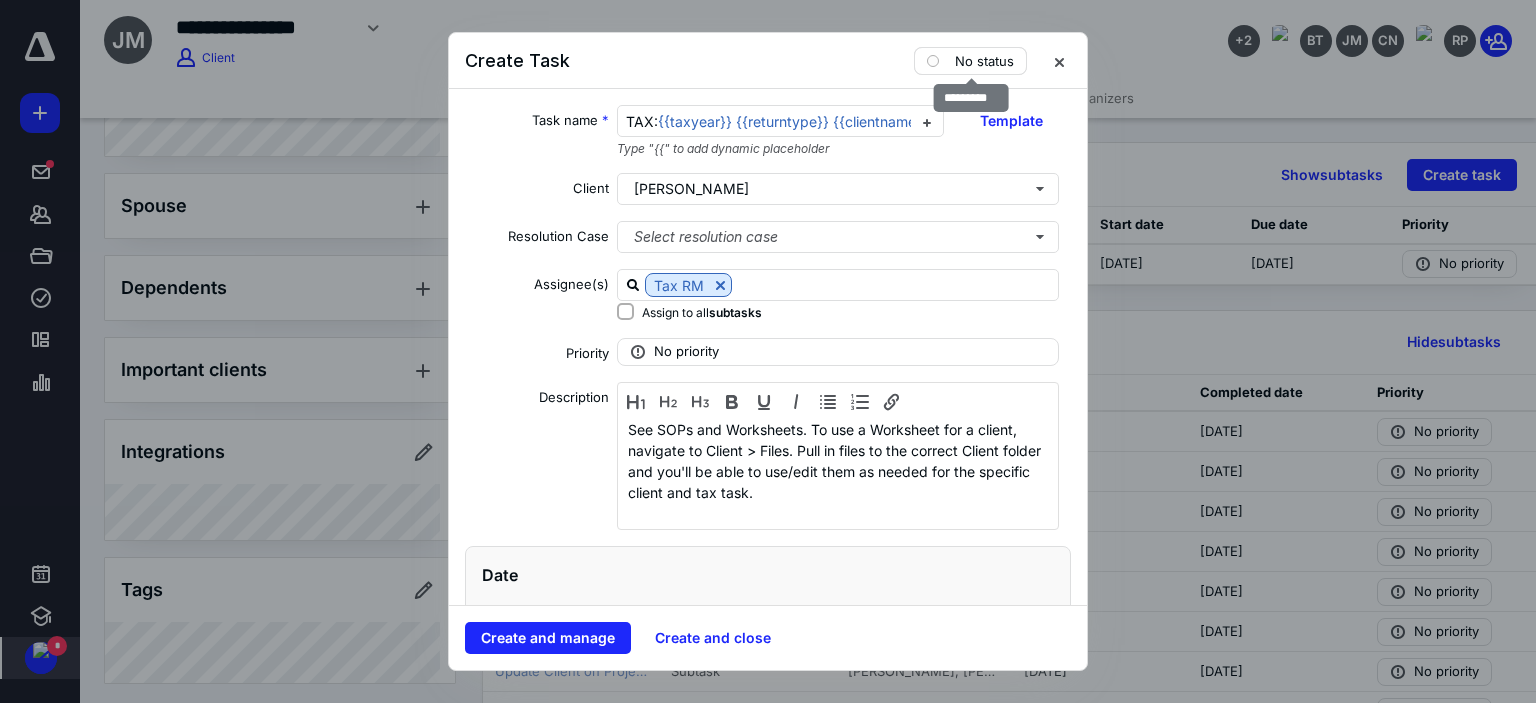 click on "No status" at bounding box center [970, 61] 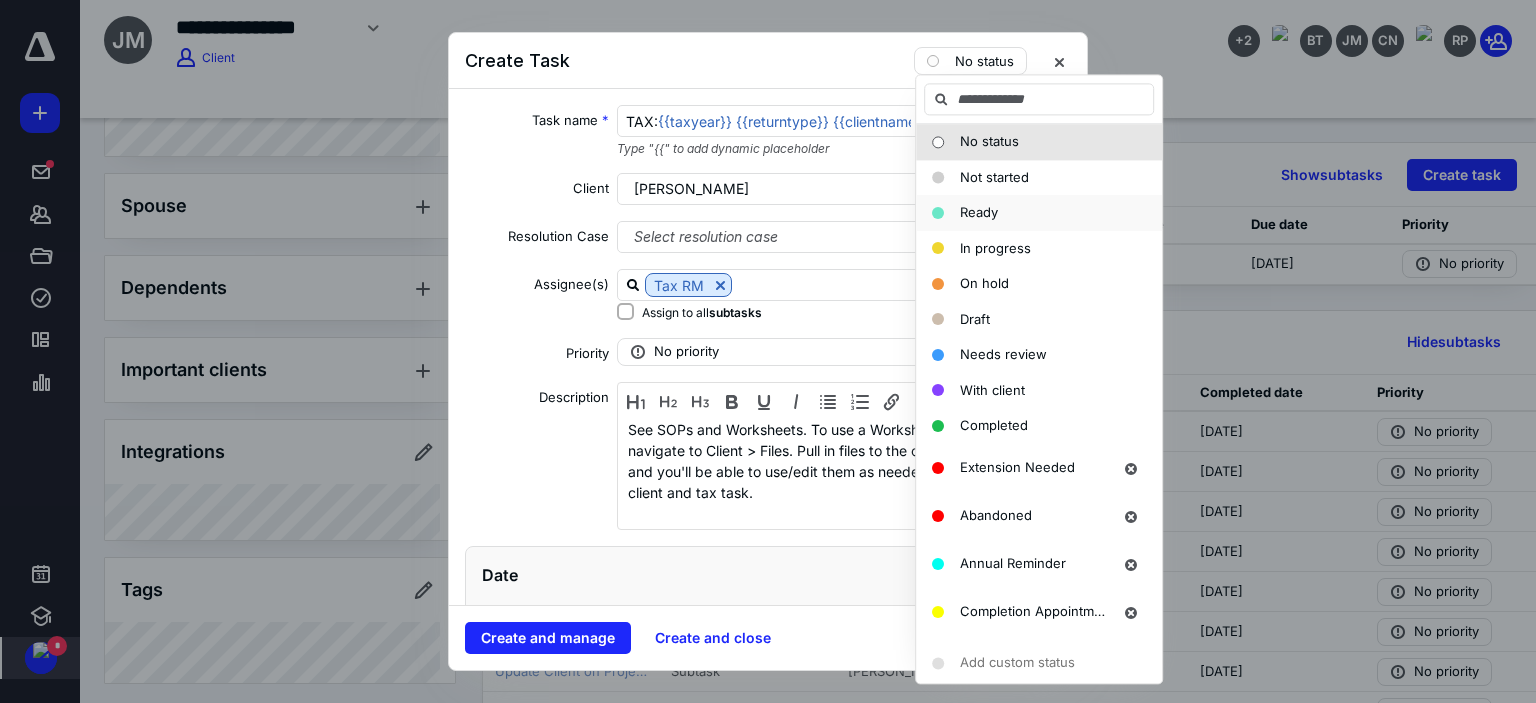 click on "Ready" at bounding box center [1027, 213] 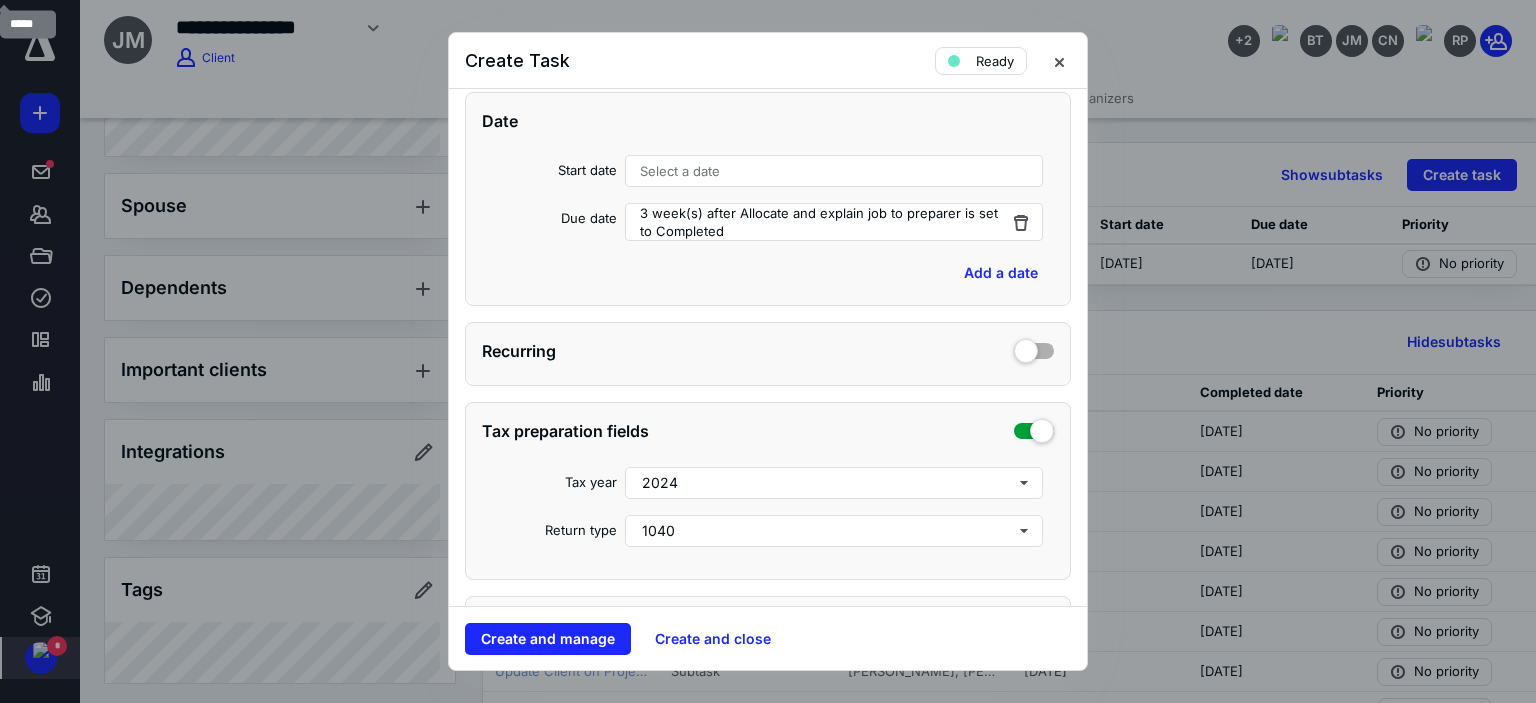 scroll, scrollTop: 500, scrollLeft: 0, axis: vertical 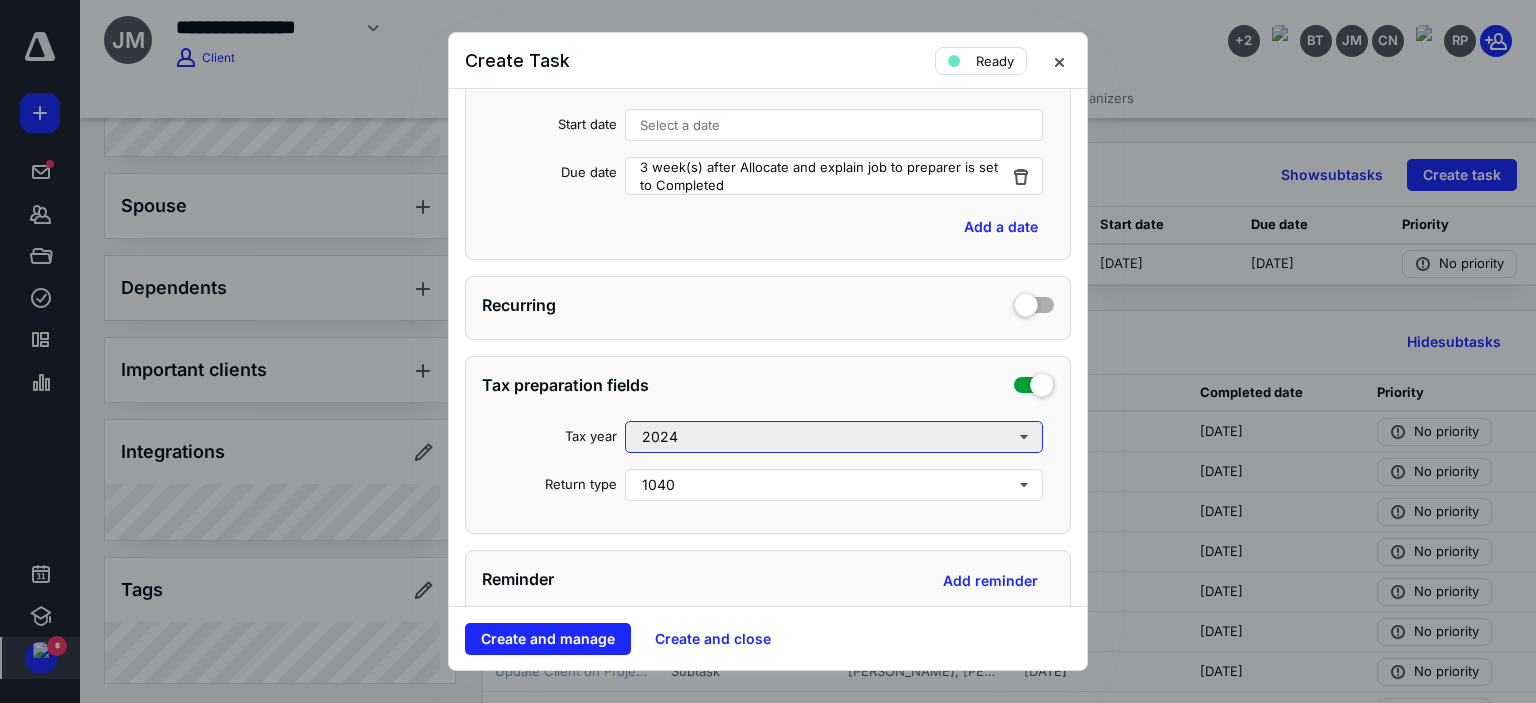 click on "2024" at bounding box center [834, 437] 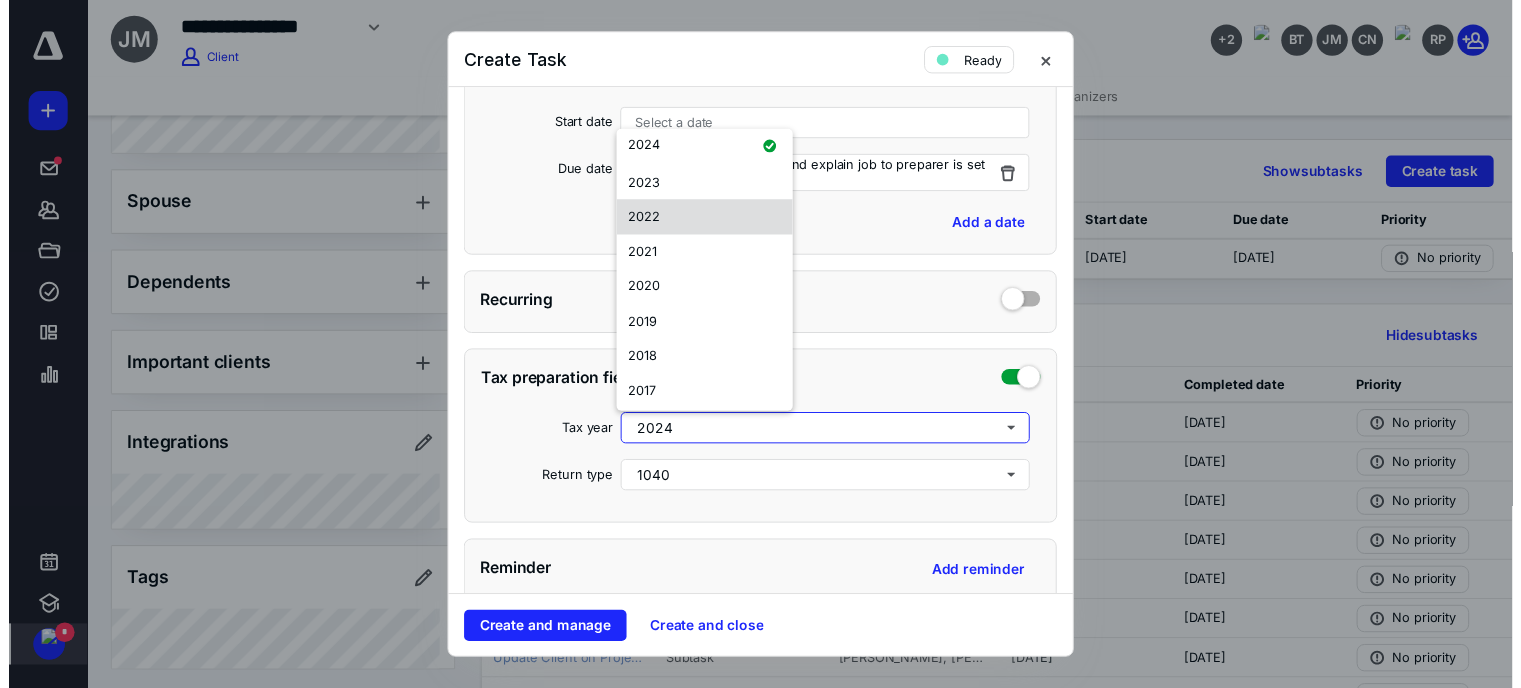 scroll, scrollTop: 193, scrollLeft: 0, axis: vertical 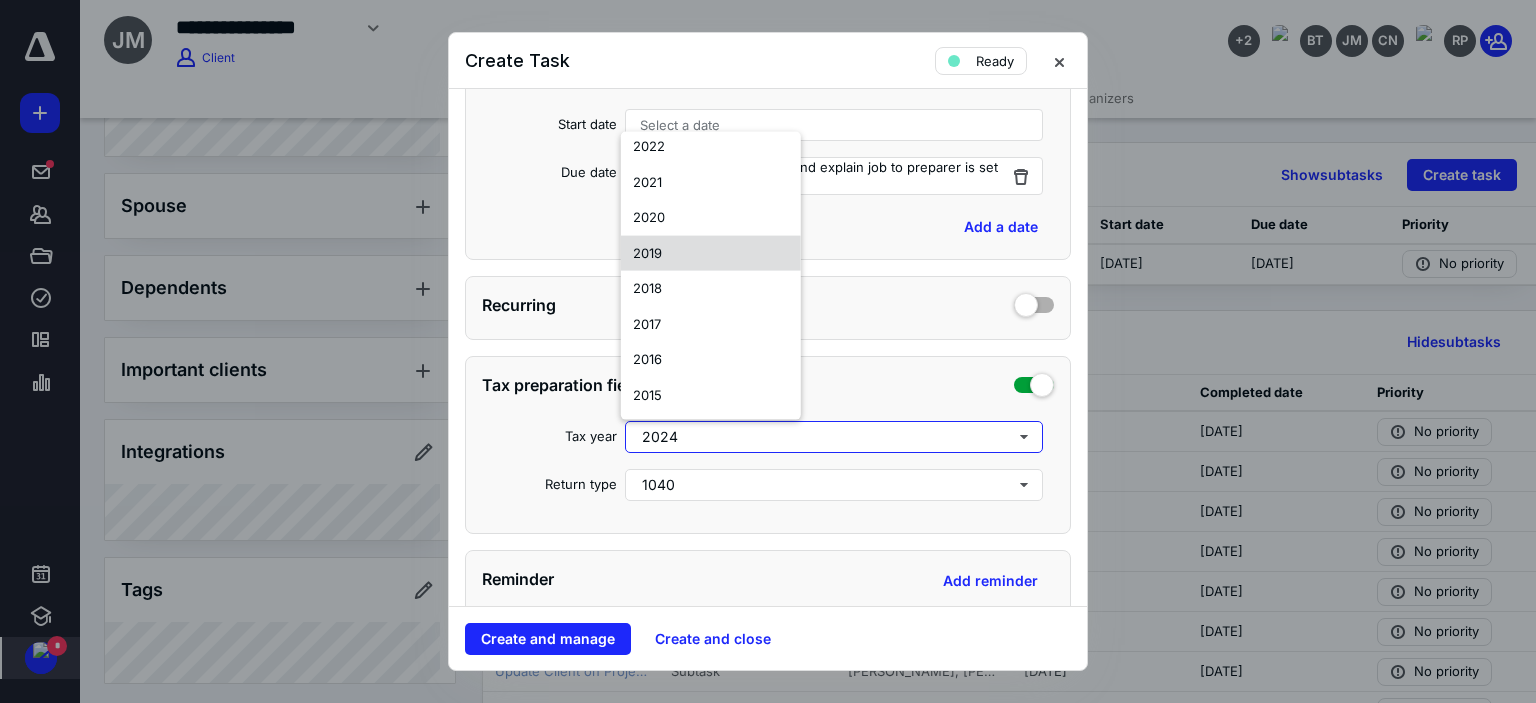 click on "2019" at bounding box center (647, 252) 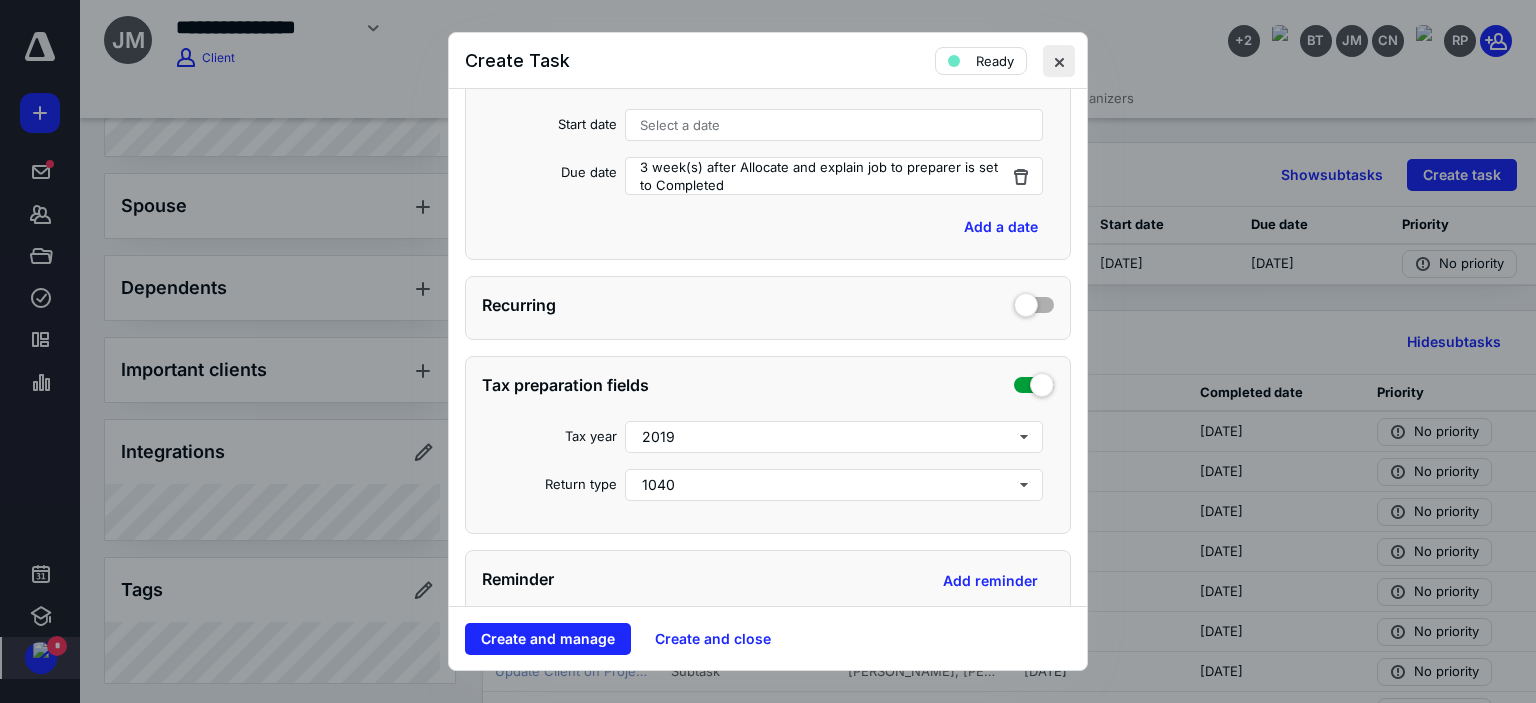 click at bounding box center (1059, 61) 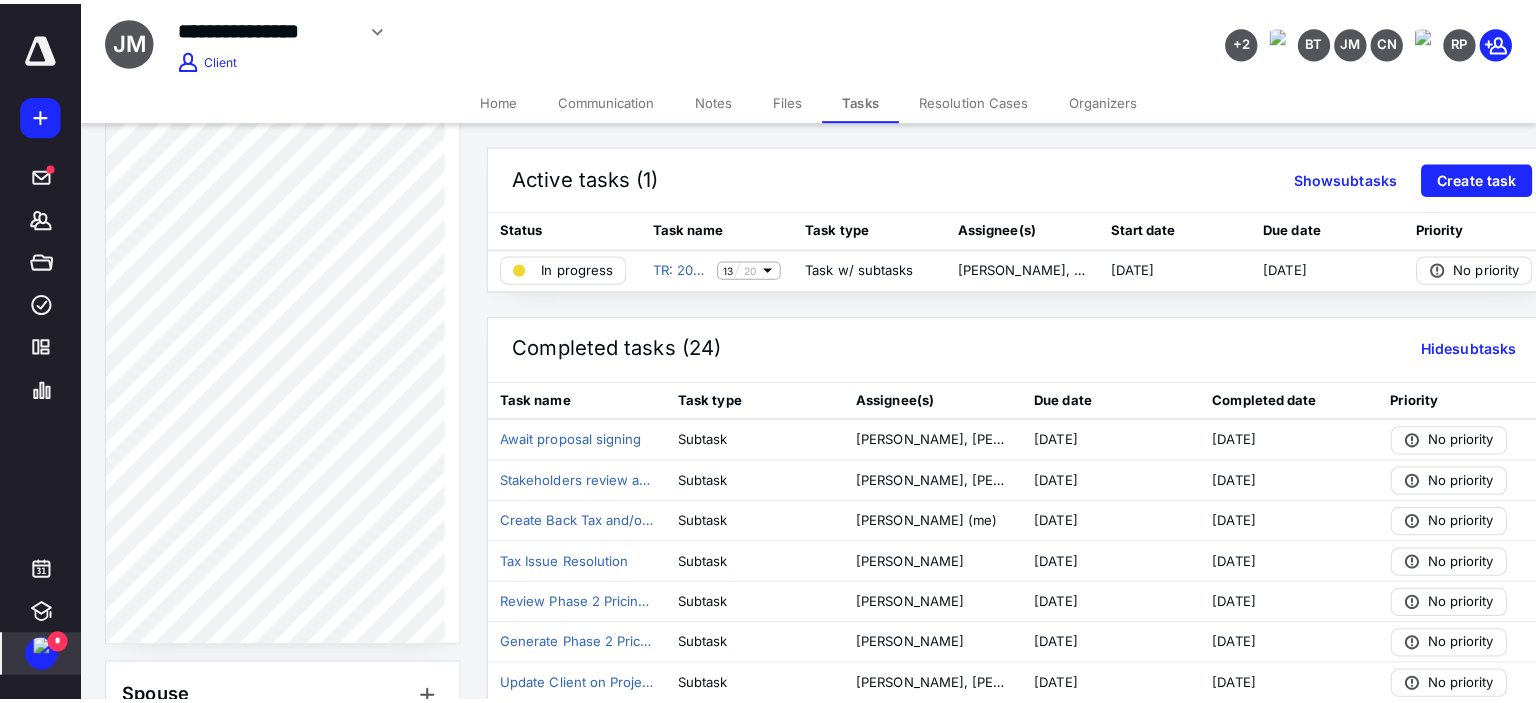 scroll, scrollTop: 512, scrollLeft: 0, axis: vertical 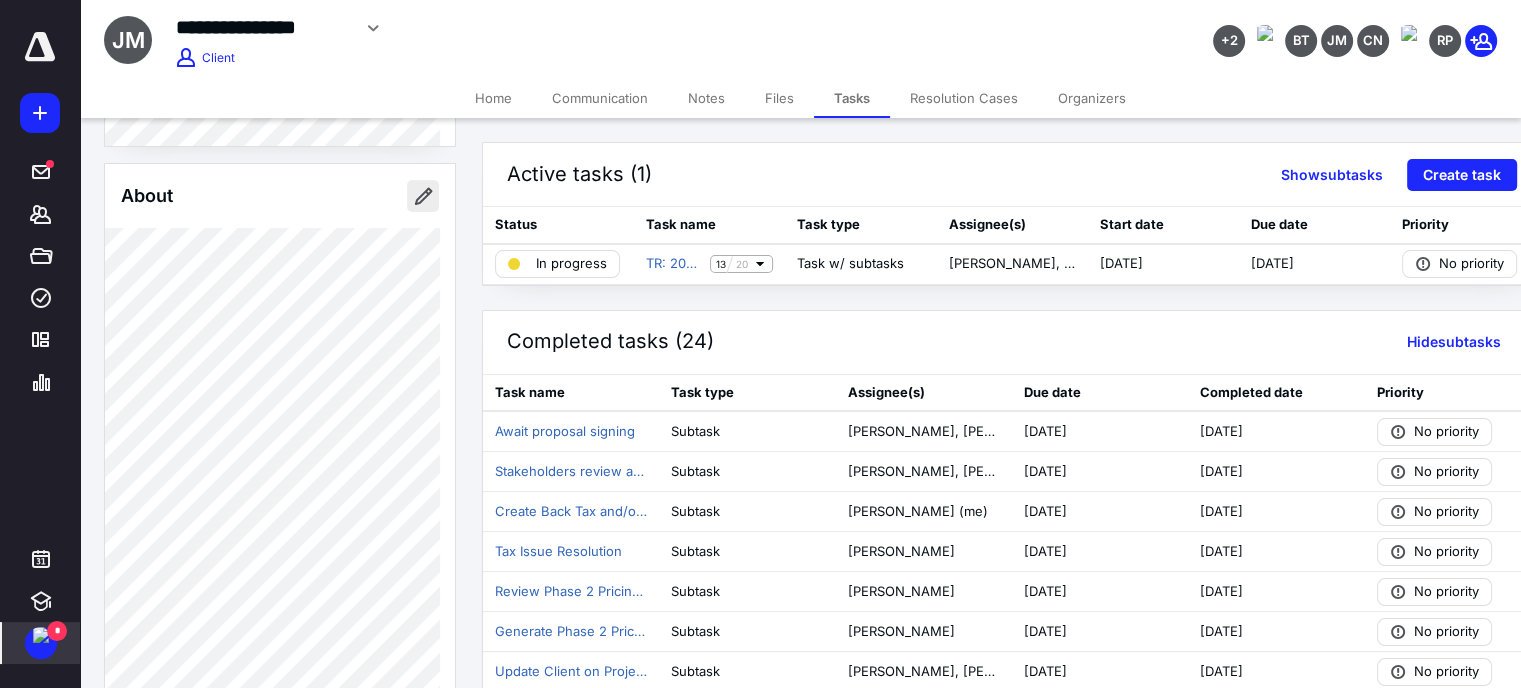 click at bounding box center [423, 196] 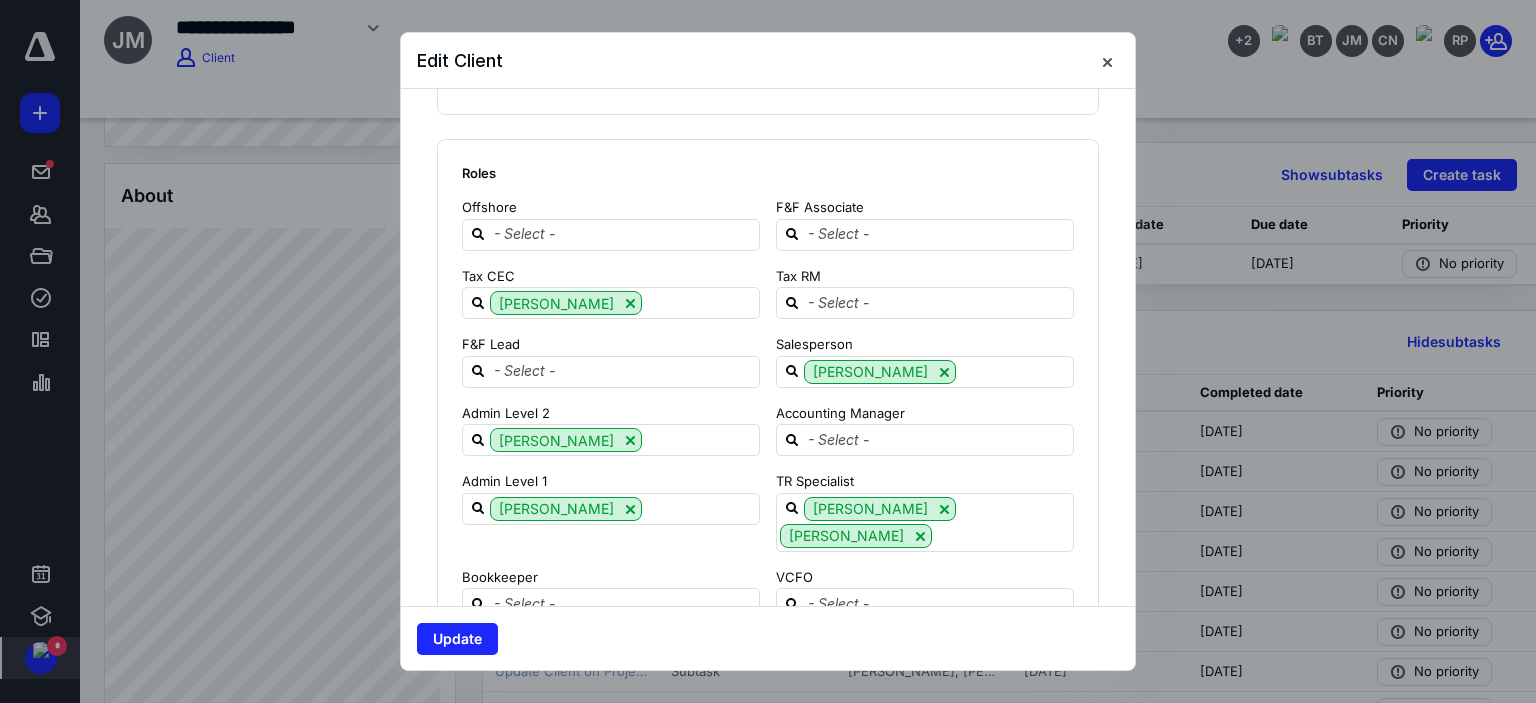 scroll, scrollTop: 2300, scrollLeft: 0, axis: vertical 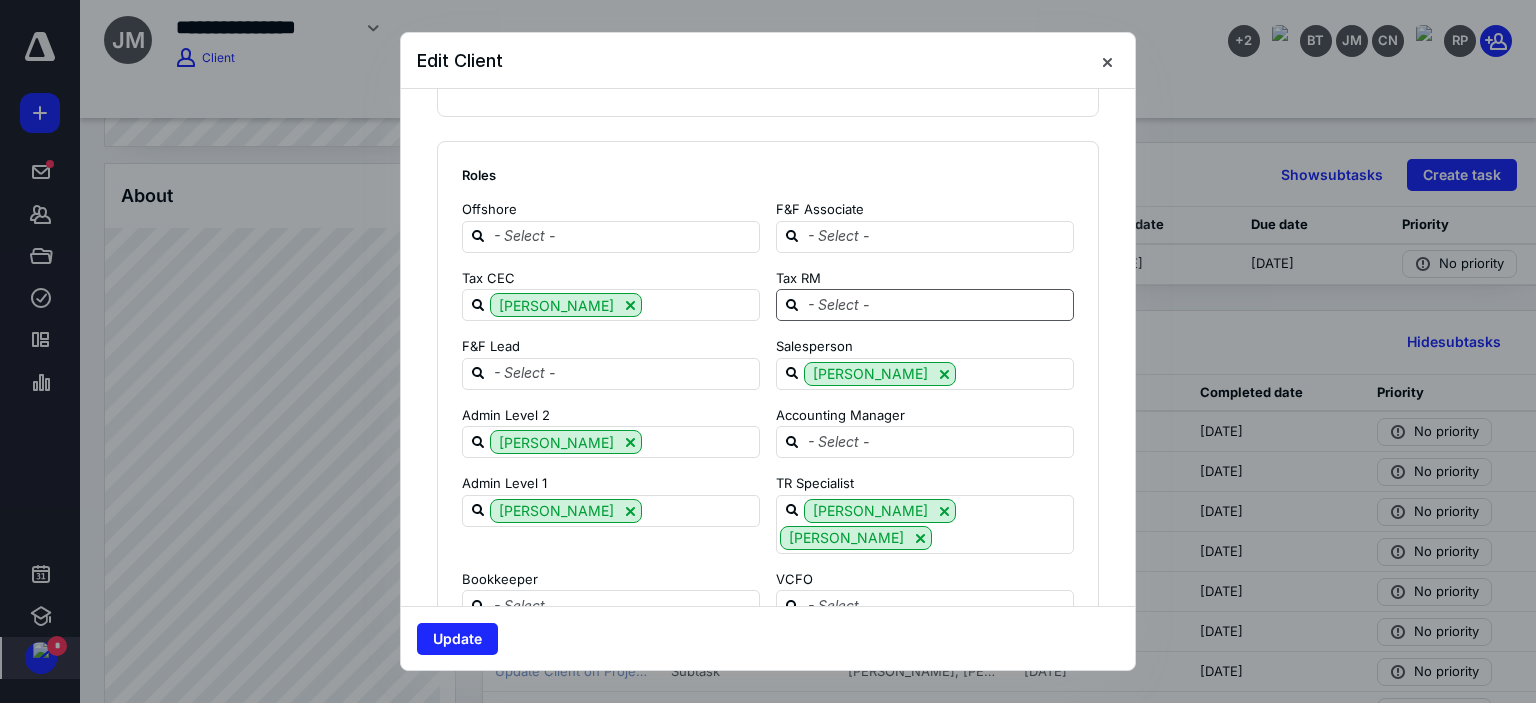 click at bounding box center [937, 304] 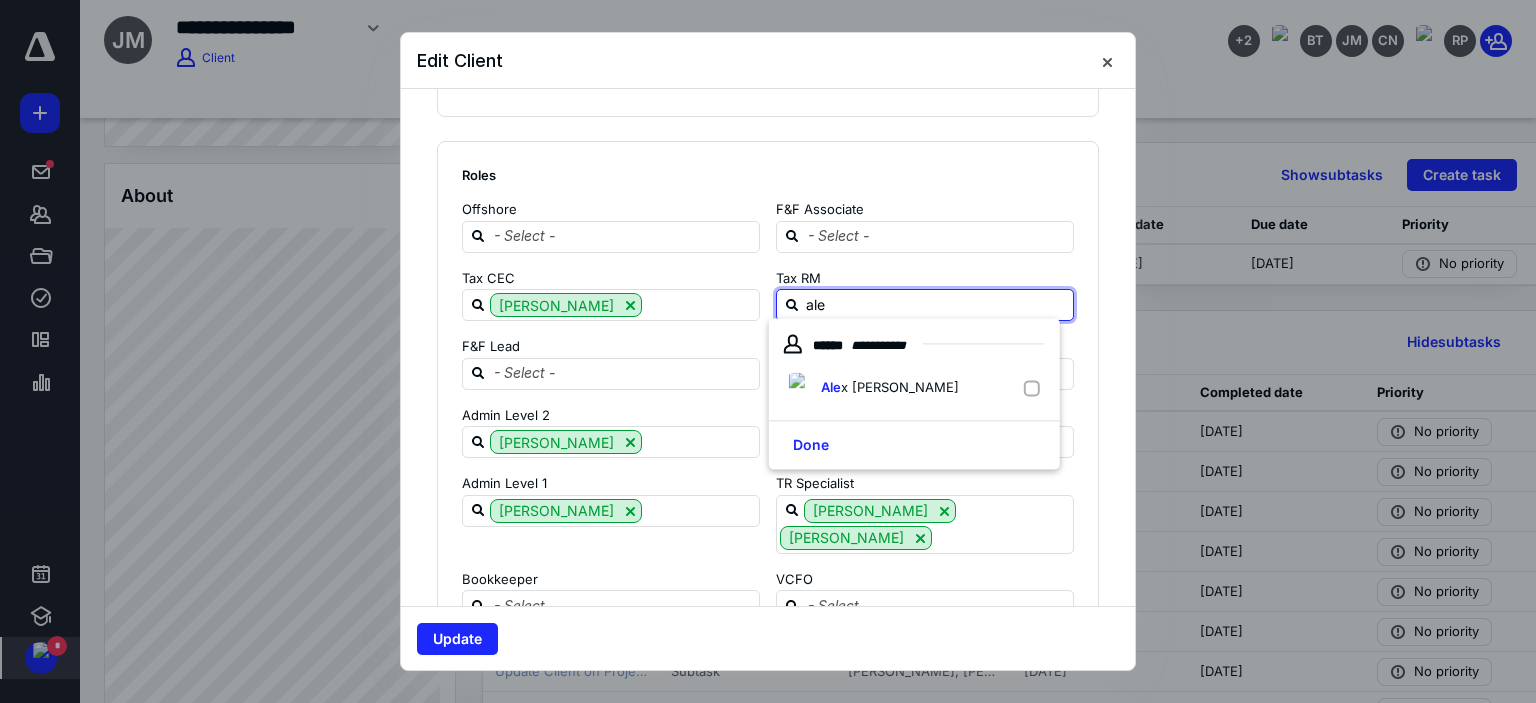 type on "alex" 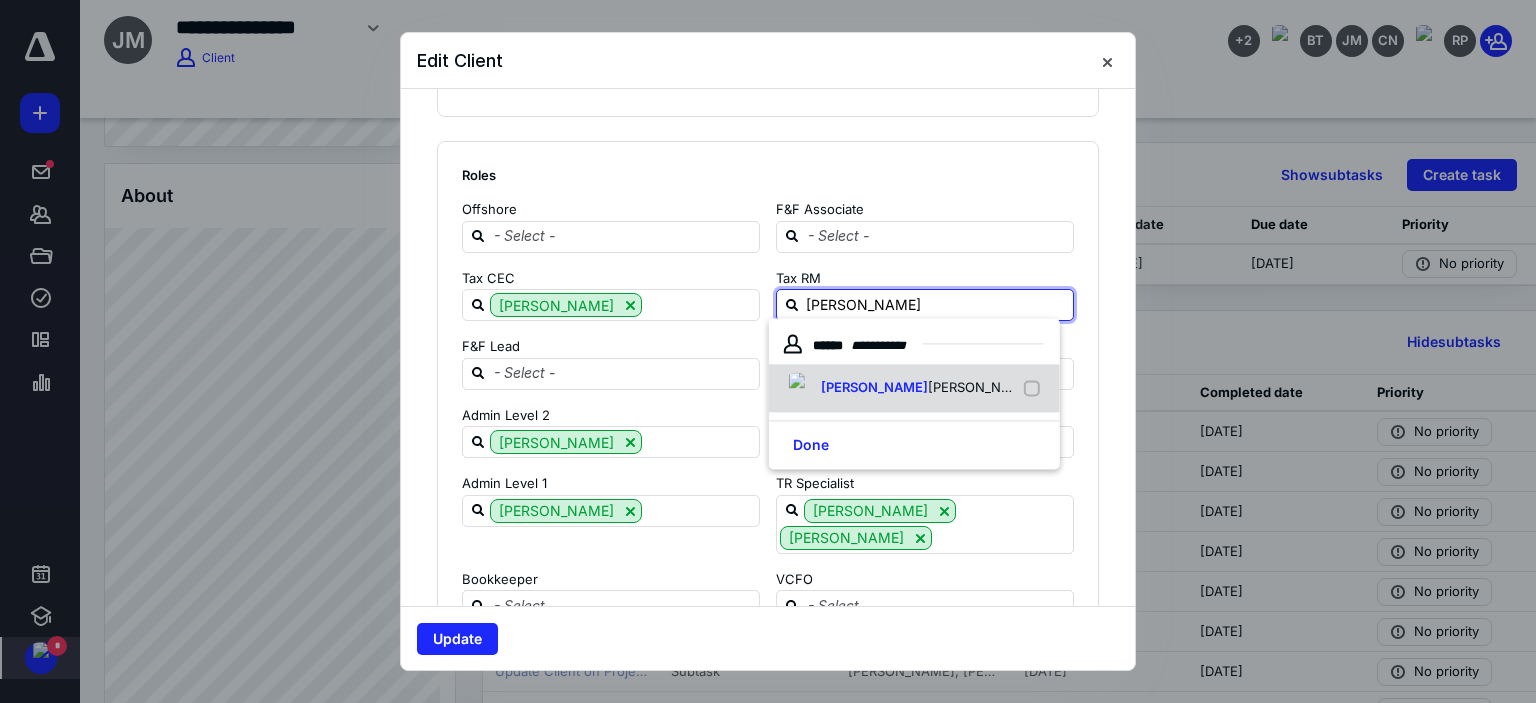click on "Rader" at bounding box center (981, 388) 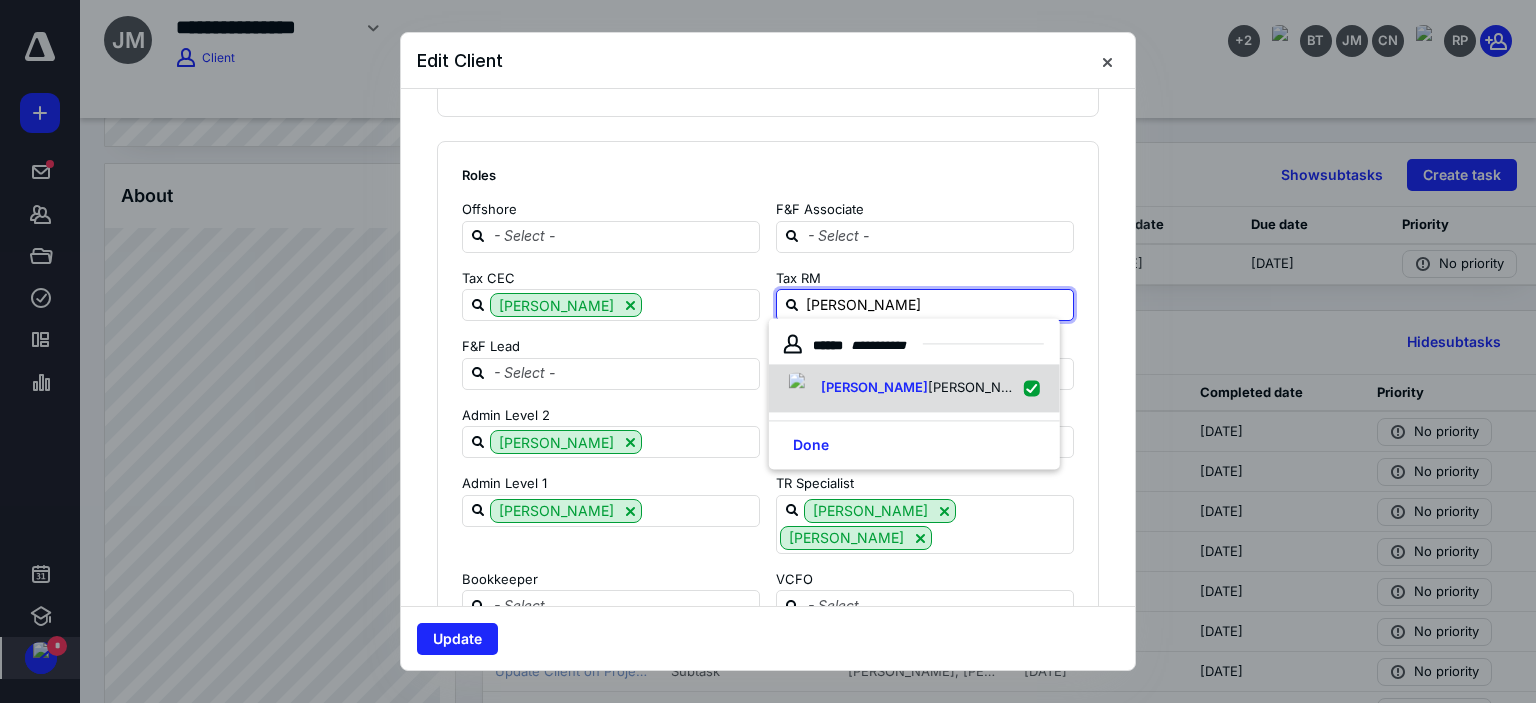checkbox on "true" 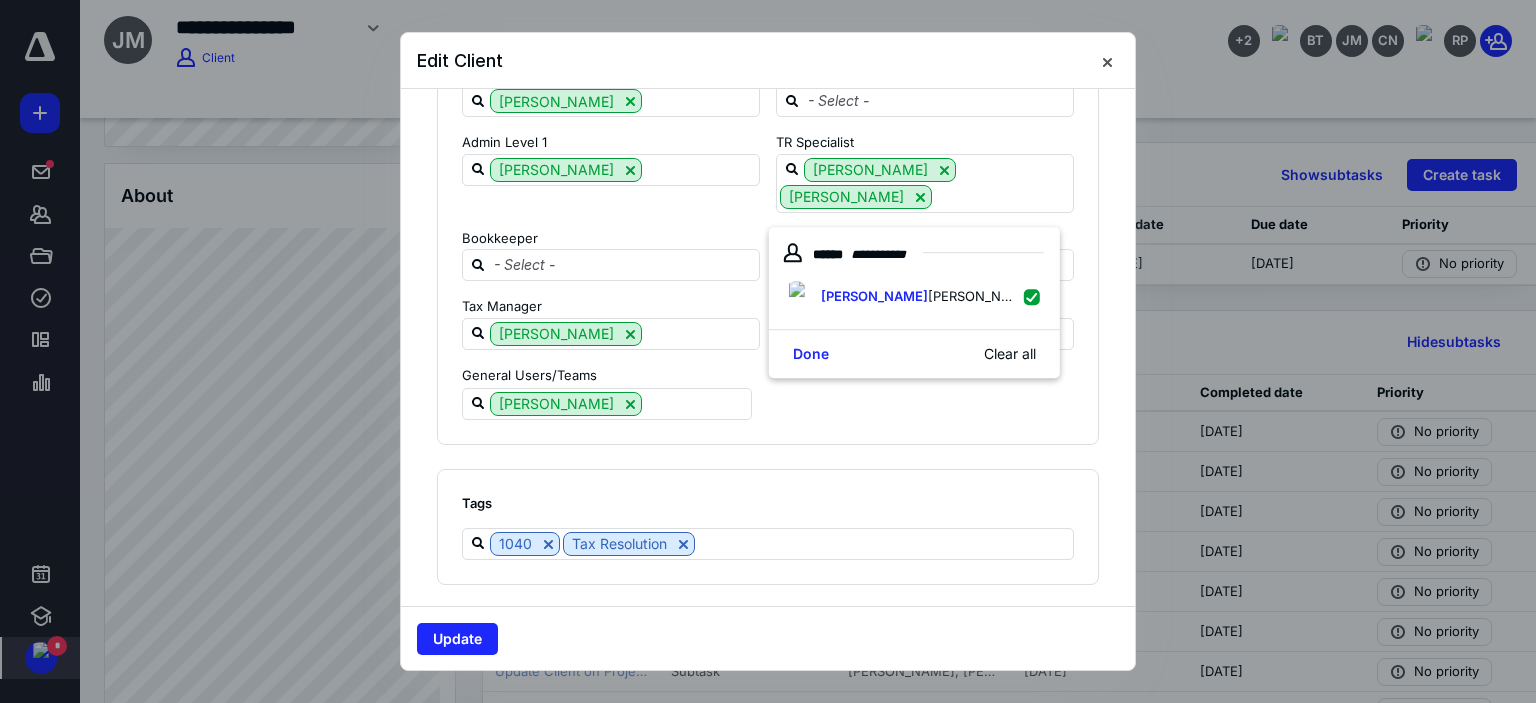 scroll, scrollTop: 2648, scrollLeft: 0, axis: vertical 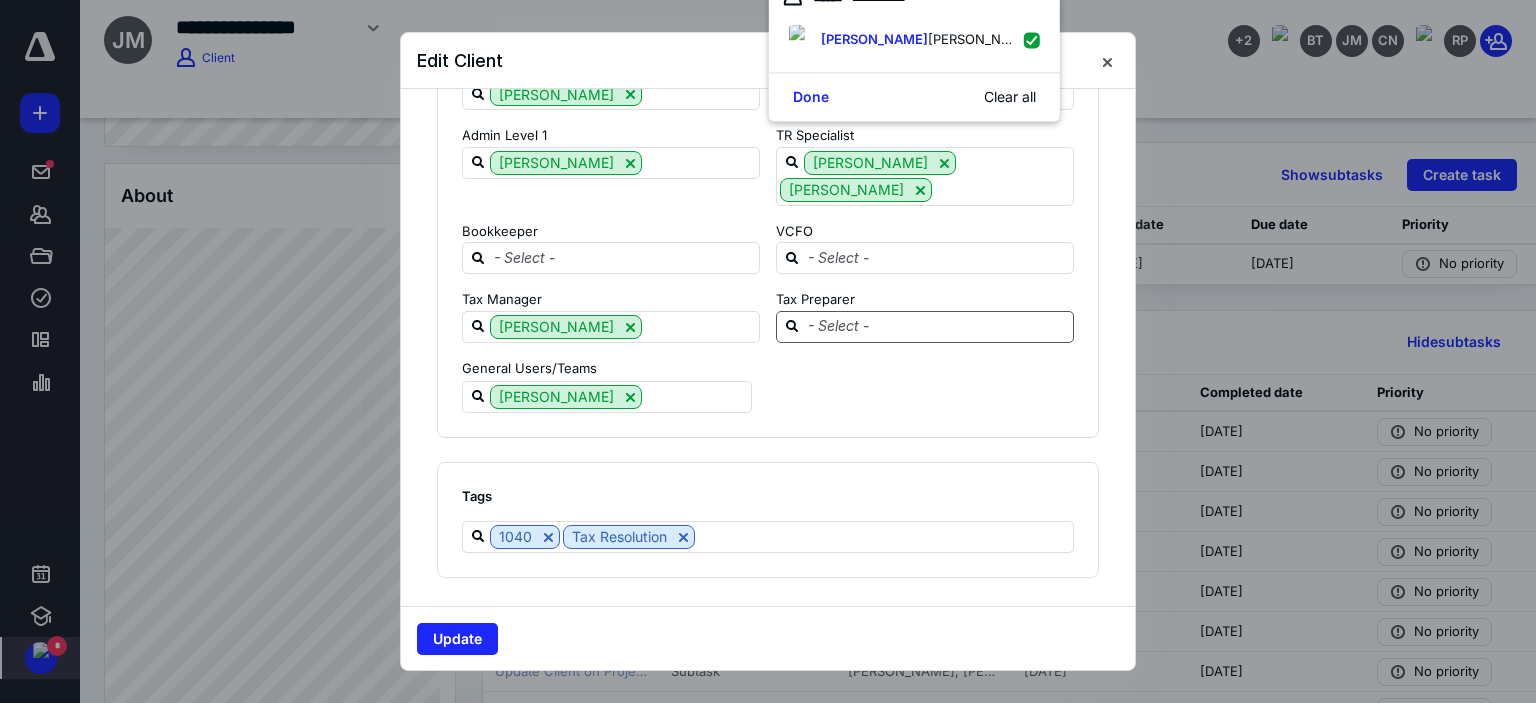 type on "alex" 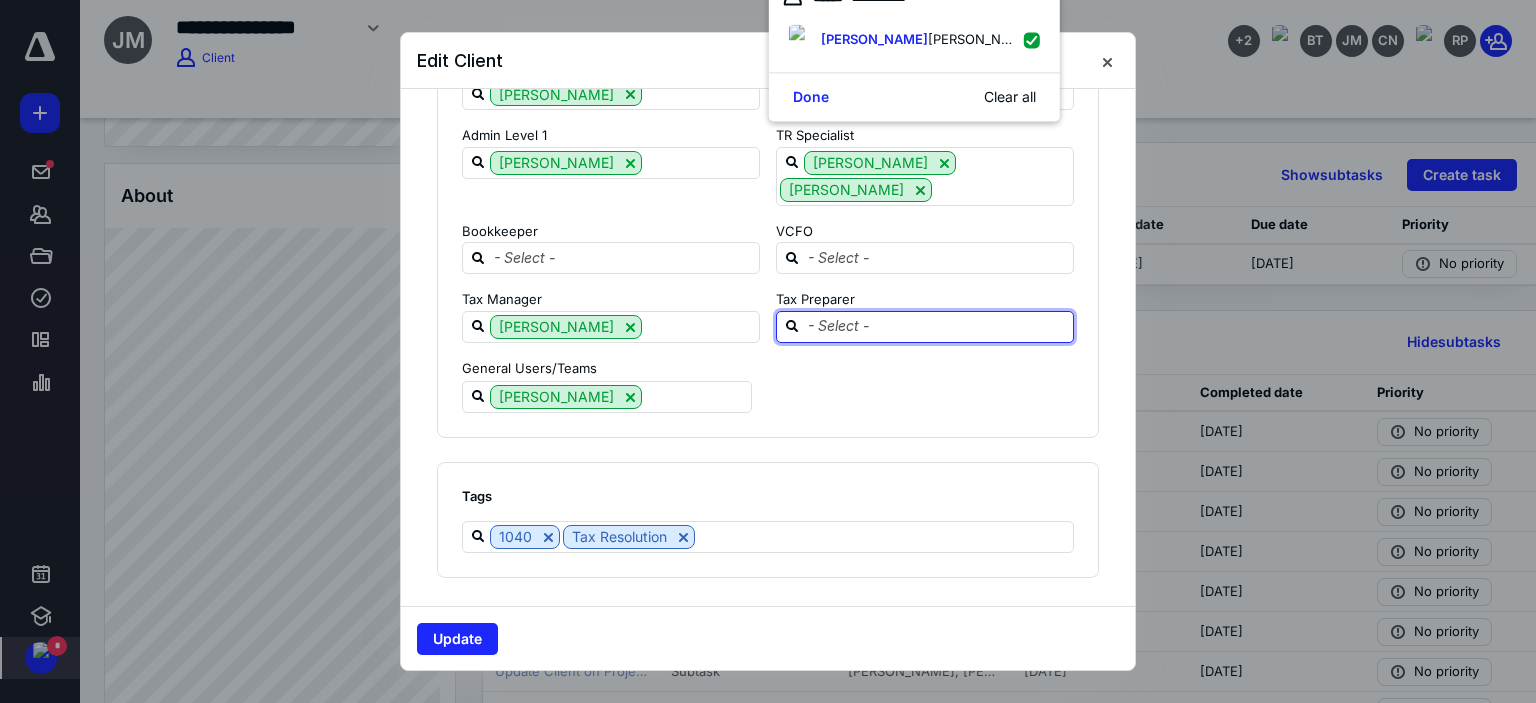 click at bounding box center (937, 326) 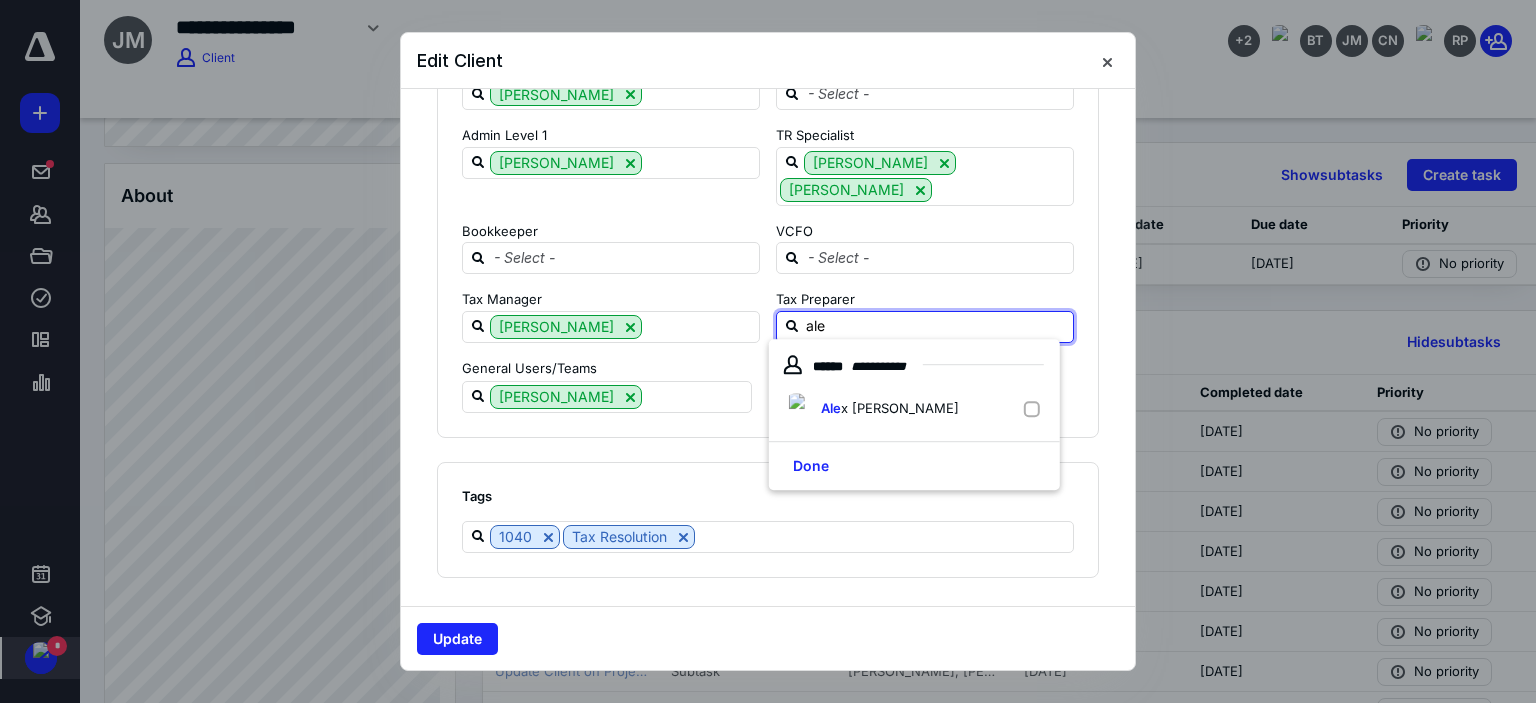 type on "alex" 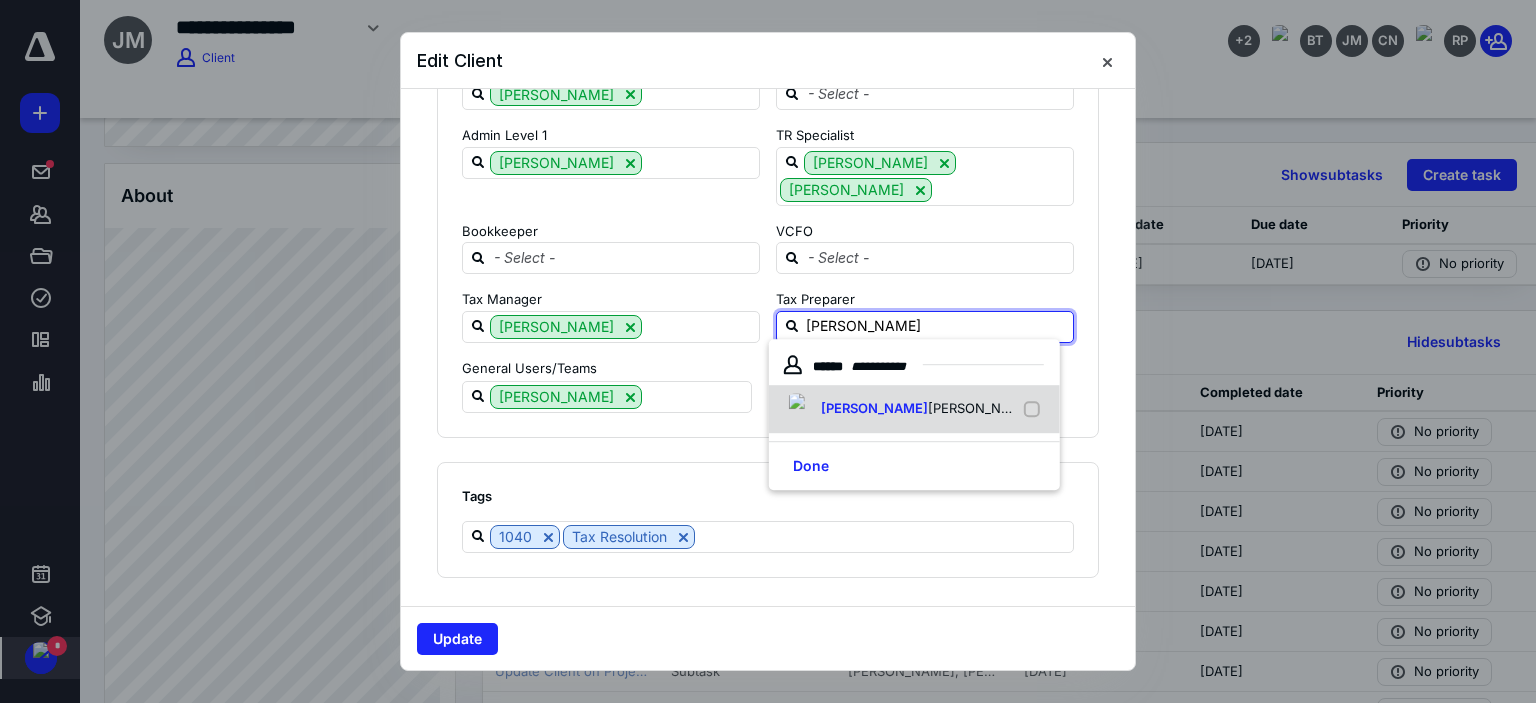 click on "Alex" at bounding box center [874, 408] 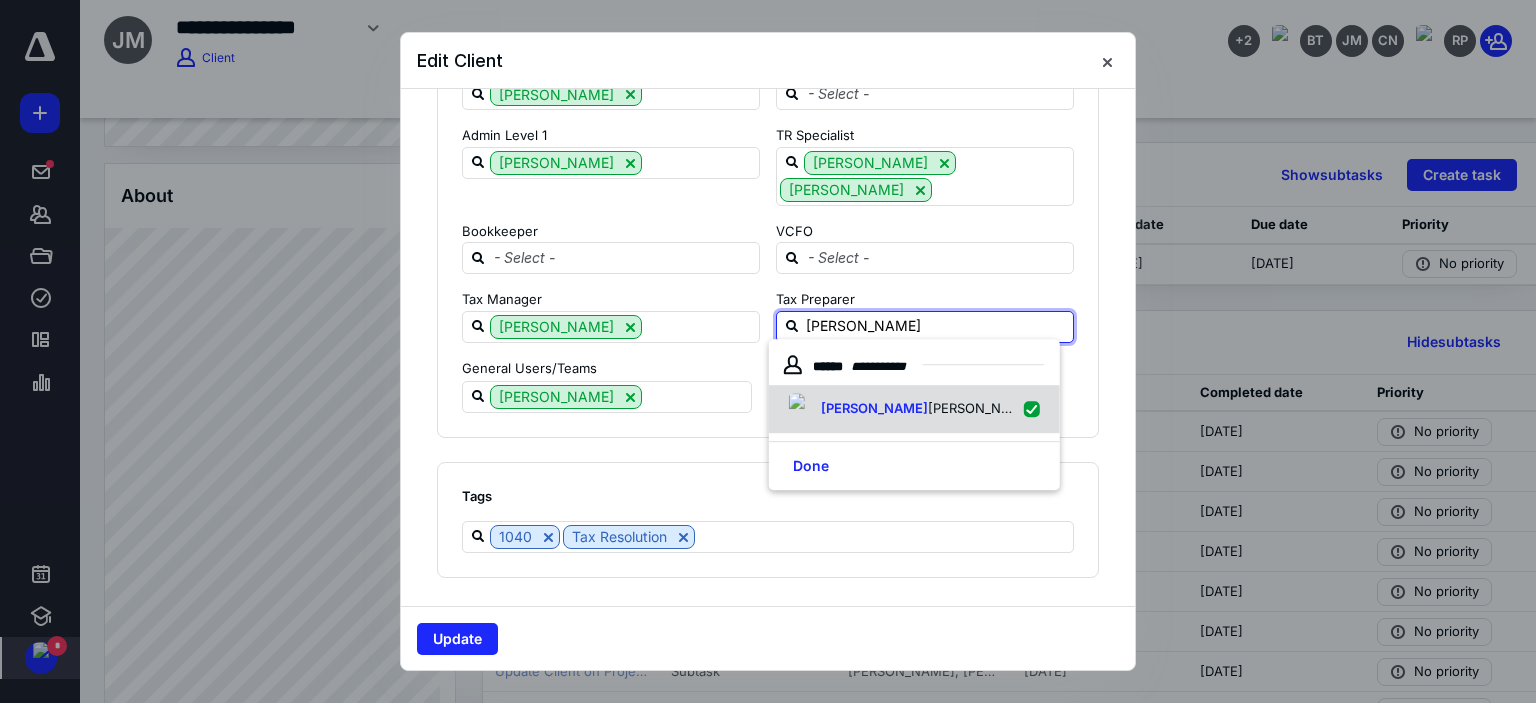 checkbox on "true" 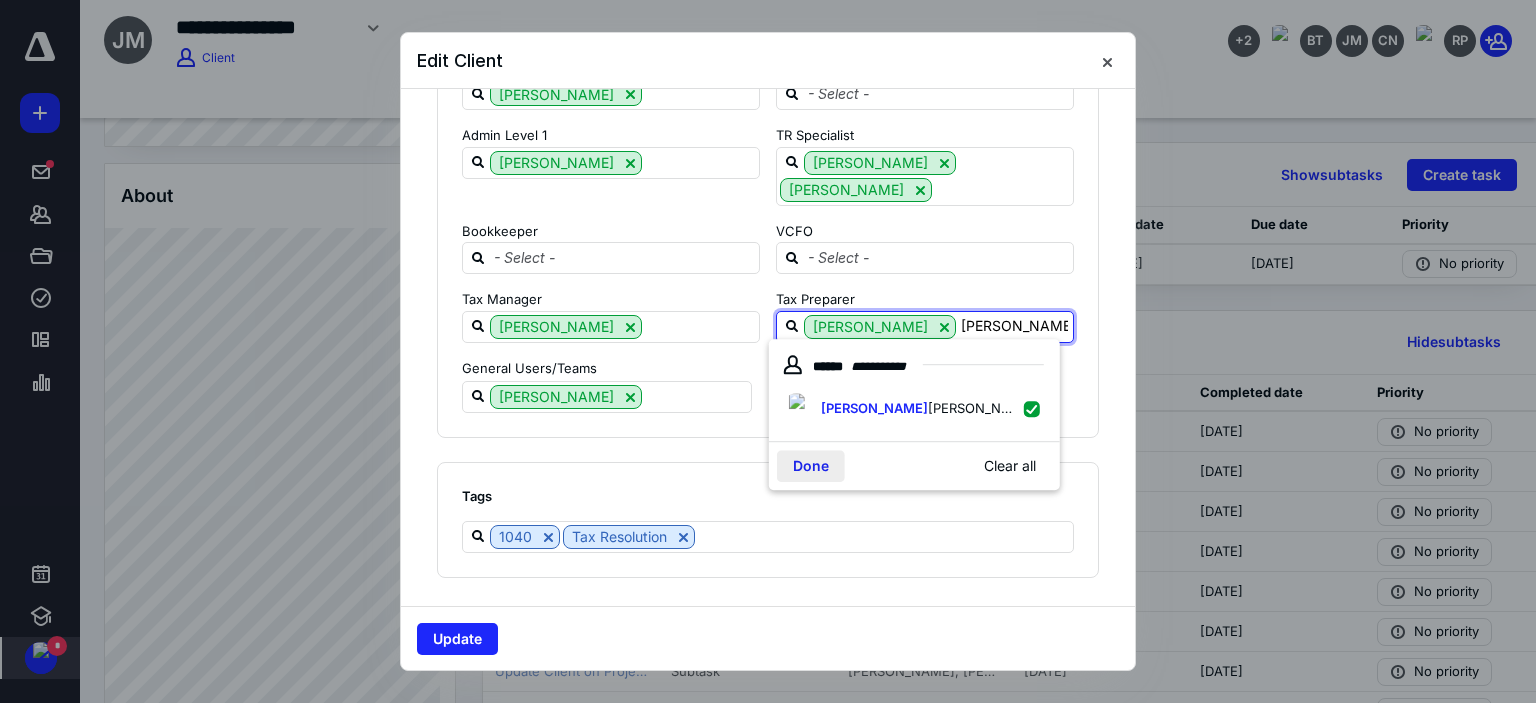 type on "alex" 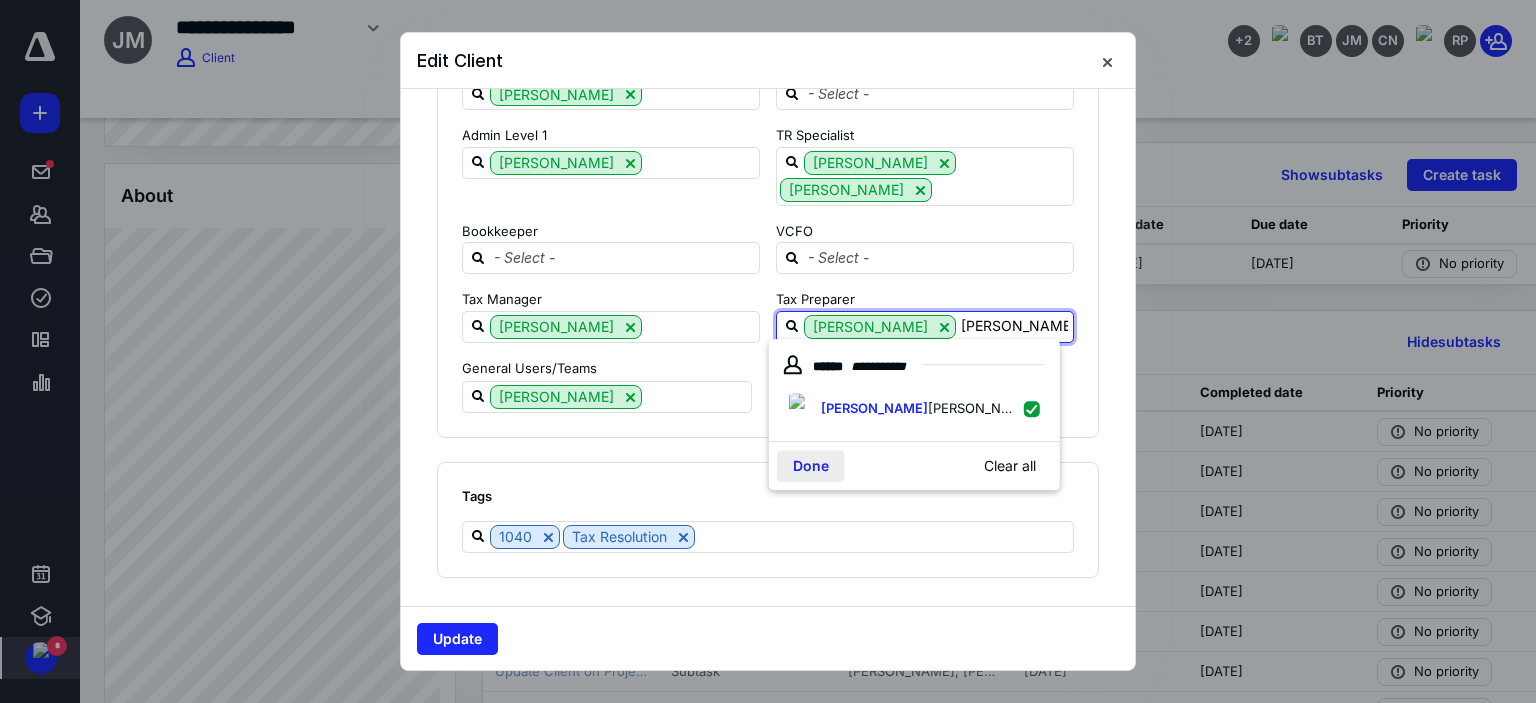 click on "Done" at bounding box center (811, 466) 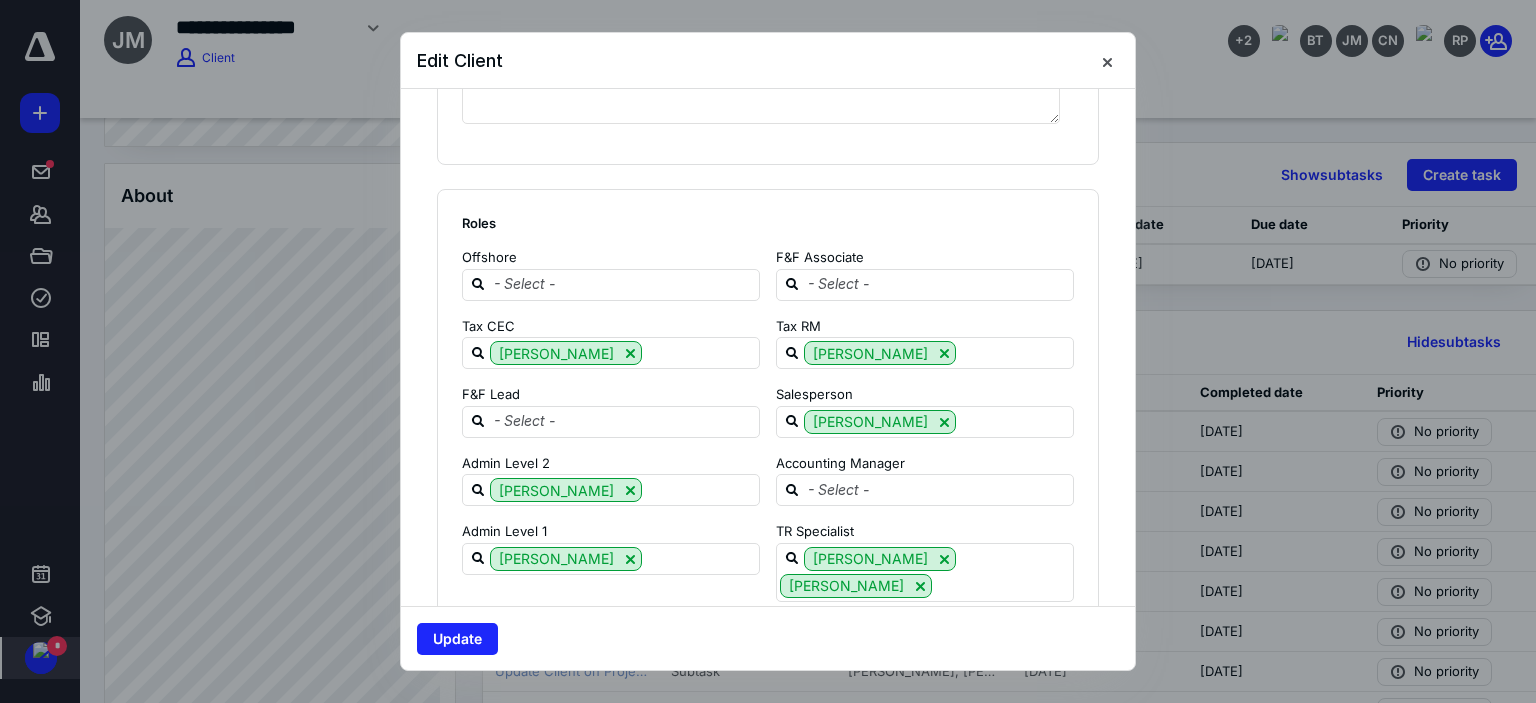 scroll, scrollTop: 2248, scrollLeft: 0, axis: vertical 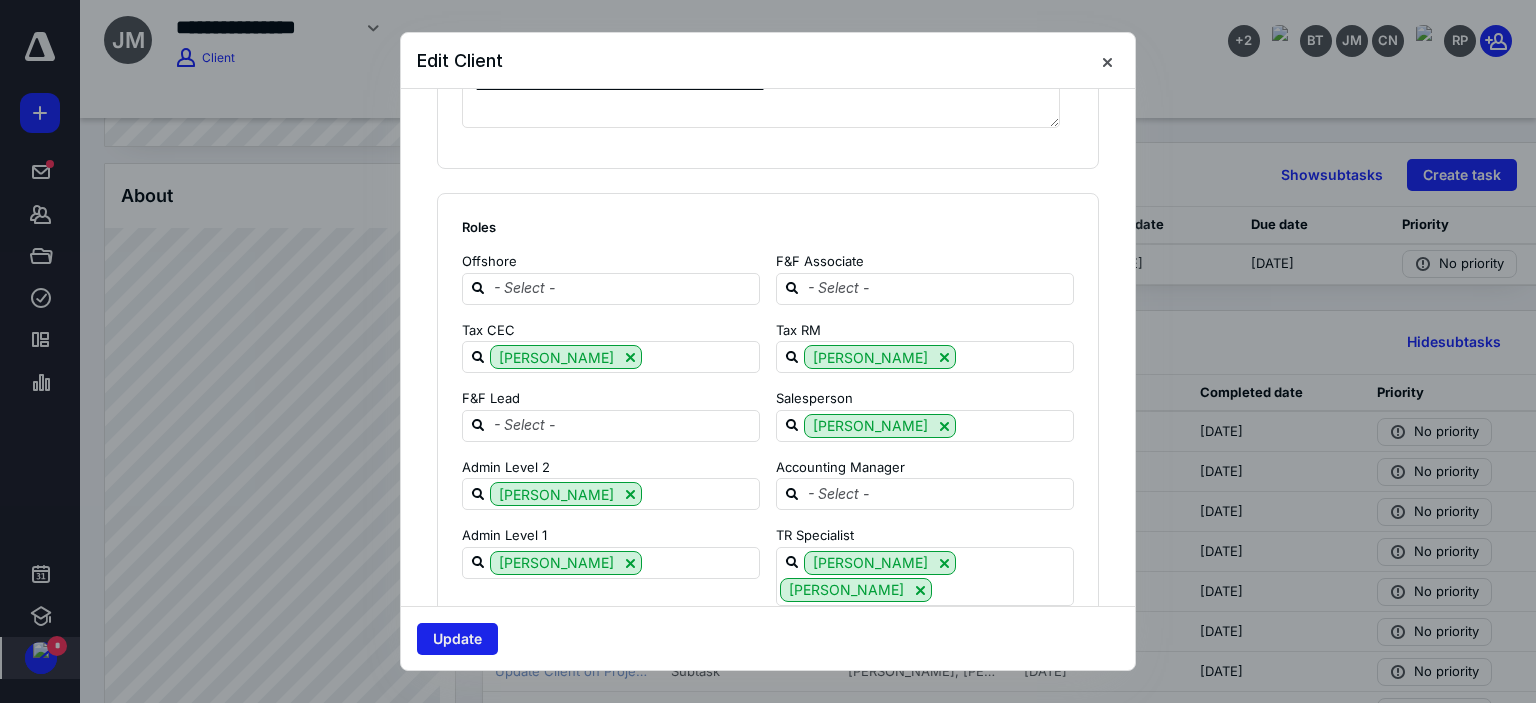 click on "Update" at bounding box center [457, 639] 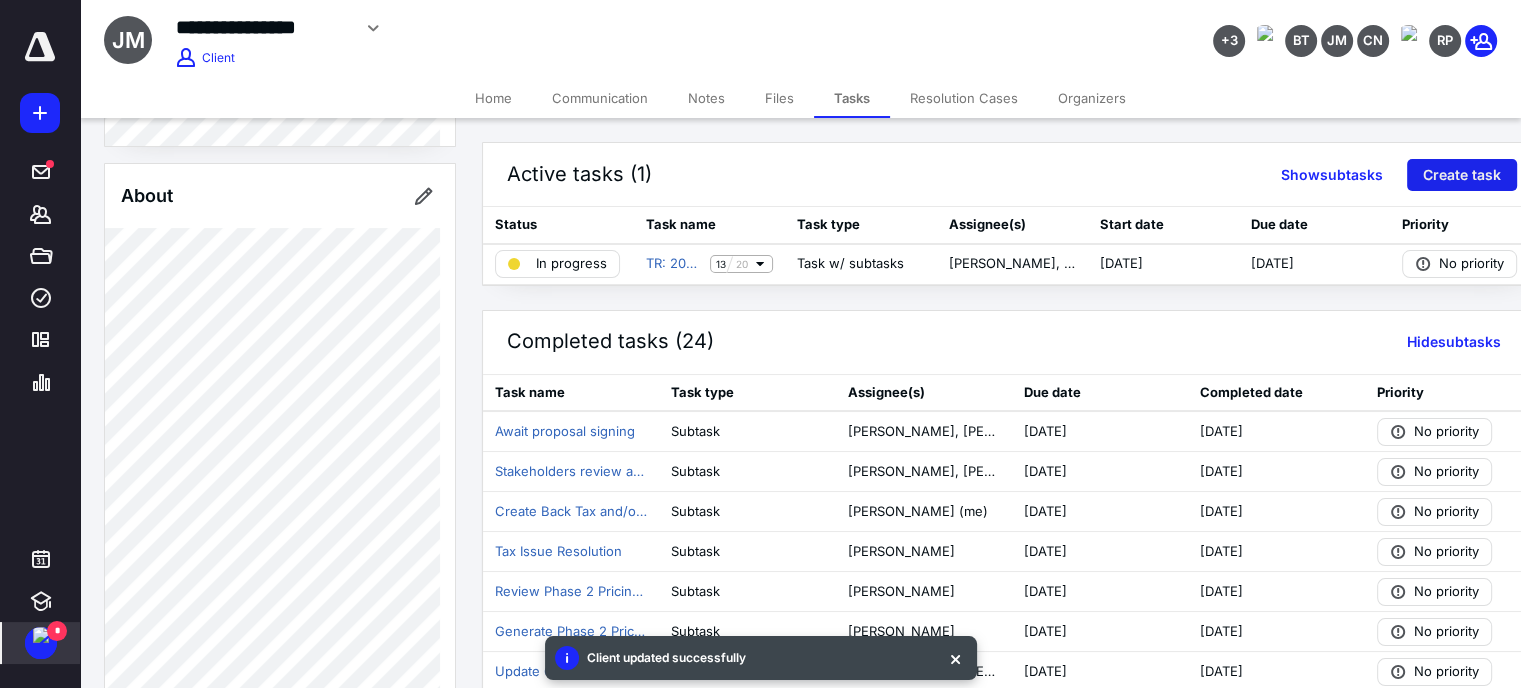 click on "Create task" at bounding box center (1462, 175) 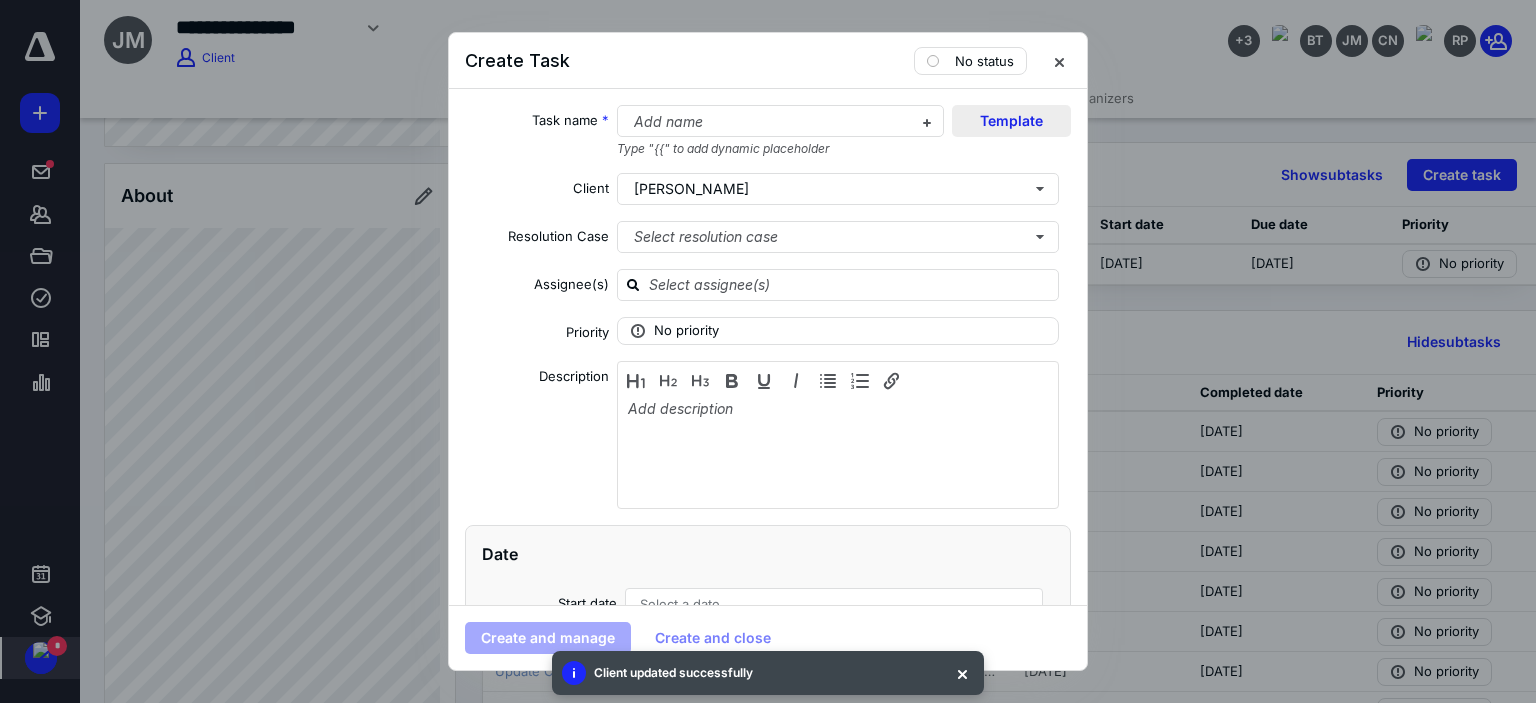 click on "Template" at bounding box center (1011, 121) 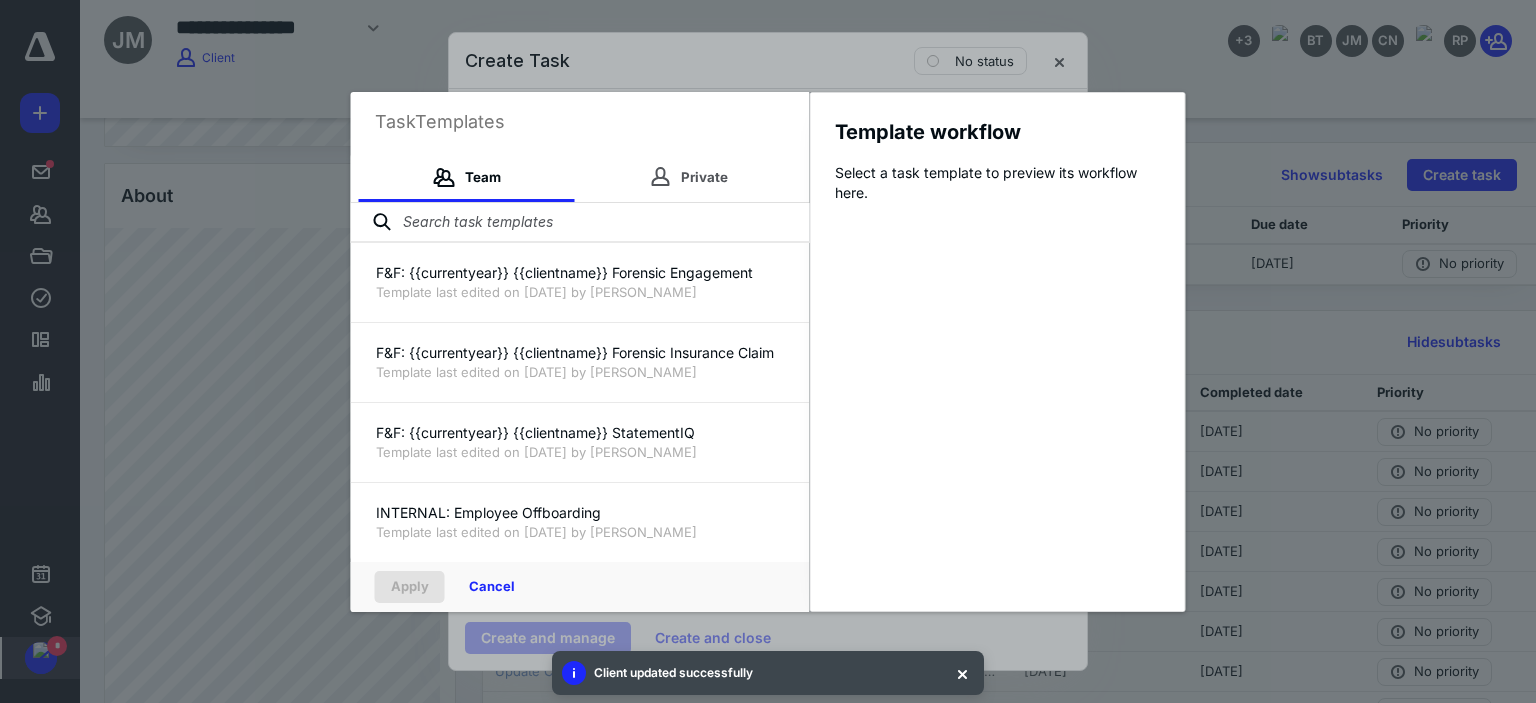 click at bounding box center [580, 223] 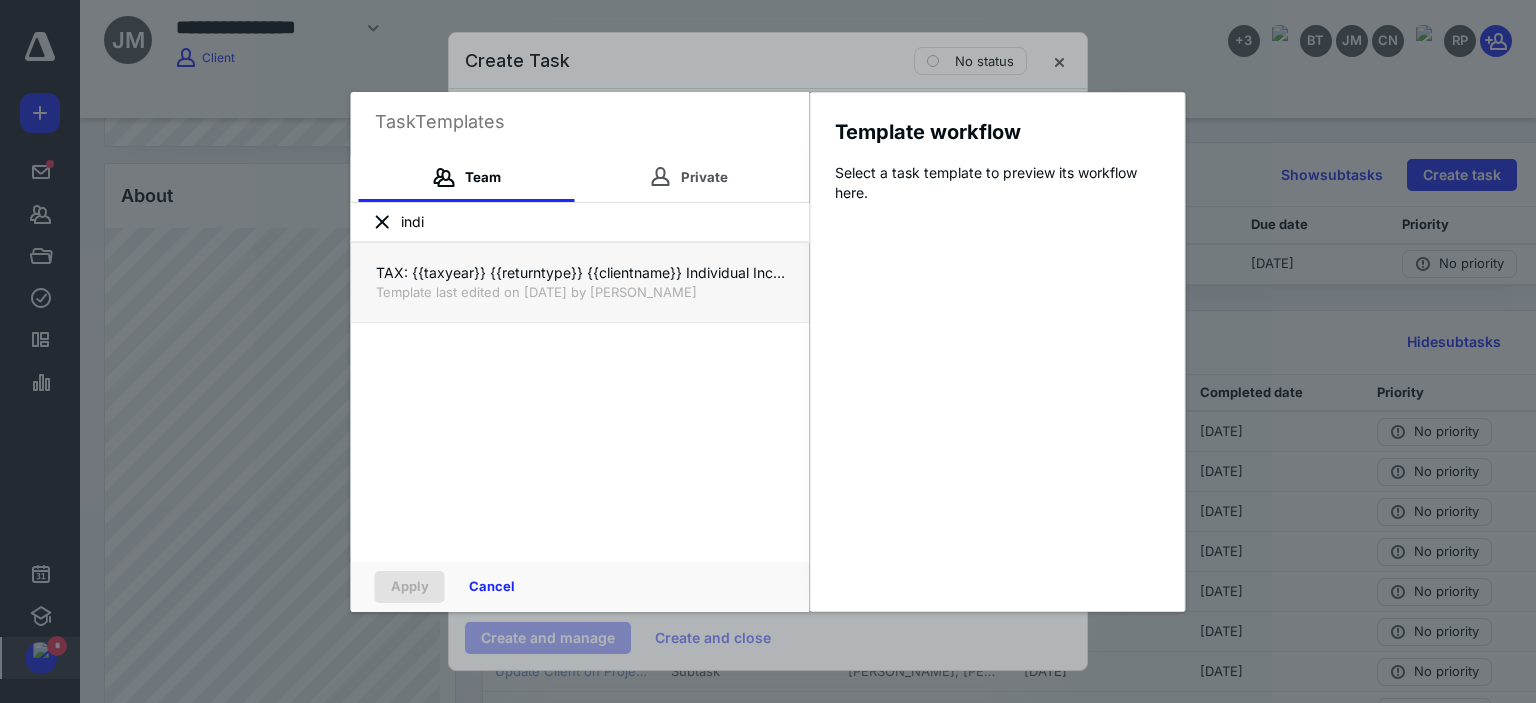 type on "indi" 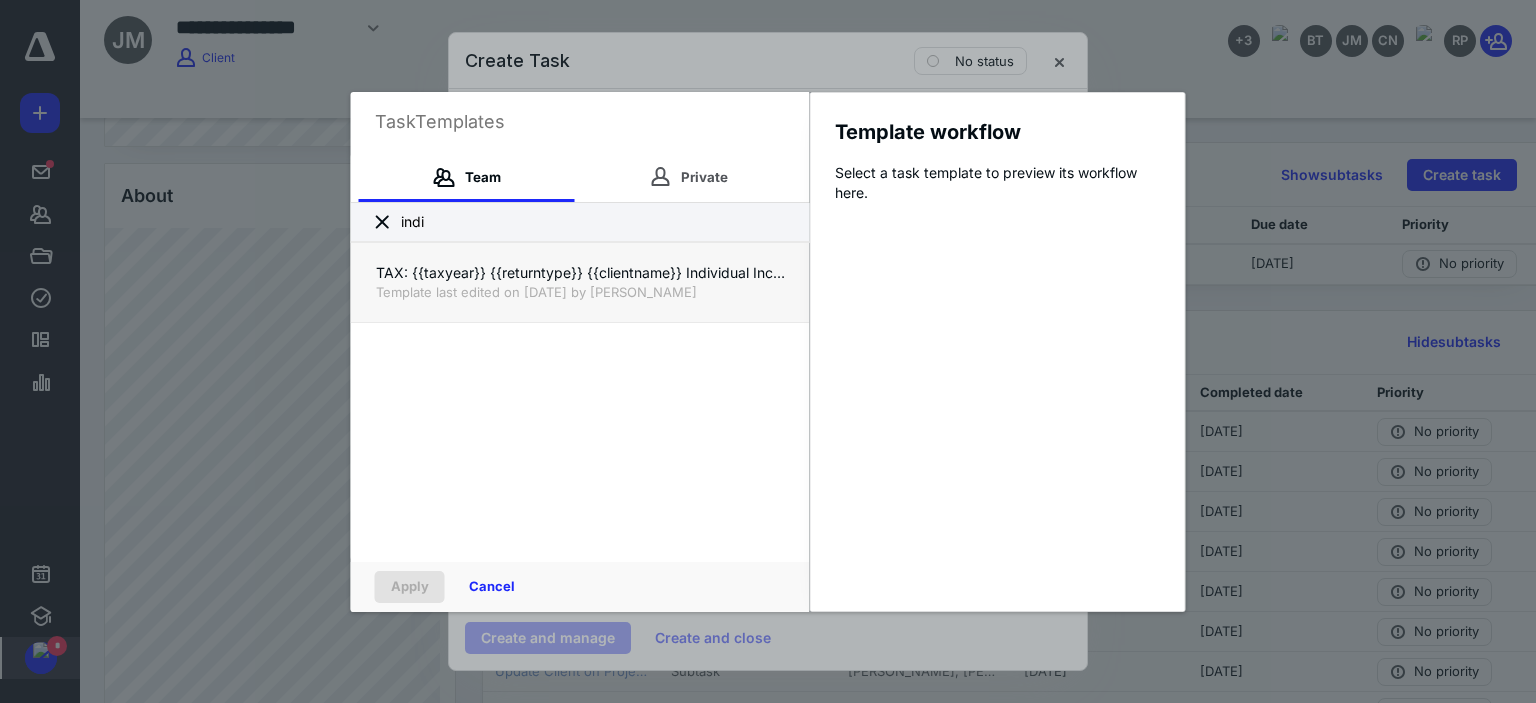 click on "TAX: {{taxyear}} {{returntype}} {{clientname}}  Individual Income Tax Preparation" at bounding box center (580, 273) 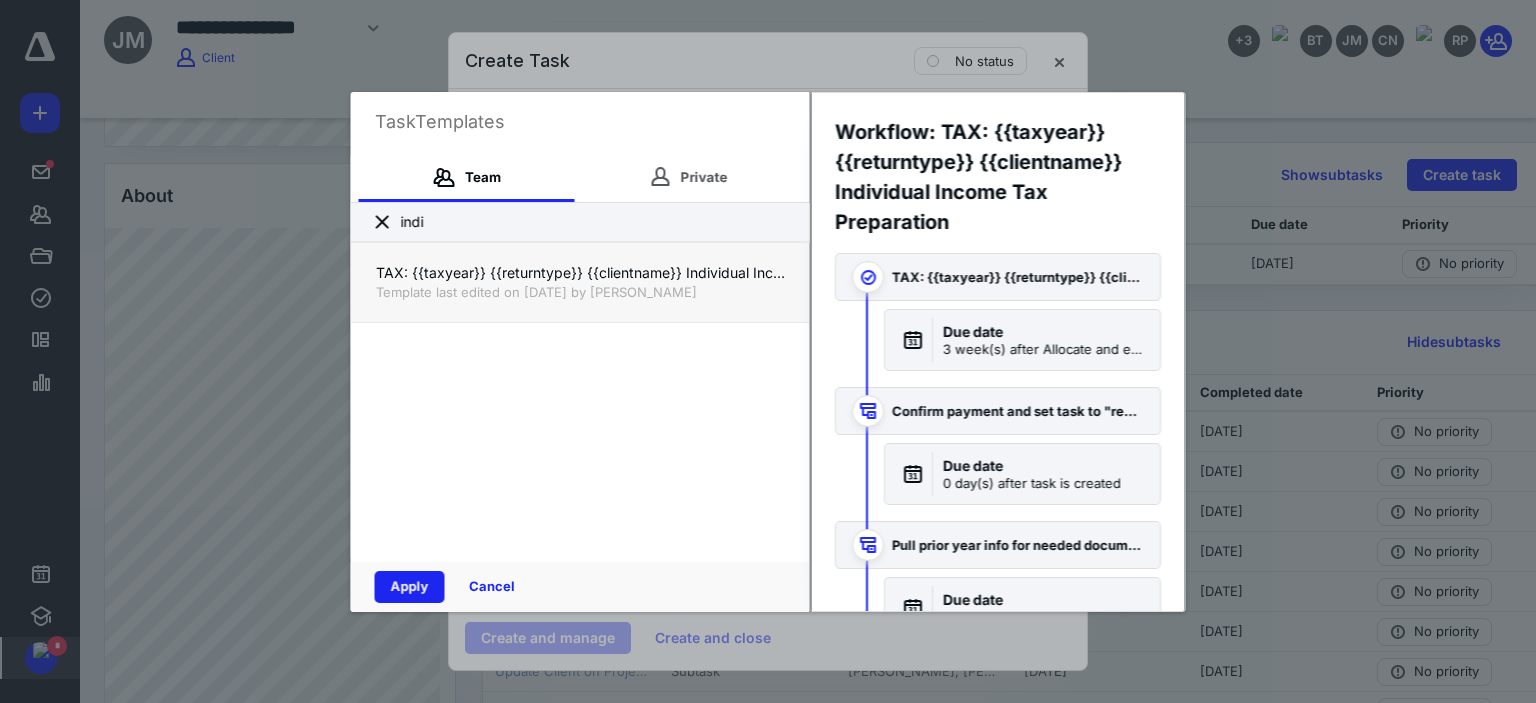 click on "Apply" at bounding box center [410, 587] 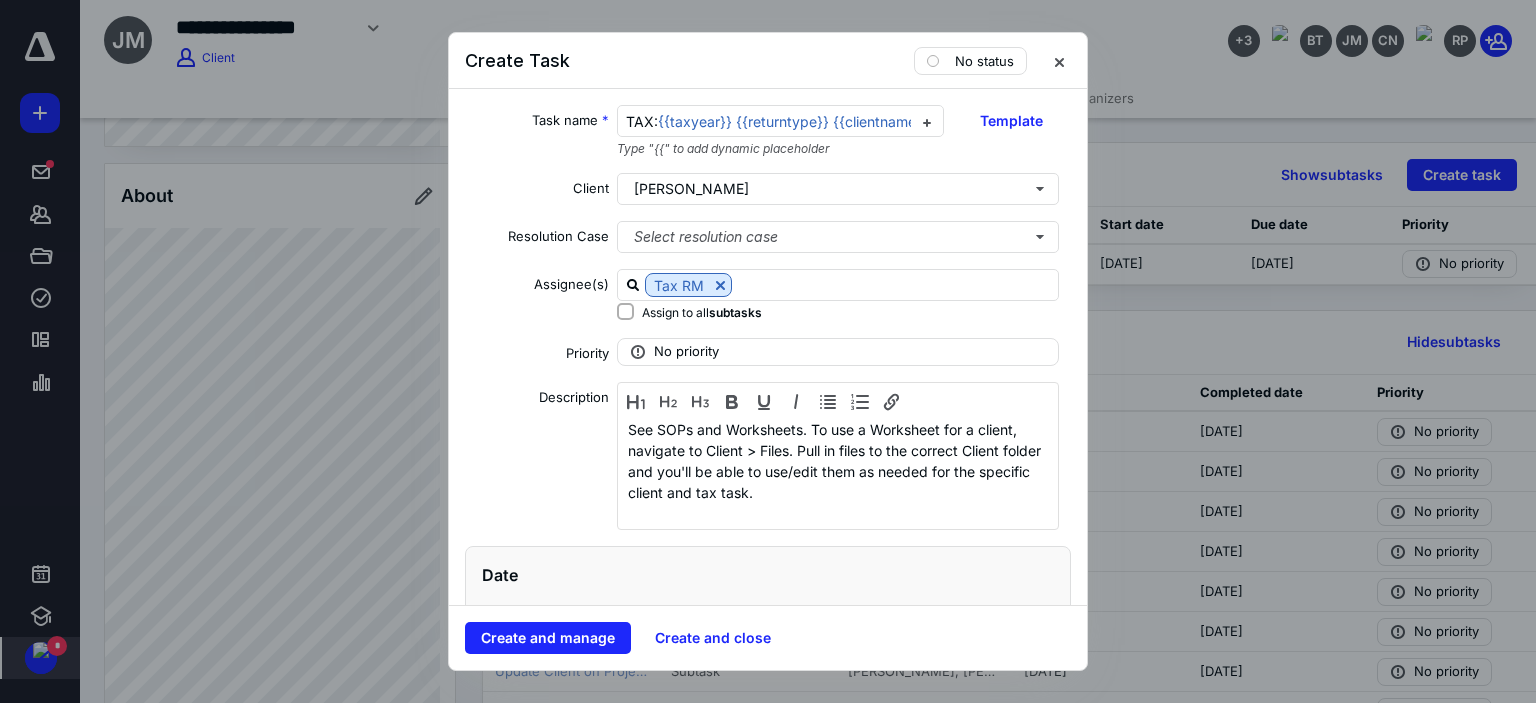 checkbox on "true" 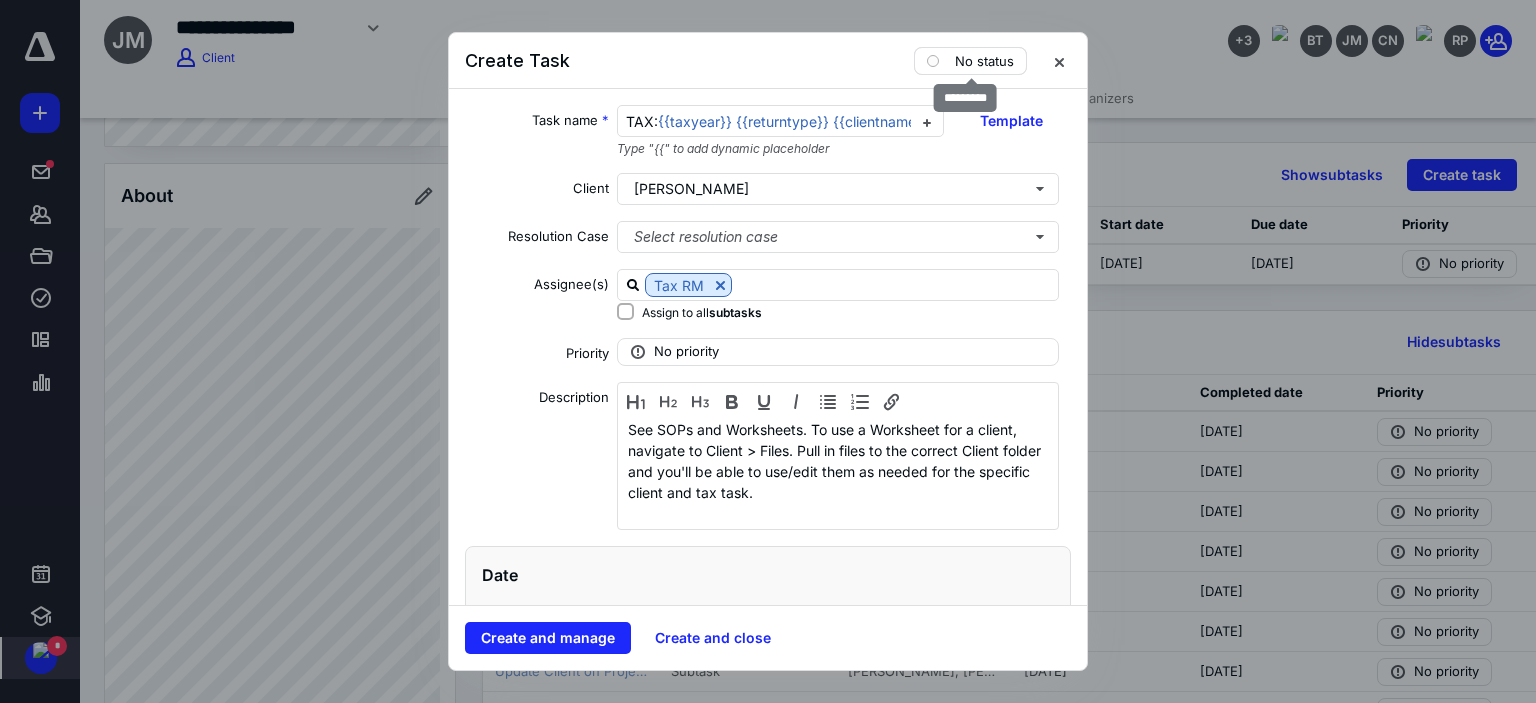 click on "No status" at bounding box center [984, 61] 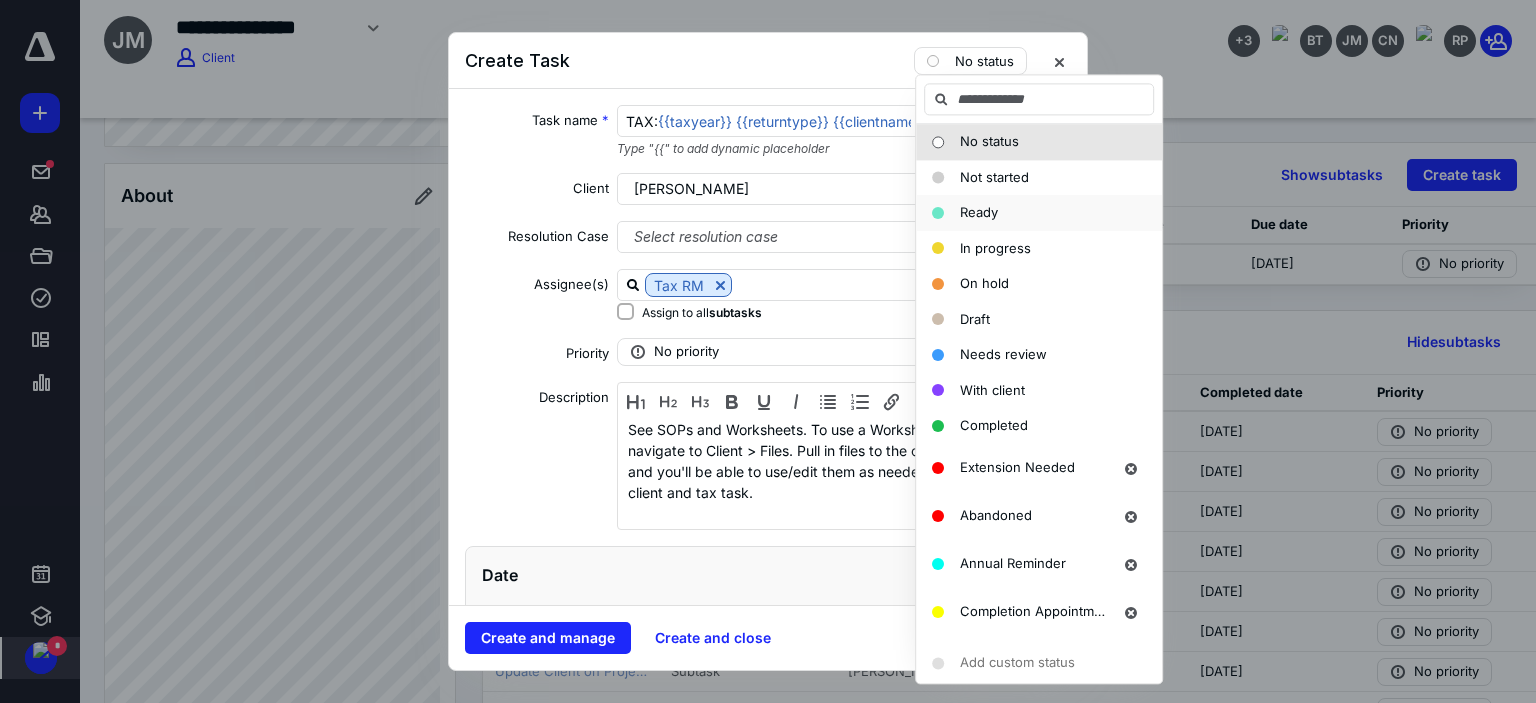 click on "Ready" at bounding box center (1039, 213) 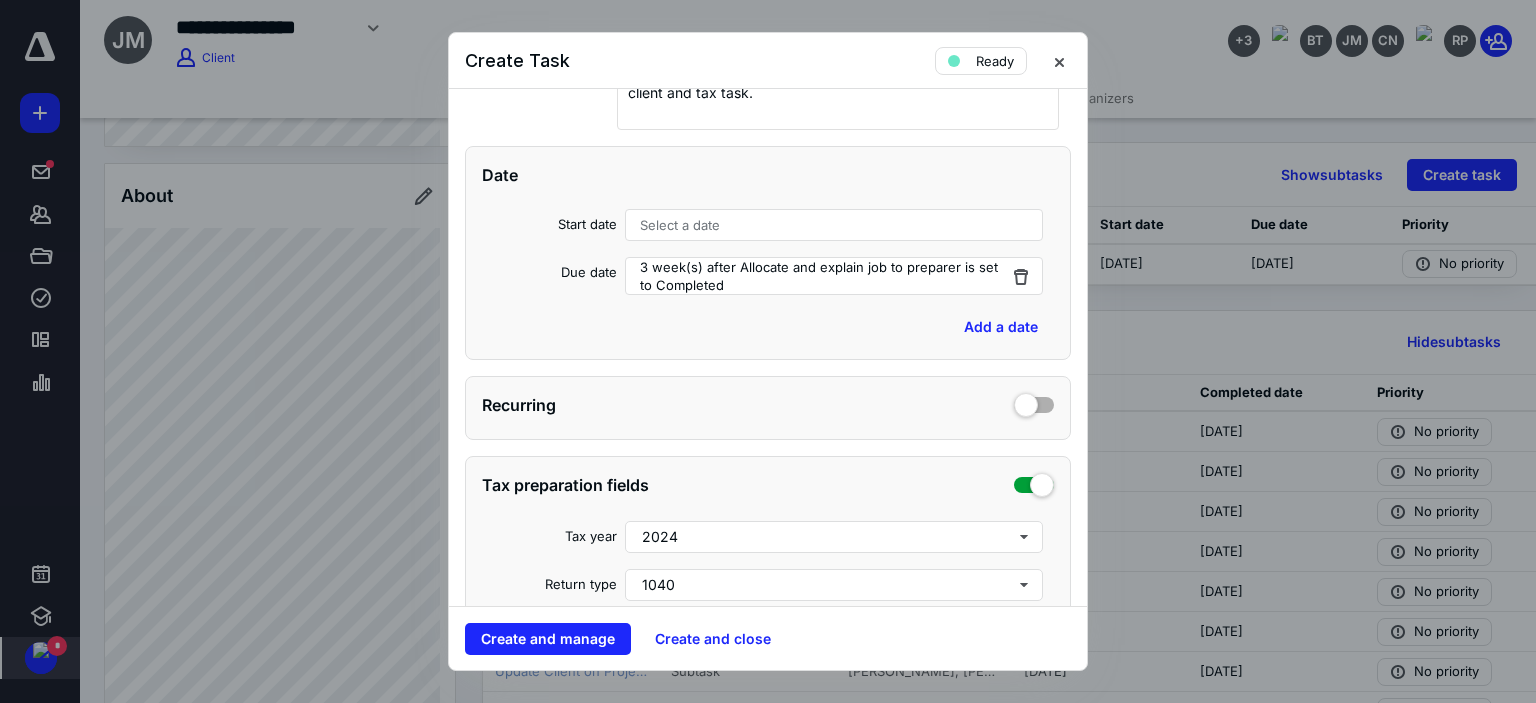 scroll, scrollTop: 600, scrollLeft: 0, axis: vertical 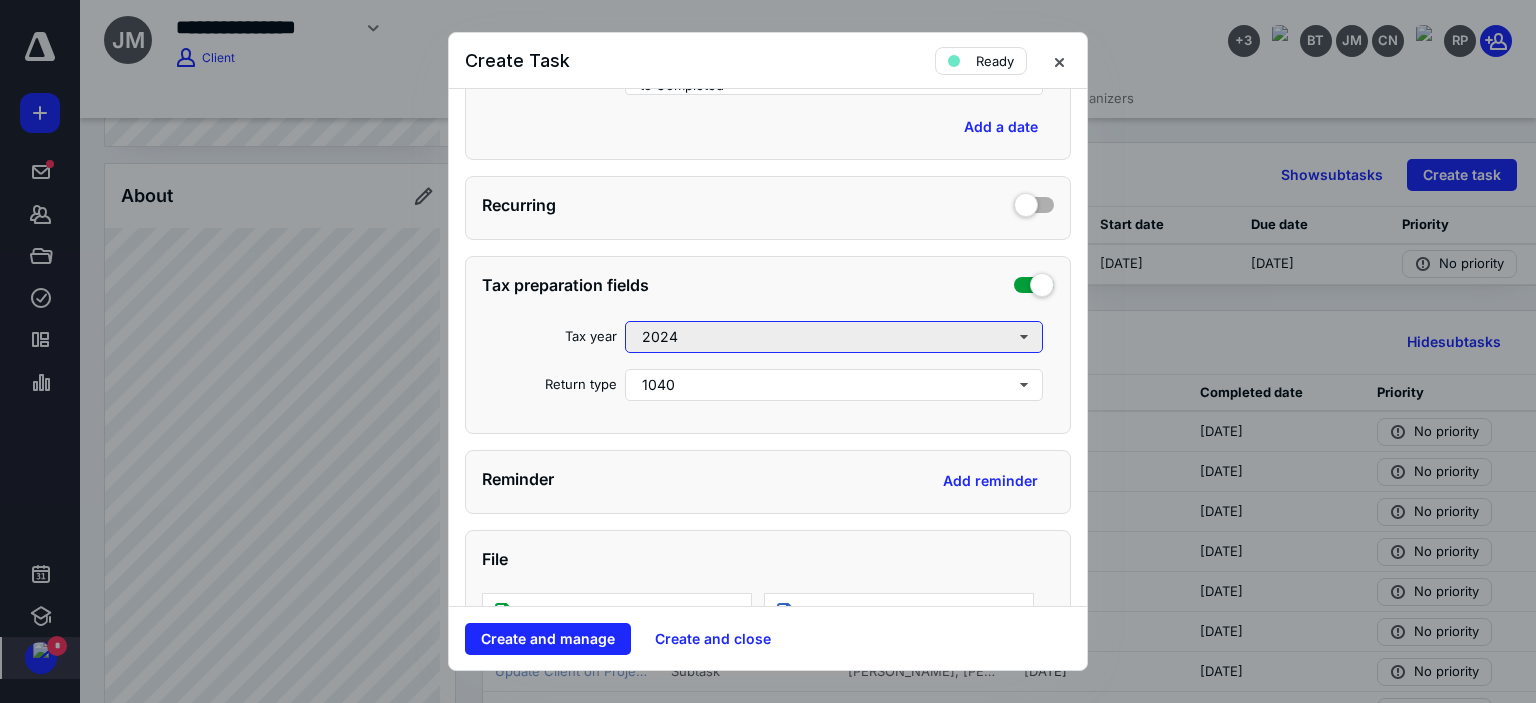 click on "2024" at bounding box center [834, 337] 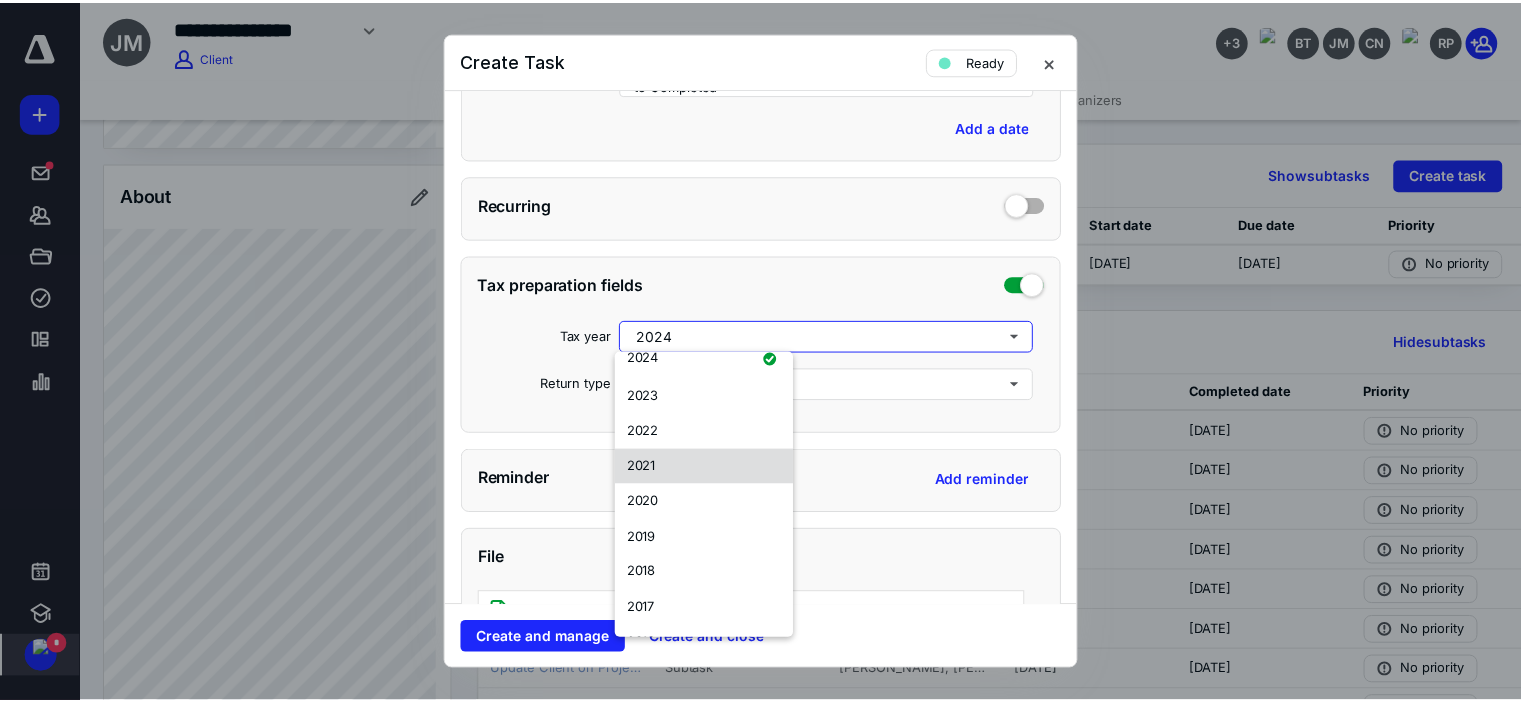scroll, scrollTop: 194, scrollLeft: 0, axis: vertical 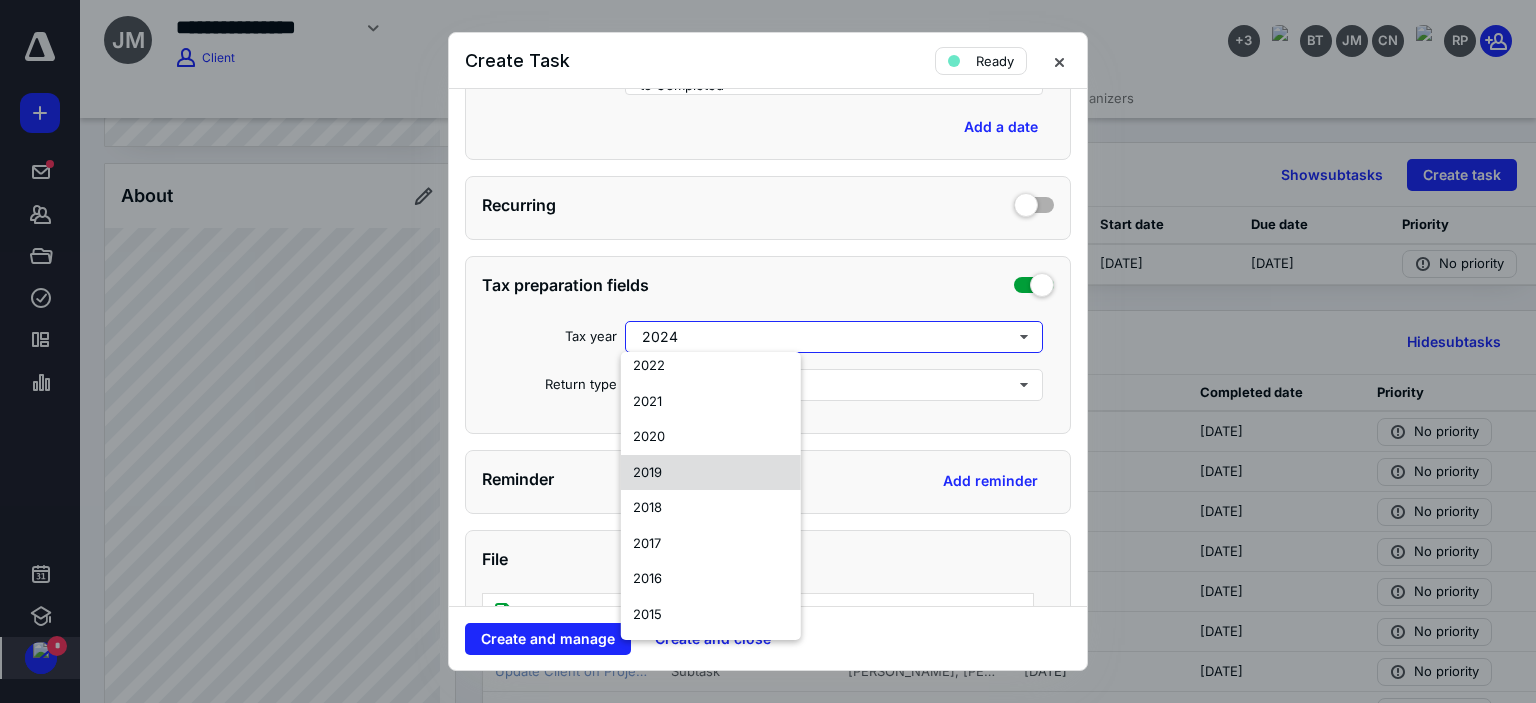 click on "2019" at bounding box center [647, 472] 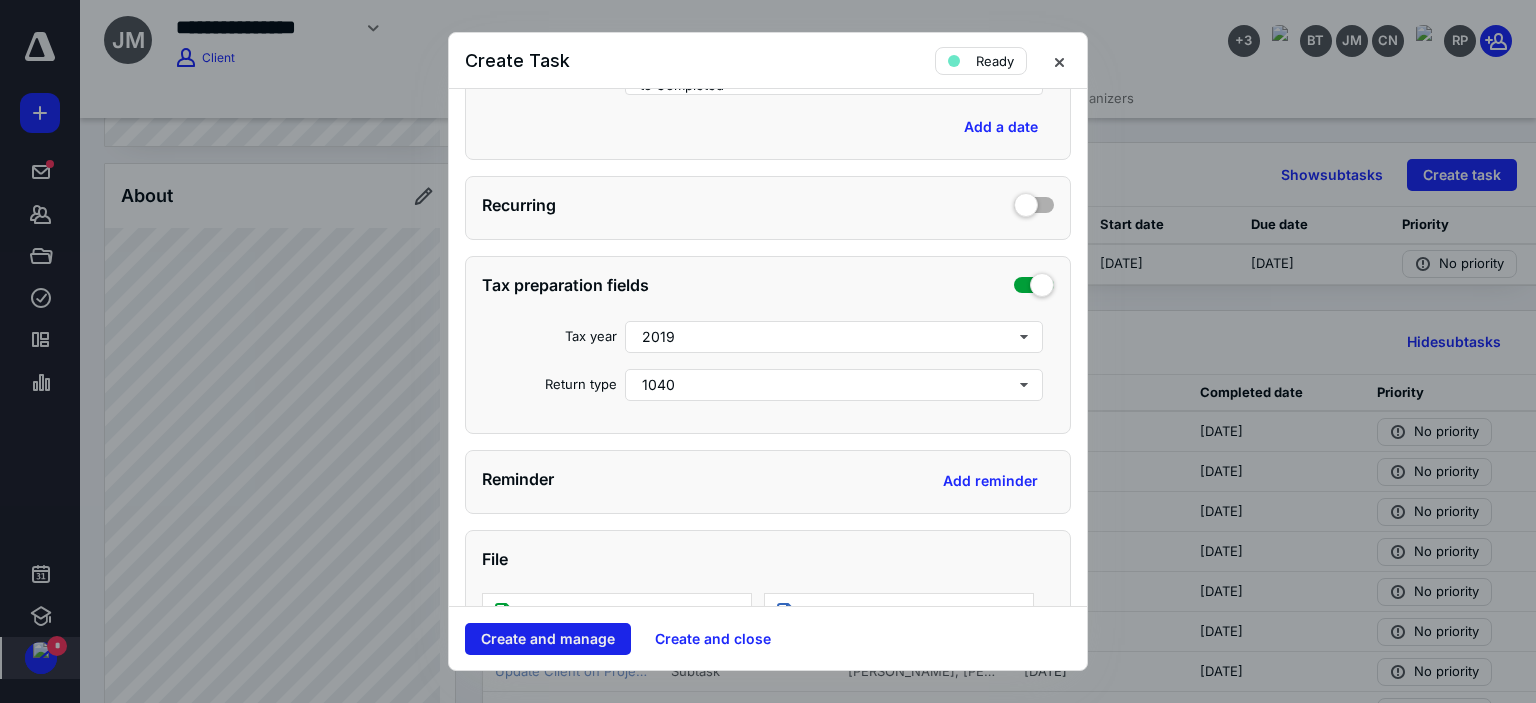 click on "Create and manage" at bounding box center (548, 639) 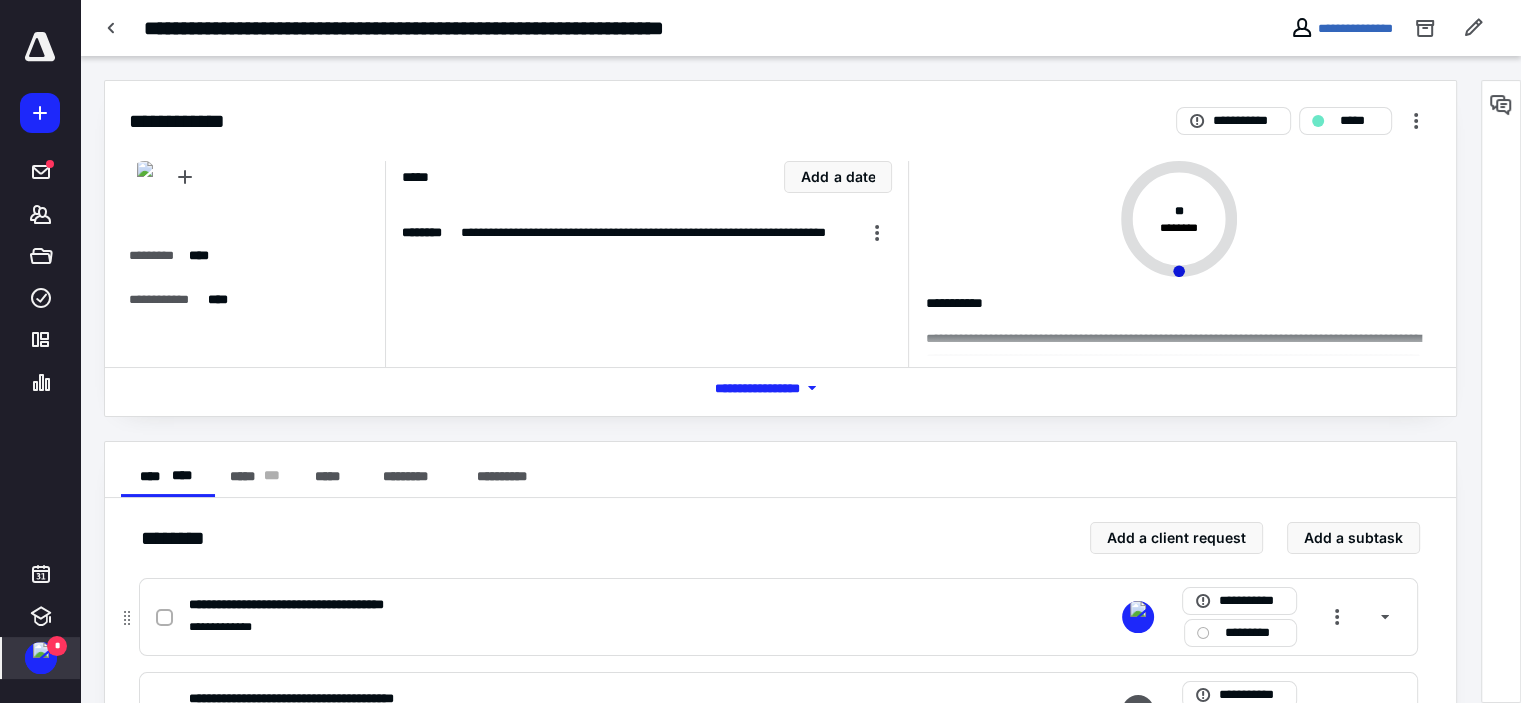 click at bounding box center (164, 618) 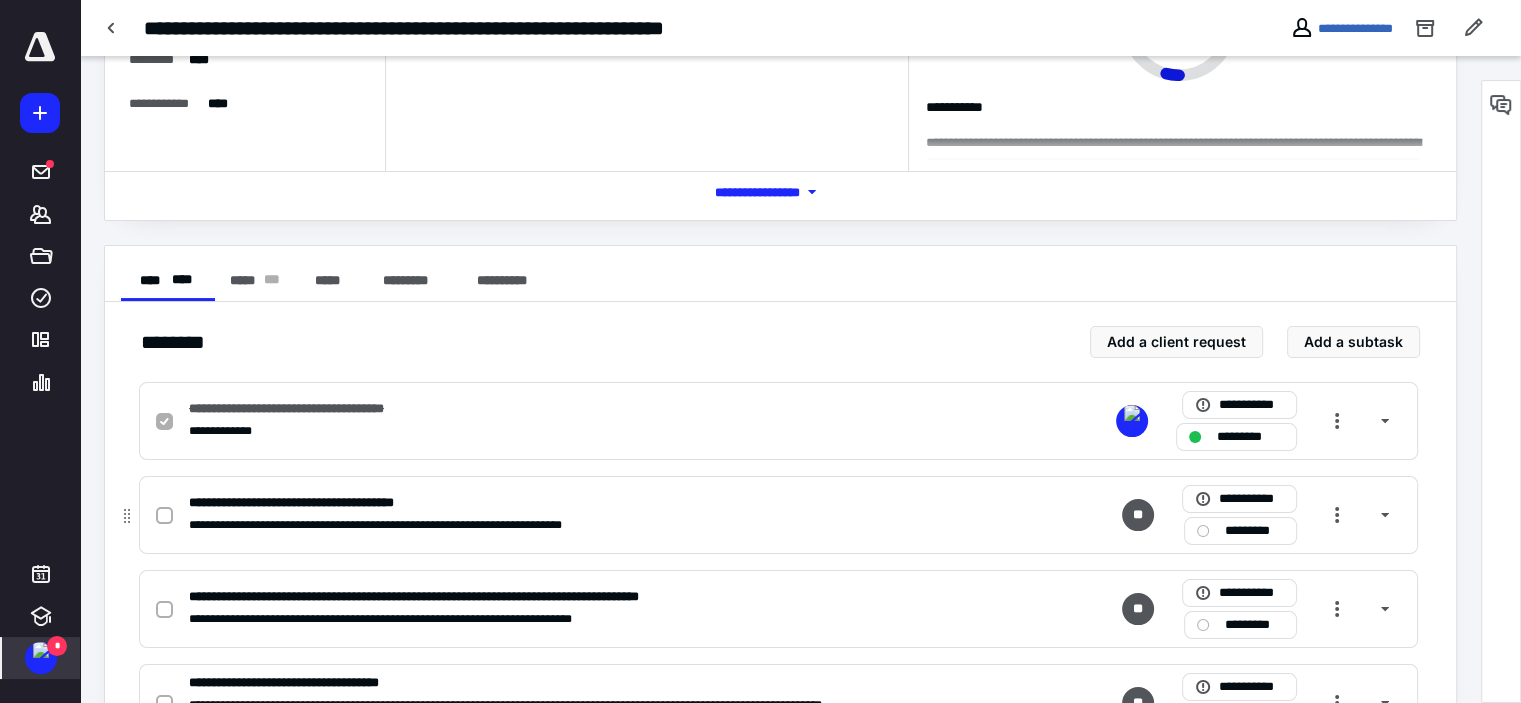 scroll, scrollTop: 200, scrollLeft: 0, axis: vertical 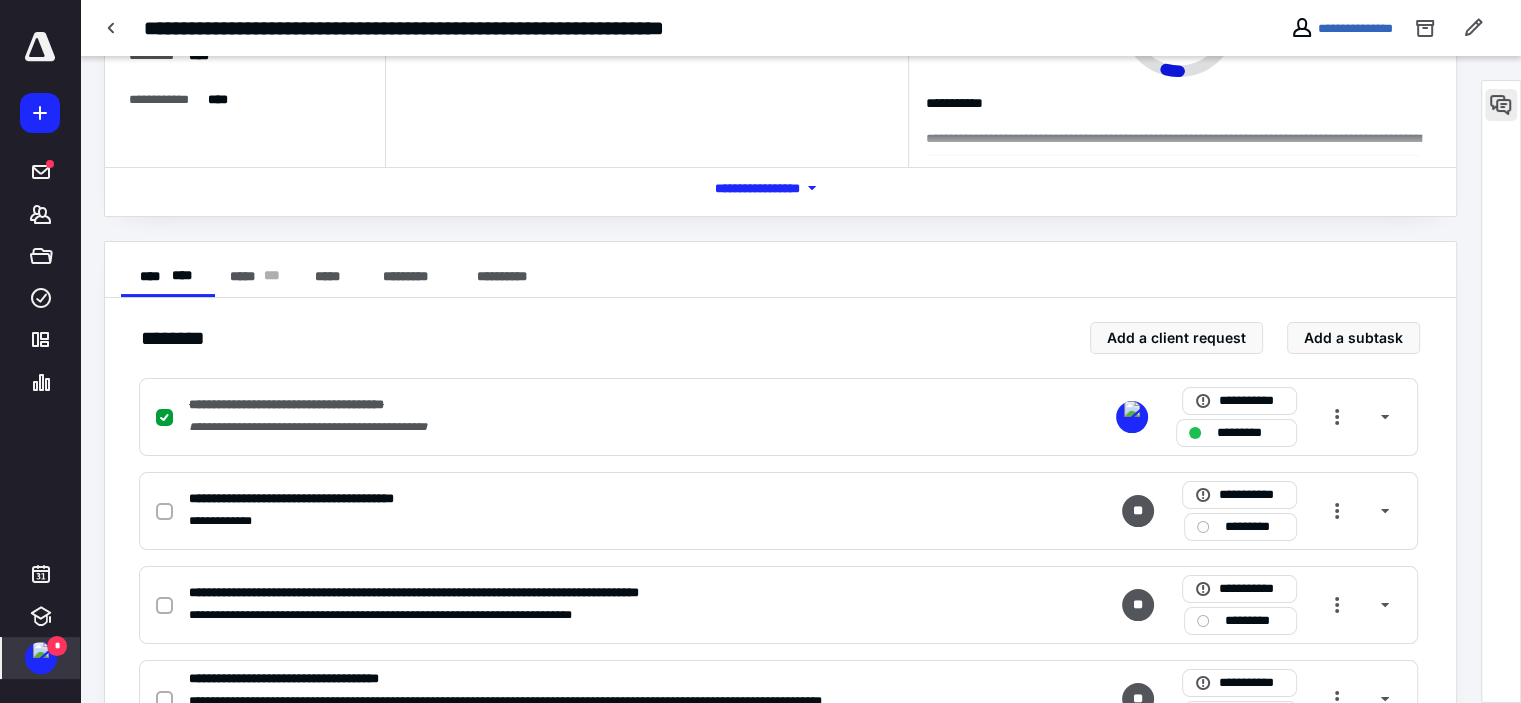 click at bounding box center (1501, 105) 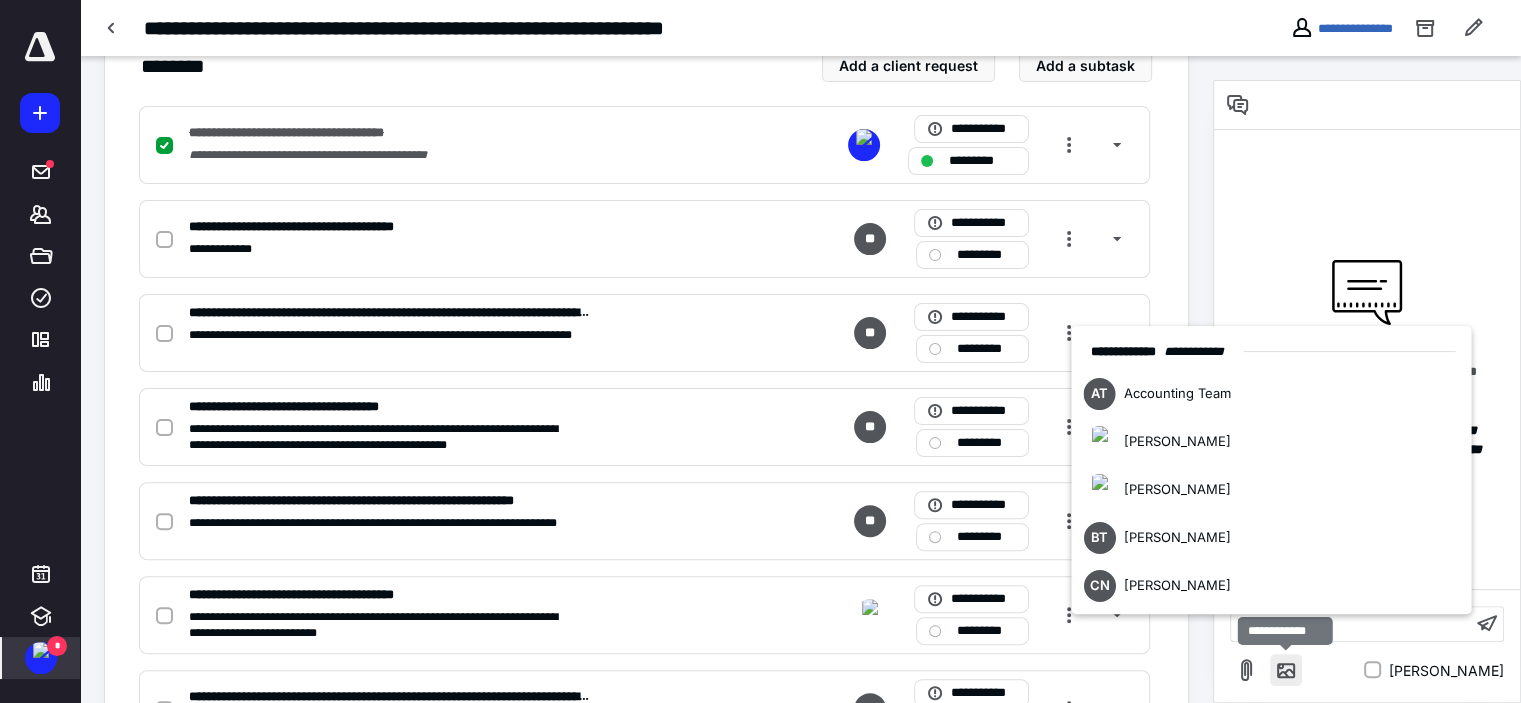 type 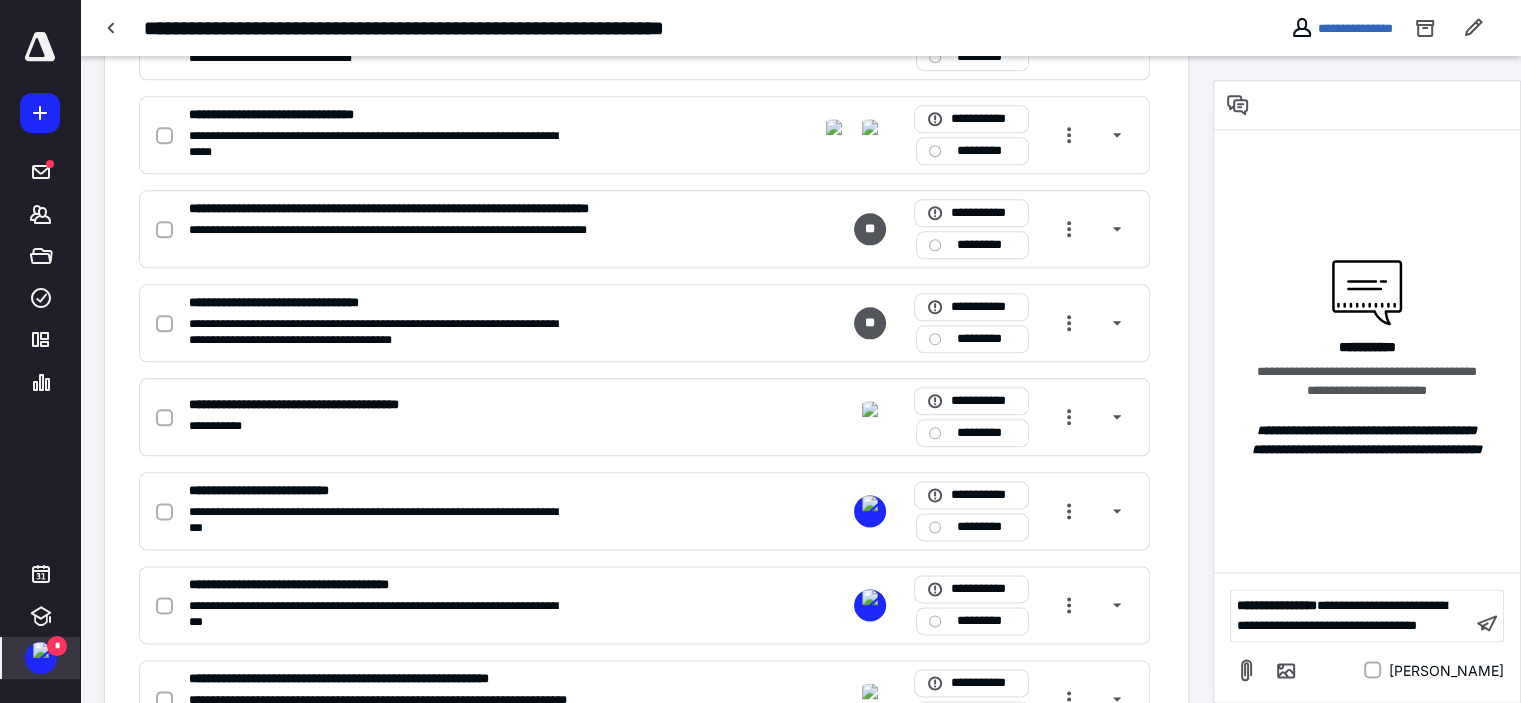 scroll, scrollTop: 2554, scrollLeft: 0, axis: vertical 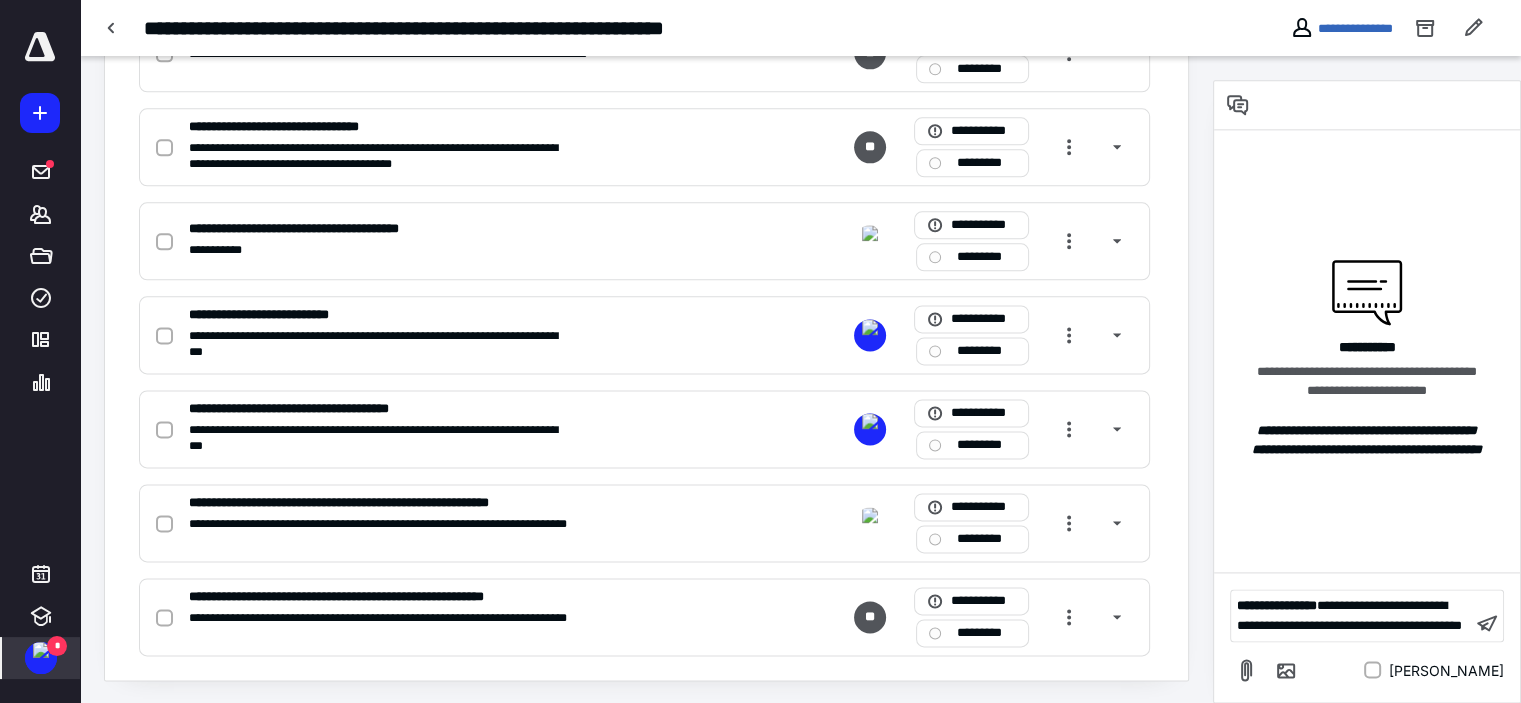 click on "**********" at bounding box center [1349, 615] 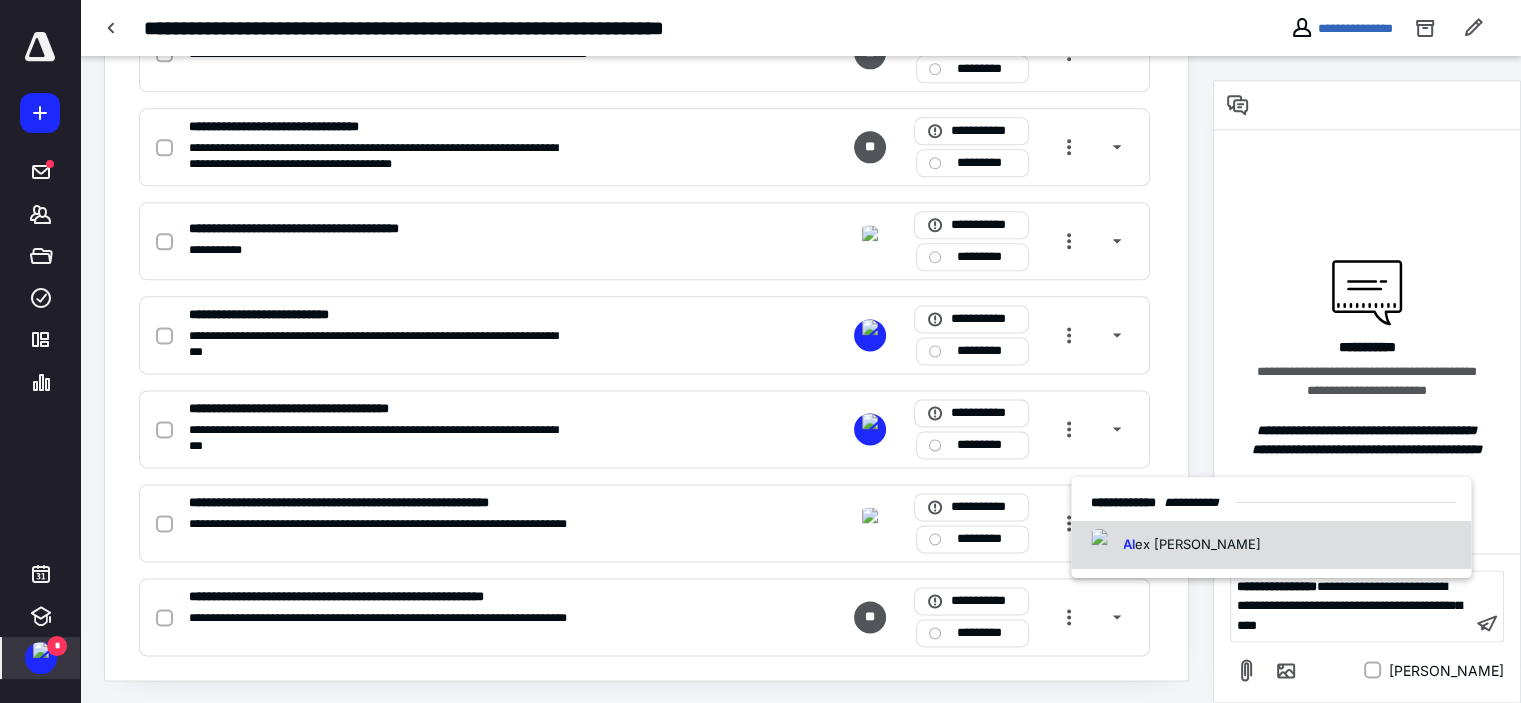 click on "ex Rader" at bounding box center (1198, 544) 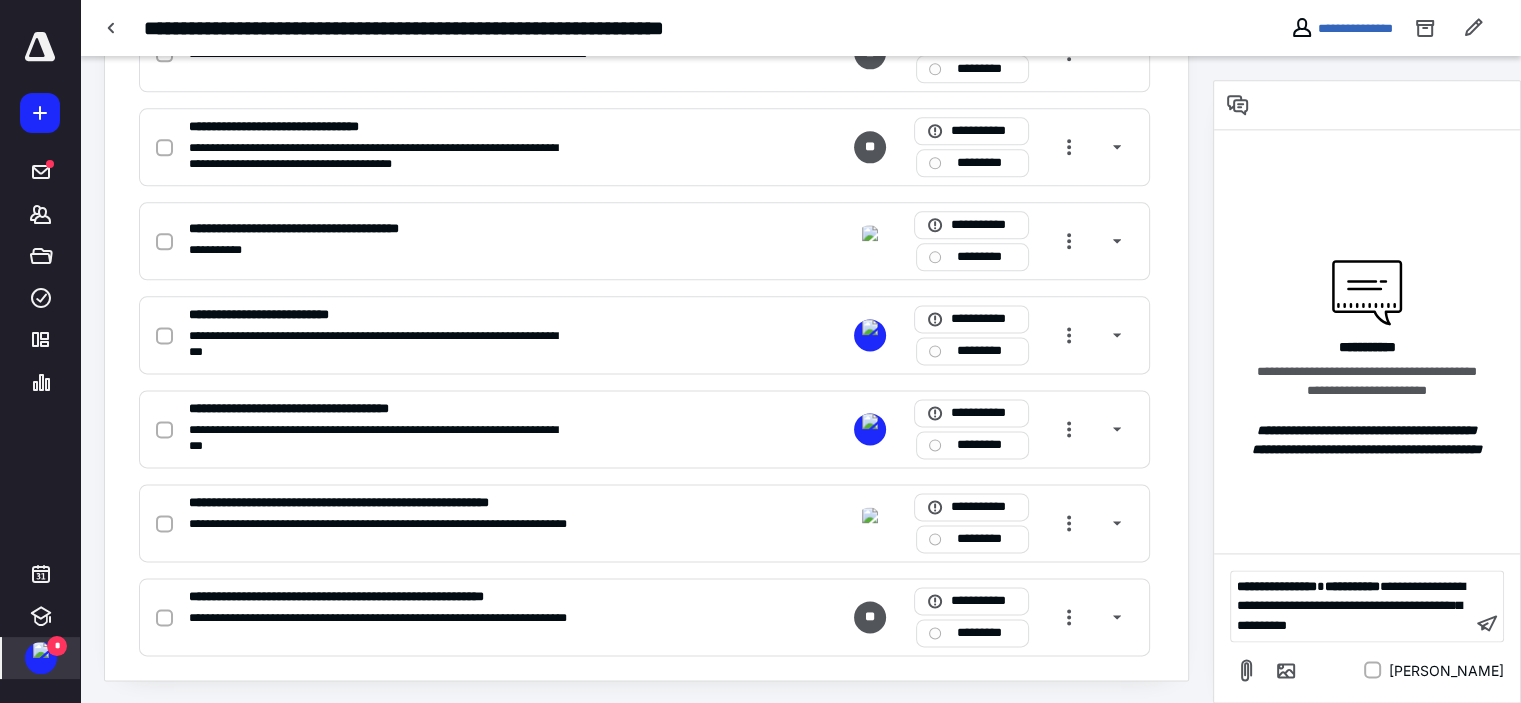 click on "**********" at bounding box center [1351, 606] 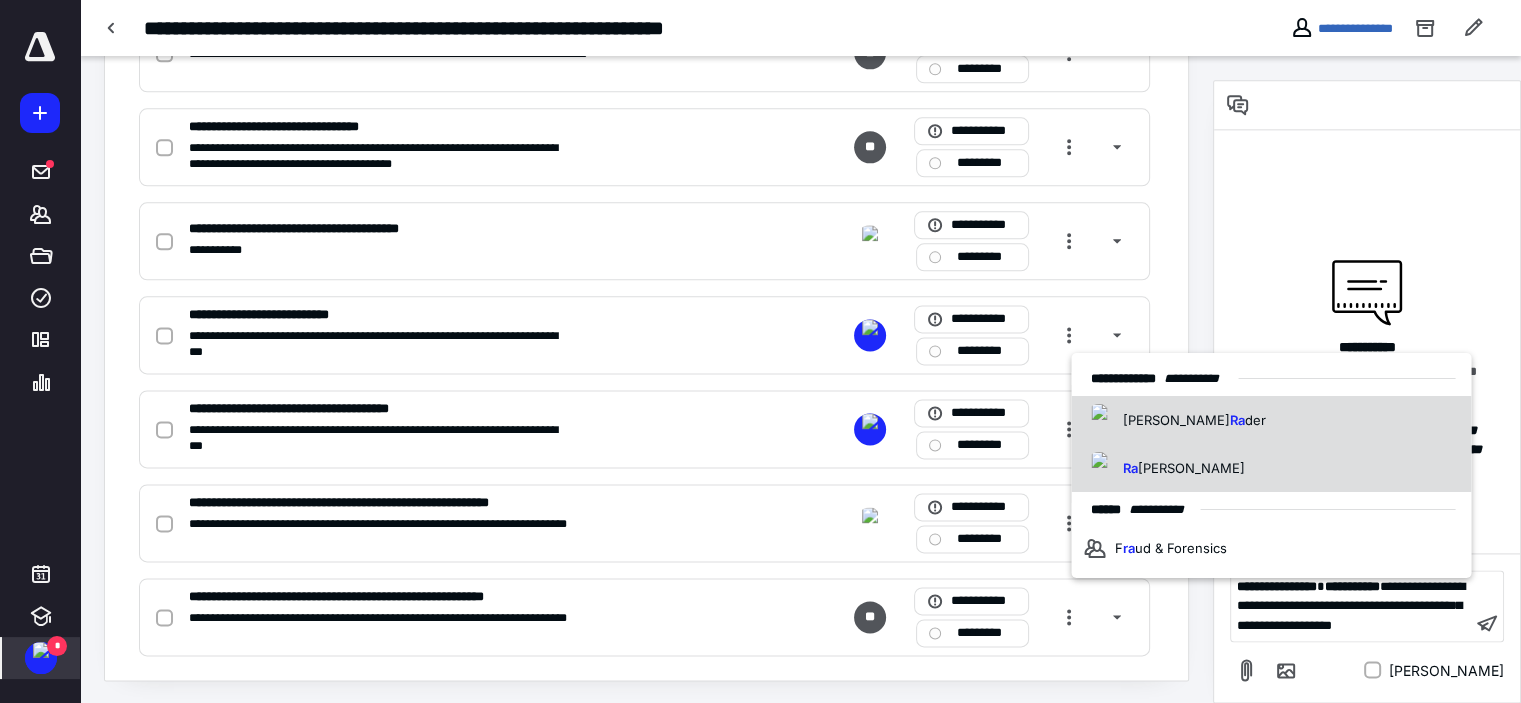click on "Ra chel Gillilan" at bounding box center [1164, 468] 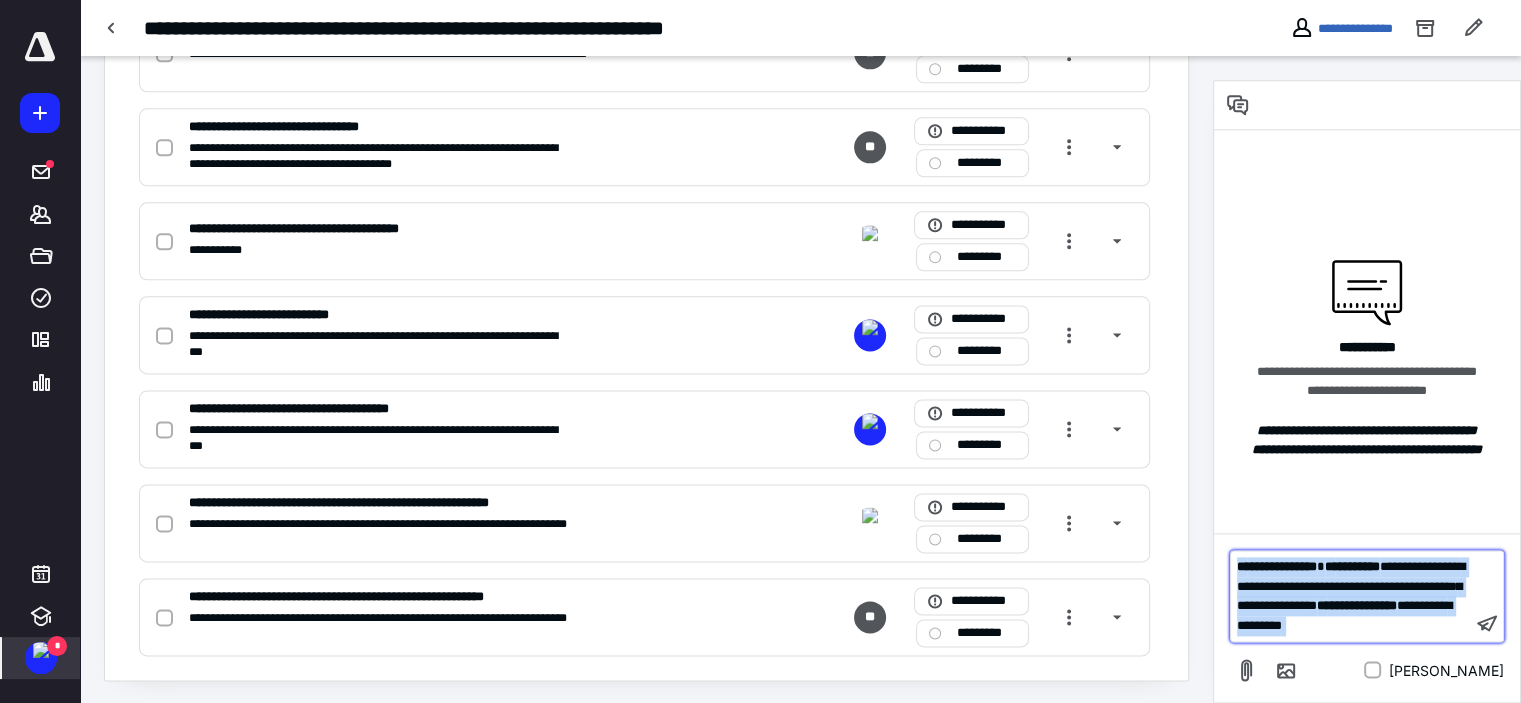drag, startPoint x: 1466, startPoint y: 620, endPoint x: 1247, endPoint y: 569, distance: 224.85995 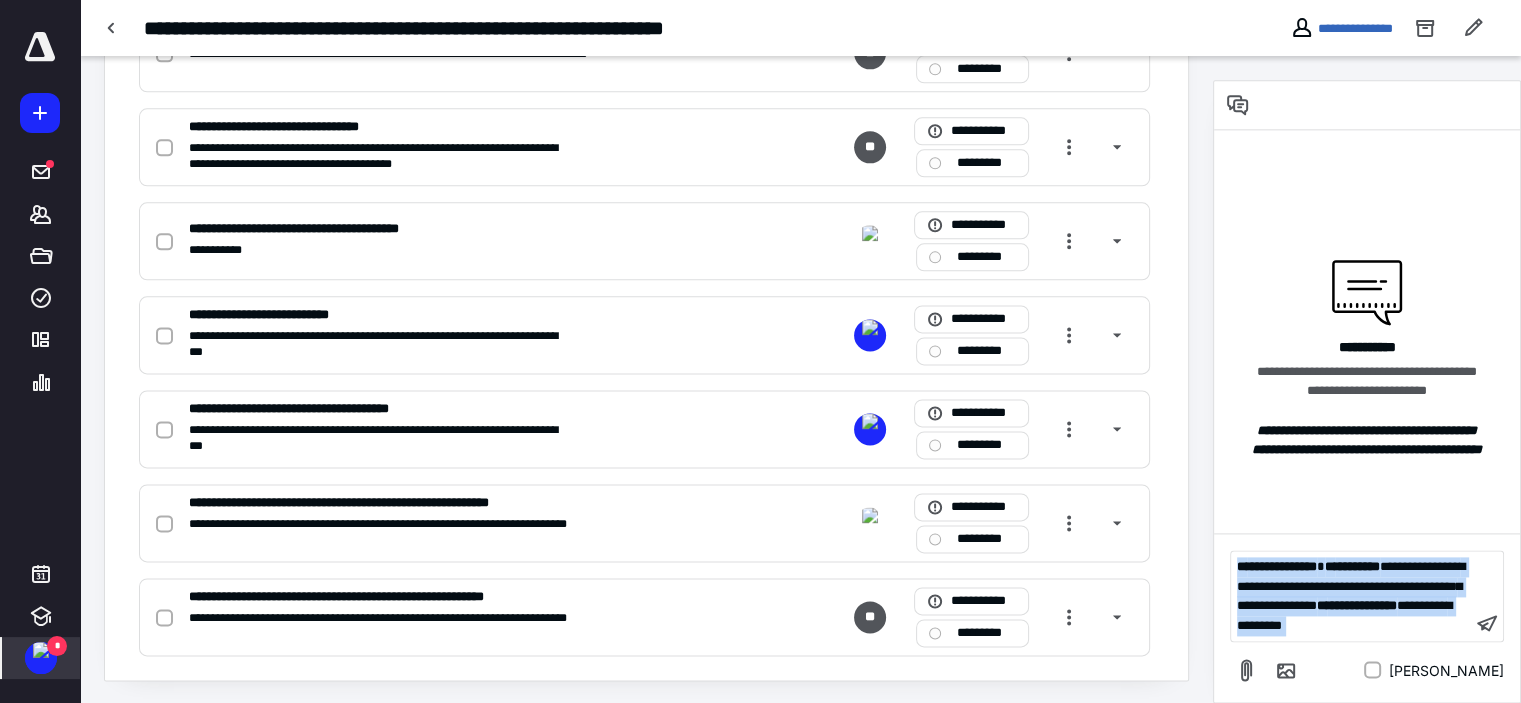 click on "**********" at bounding box center [1351, 596] 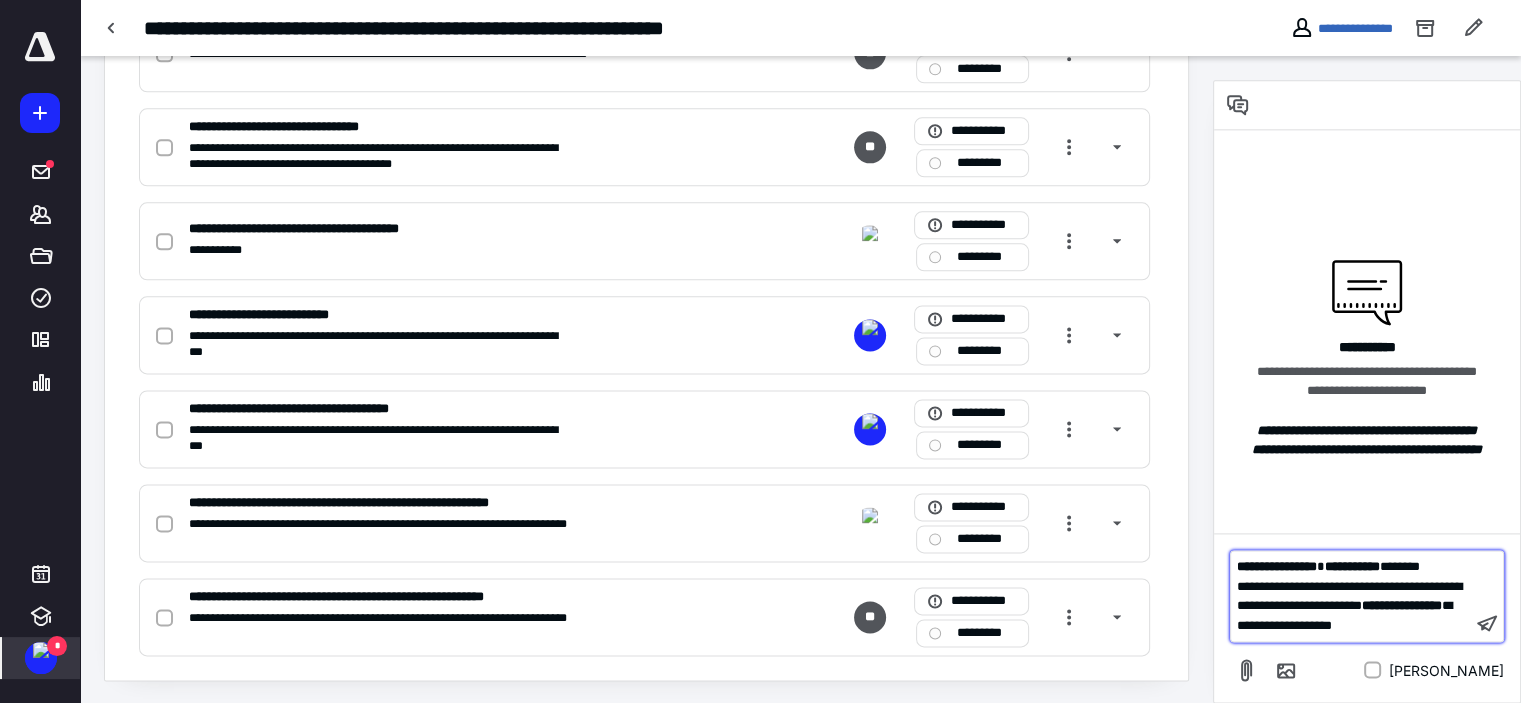 click on "**********" at bounding box center [1351, 567] 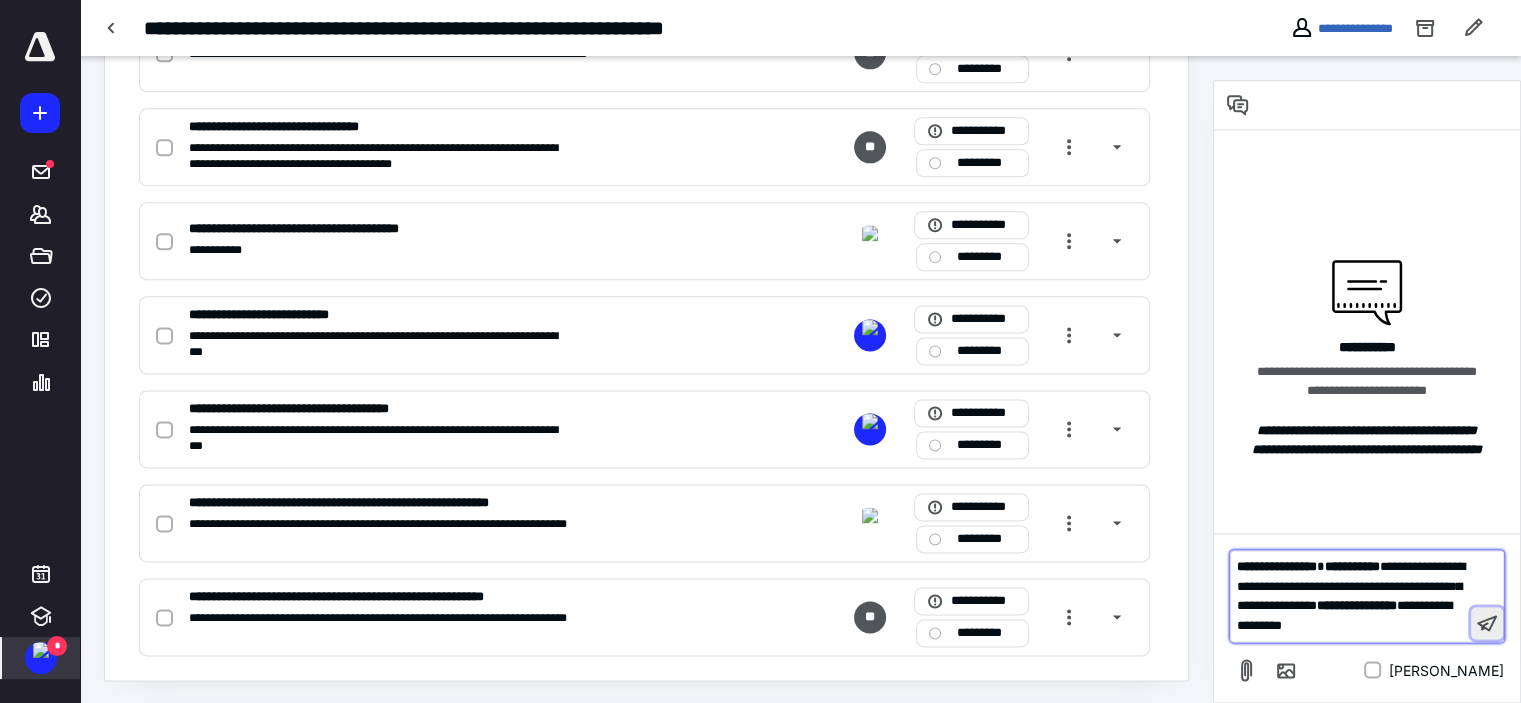 click at bounding box center [1487, 623] 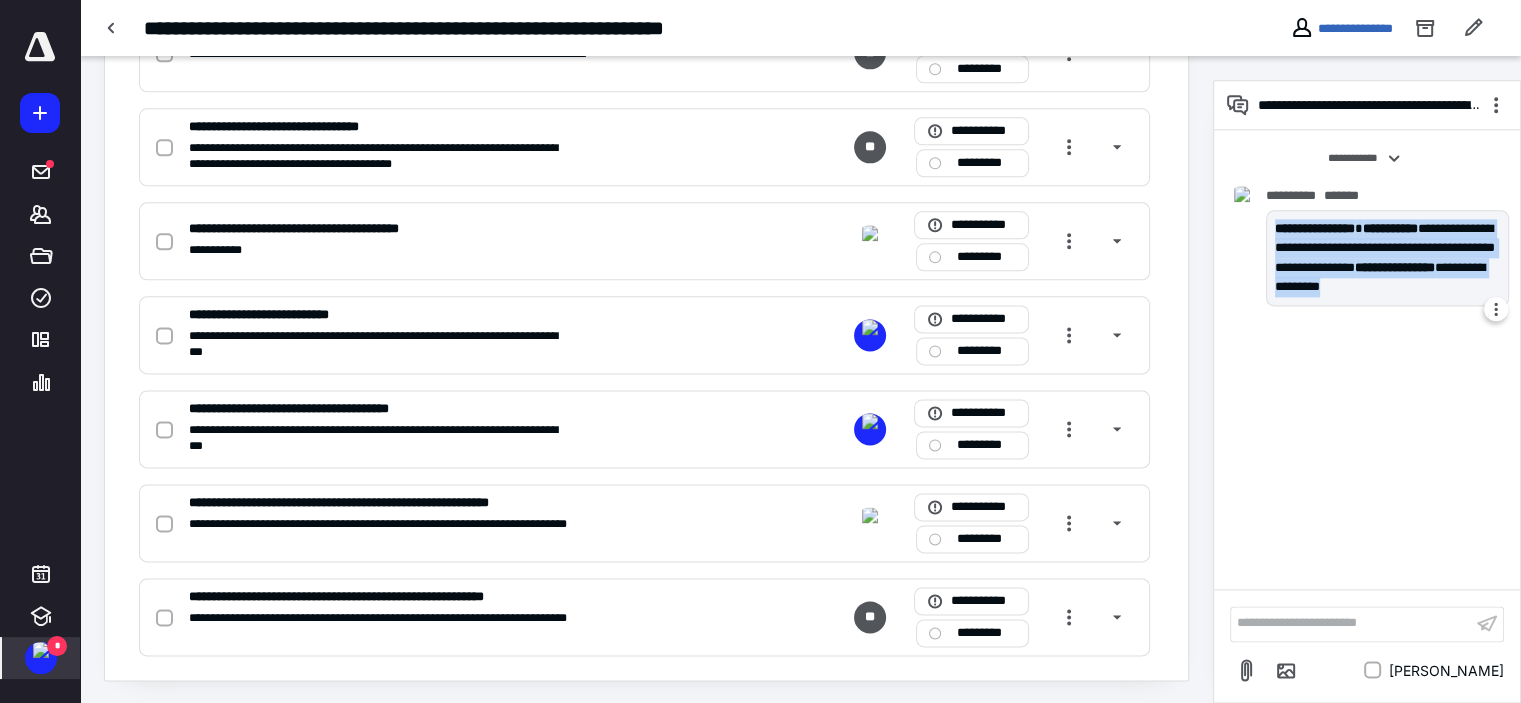 drag, startPoint x: 1499, startPoint y: 287, endPoint x: 1274, endPoint y: 227, distance: 232.86263 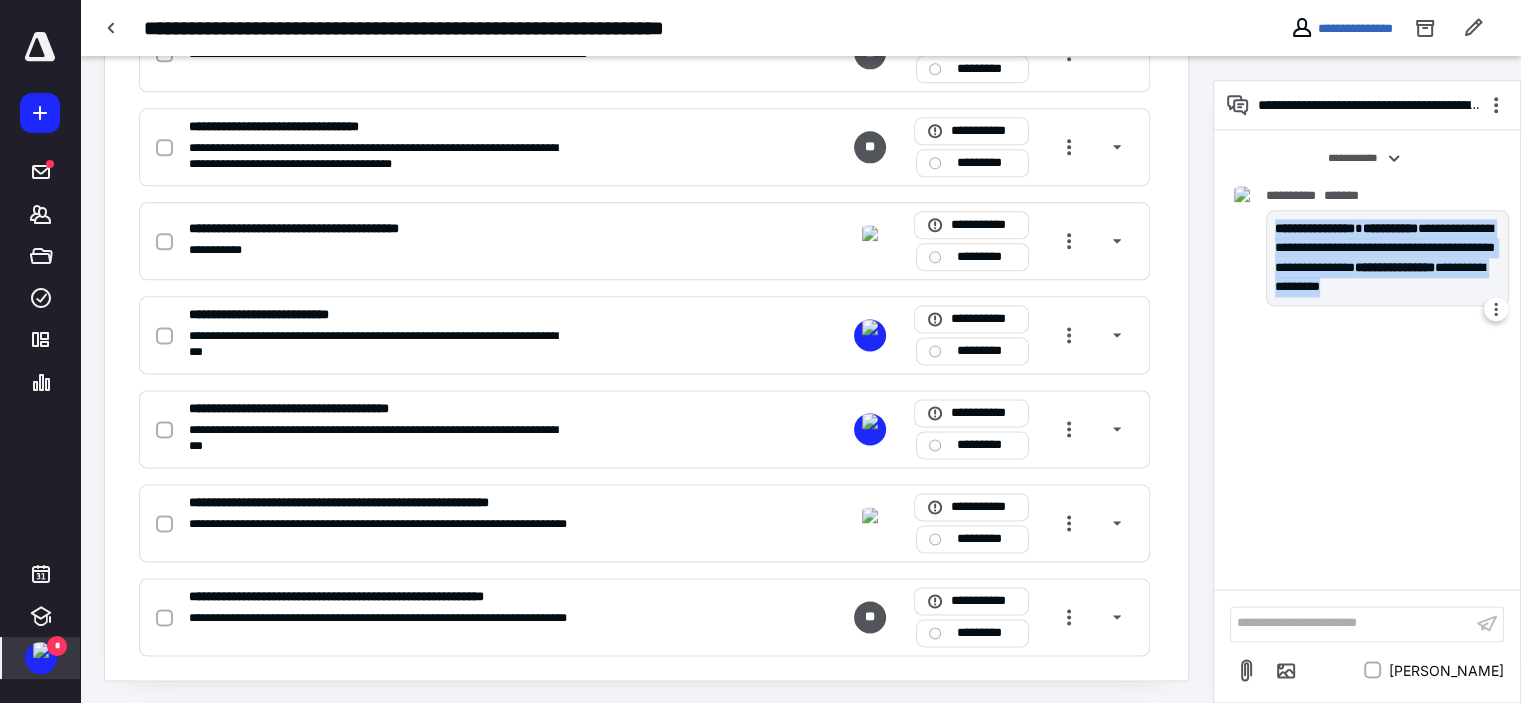 click on "**********" at bounding box center [1387, 258] 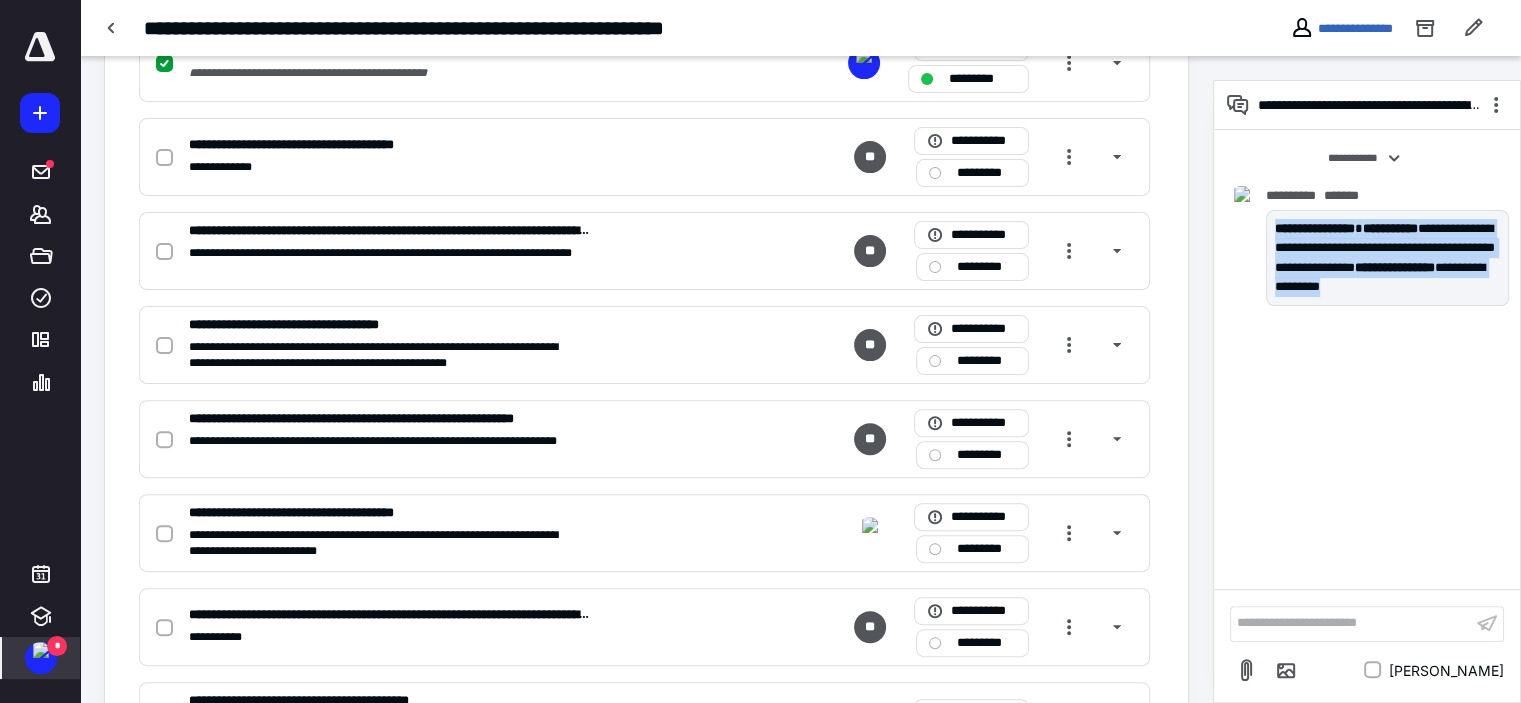 scroll, scrollTop: 254, scrollLeft: 0, axis: vertical 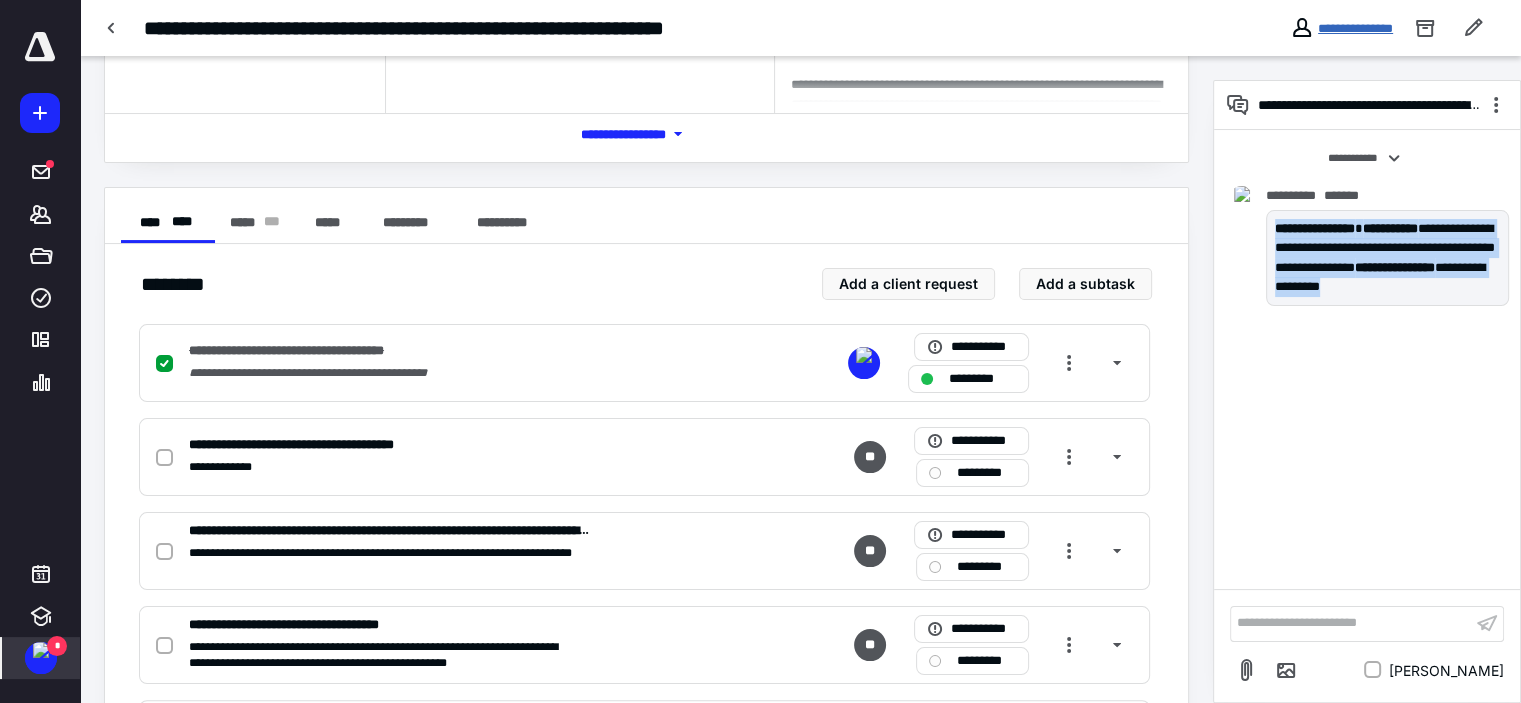 click on "**********" at bounding box center (1355, 28) 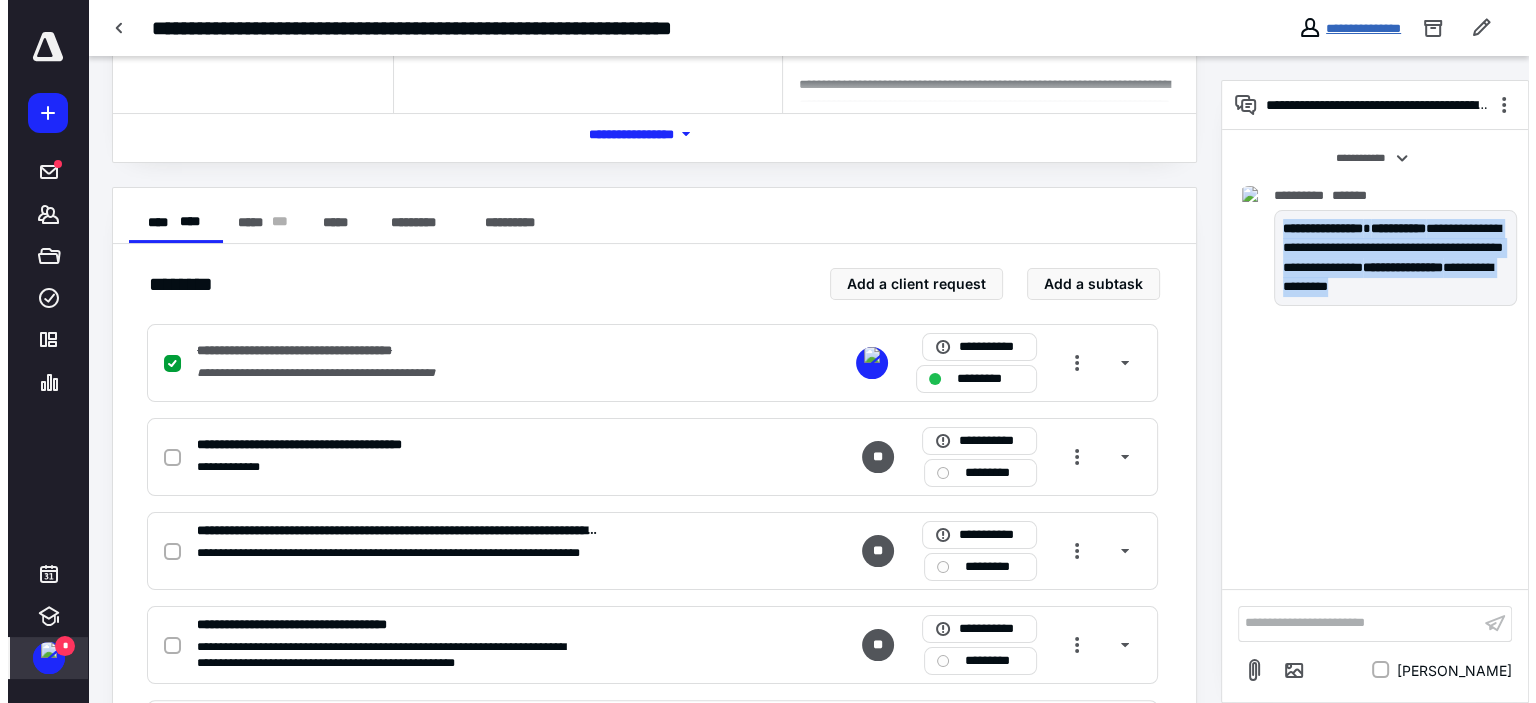 scroll, scrollTop: 0, scrollLeft: 0, axis: both 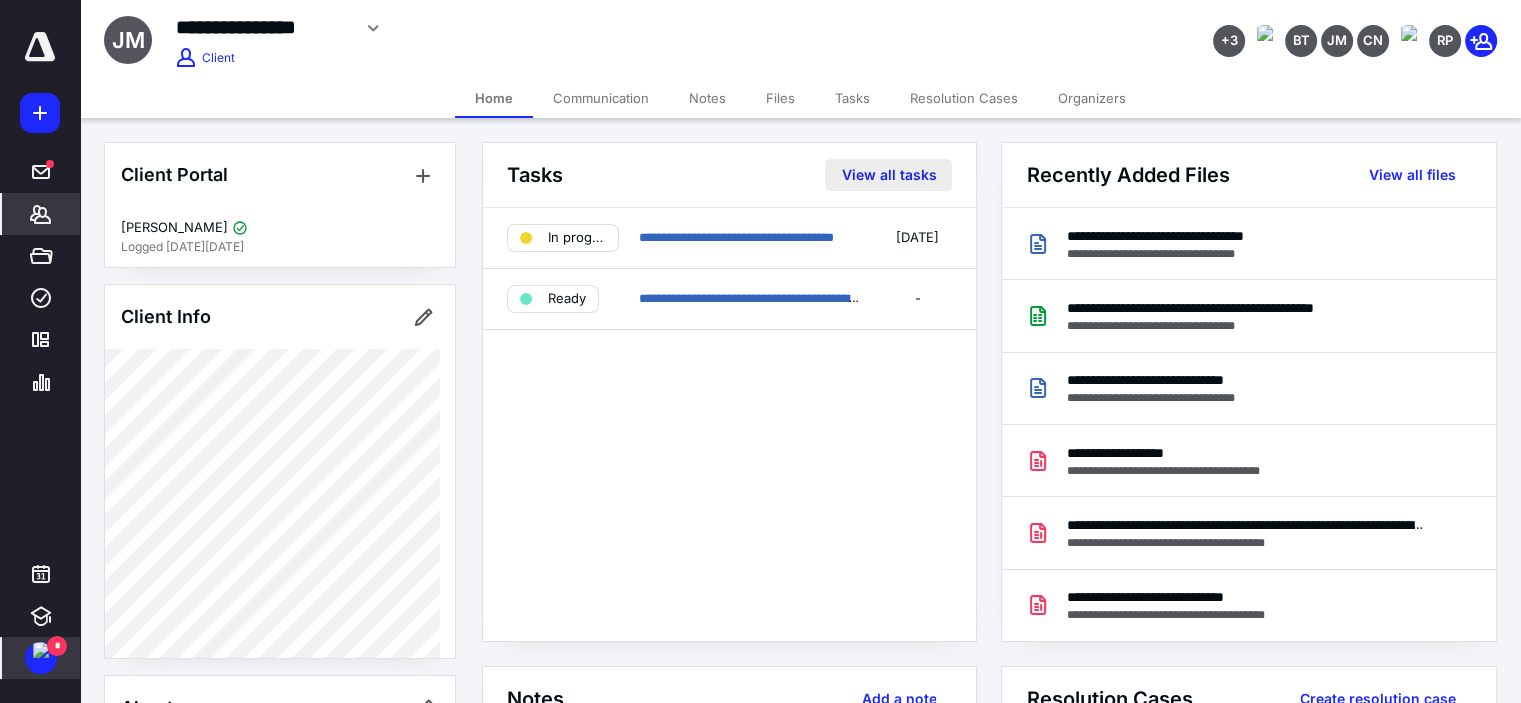 click on "View all tasks" at bounding box center (888, 175) 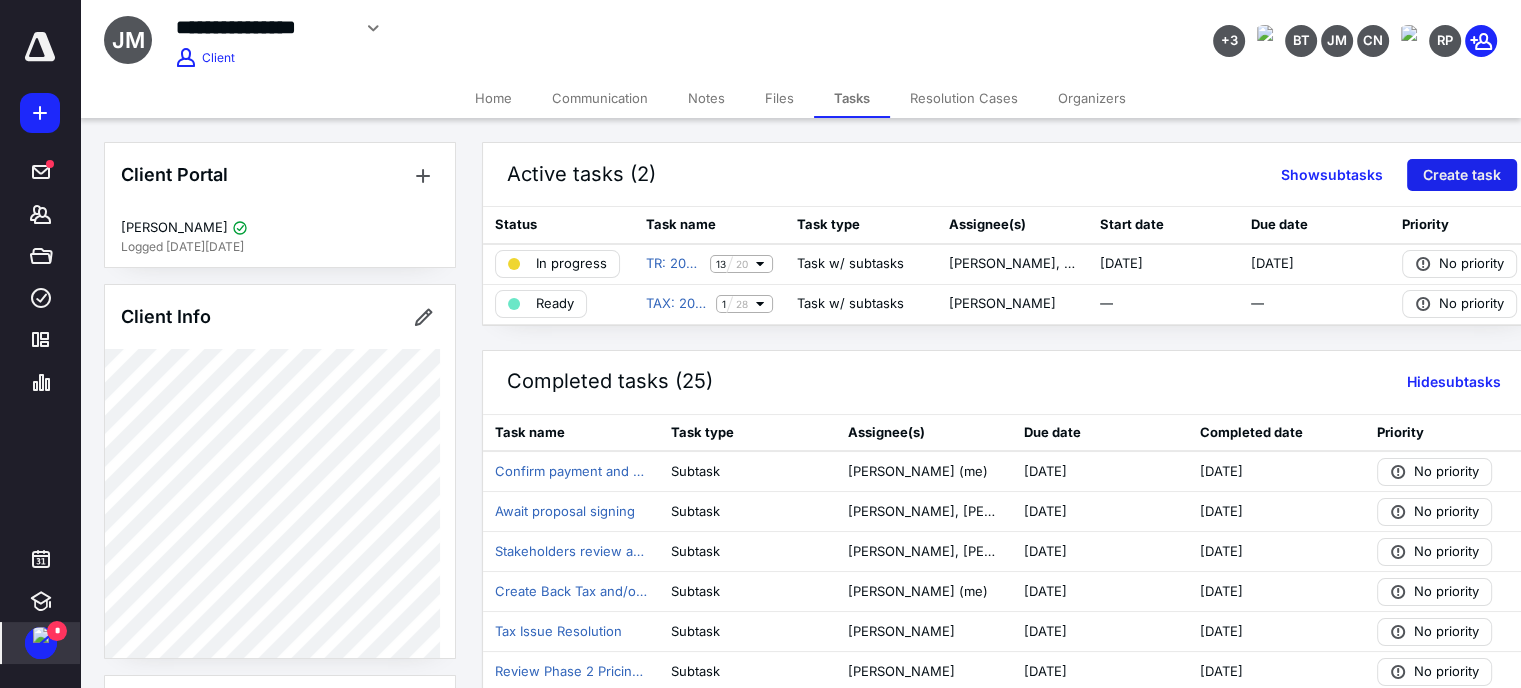 click on "Create task" at bounding box center (1462, 175) 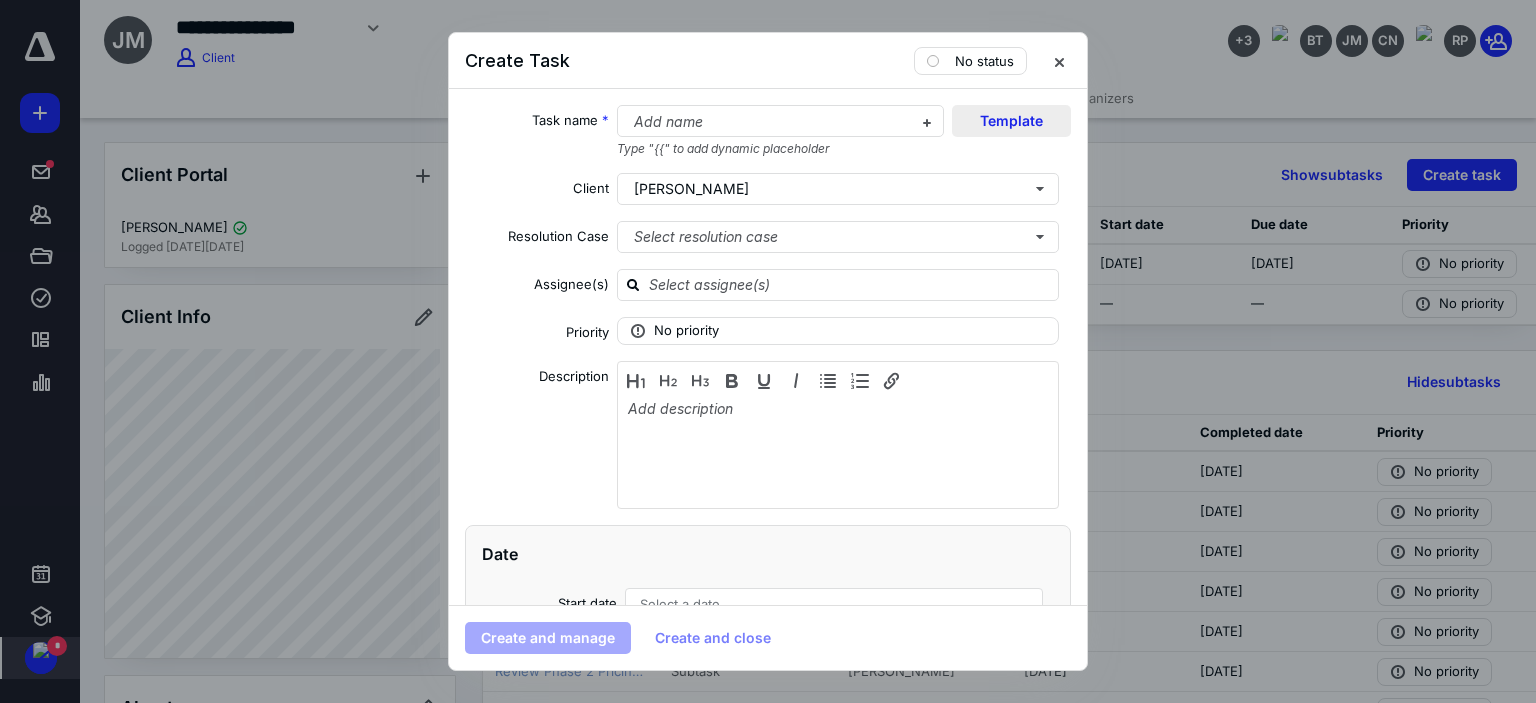 click on "Template" at bounding box center (1011, 121) 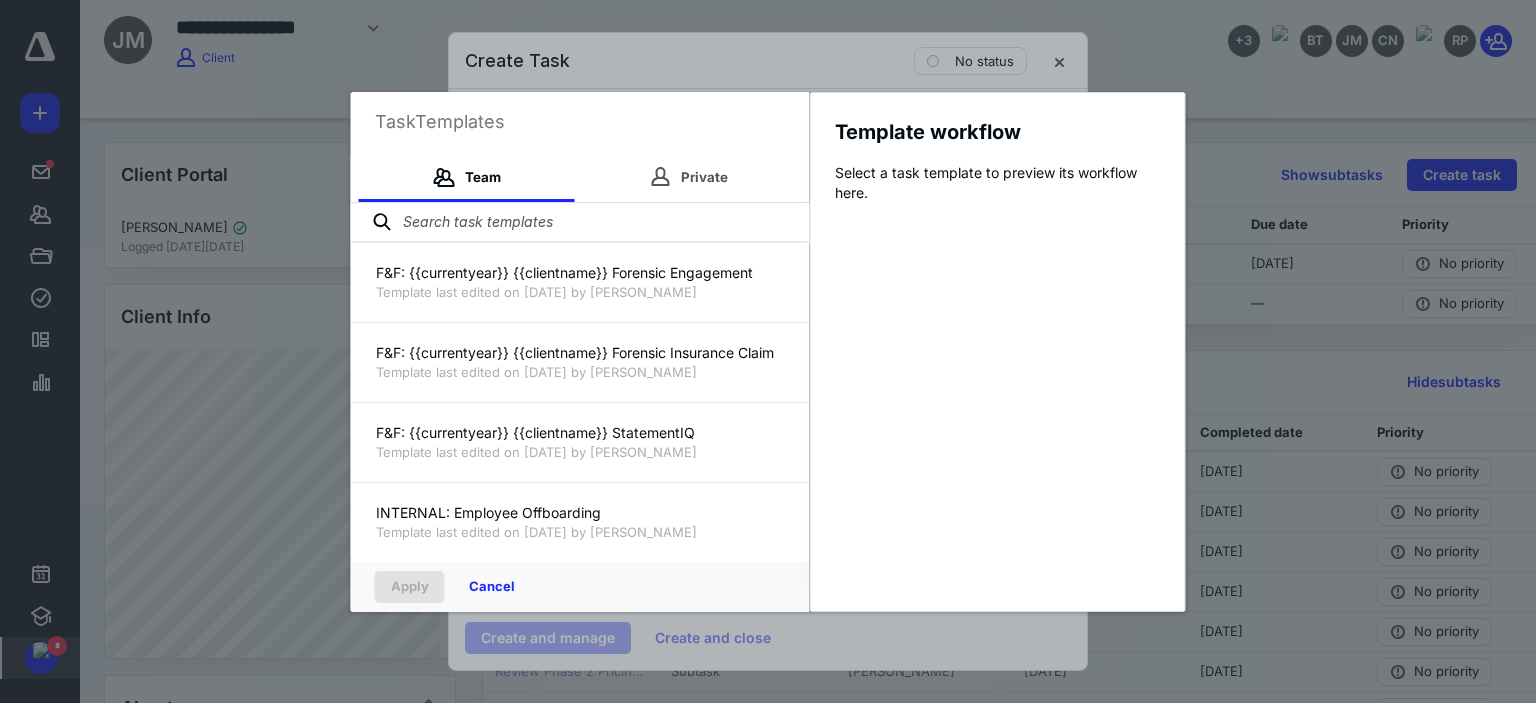 click at bounding box center [580, 223] 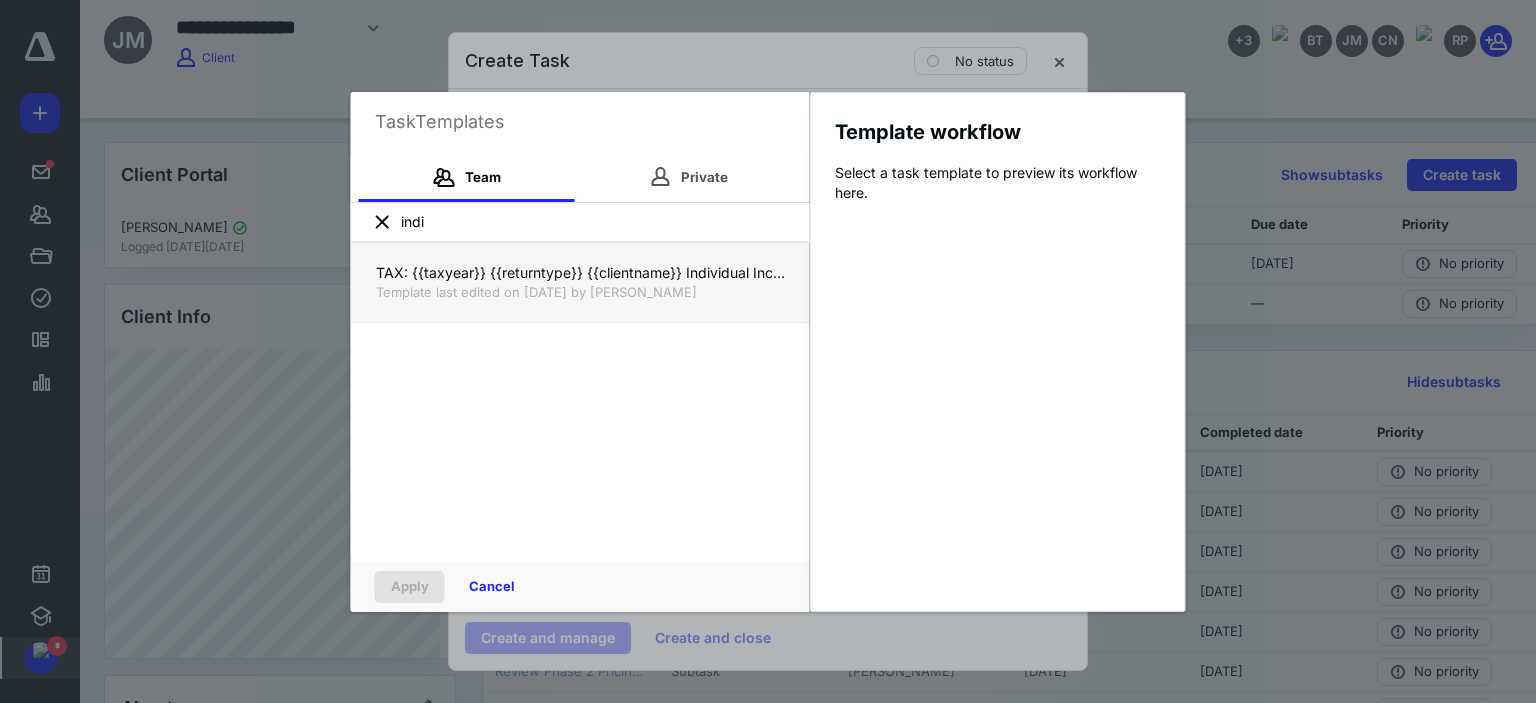 type on "indi" 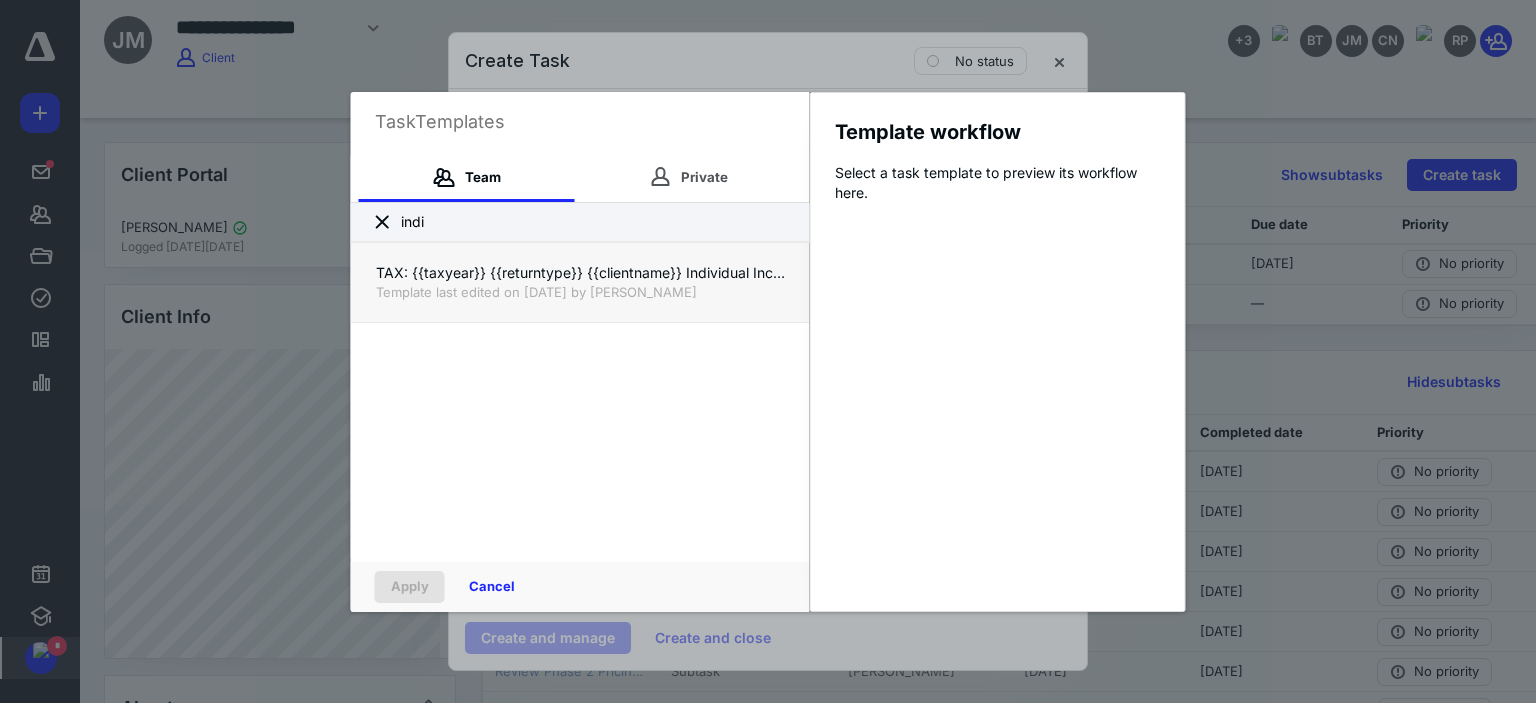 click on "TAX: {{taxyear}} {{returntype}} {{clientname}}  Individual Income Tax Preparation" at bounding box center [580, 273] 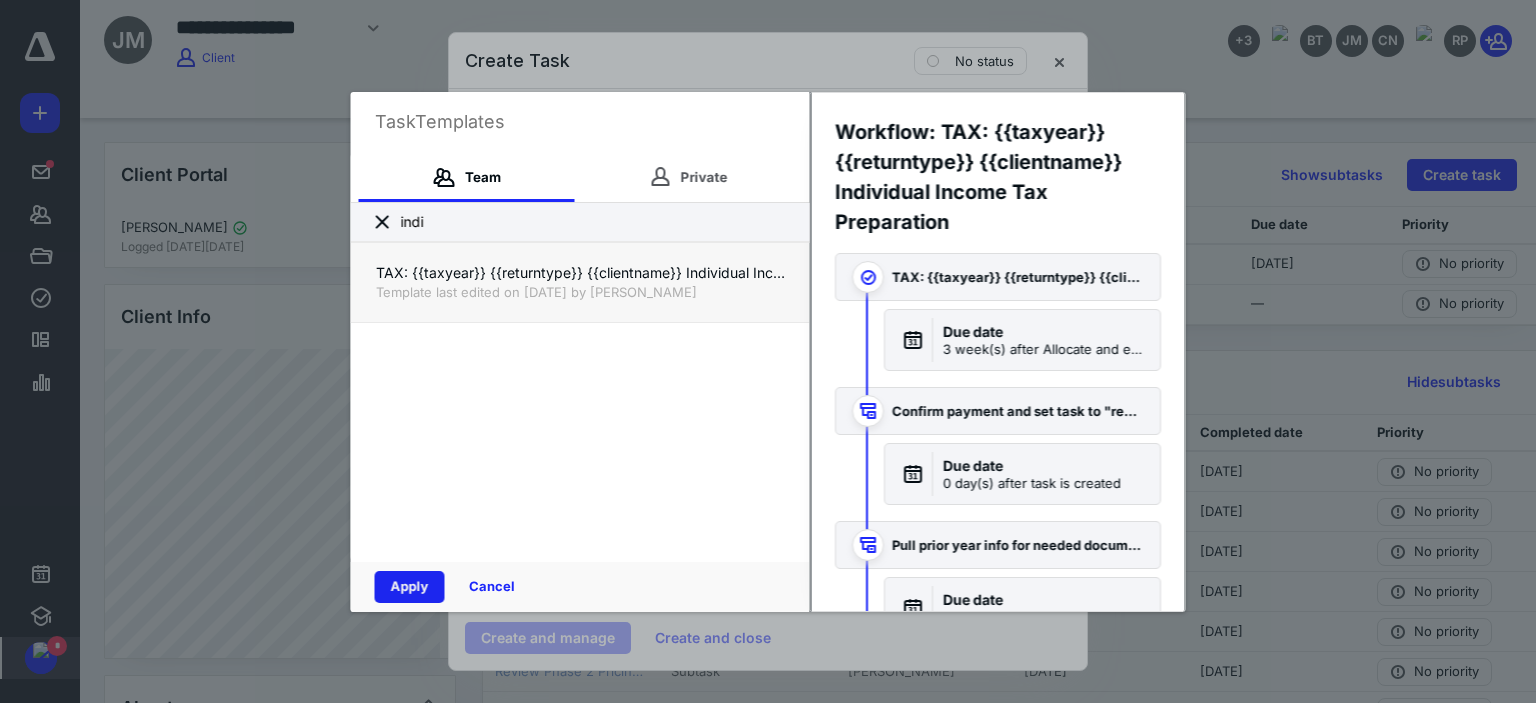click on "Apply" at bounding box center [410, 587] 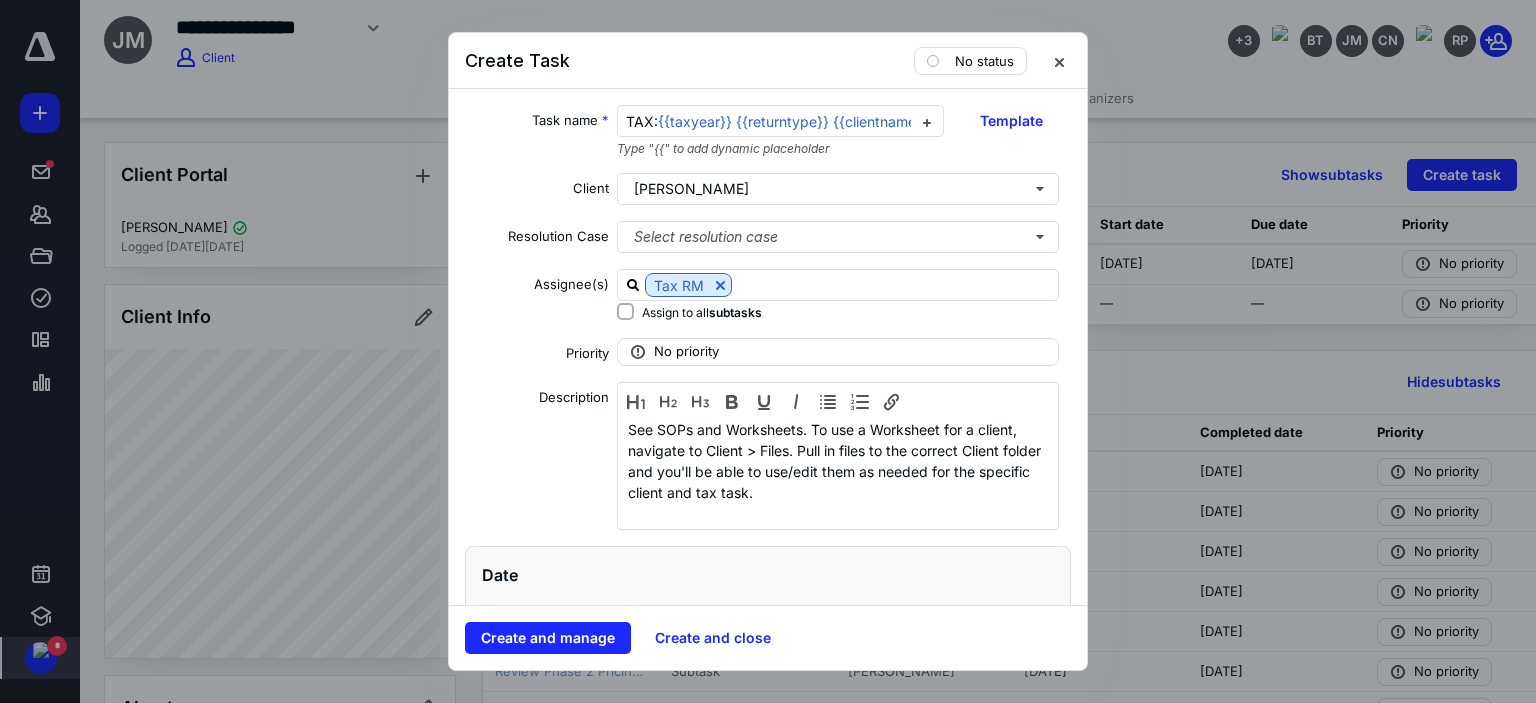 checkbox on "true" 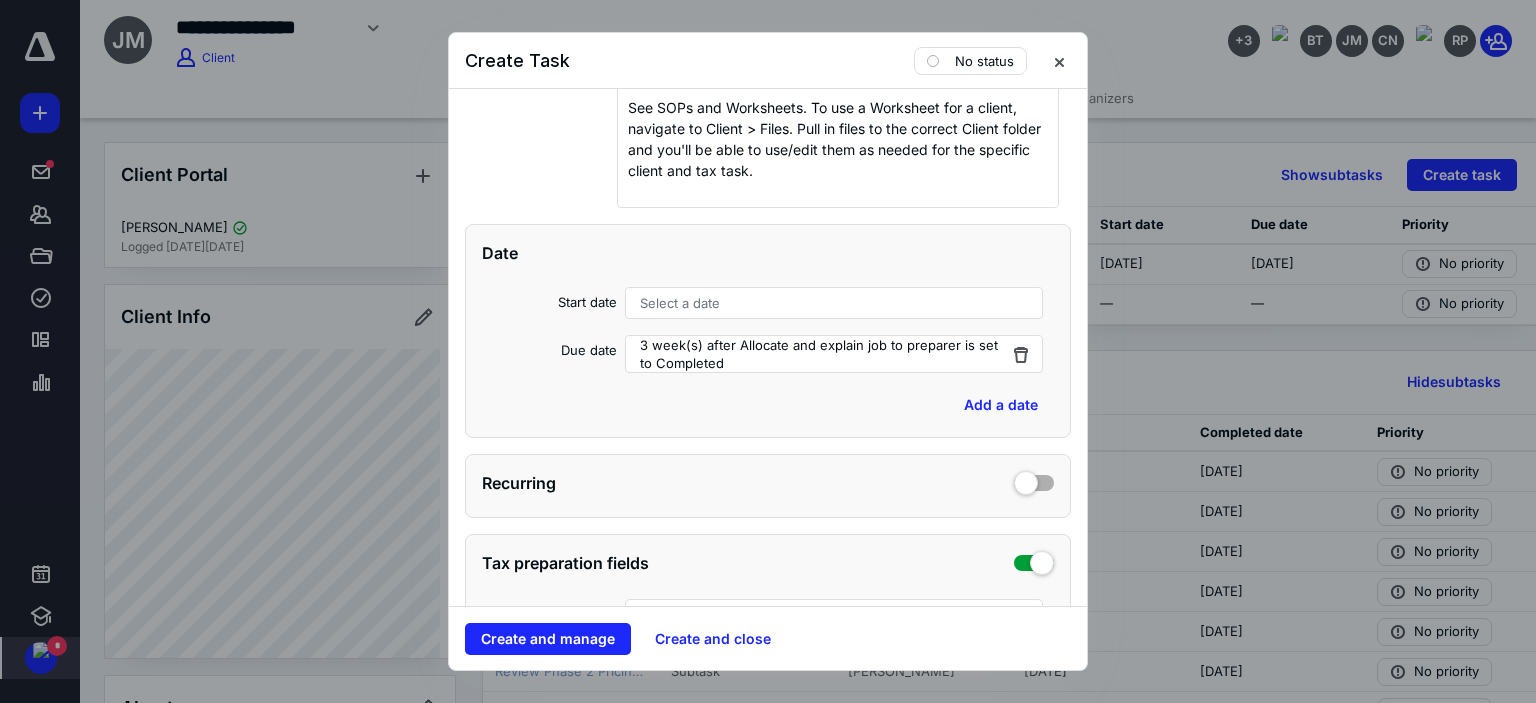 scroll, scrollTop: 400, scrollLeft: 0, axis: vertical 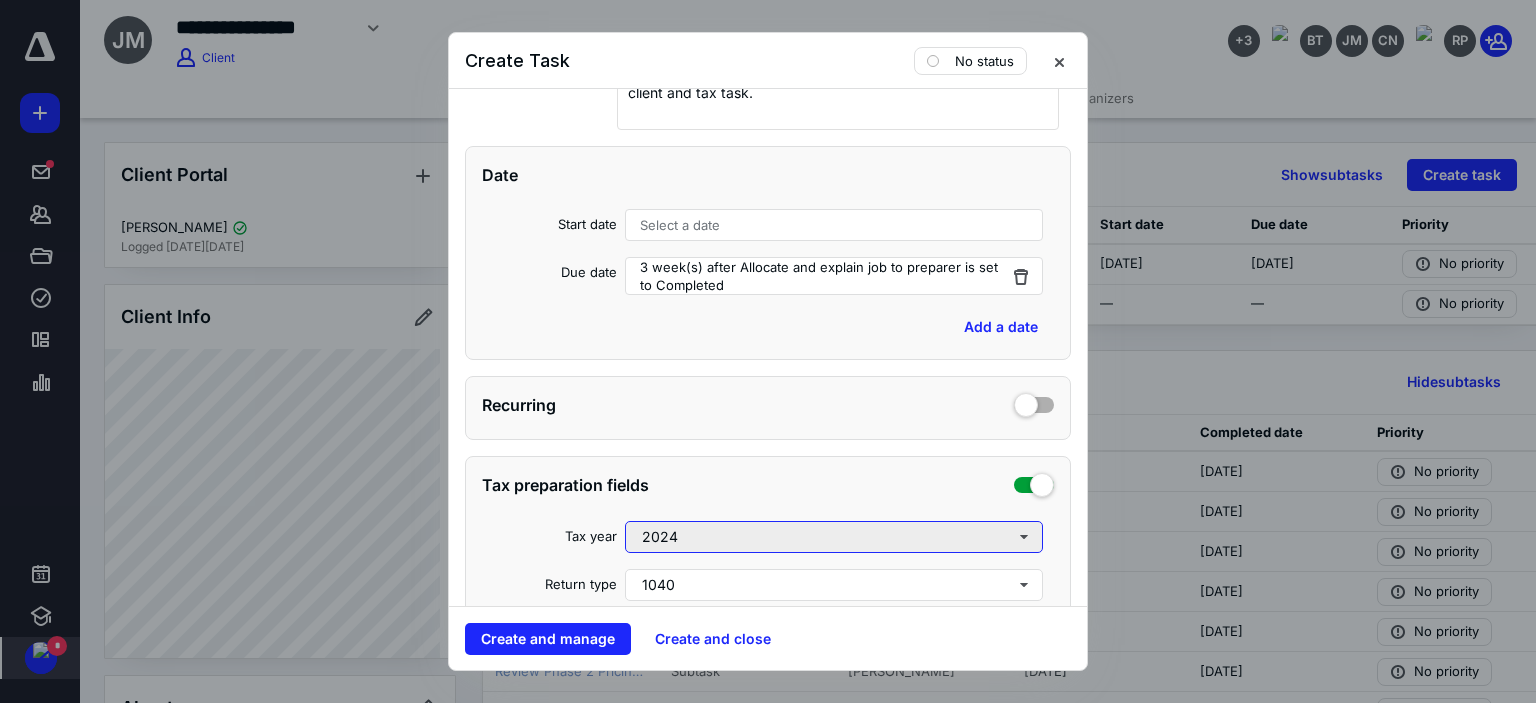 click on "2024" at bounding box center [834, 537] 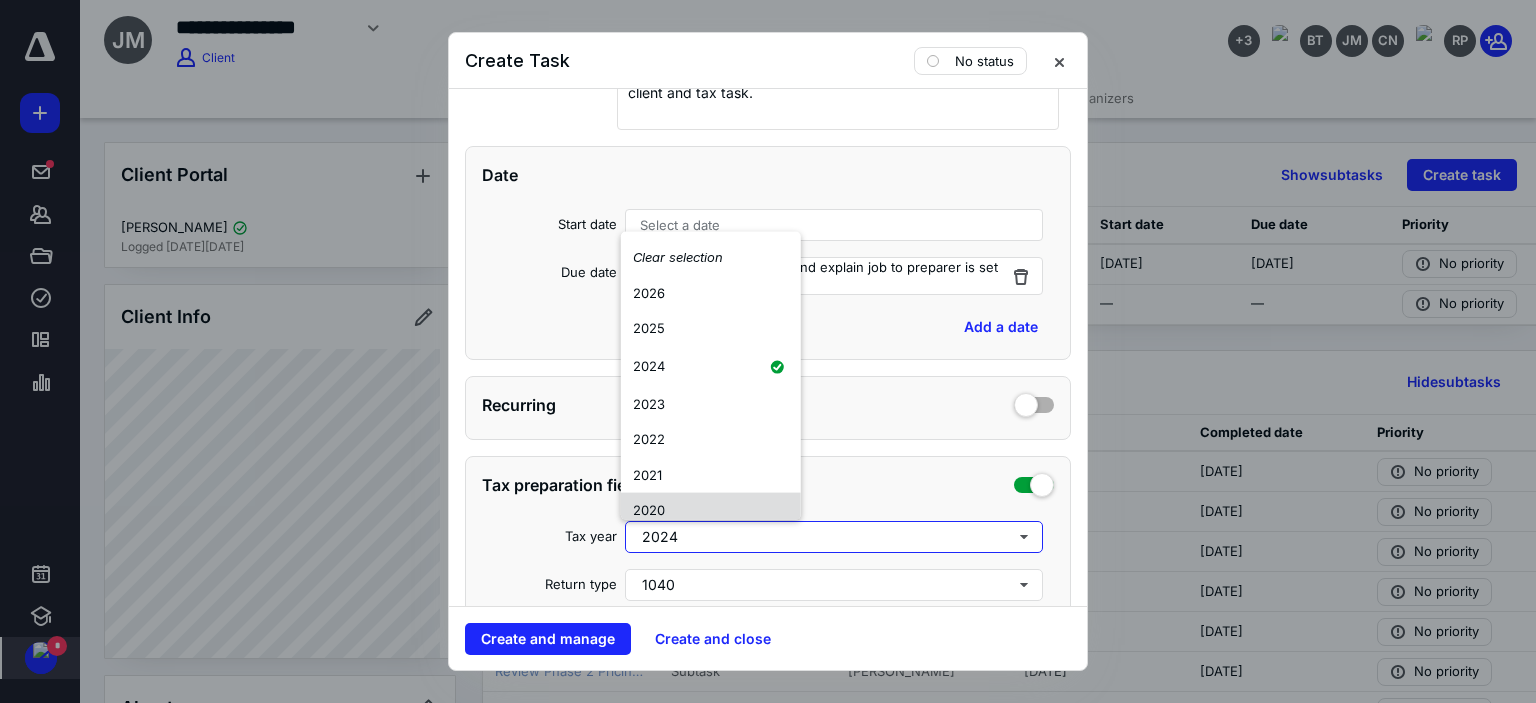 click on "2020" at bounding box center (711, 511) 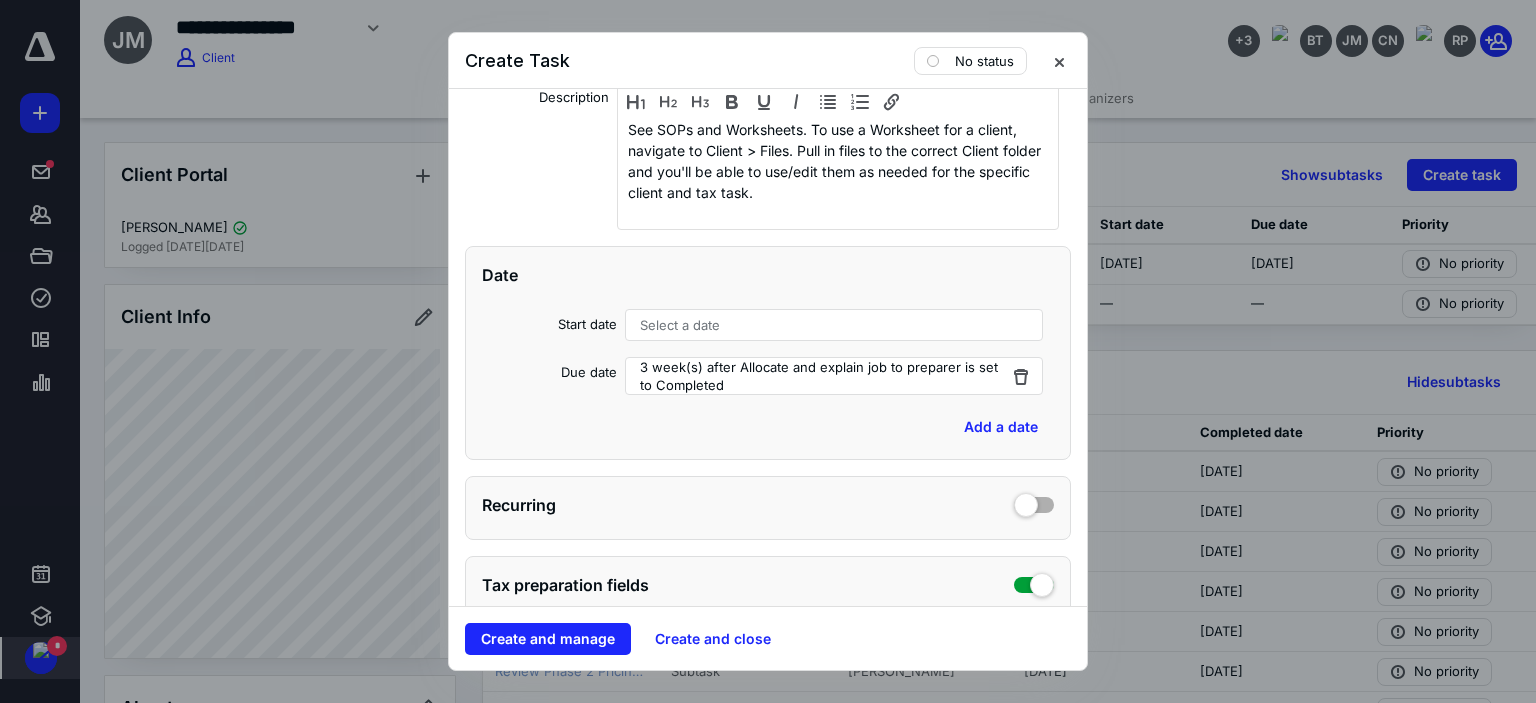 scroll, scrollTop: 200, scrollLeft: 0, axis: vertical 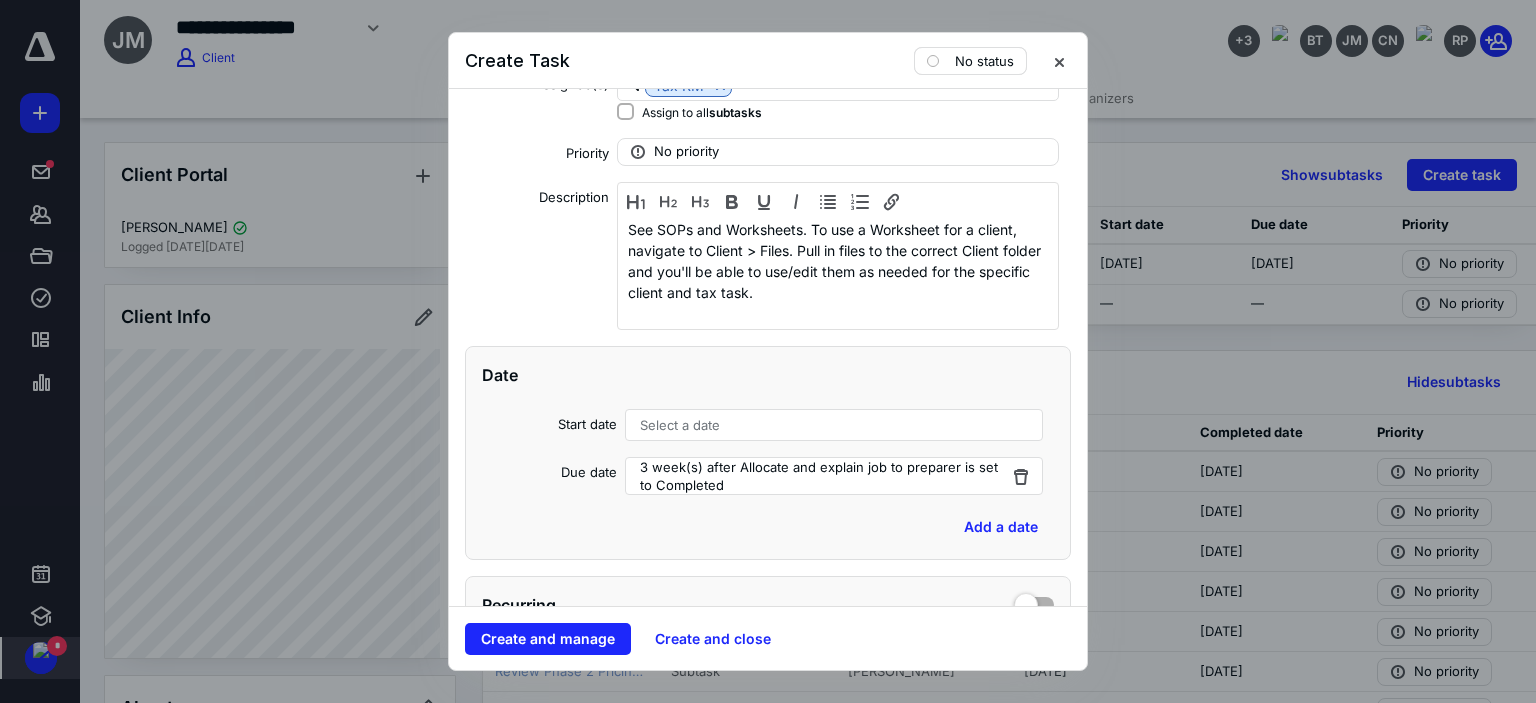 click on "No status" at bounding box center [970, 61] 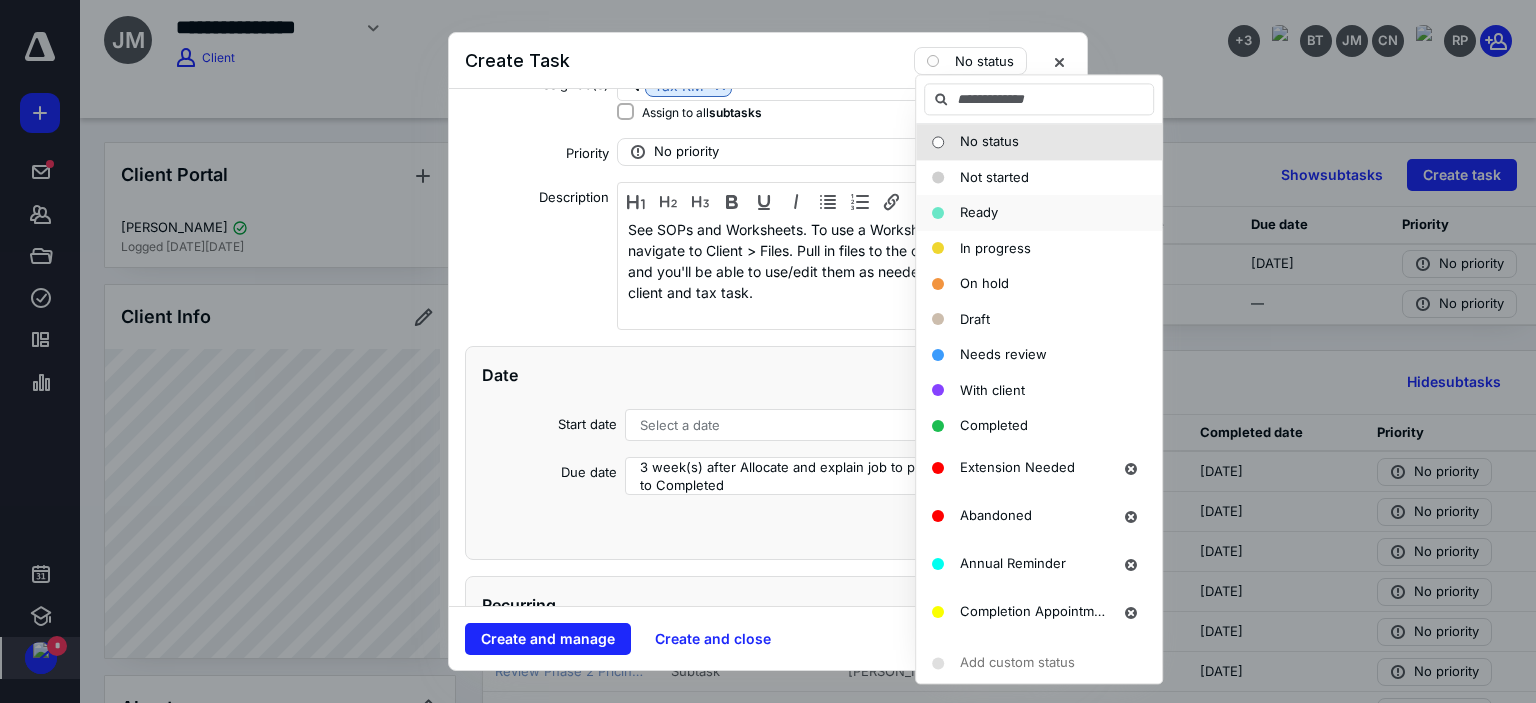 click on "Ready" at bounding box center [1039, 213] 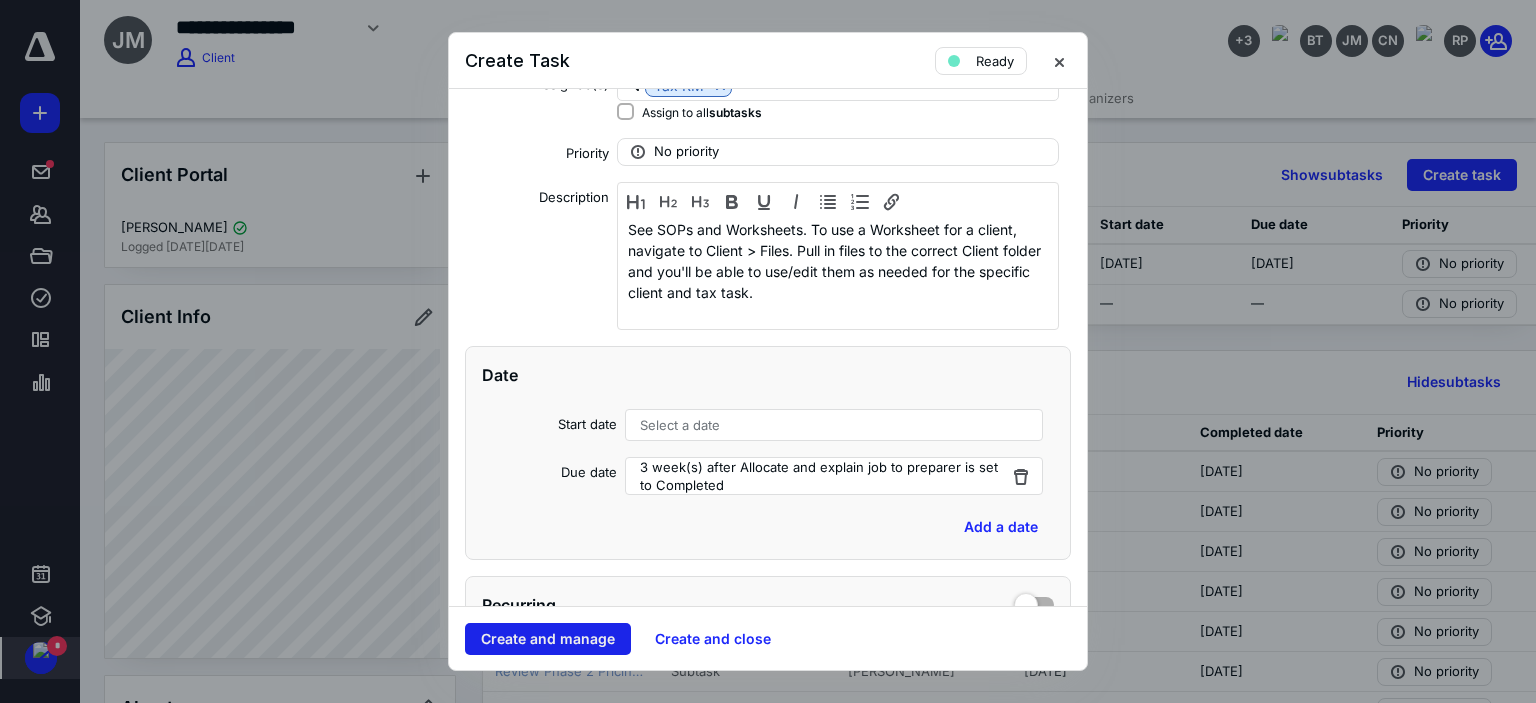 click on "Create and manage" at bounding box center (548, 639) 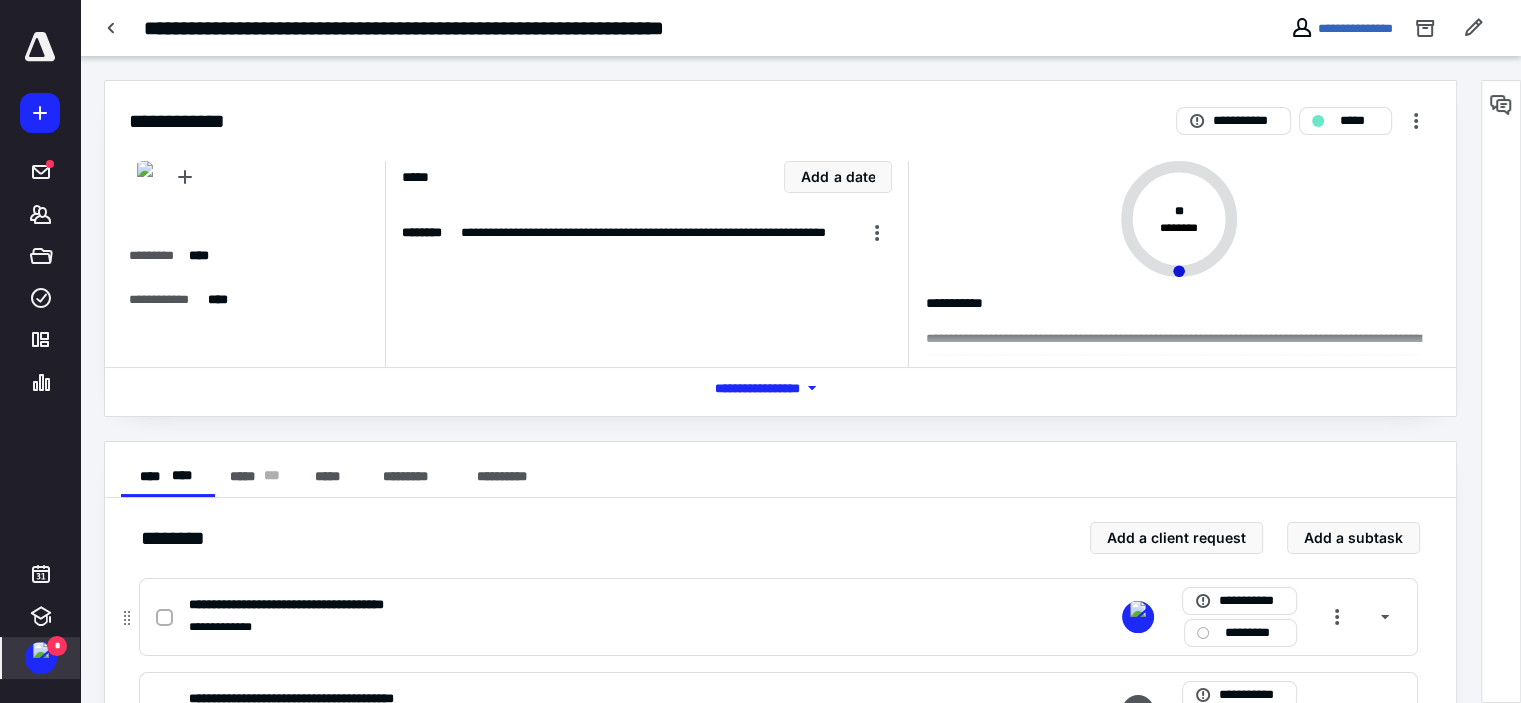click 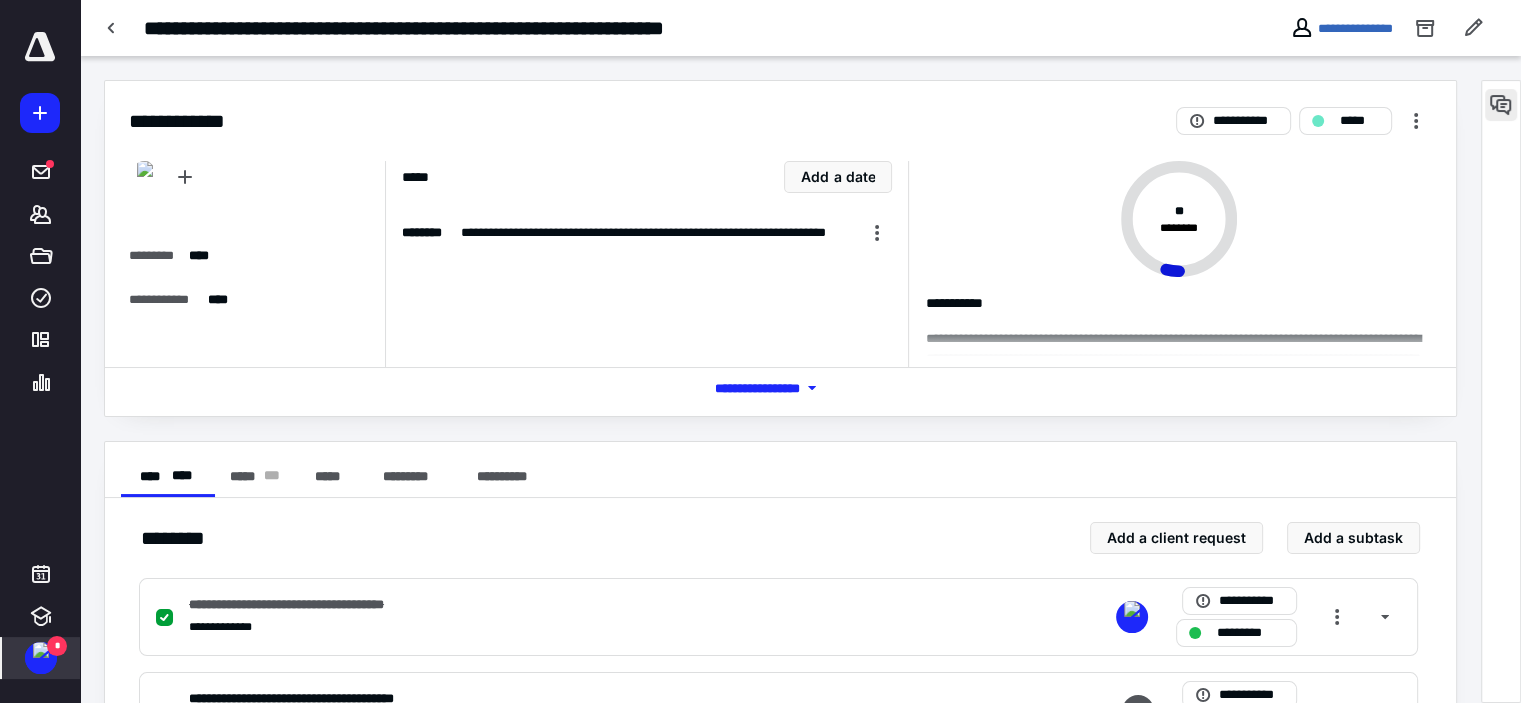 click at bounding box center [1501, 105] 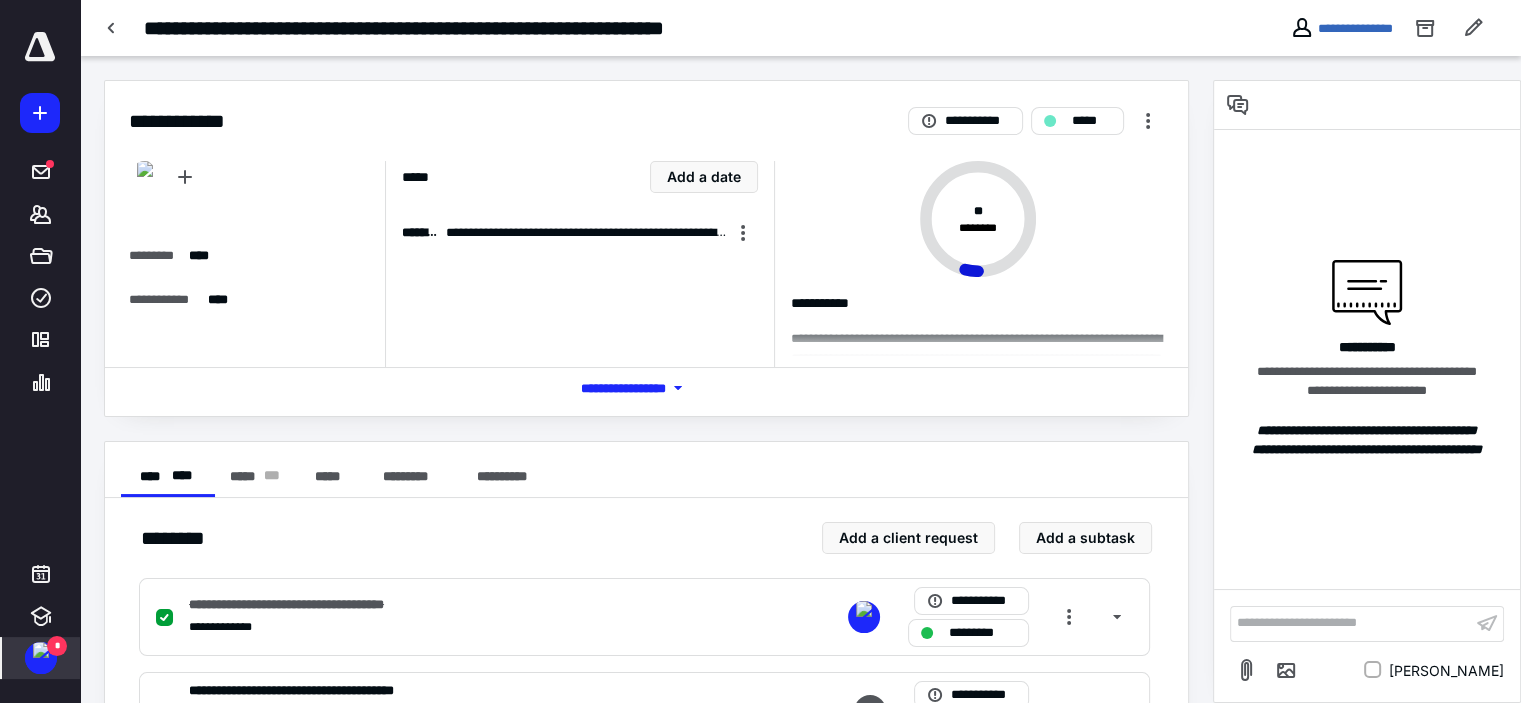 click on "**********" at bounding box center [1367, 645] 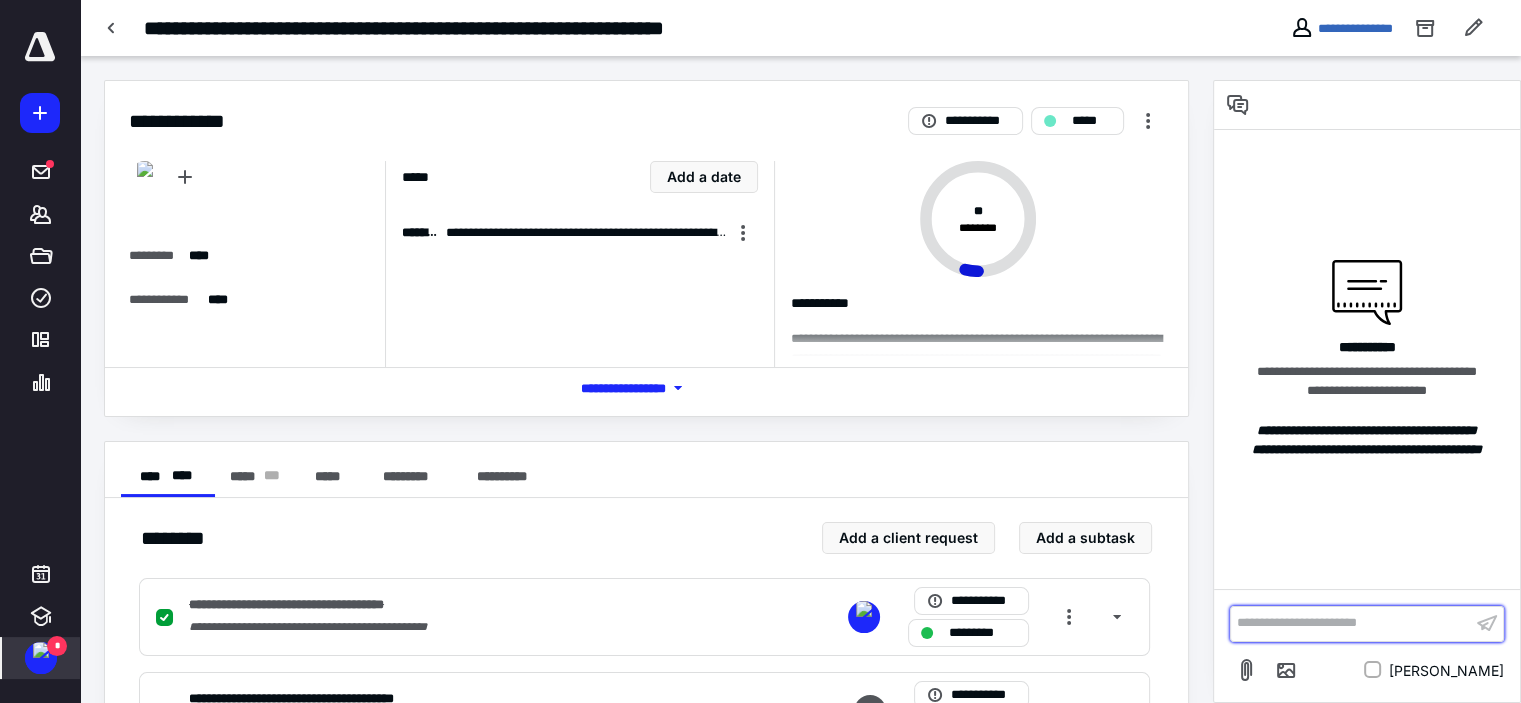 click on "**********" at bounding box center (1351, 623) 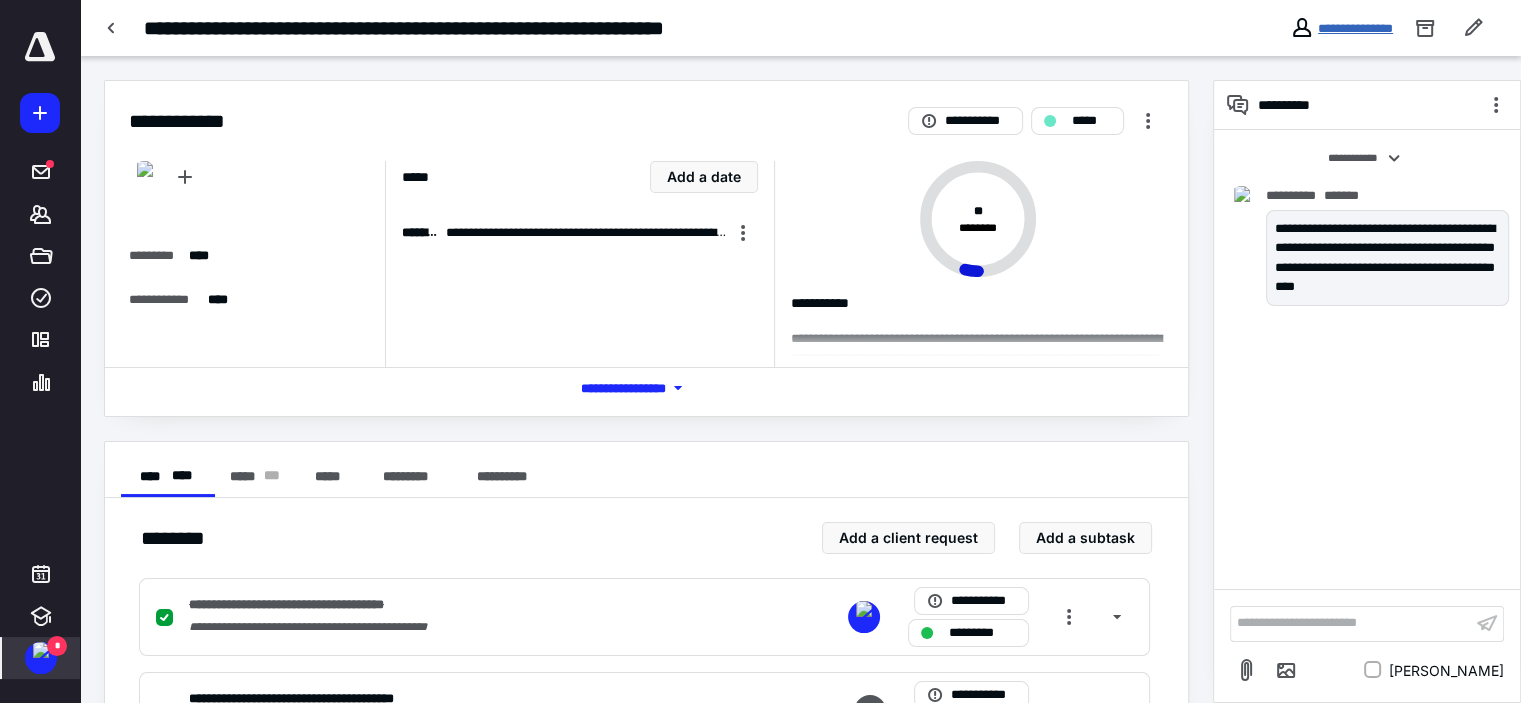 click on "**********" at bounding box center [1355, 28] 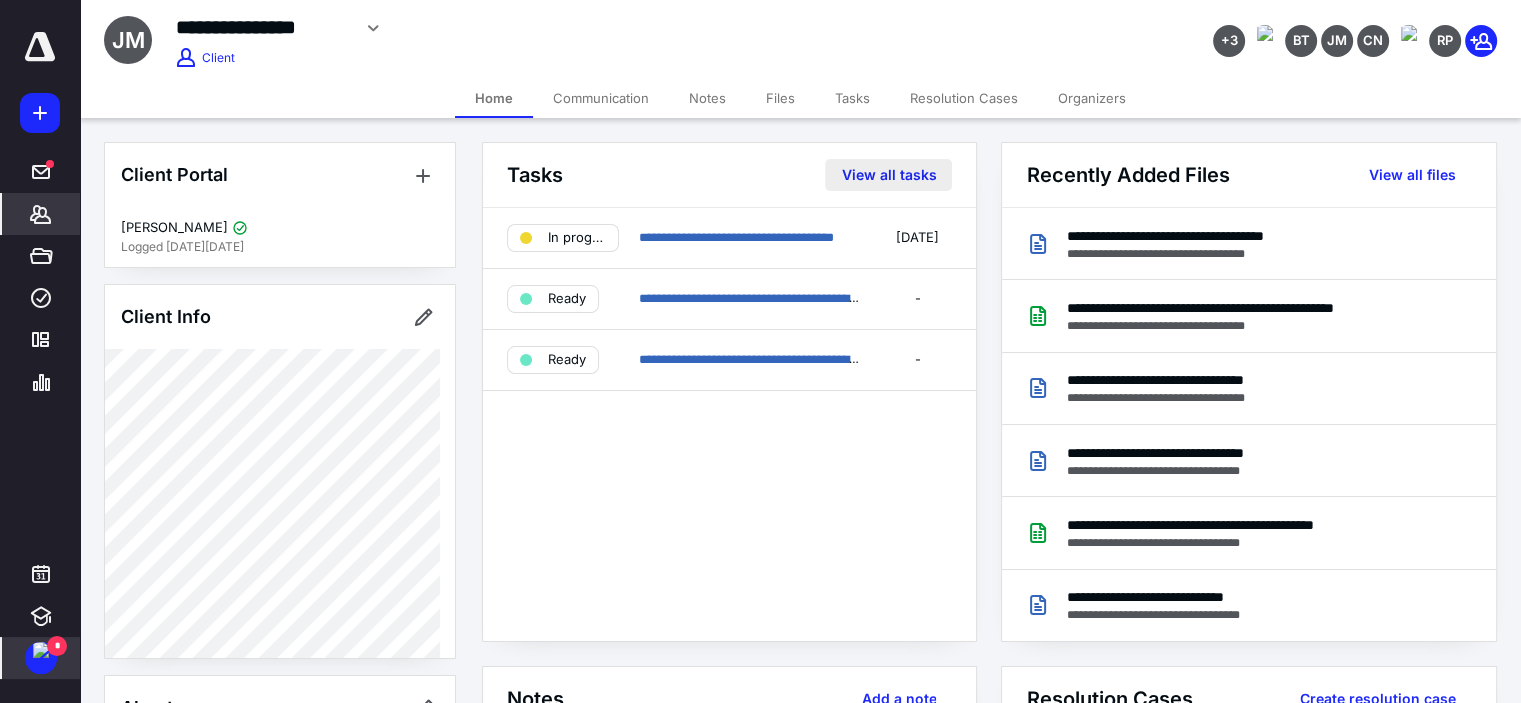 click on "View all tasks" at bounding box center (888, 175) 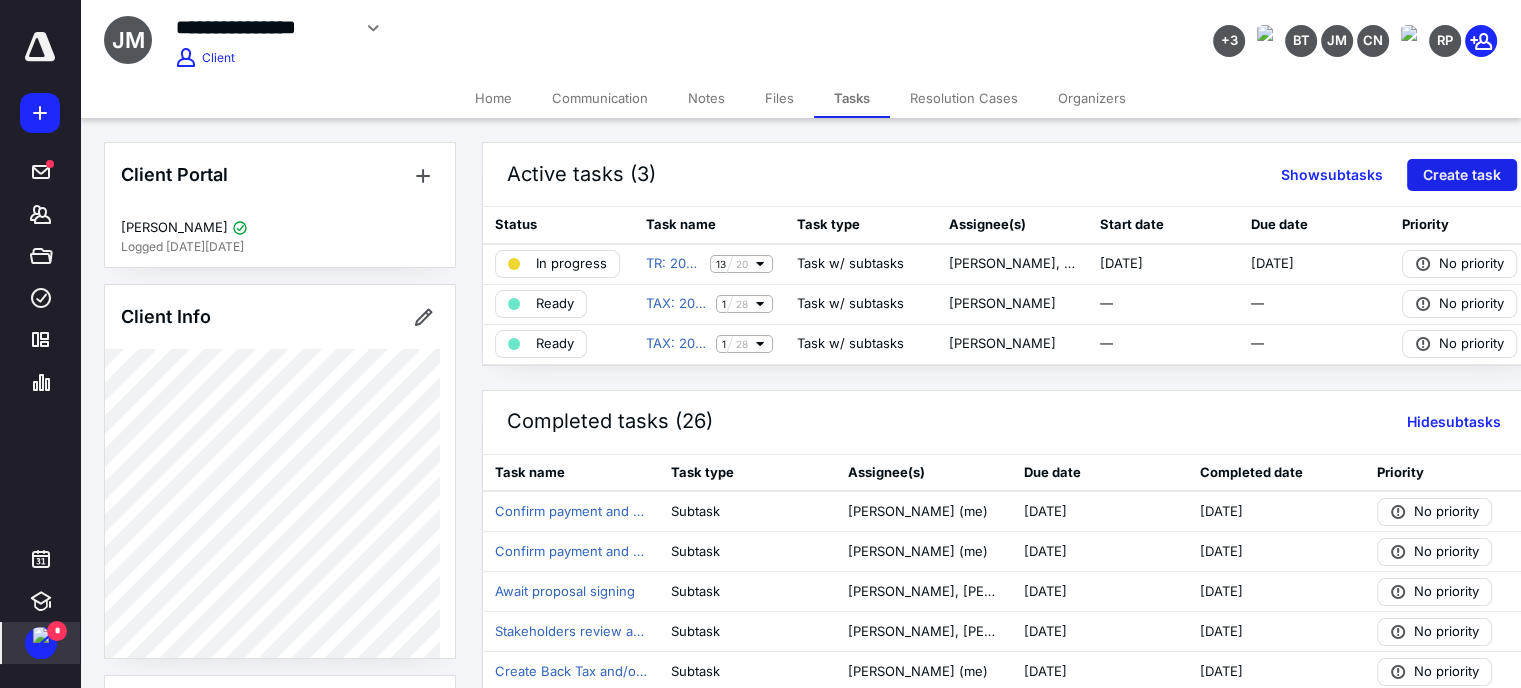 click on "Create task" at bounding box center [1462, 175] 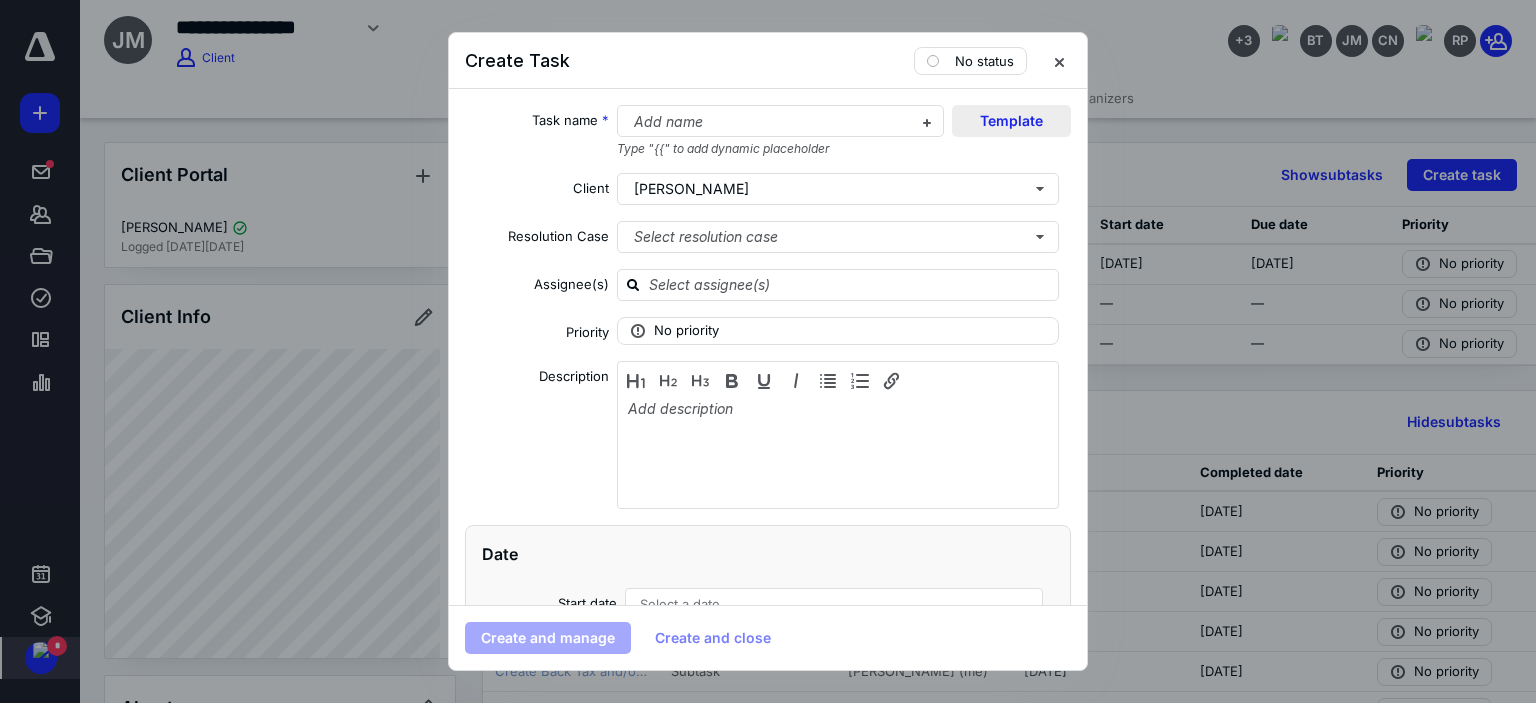 click on "Template" at bounding box center [1011, 121] 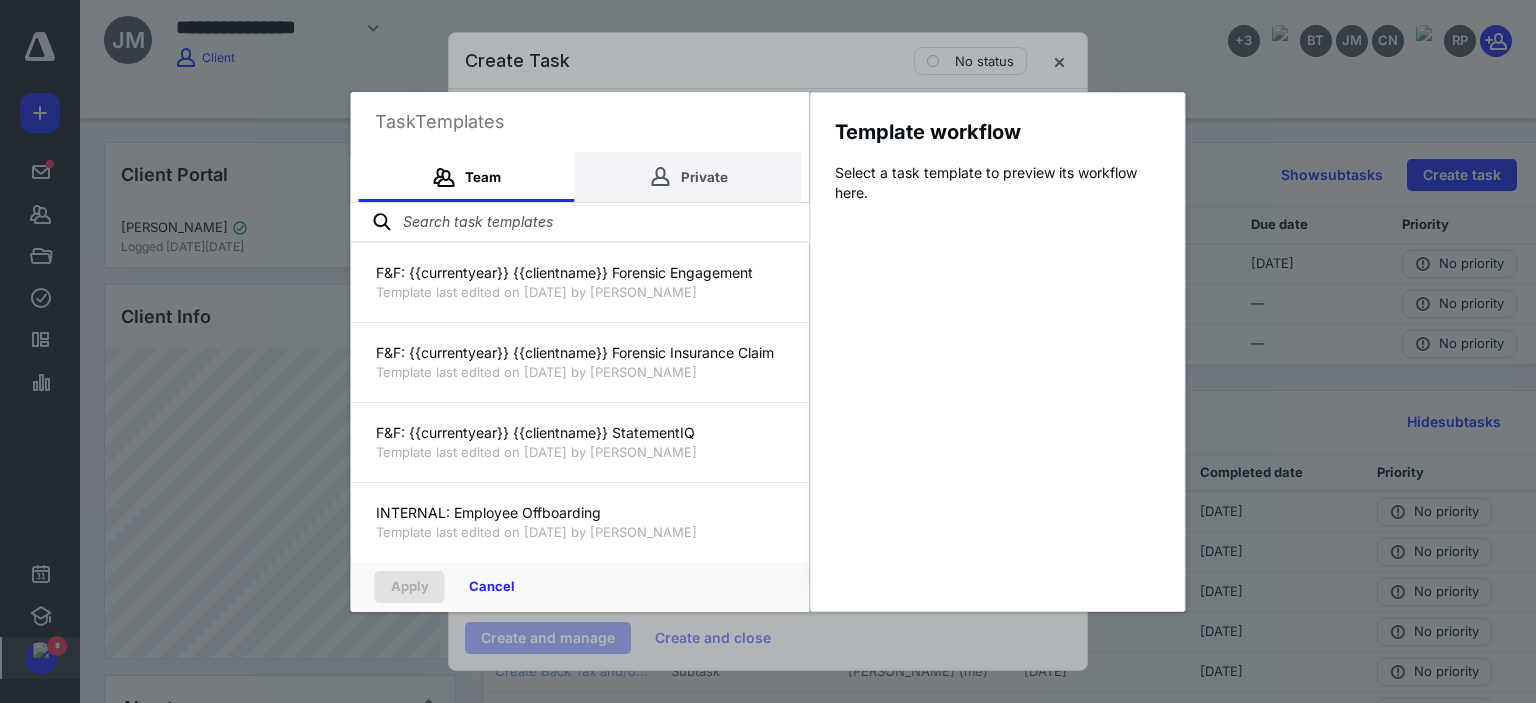 drag, startPoint x: 572, startPoint y: 219, endPoint x: 579, endPoint y: 200, distance: 20.248457 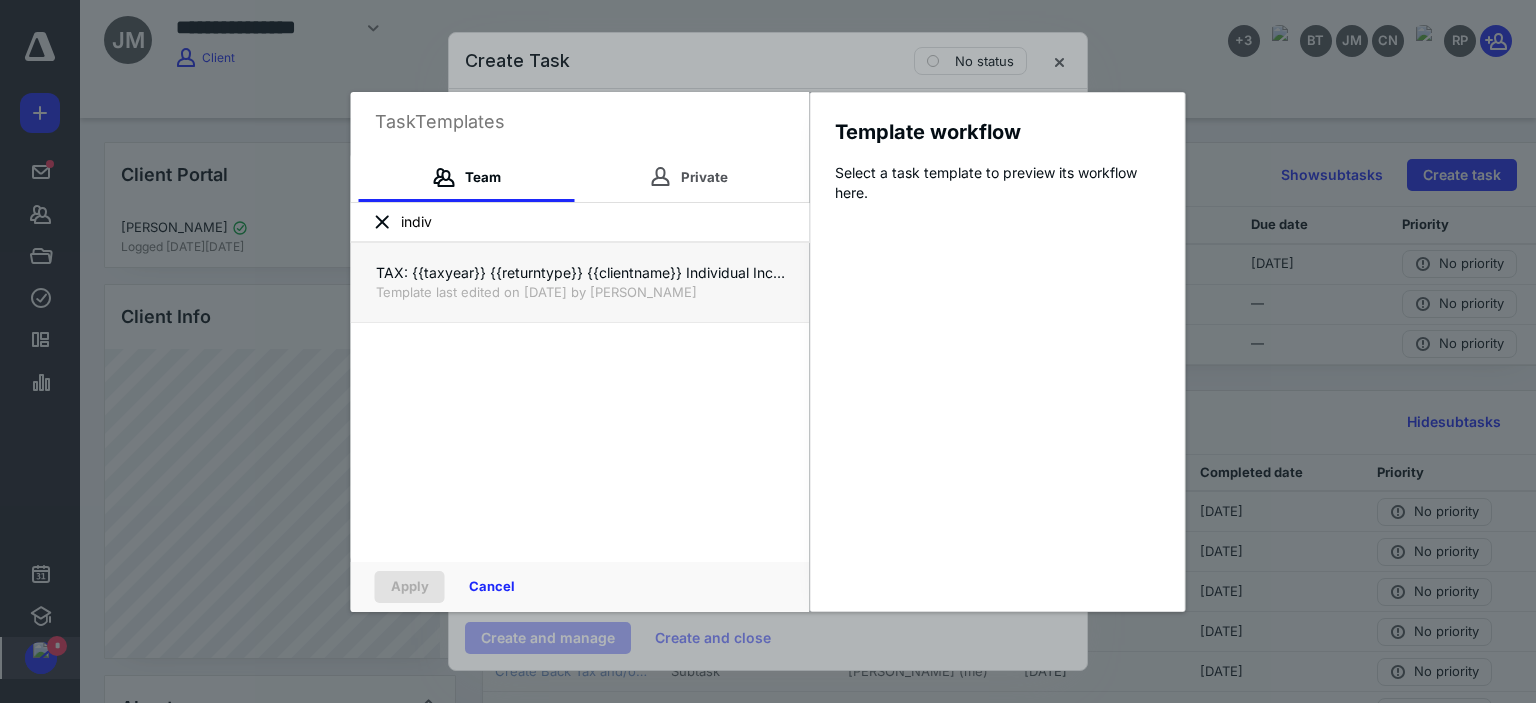 type on "indiv" 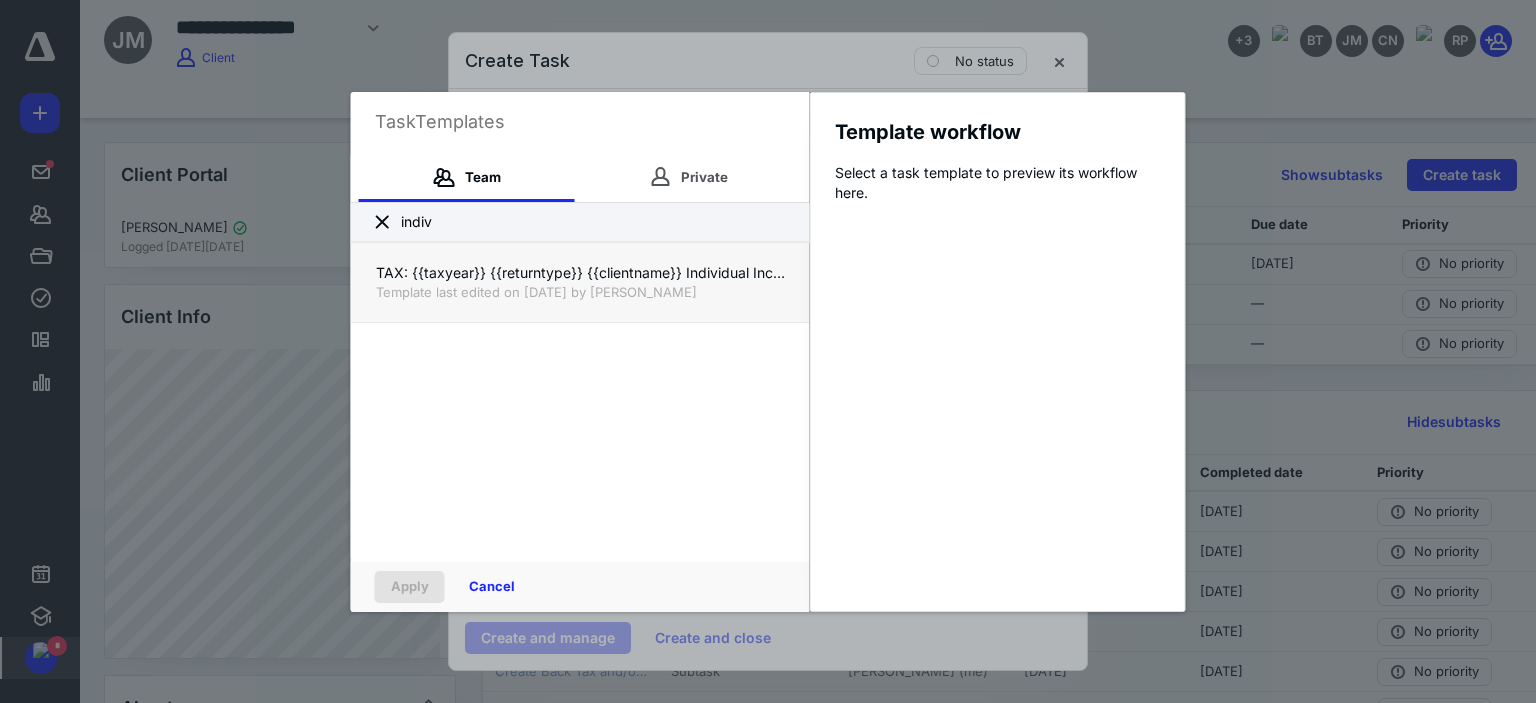 click on "TAX: {{taxyear}} {{returntype}} {{clientname}}  Individual Income Tax Preparation" at bounding box center (580, 273) 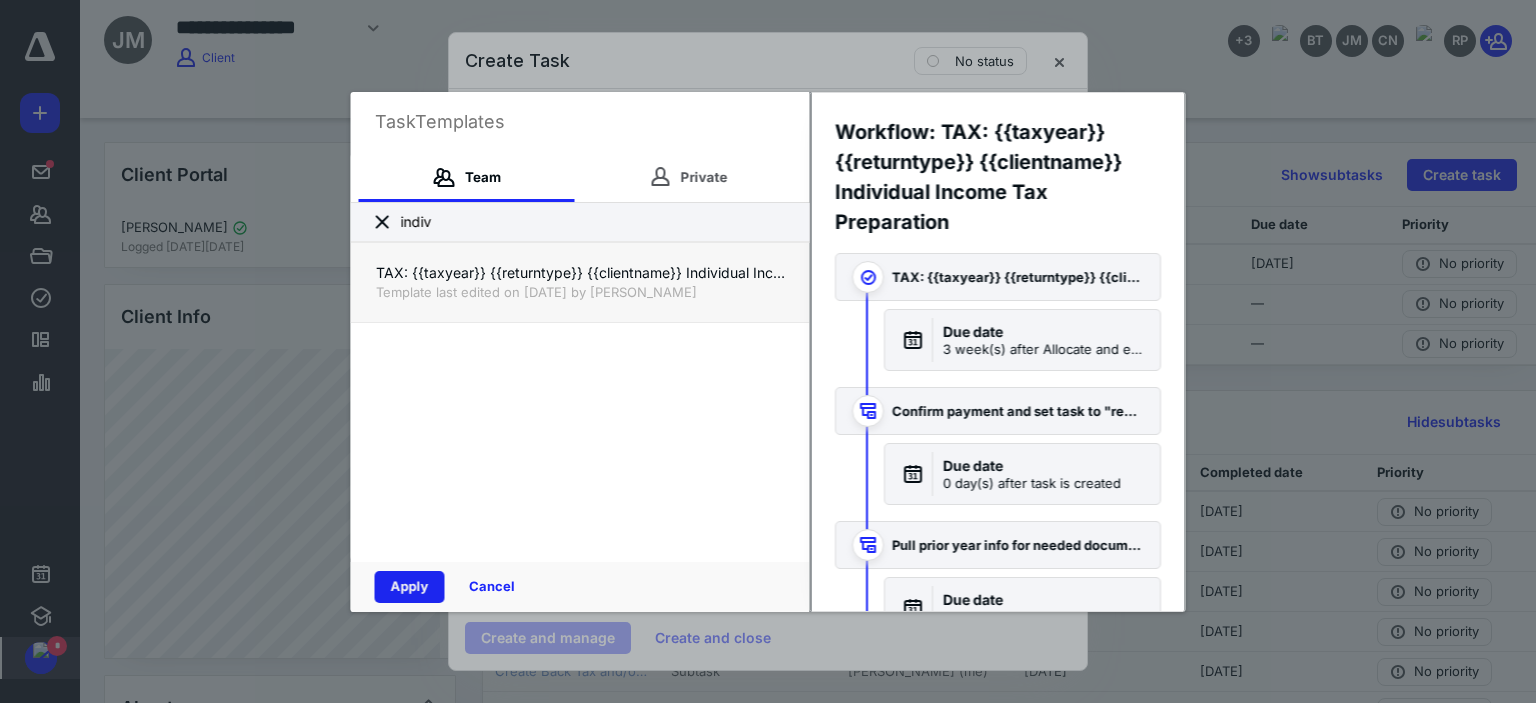 click on "Apply" at bounding box center (410, 587) 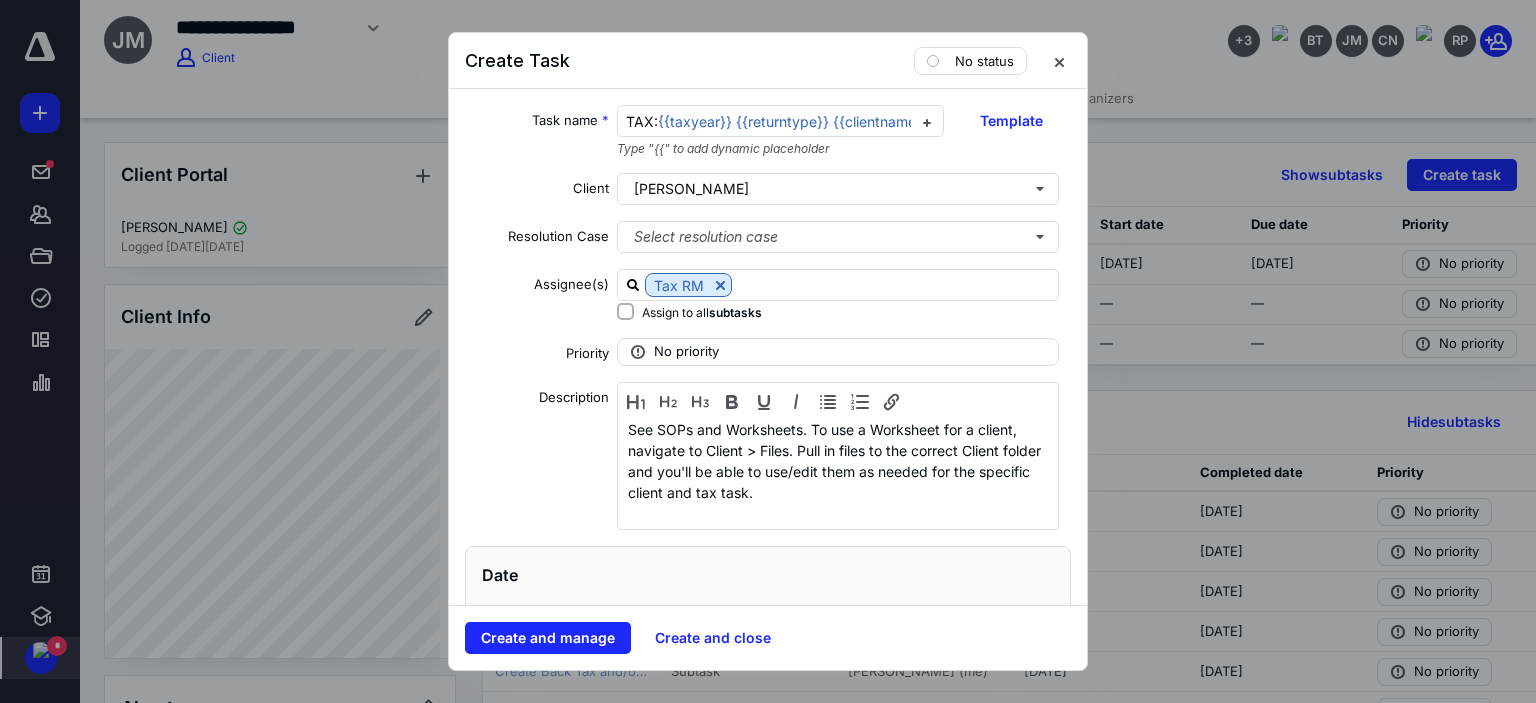 checkbox on "true" 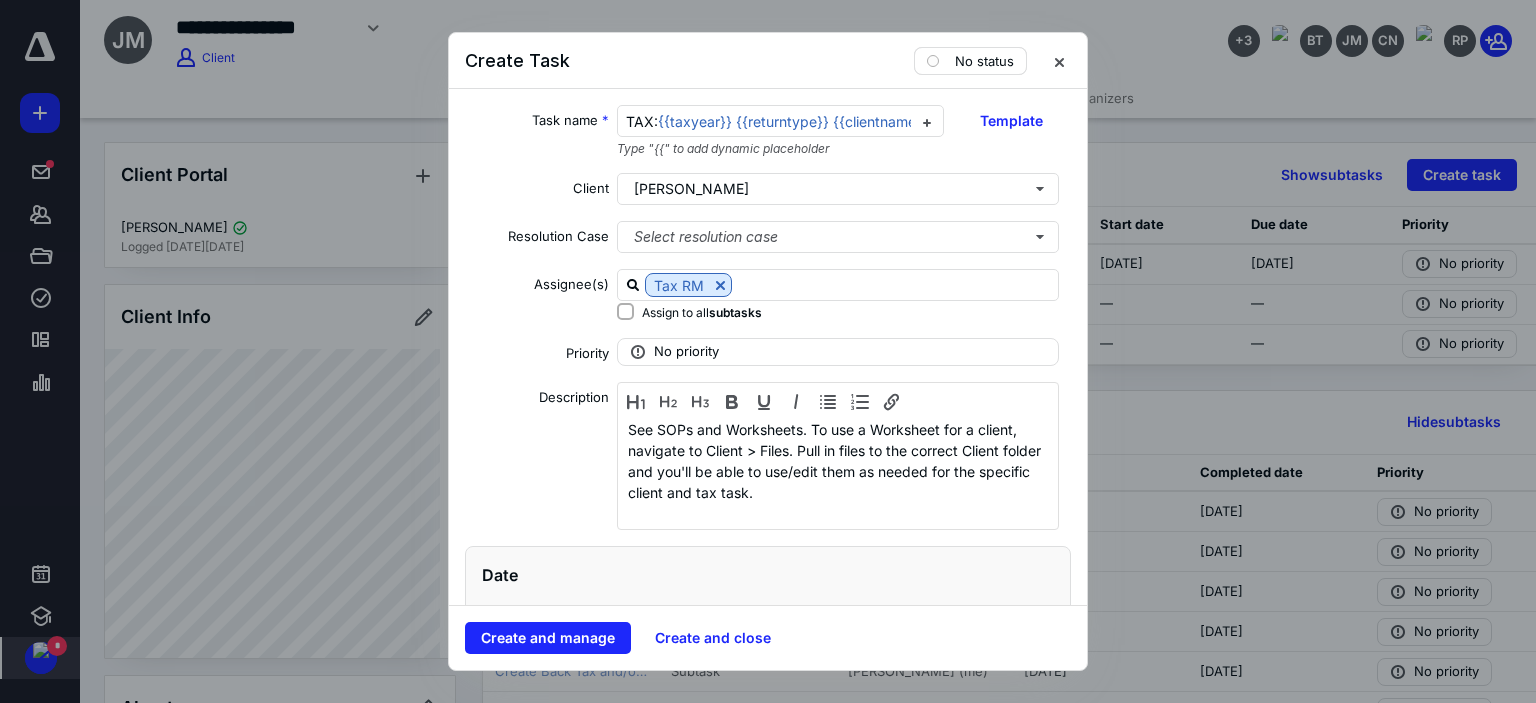 click on "No status" at bounding box center (984, 61) 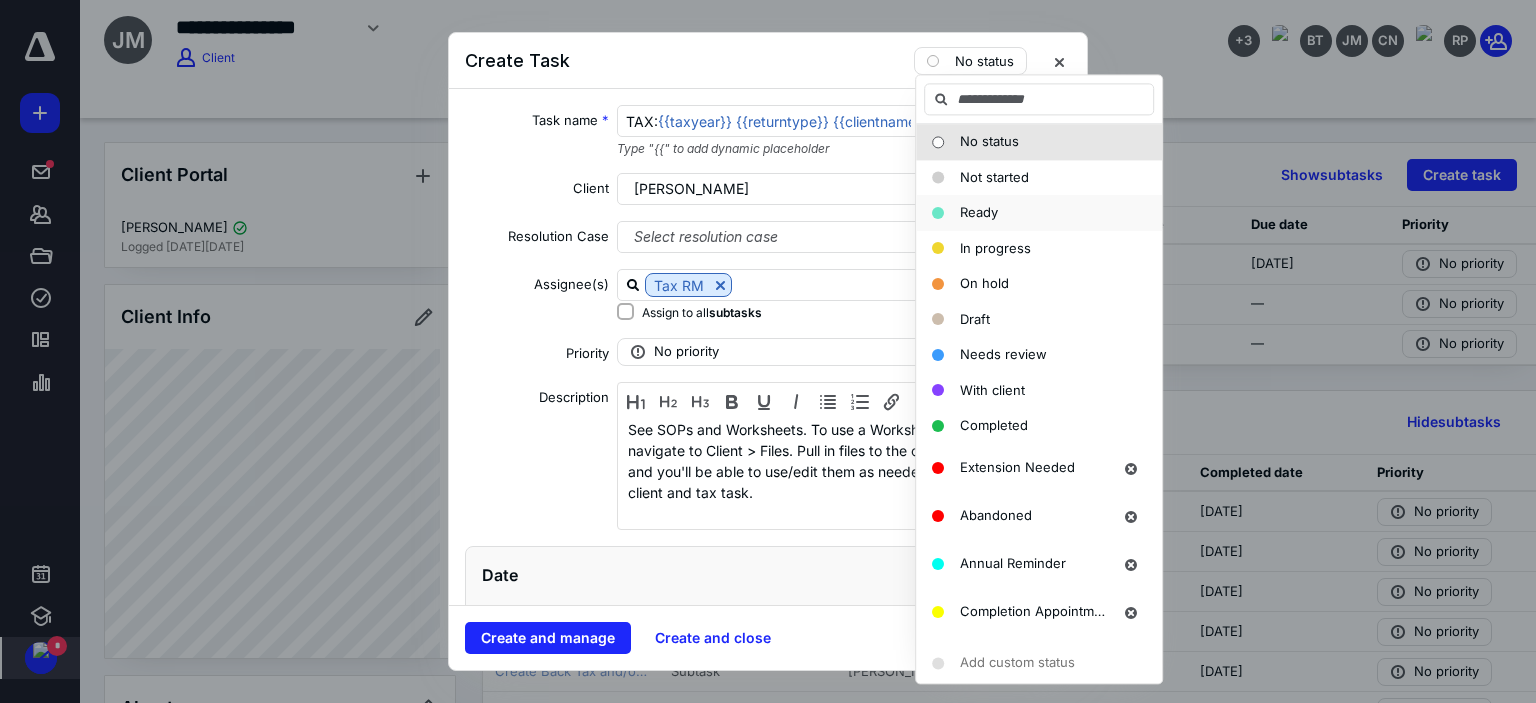 click on "Ready" at bounding box center [979, 213] 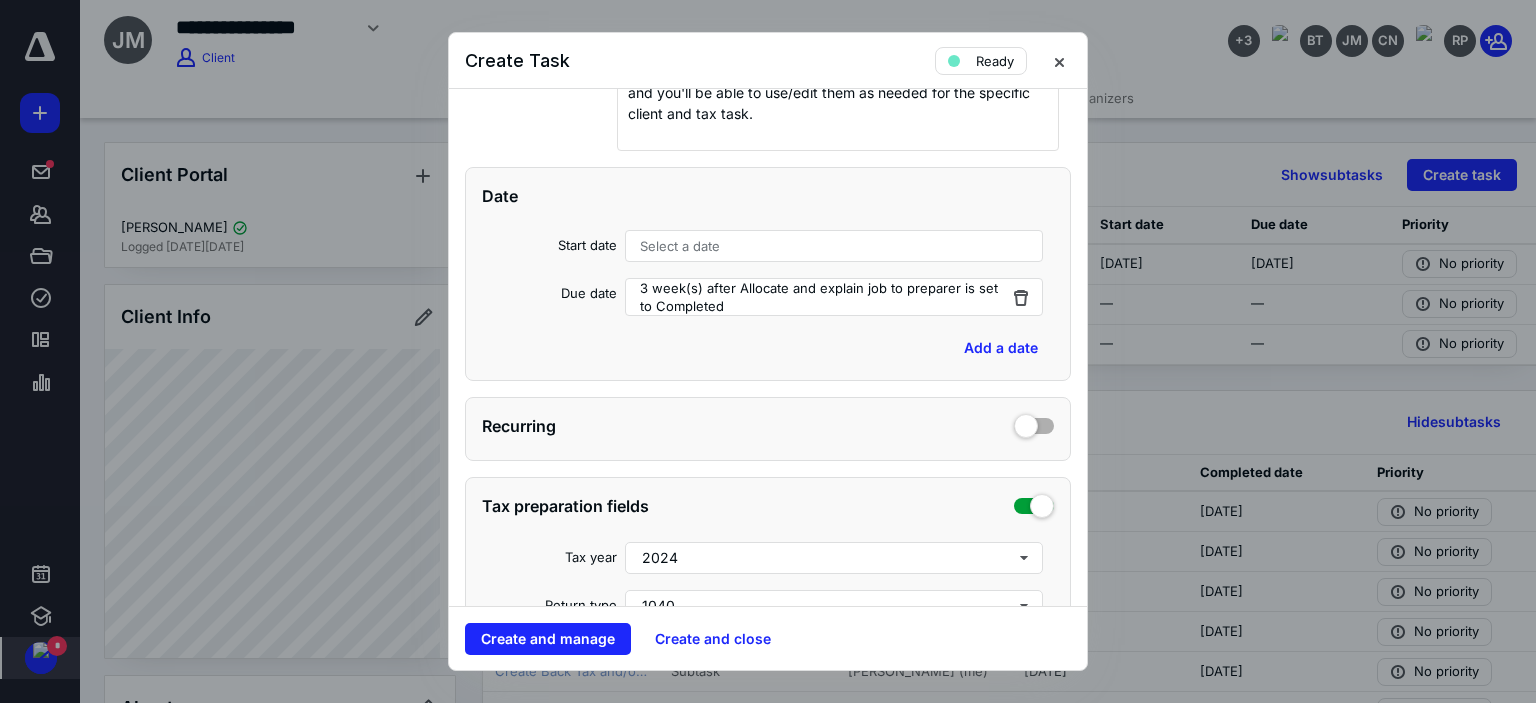scroll, scrollTop: 500, scrollLeft: 0, axis: vertical 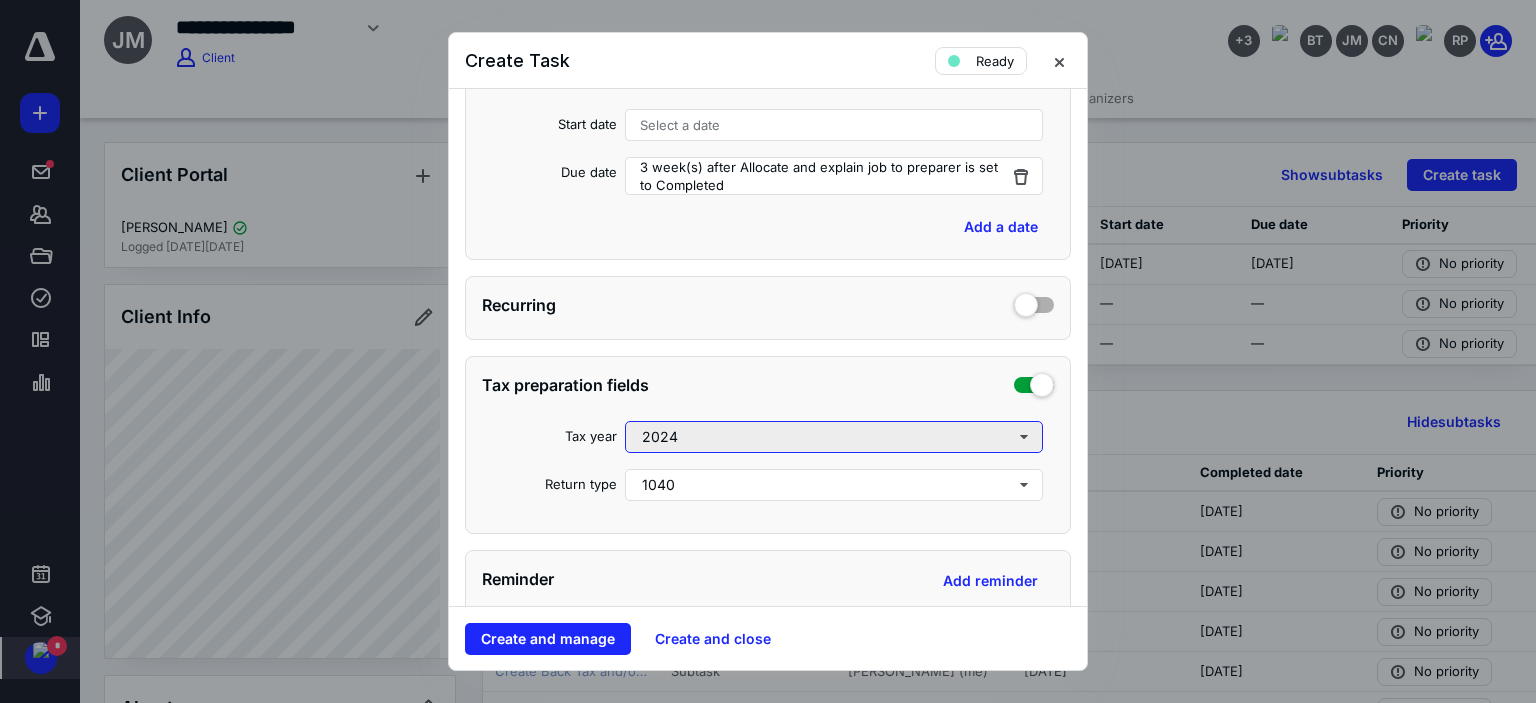 click on "2024" at bounding box center (834, 437) 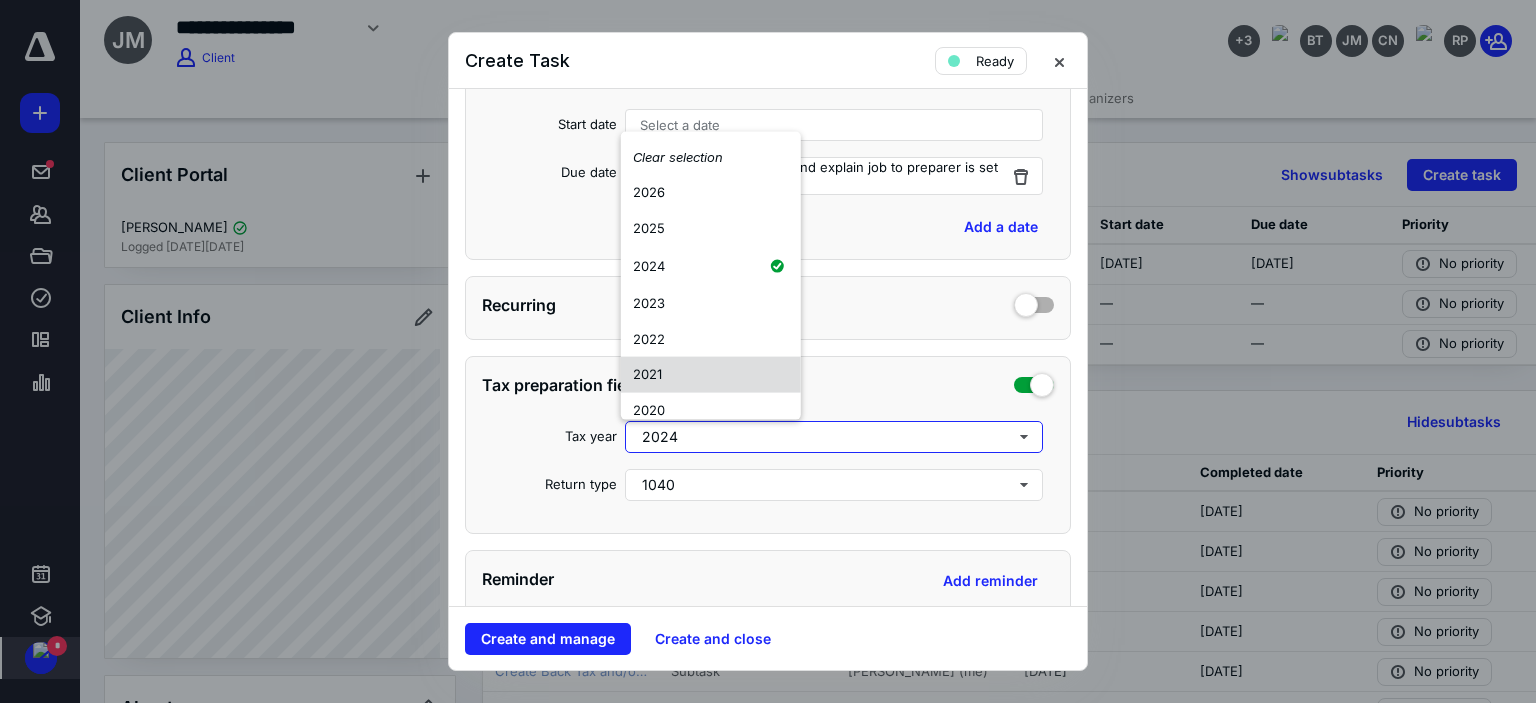 click on "2021" at bounding box center (647, 374) 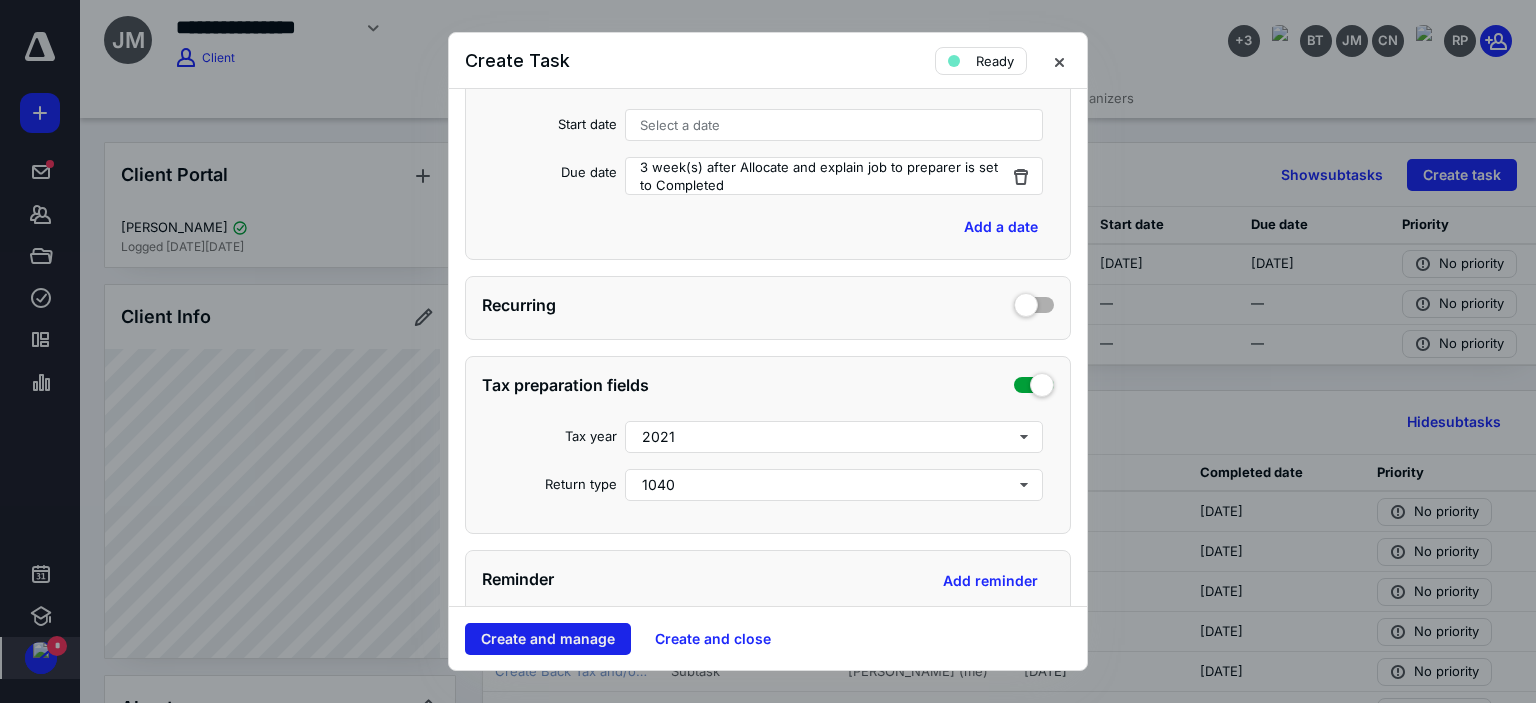 click on "Create and manage" at bounding box center (548, 639) 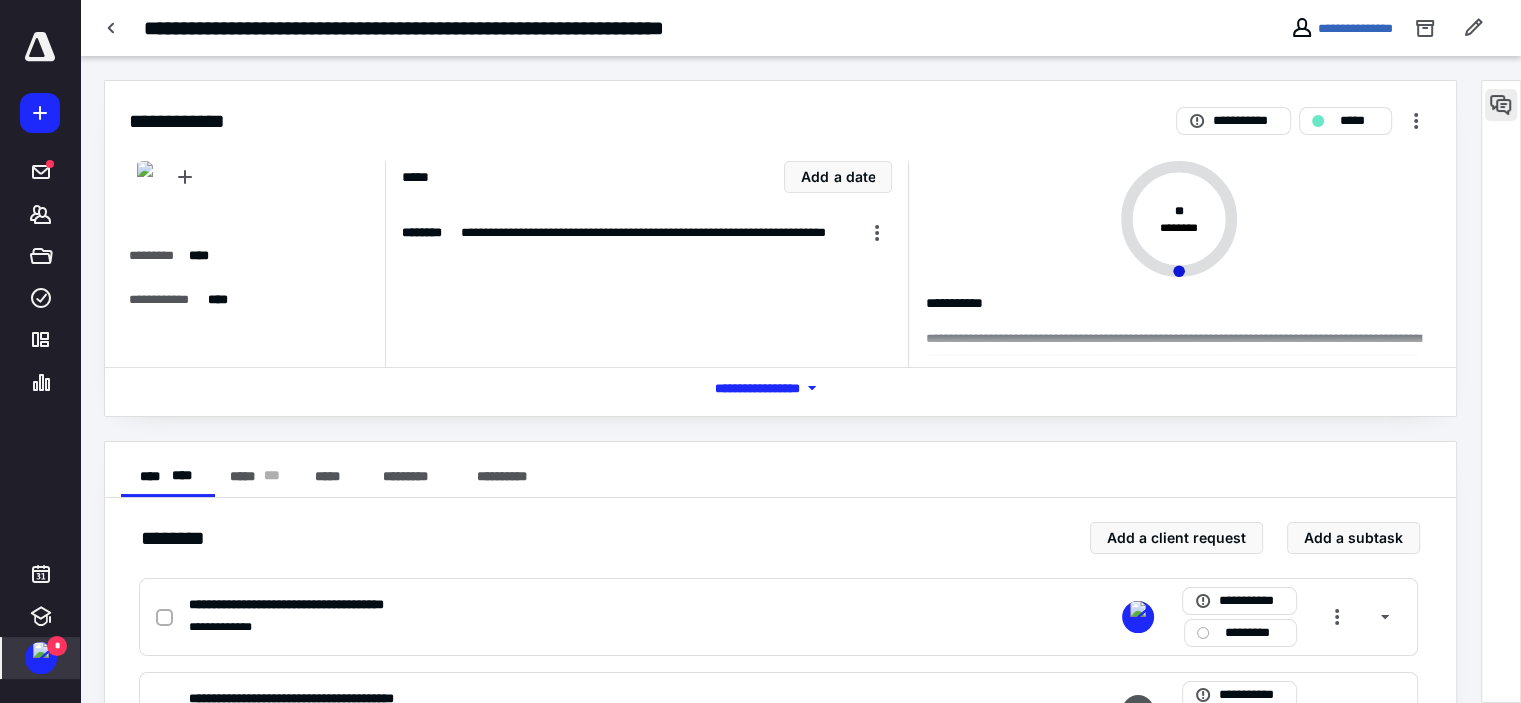 click at bounding box center [1501, 105] 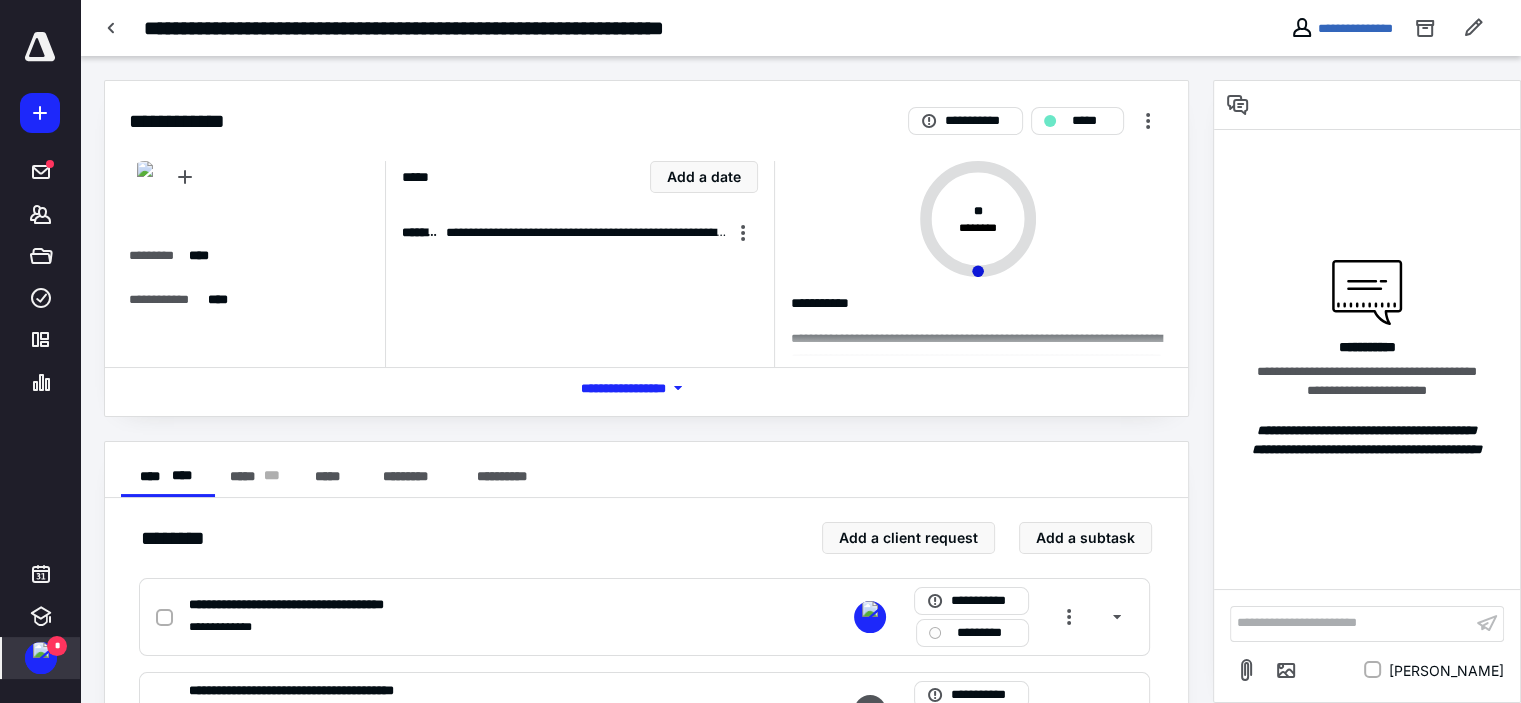 click on "**********" at bounding box center (1351, 623) 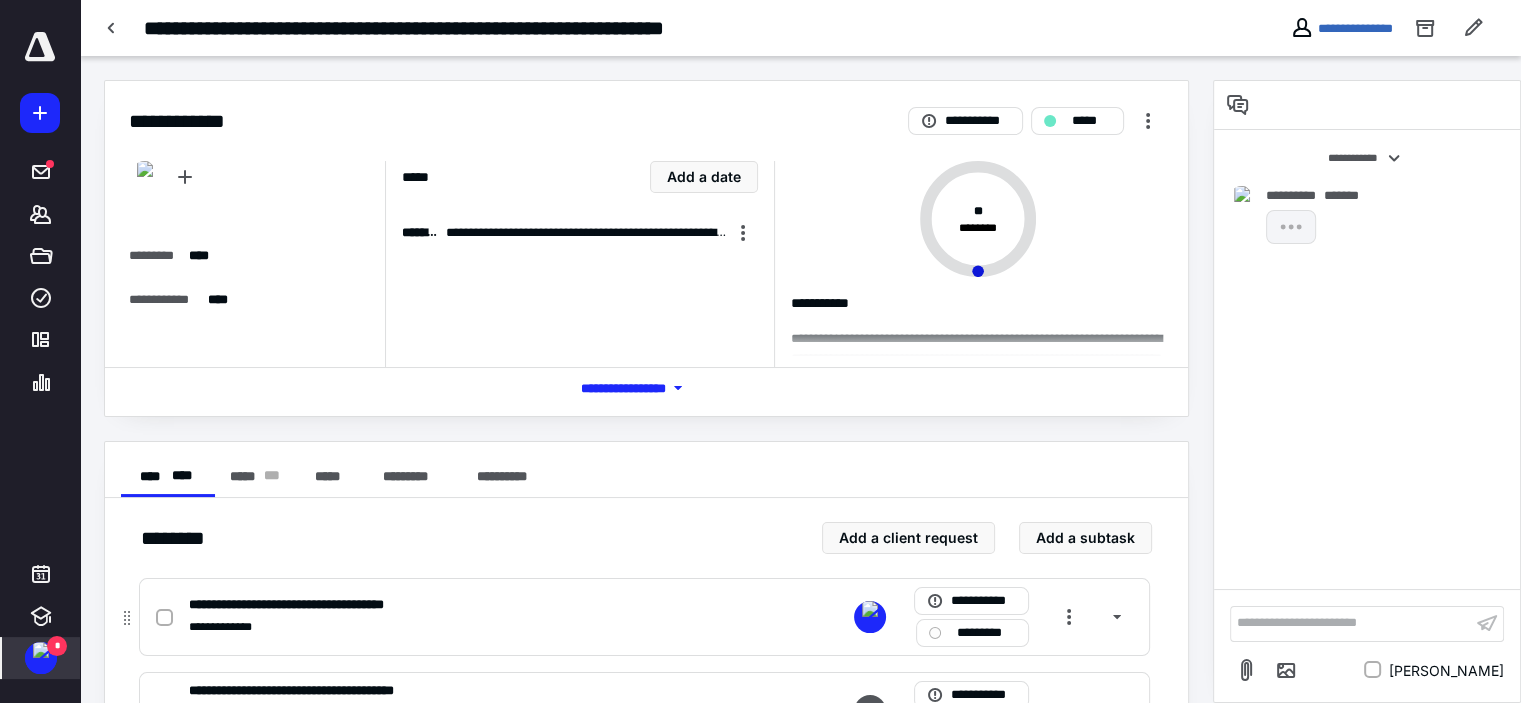click 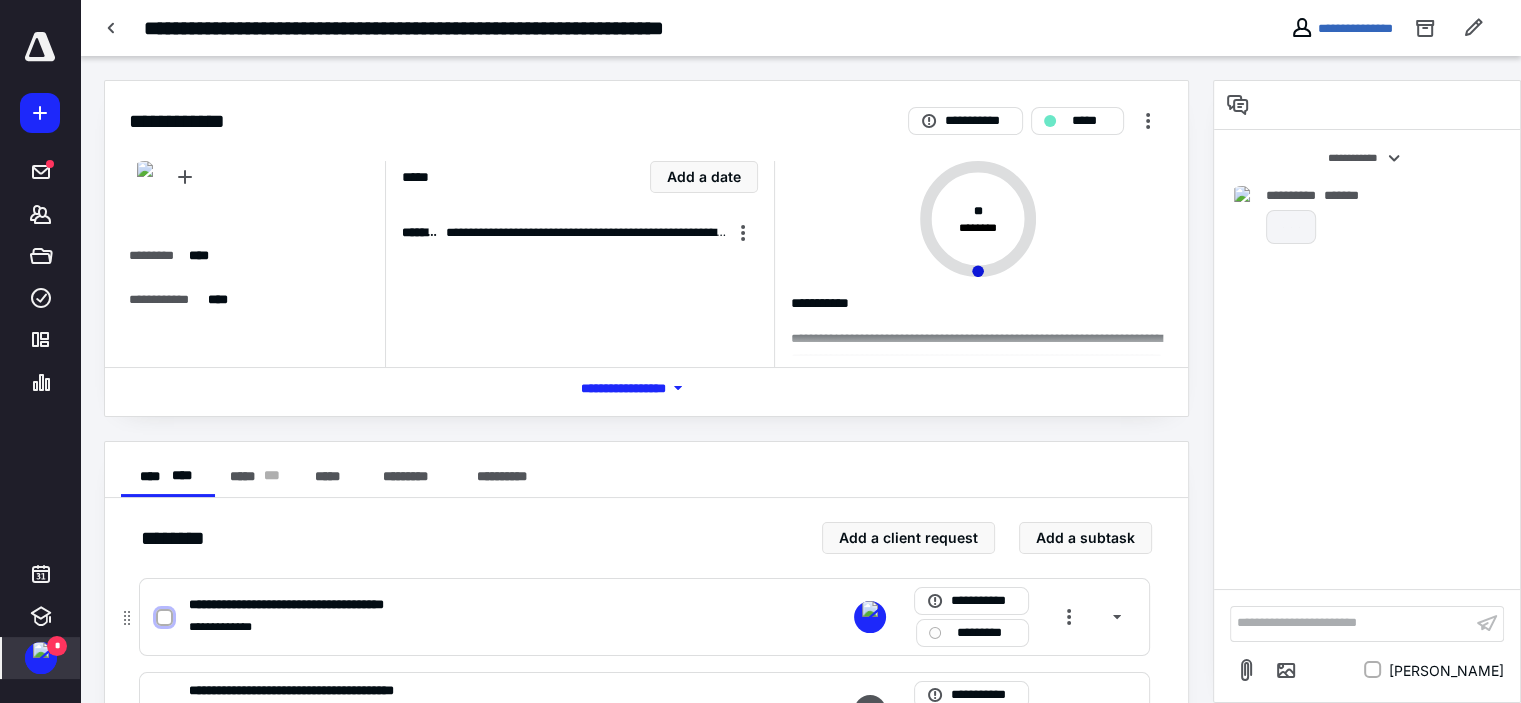 click at bounding box center (164, 618) 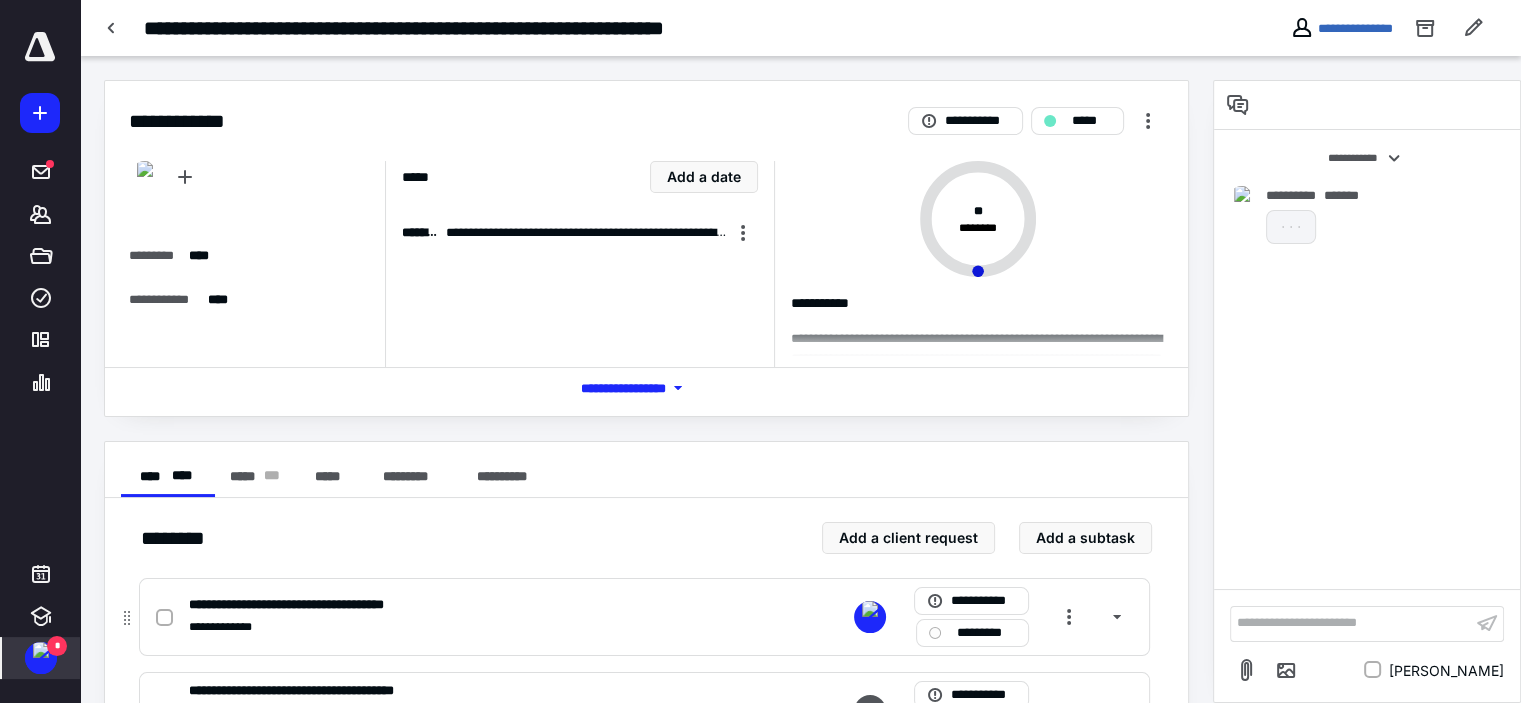 checkbox on "true" 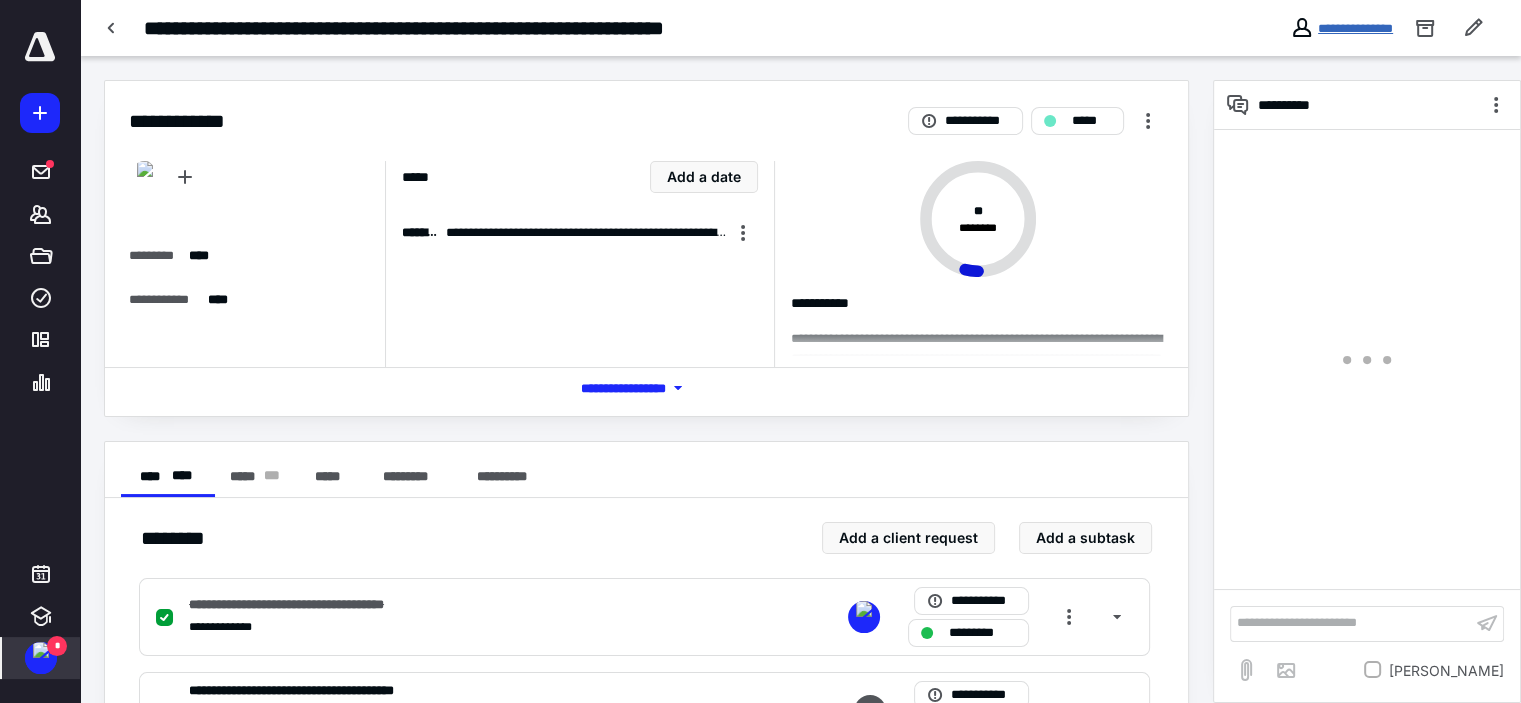 click on "**********" at bounding box center (1355, 28) 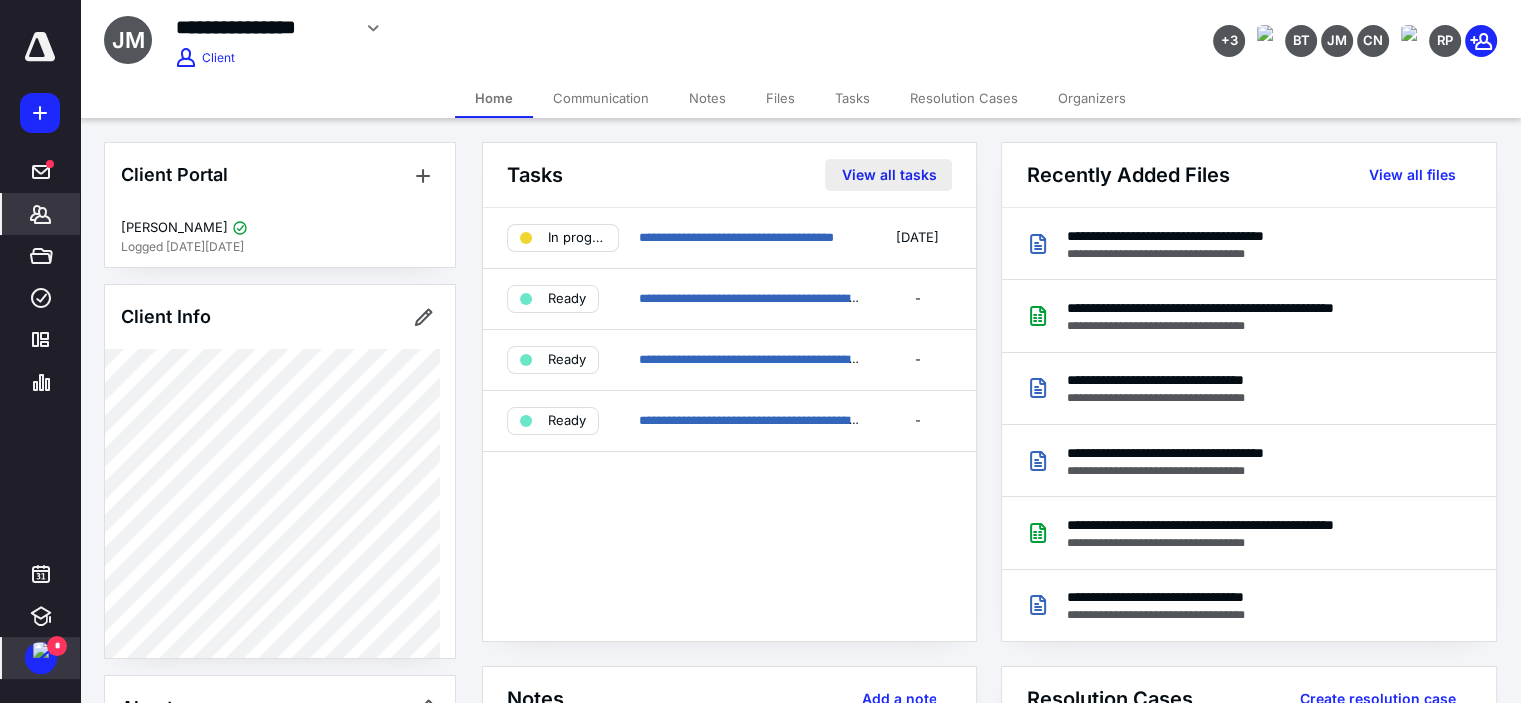 click on "View all tasks" at bounding box center (888, 175) 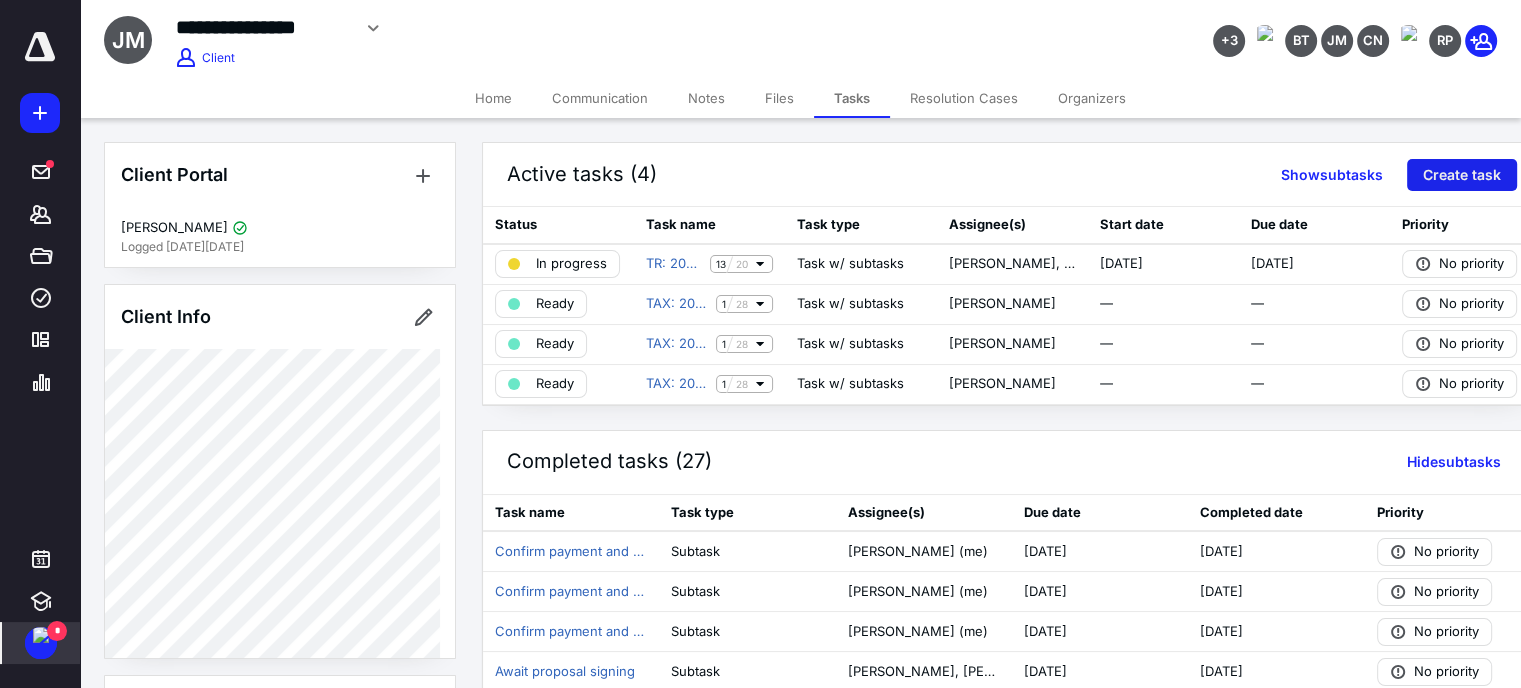 click on "Create task" at bounding box center [1462, 175] 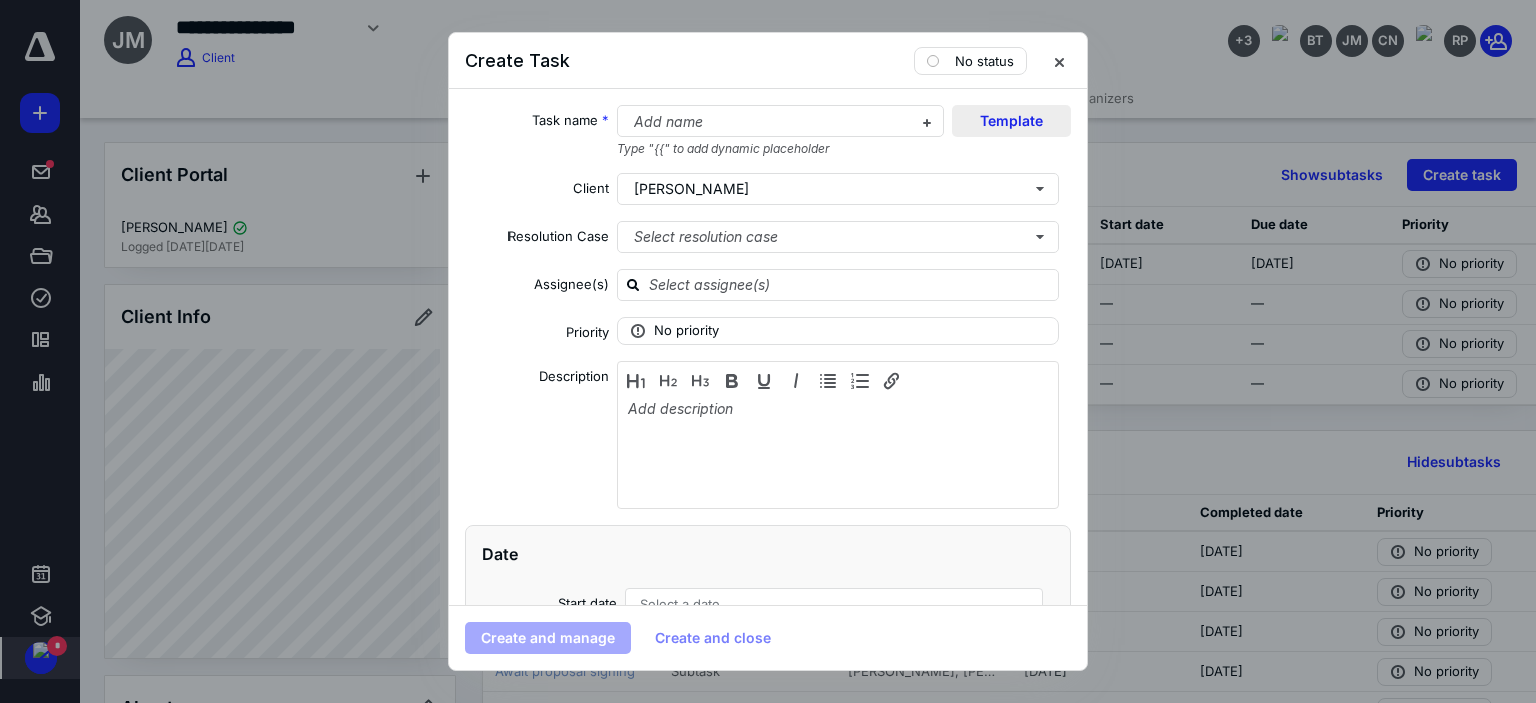 click on "Template" at bounding box center [1011, 121] 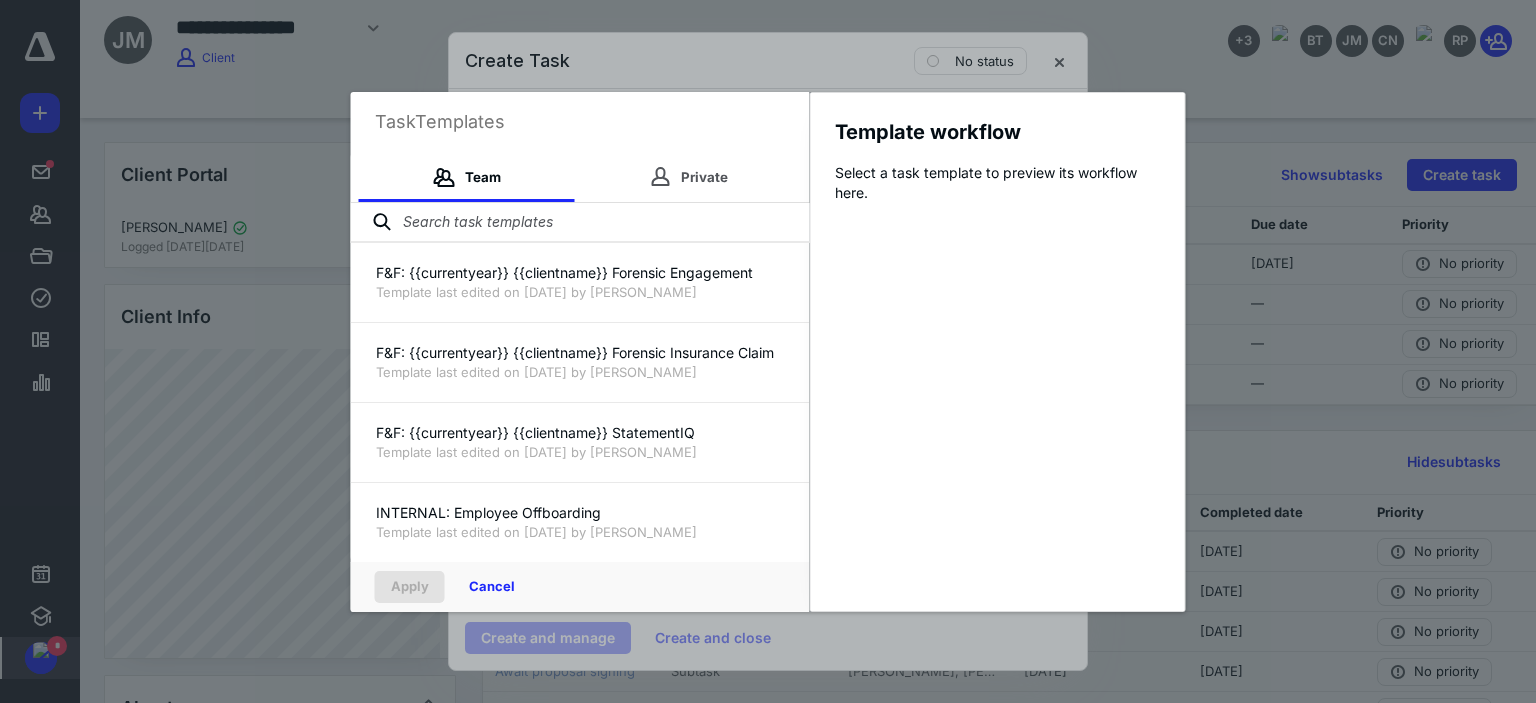 drag, startPoint x: 561, startPoint y: 224, endPoint x: 564, endPoint y: 207, distance: 17.262676 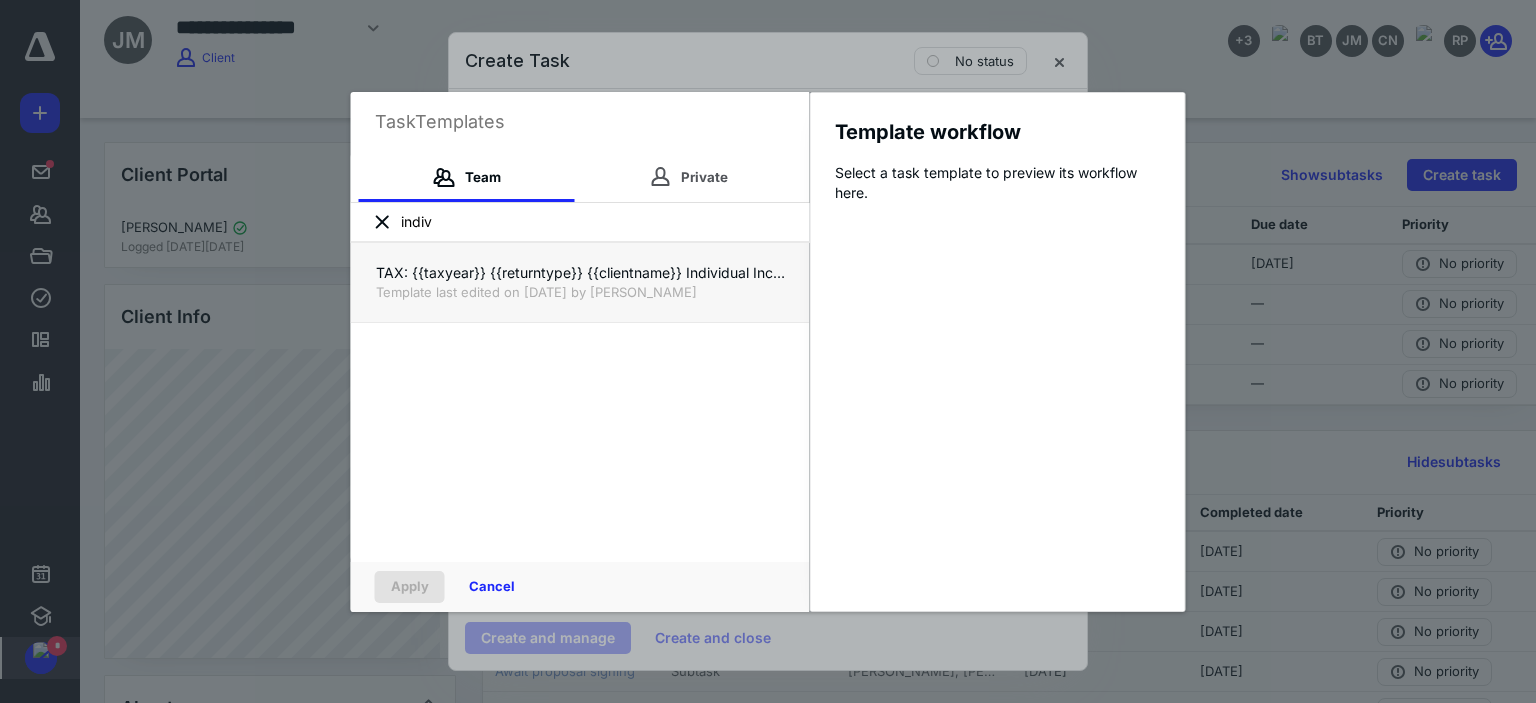 type on "indiv" 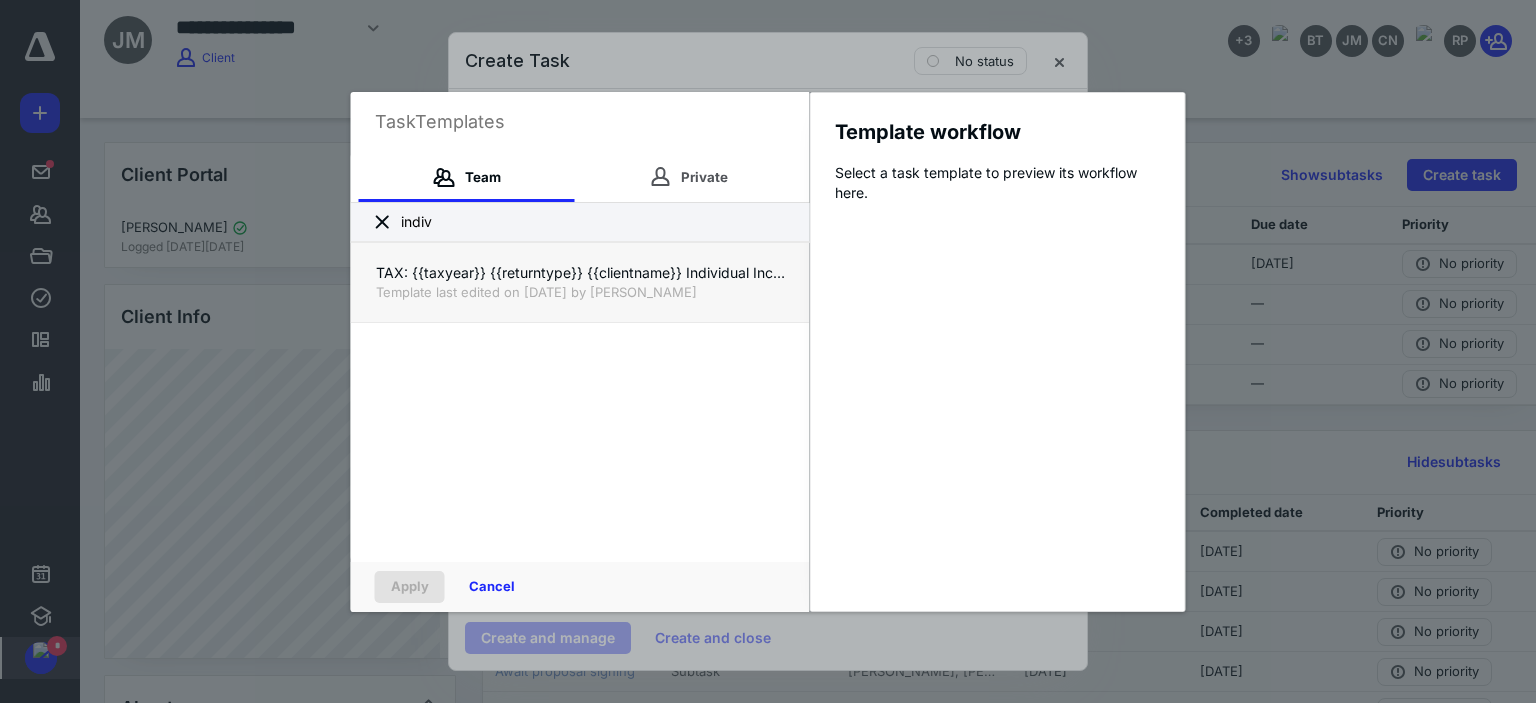 click on "Template last edited on 6/18/2025 by Gretchen Roberts" at bounding box center (580, 292) 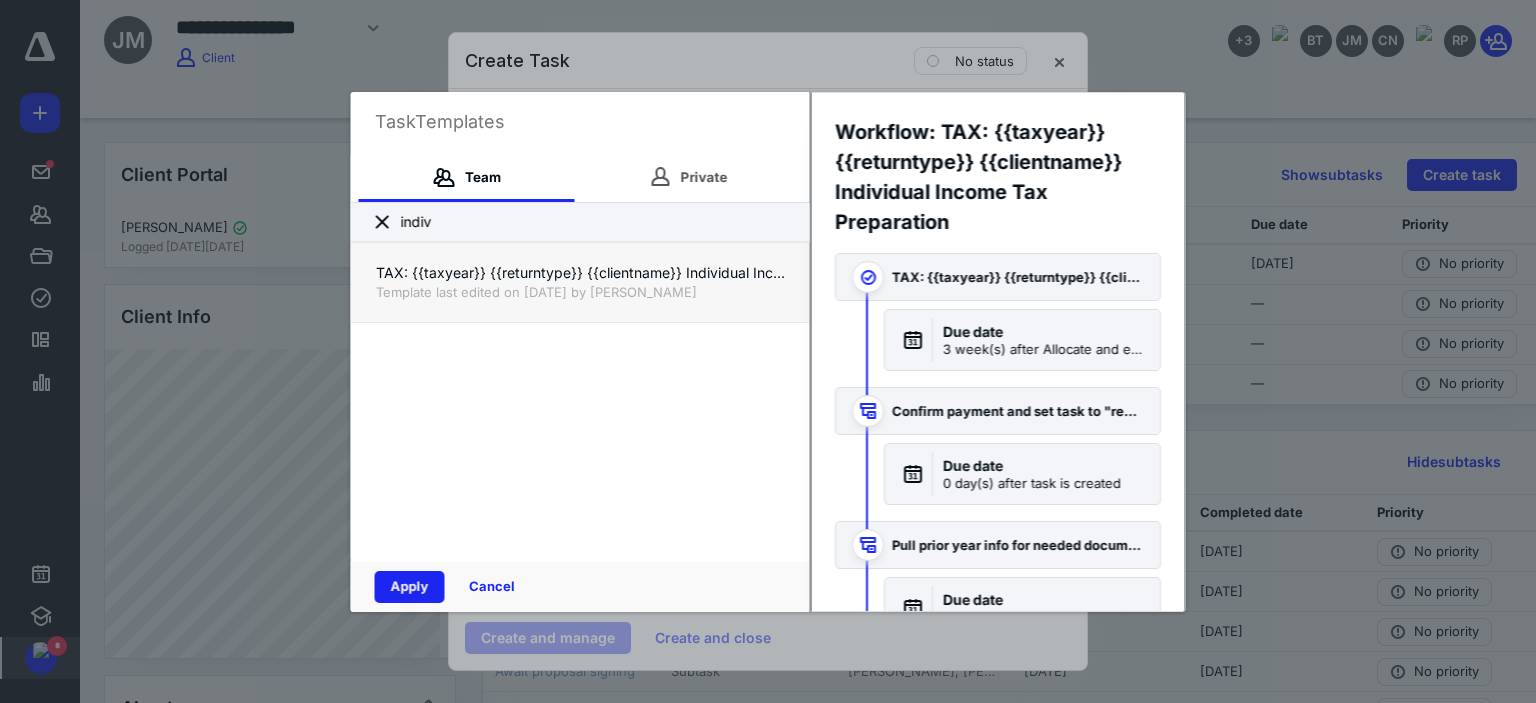 click on "Apply" at bounding box center (410, 587) 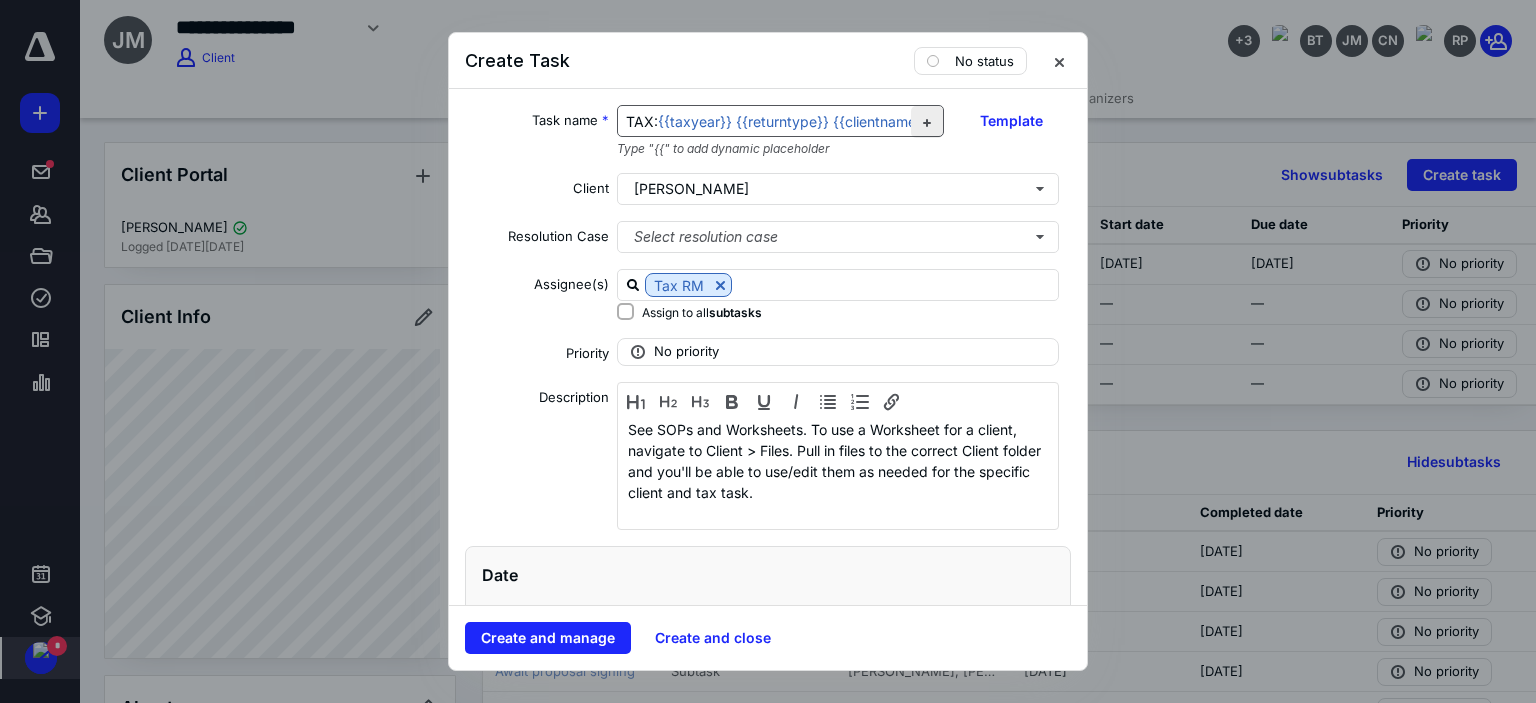 checkbox on "true" 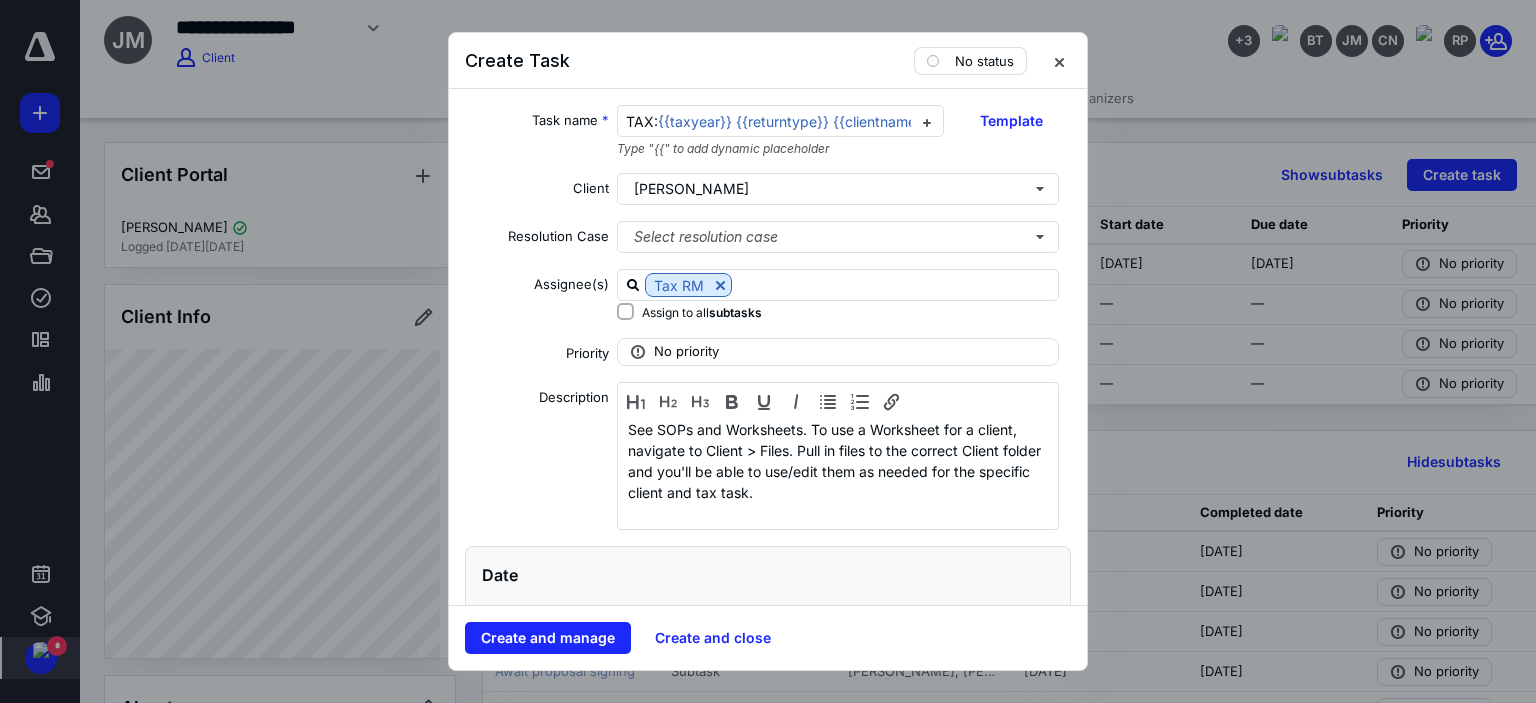 click on "No status" at bounding box center (970, 61) 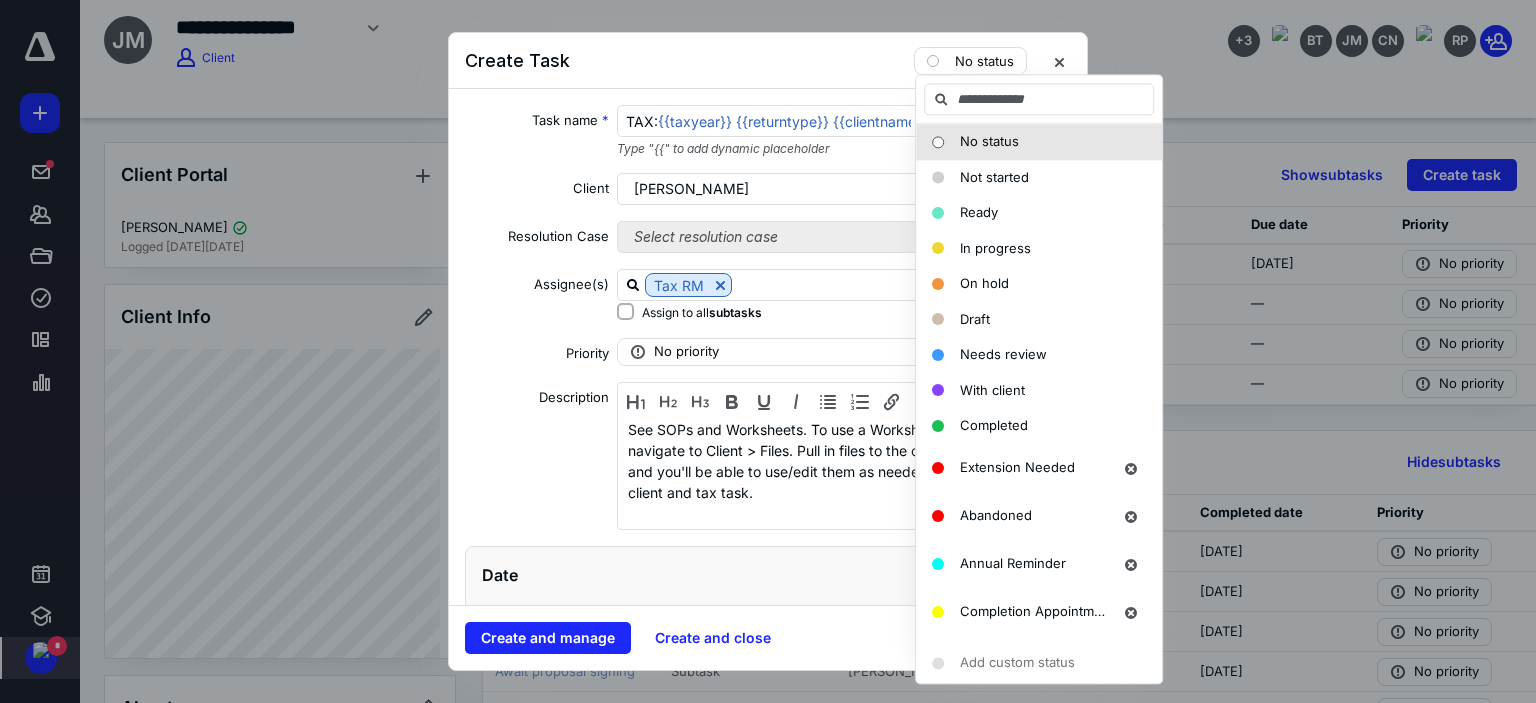 click on "Ready" at bounding box center [979, 212] 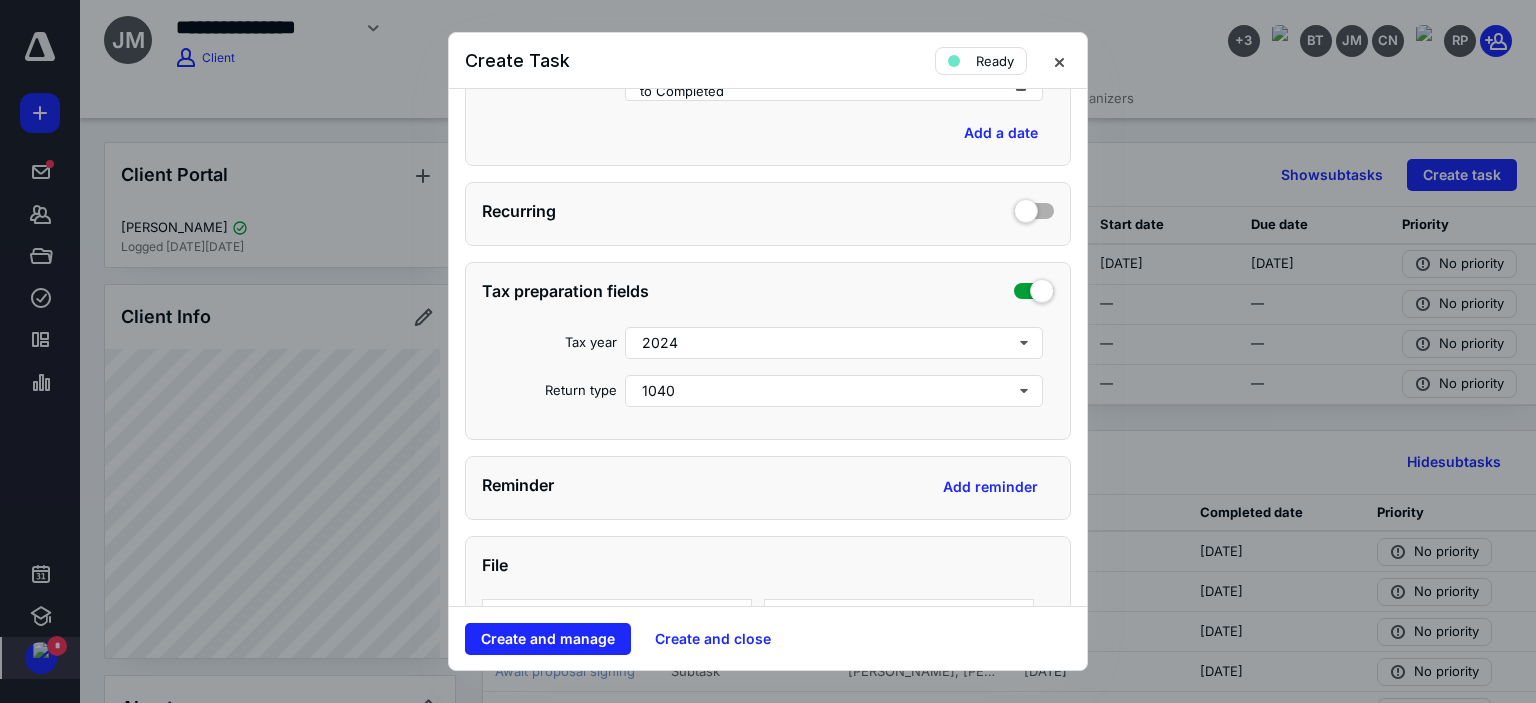 scroll, scrollTop: 600, scrollLeft: 0, axis: vertical 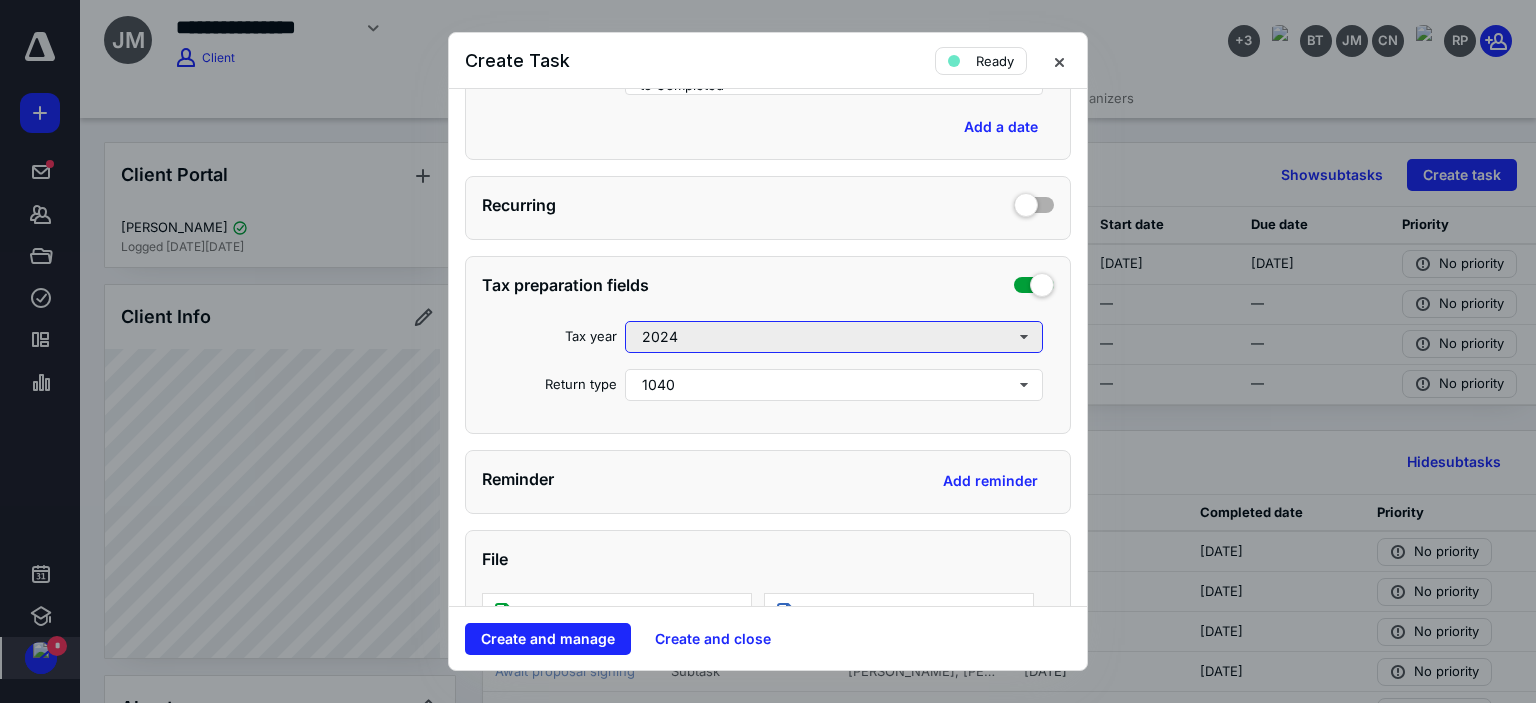 click on "2024" at bounding box center [834, 337] 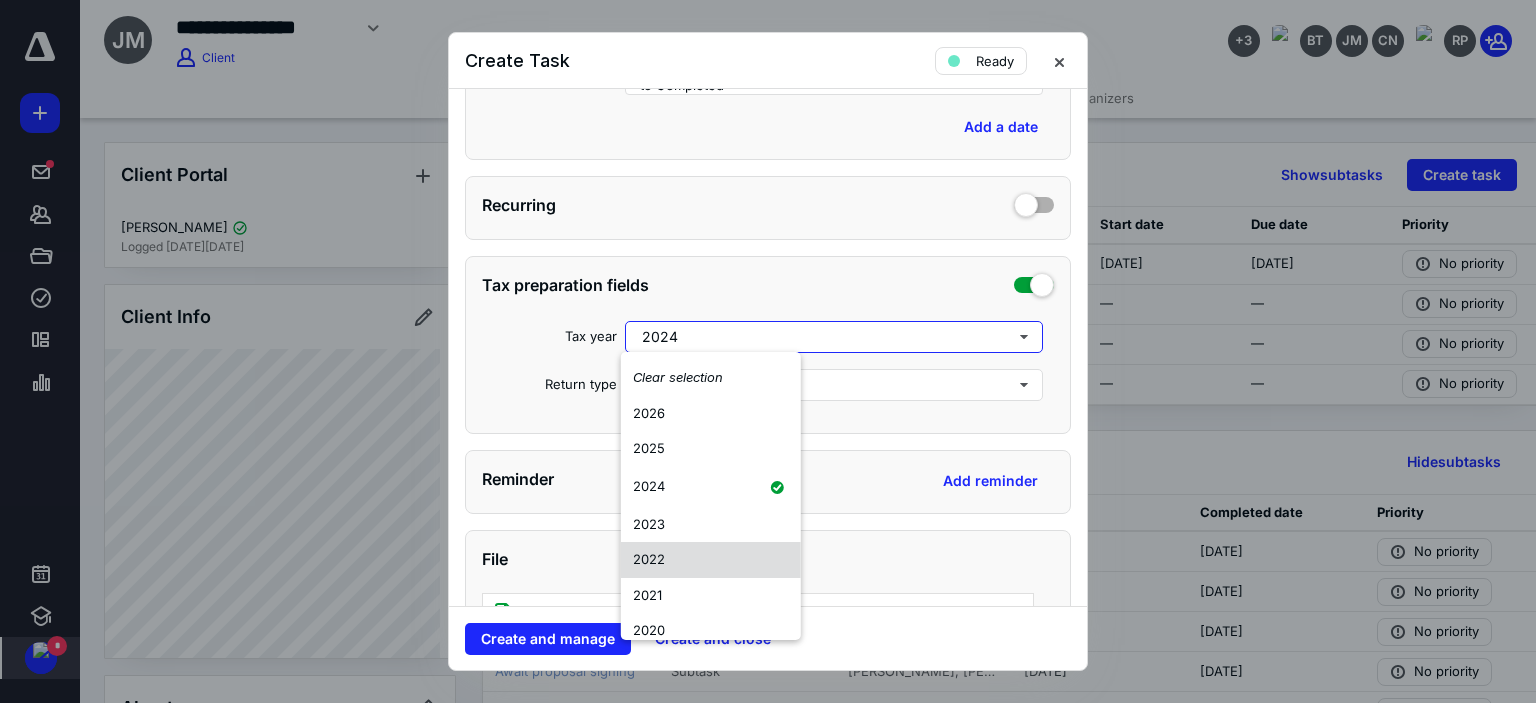 click on "2022" at bounding box center [711, 560] 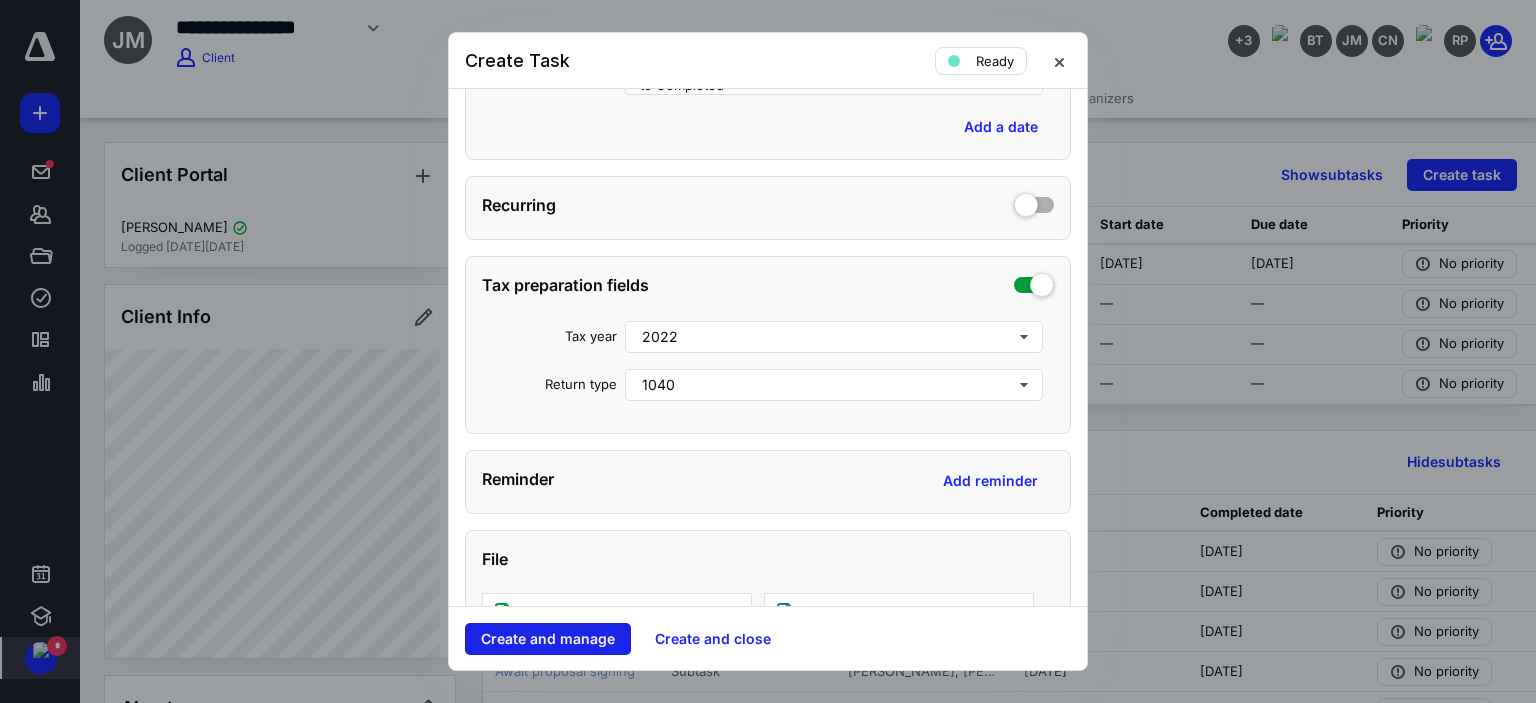 click on "Create and manage" at bounding box center (548, 639) 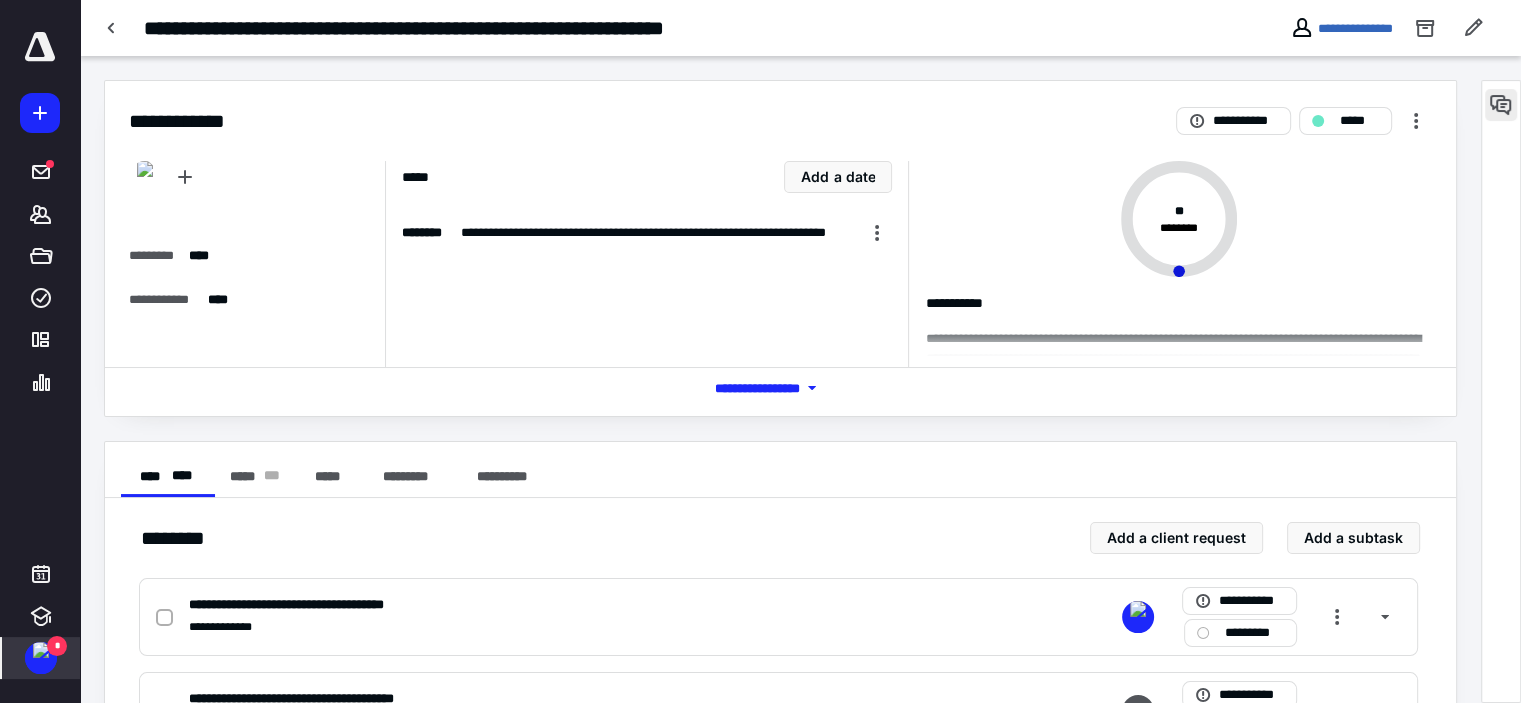 click at bounding box center (1501, 105) 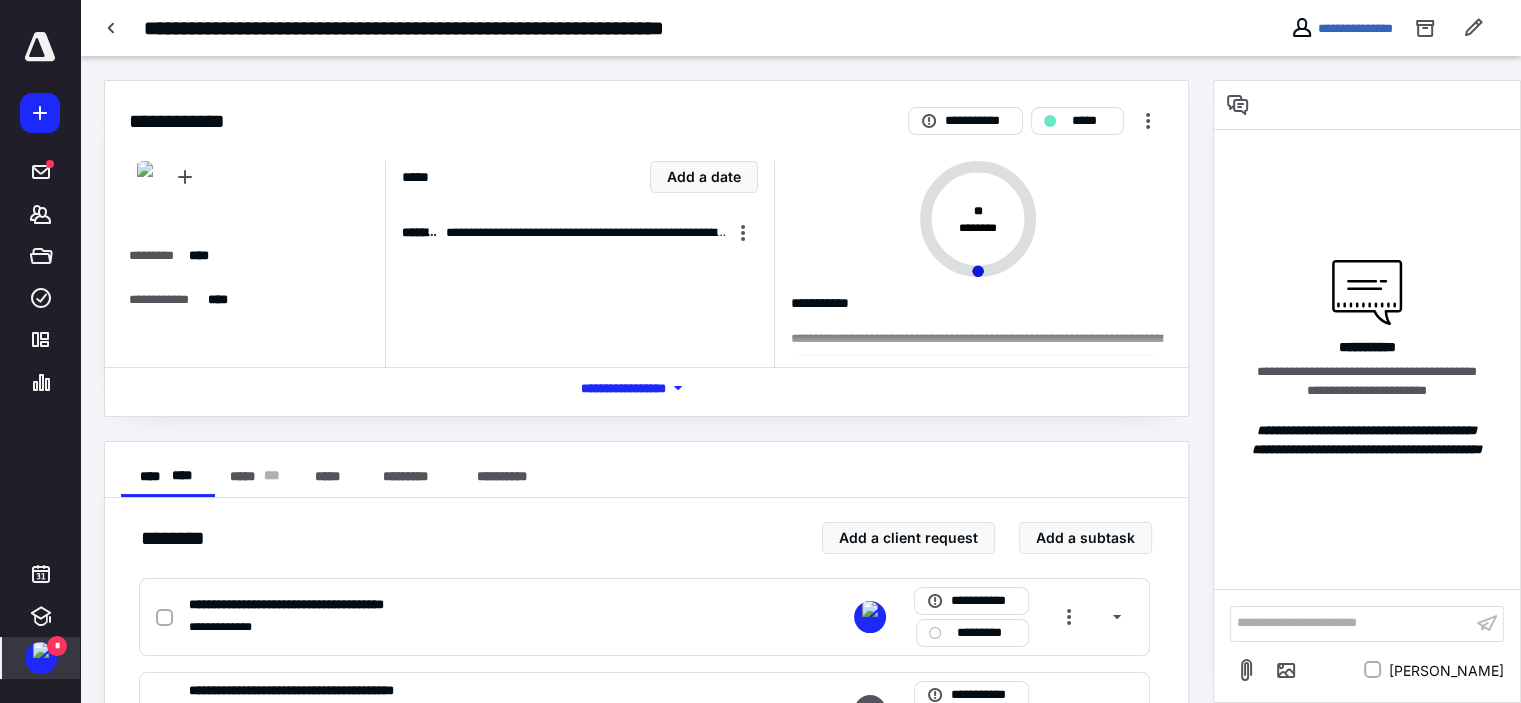 click on "**********" at bounding box center (1367, 645) 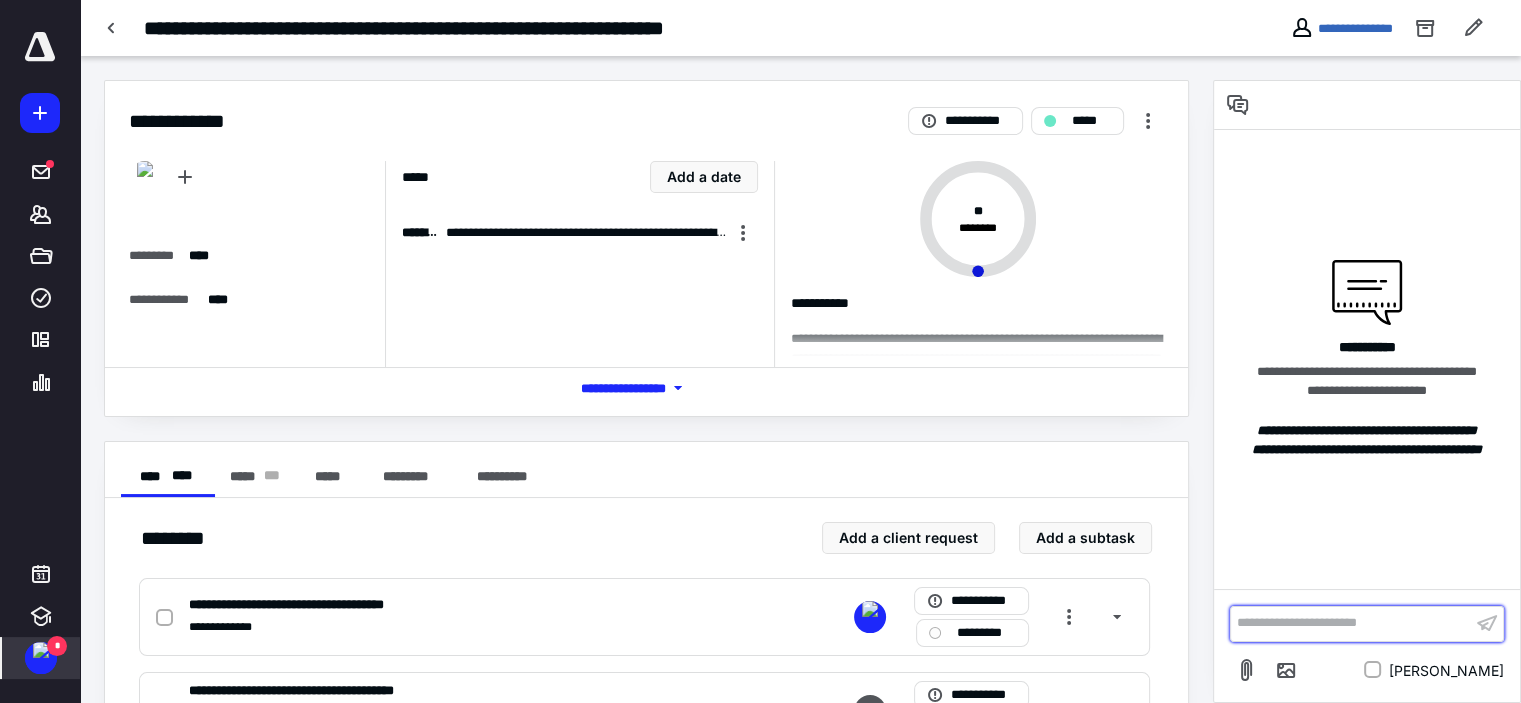 click on "**********" at bounding box center (1351, 623) 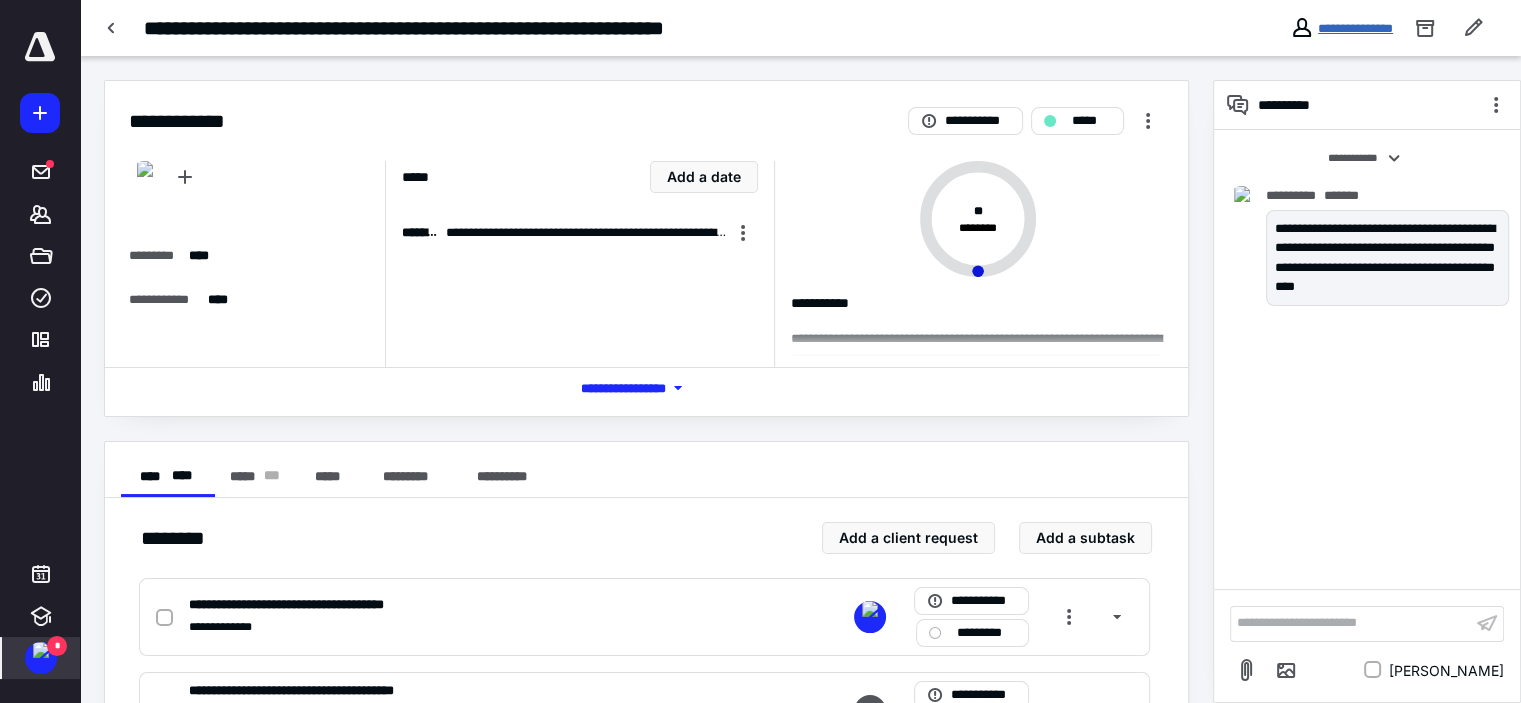 click on "**********" at bounding box center (1355, 28) 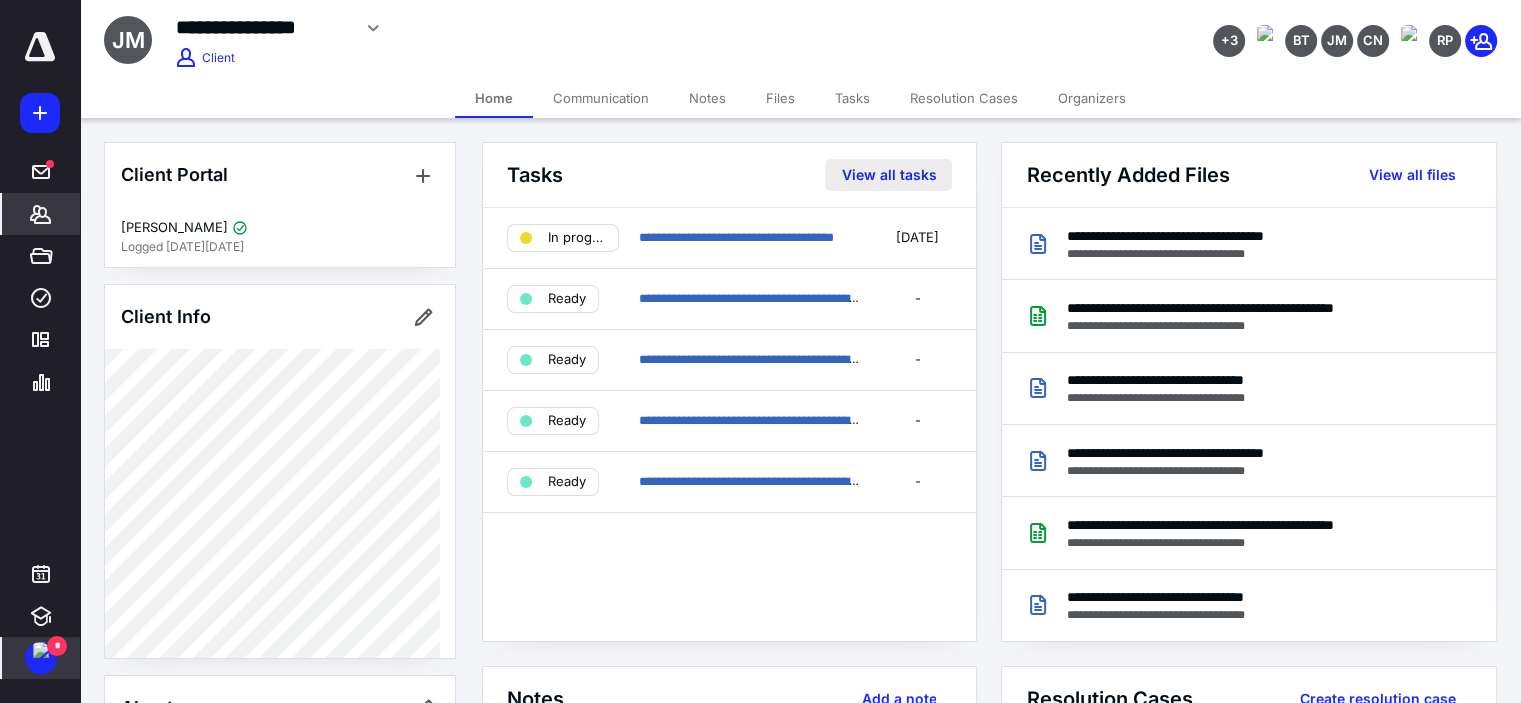 click on "View all tasks" at bounding box center [888, 175] 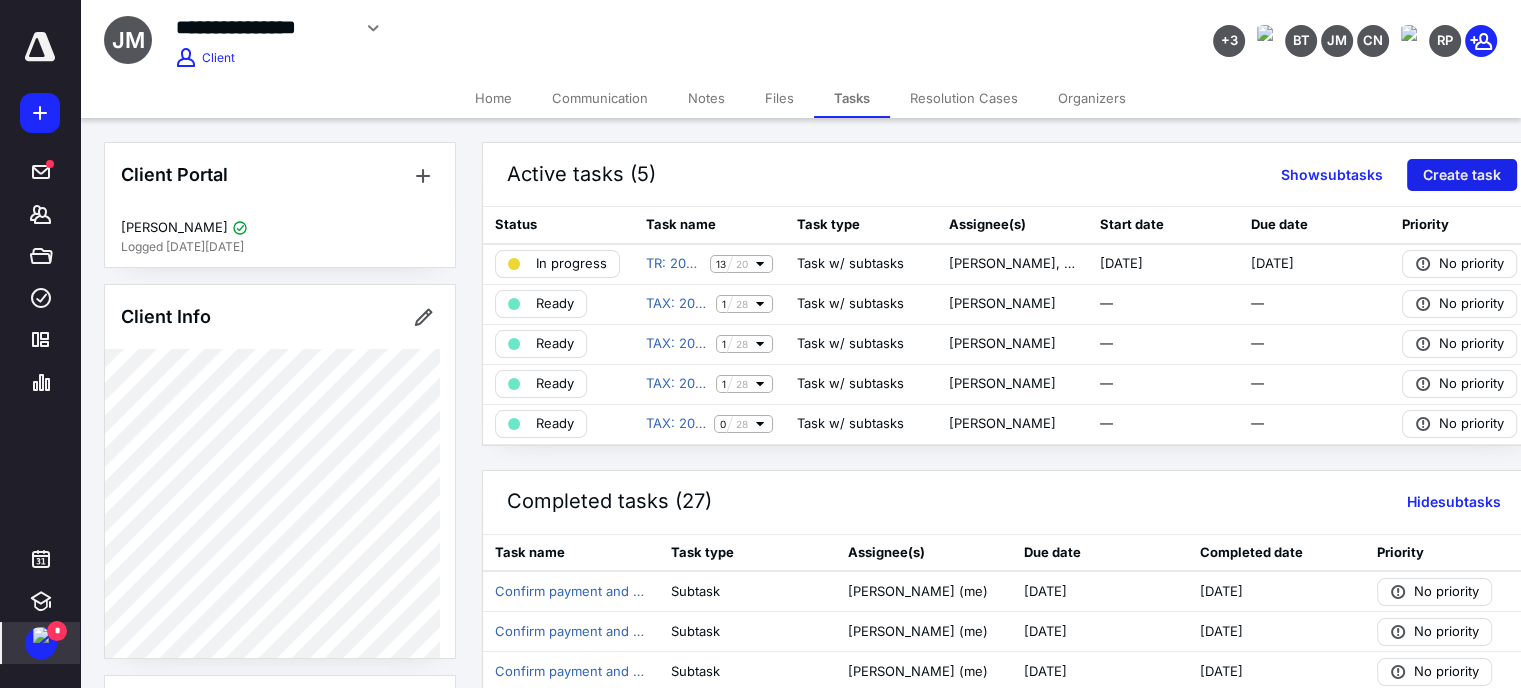 click on "Create task" at bounding box center (1462, 175) 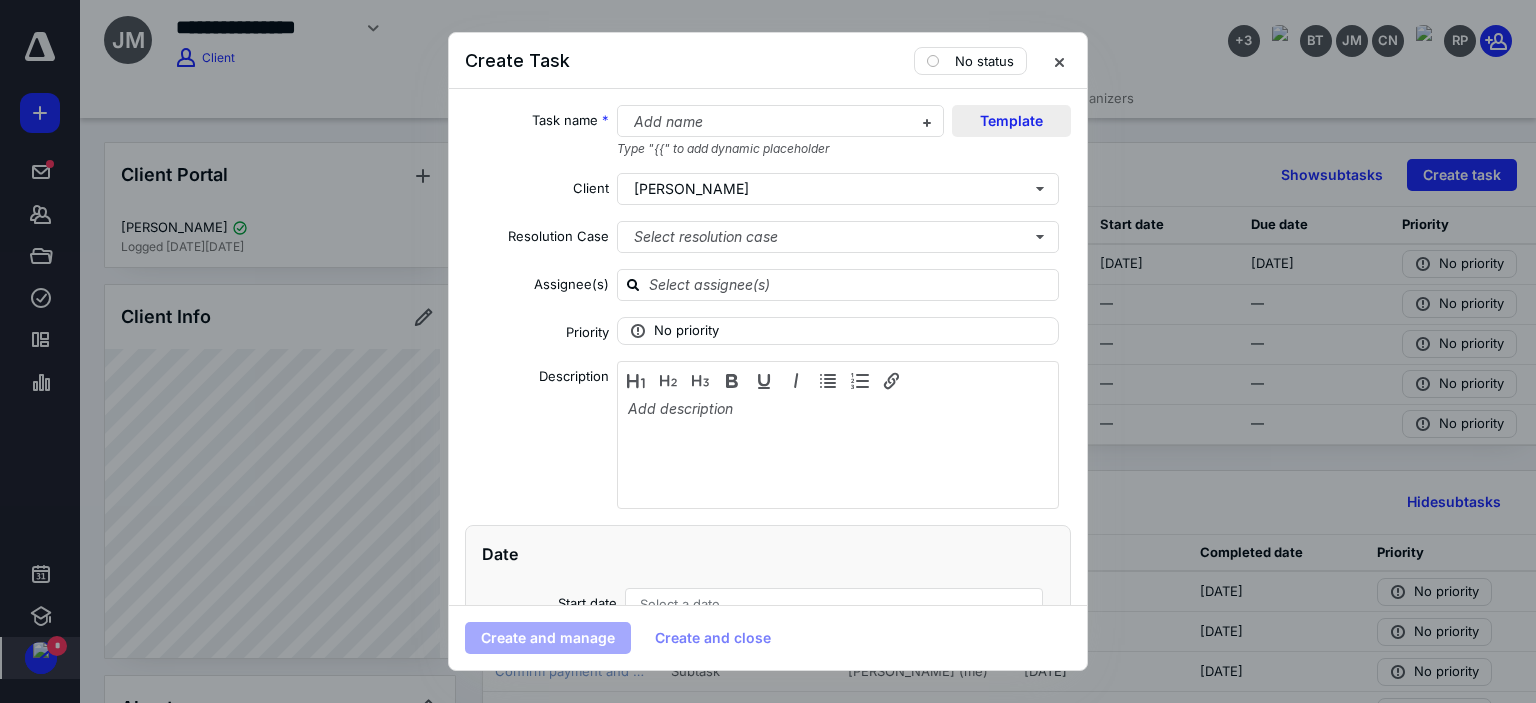 click on "Template" at bounding box center [1011, 121] 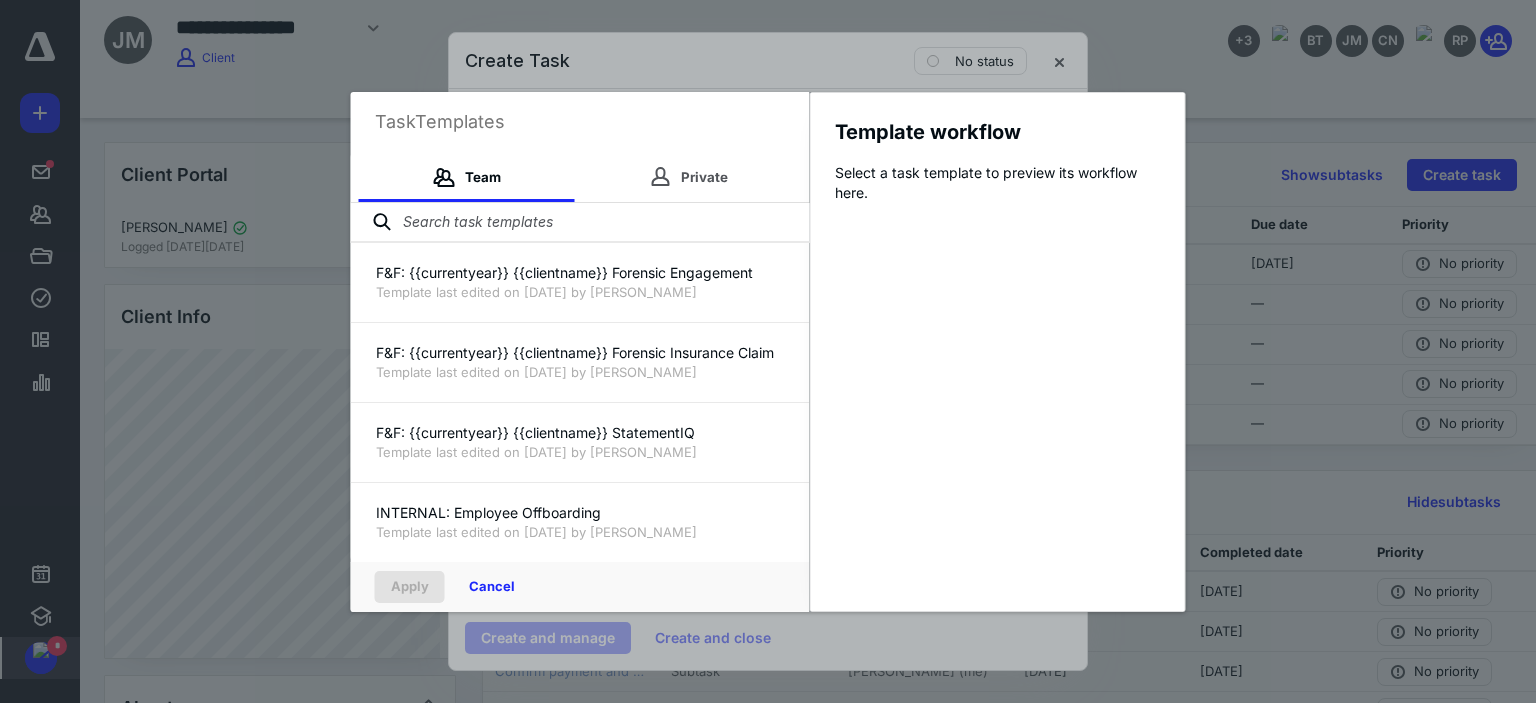 click at bounding box center [580, 223] 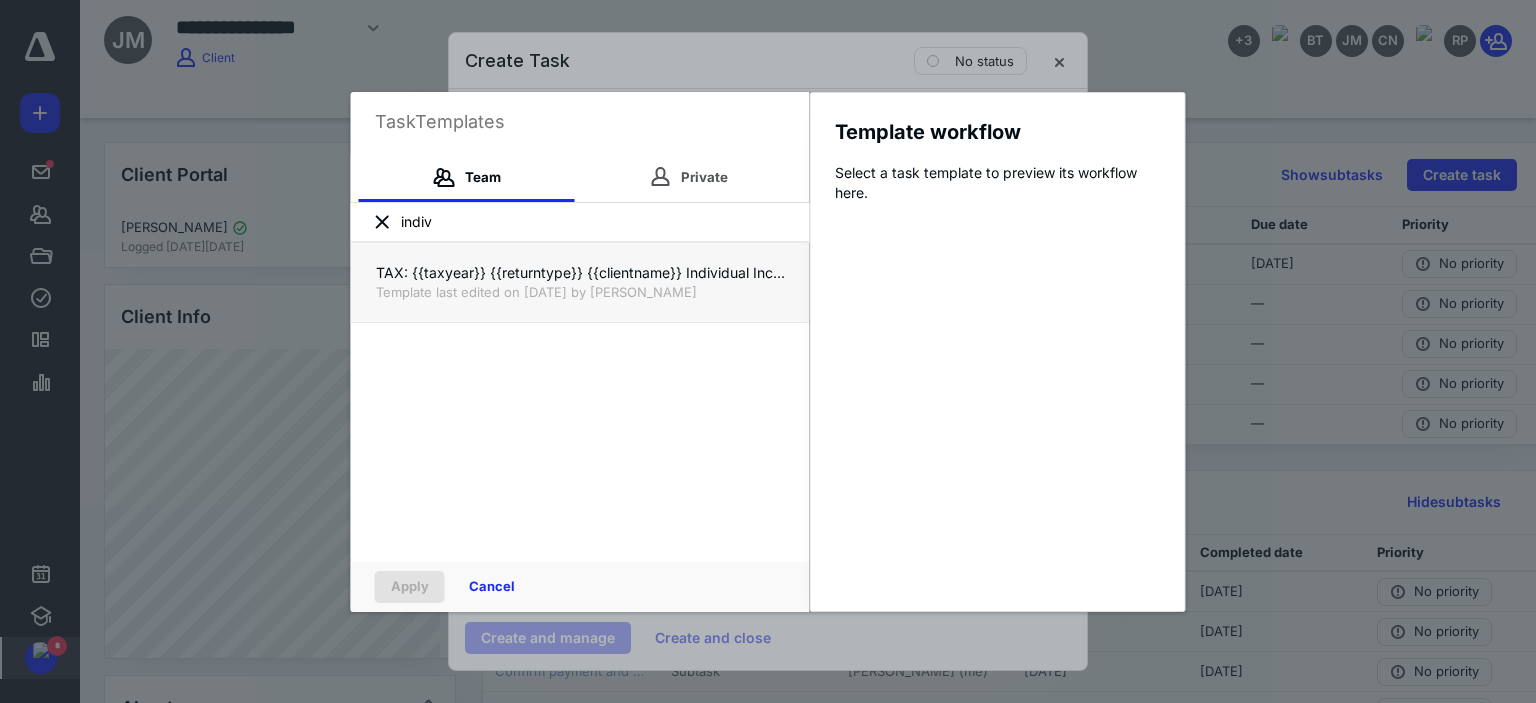 type on "indiv" 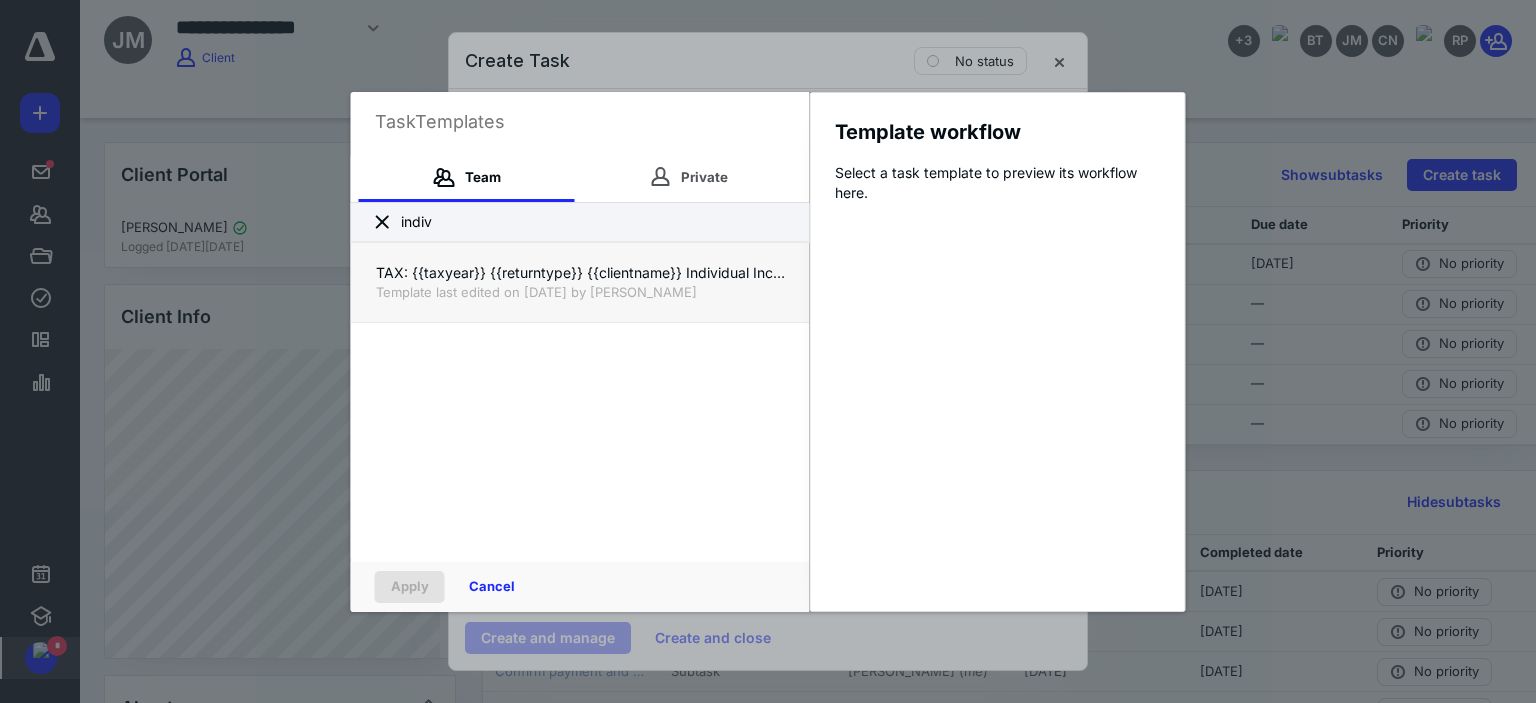 click on "TAX: {{taxyear}} {{returntype}} {{clientname}}  Individual Income Tax Preparation" at bounding box center [580, 273] 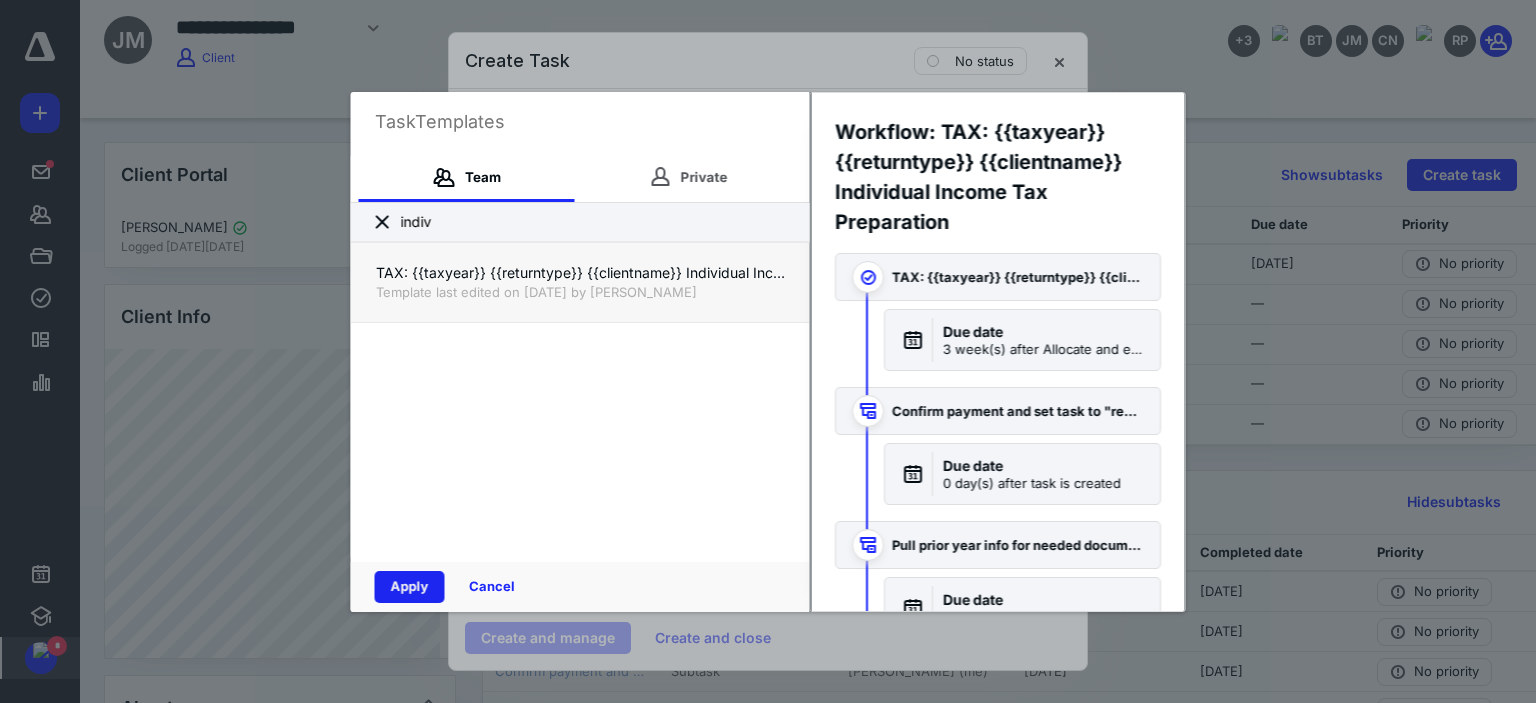 click on "Apply" at bounding box center [410, 587] 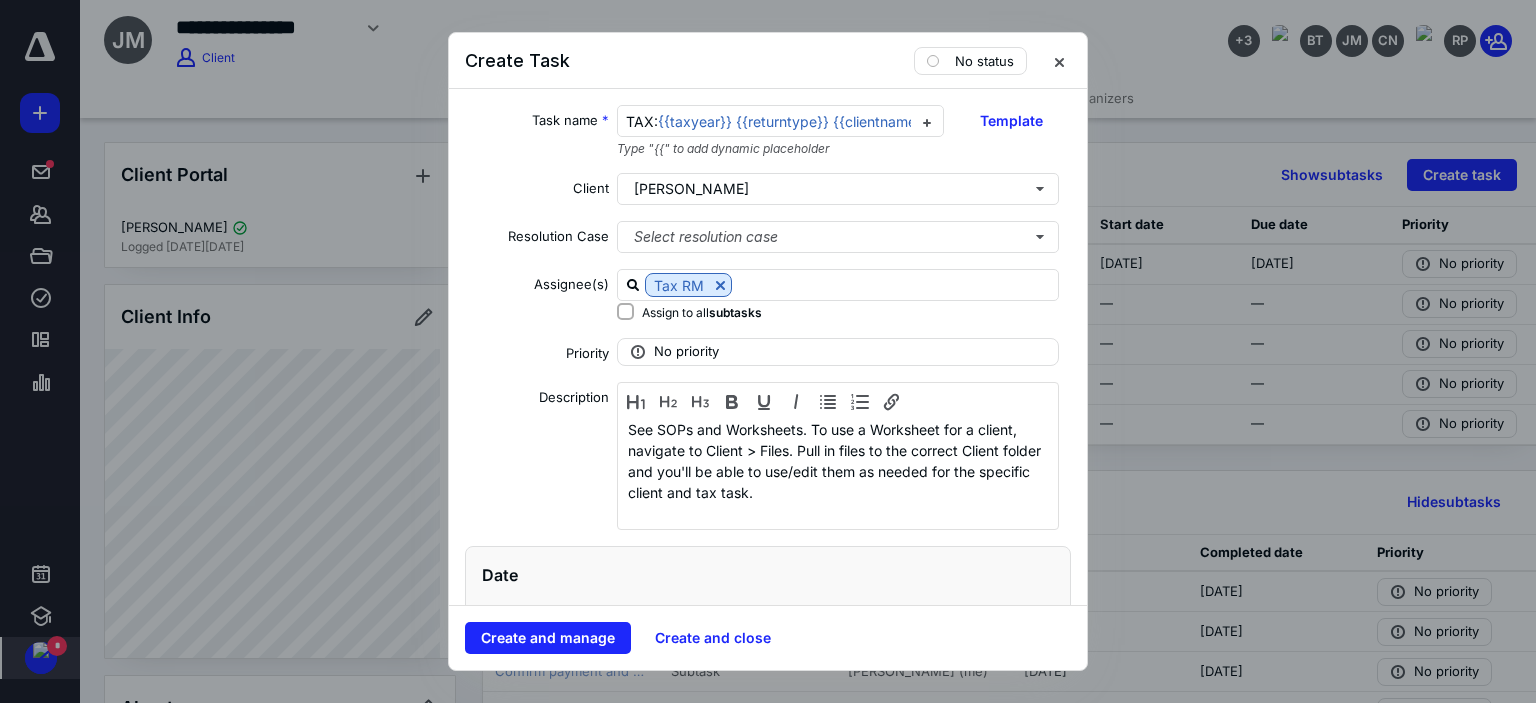 checkbox on "true" 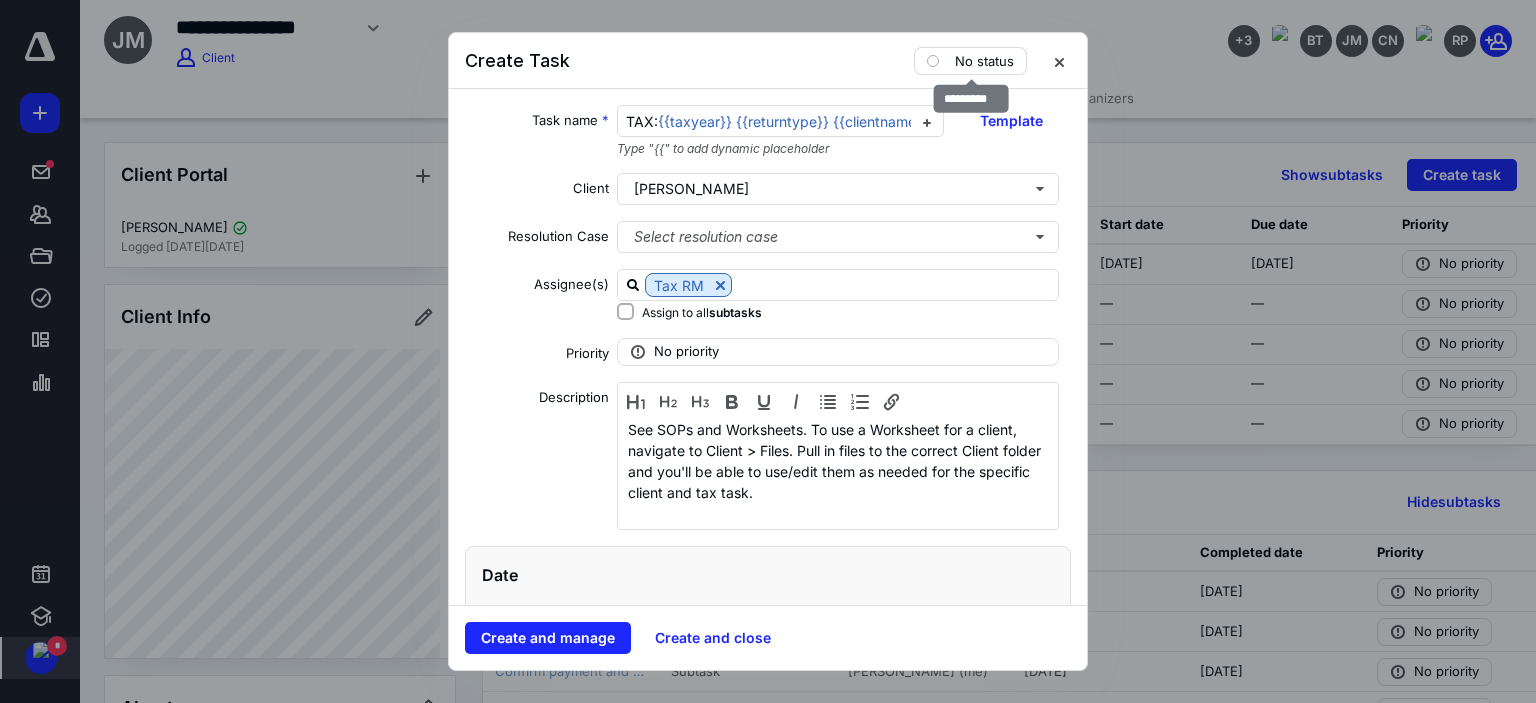 click on "No status" at bounding box center (984, 61) 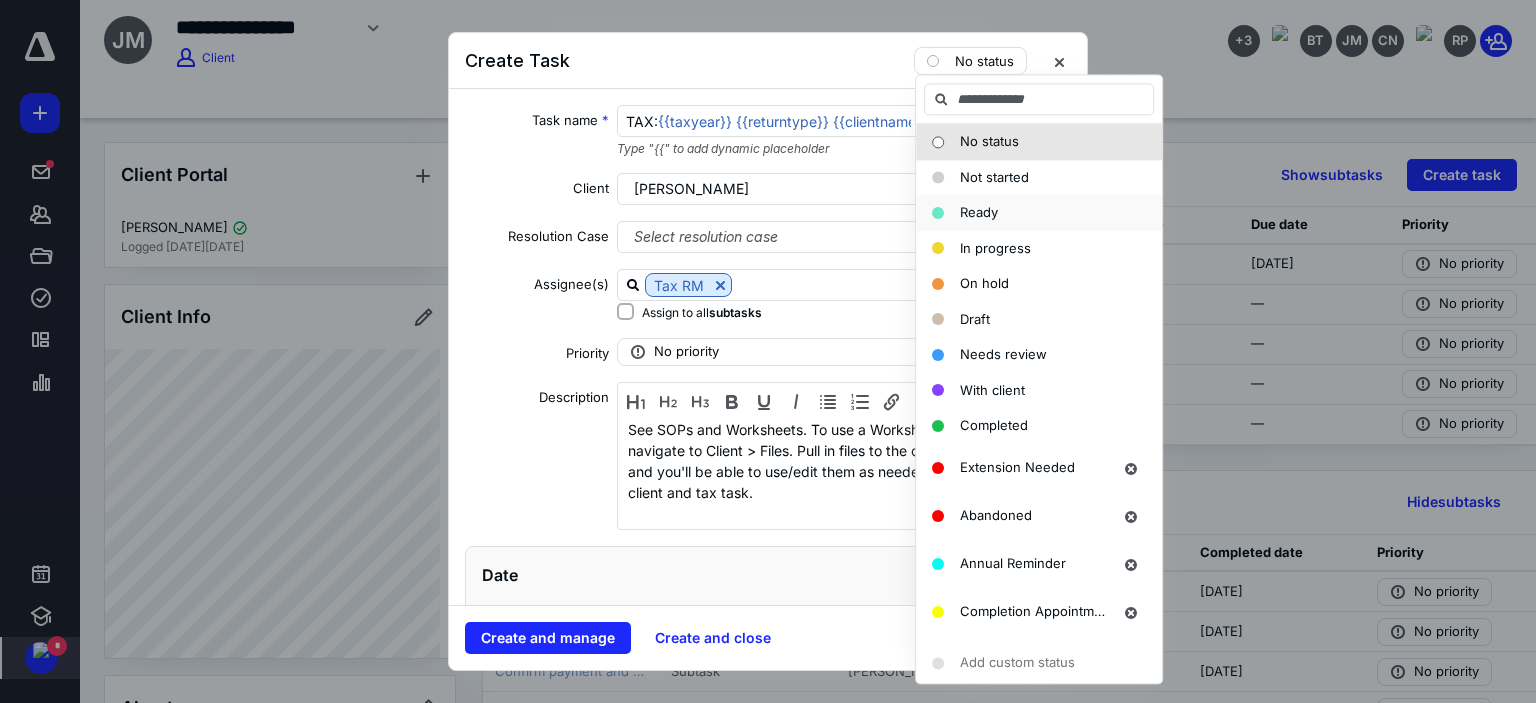 click on "Ready" at bounding box center (1039, 213) 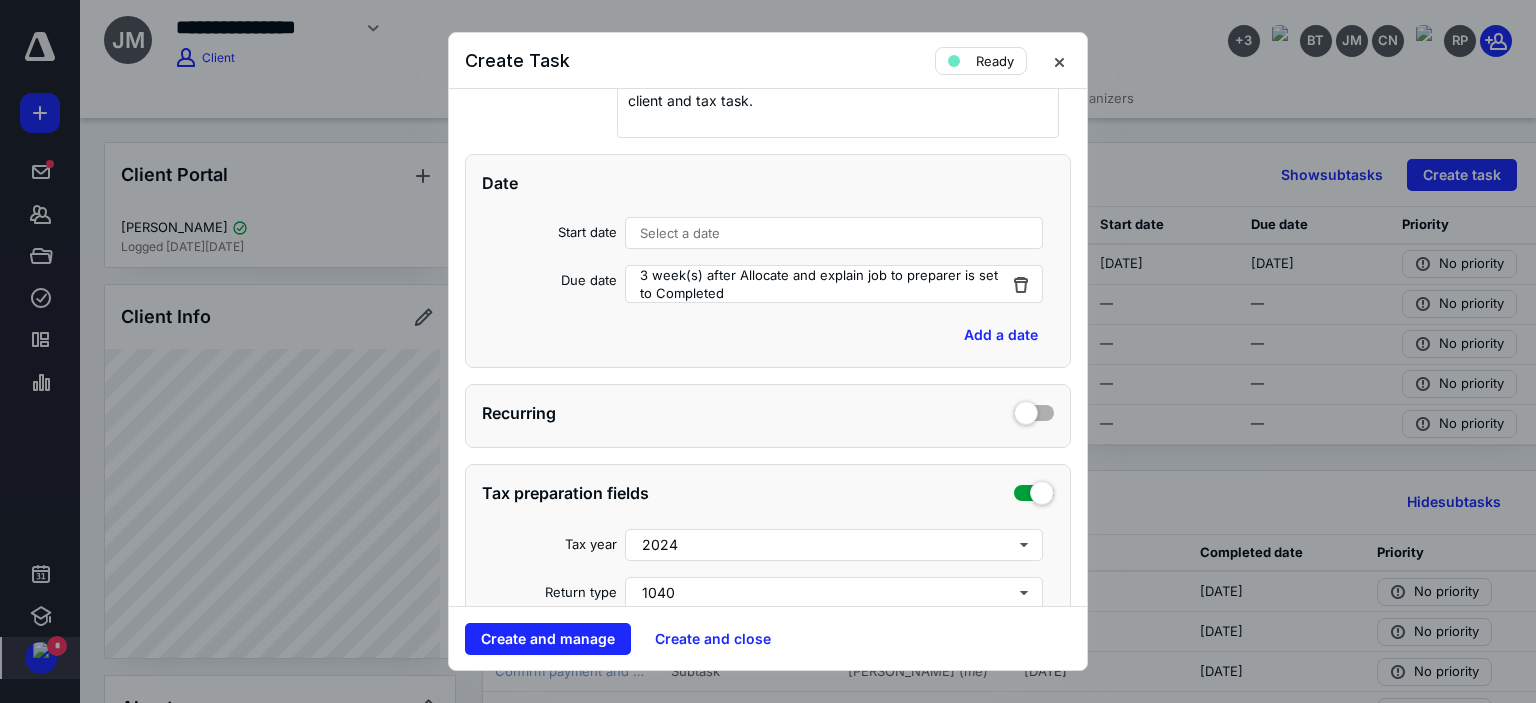 scroll, scrollTop: 500, scrollLeft: 0, axis: vertical 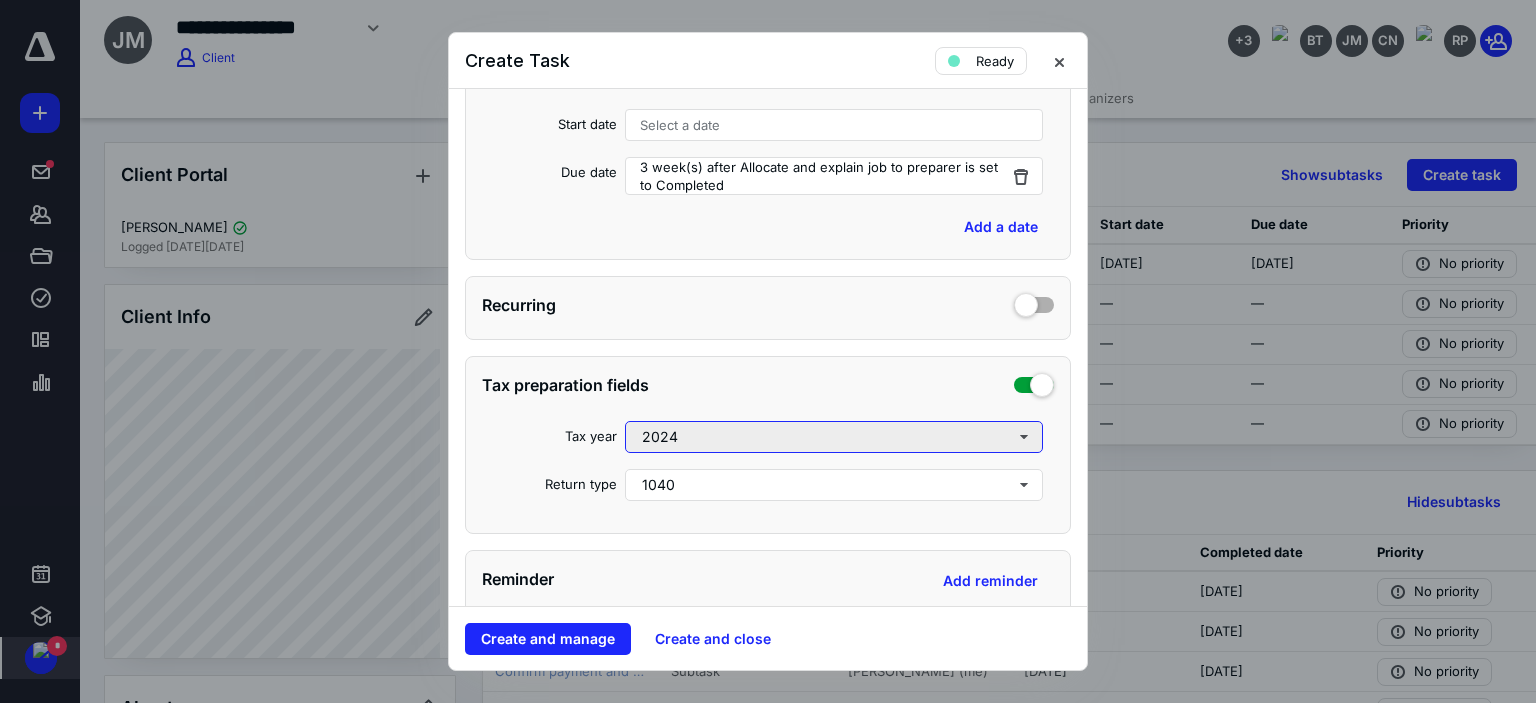 click on "2024" at bounding box center (834, 437) 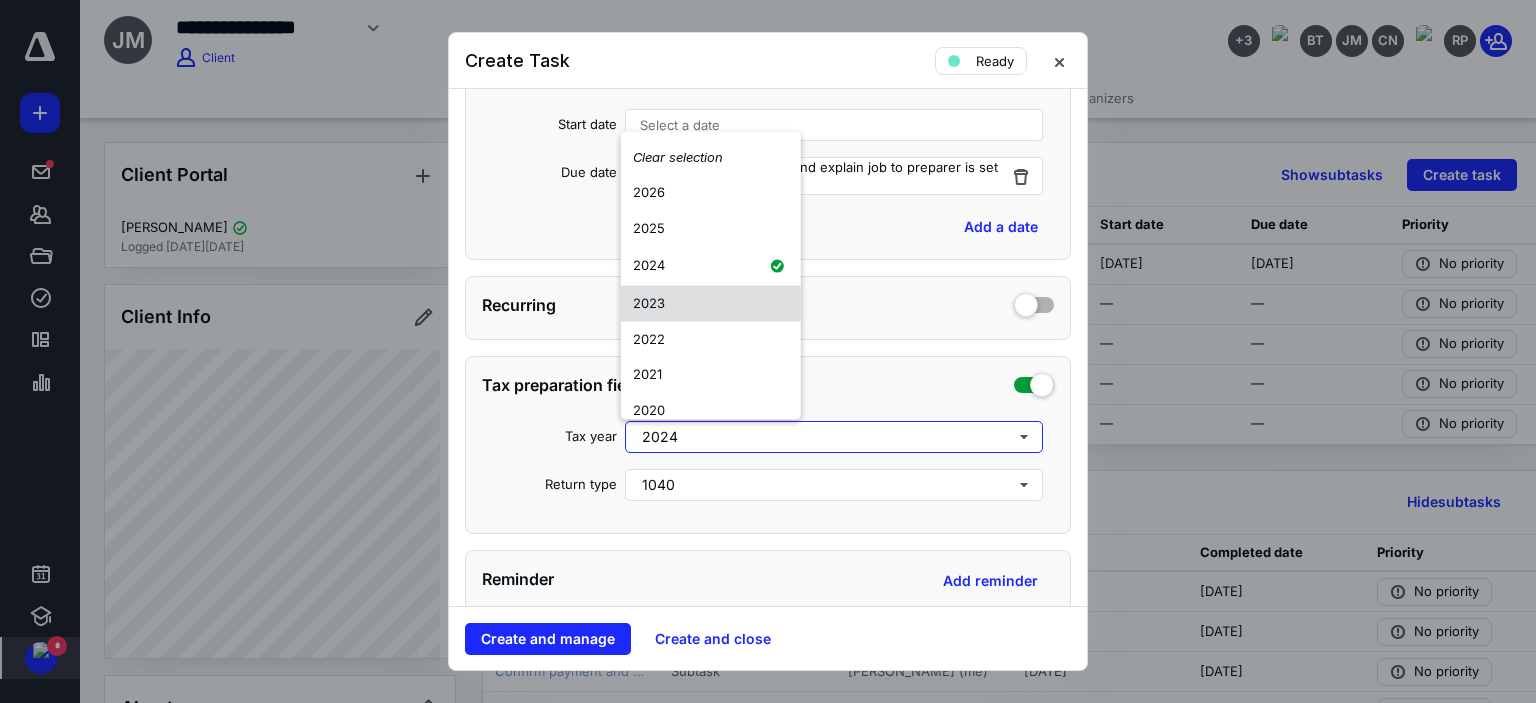 click on "2023" at bounding box center (649, 303) 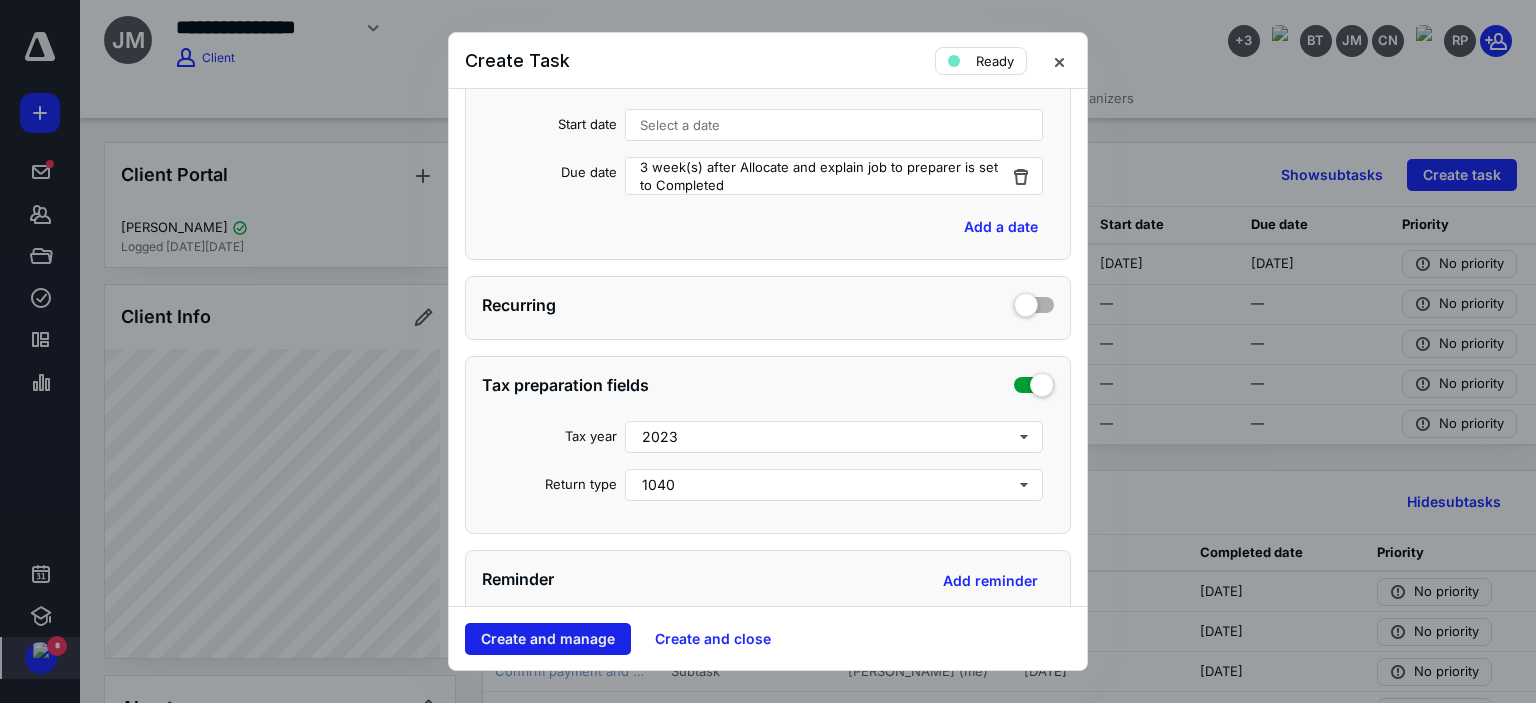 click on "Create and manage" at bounding box center (548, 639) 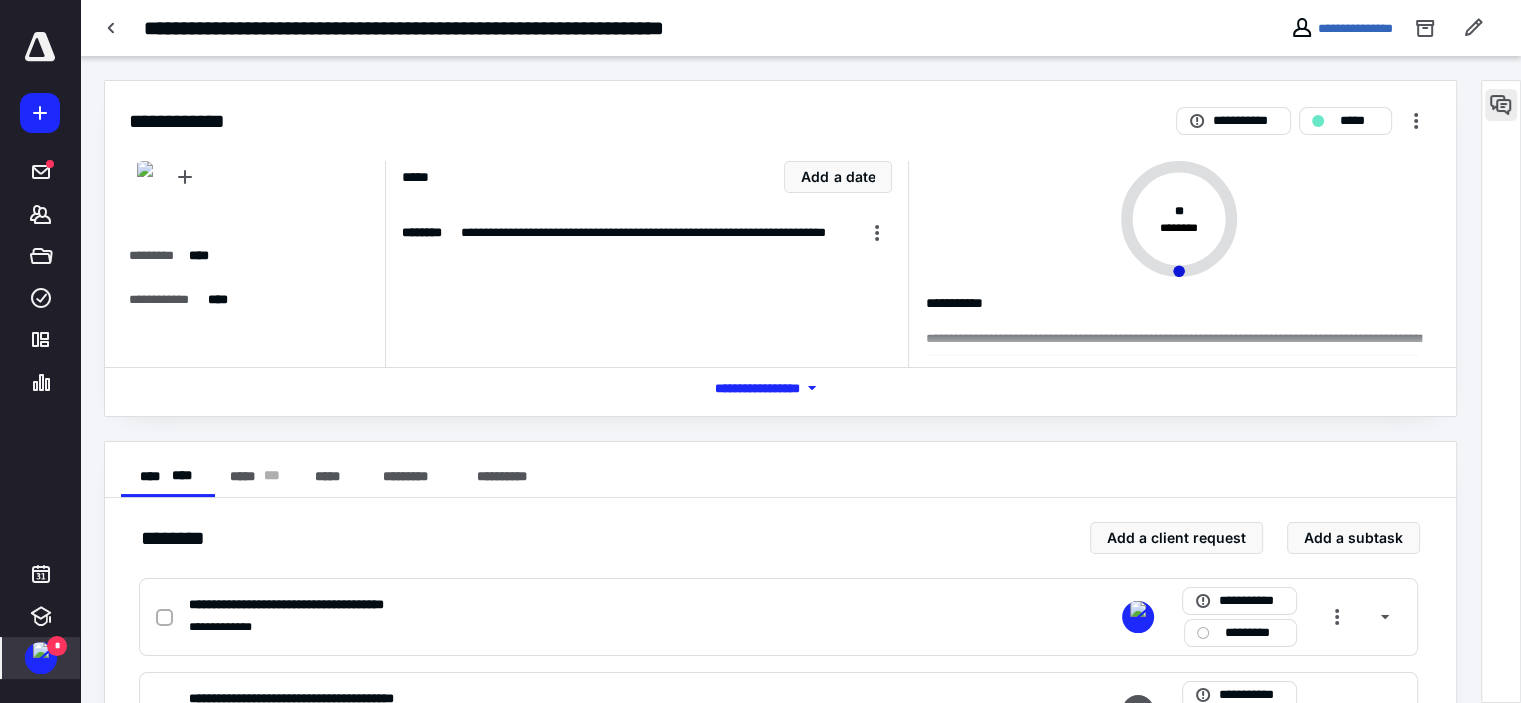 click at bounding box center [1501, 105] 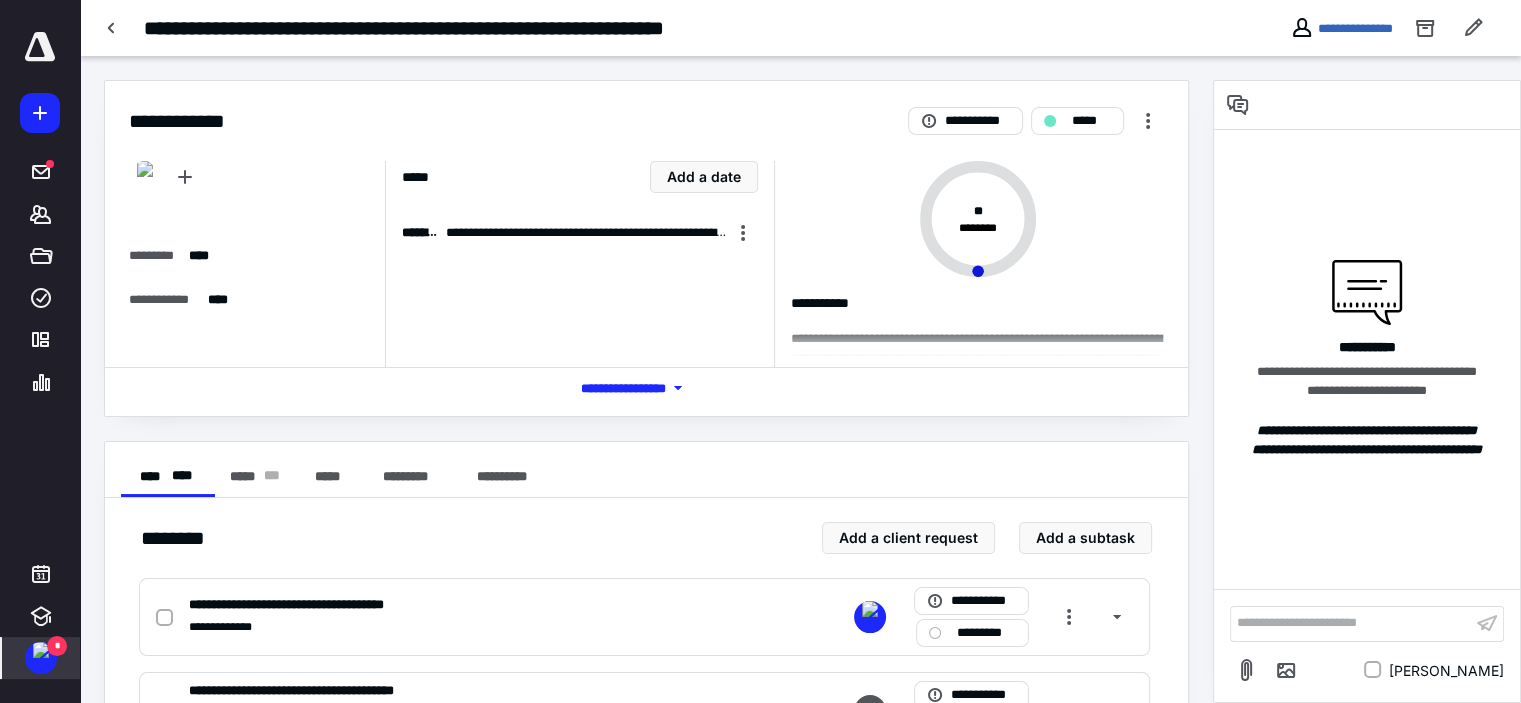 click on "**********" at bounding box center [1351, 623] 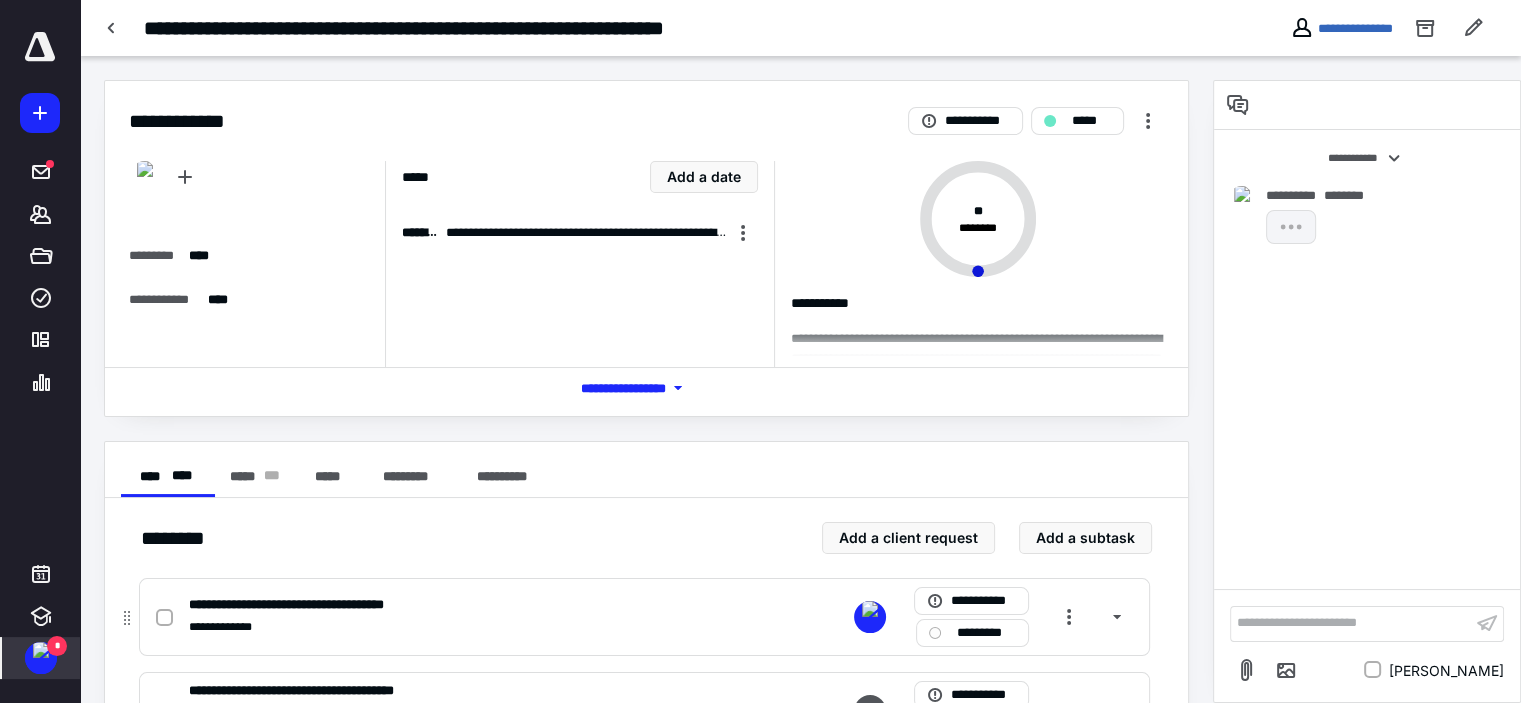 click 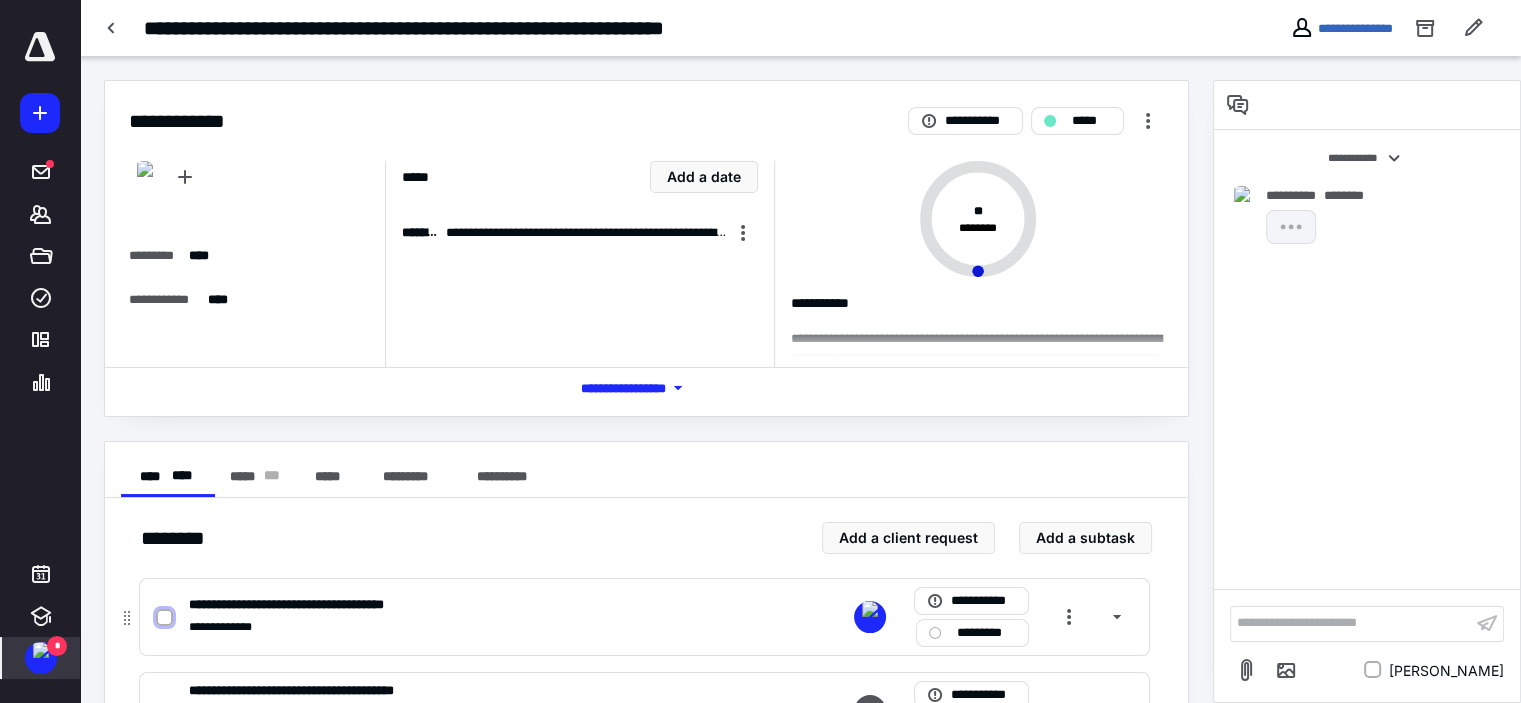 click at bounding box center (164, 618) 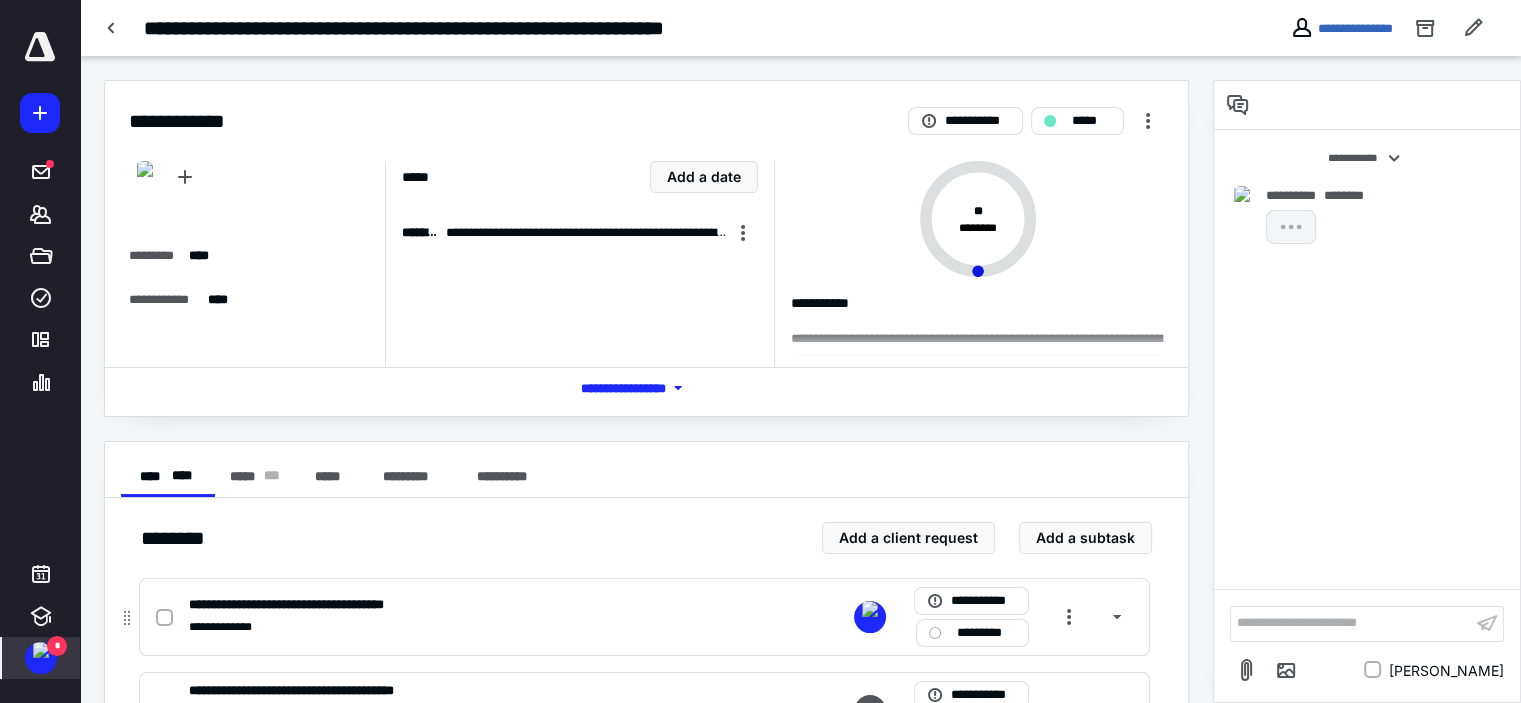 checkbox on "true" 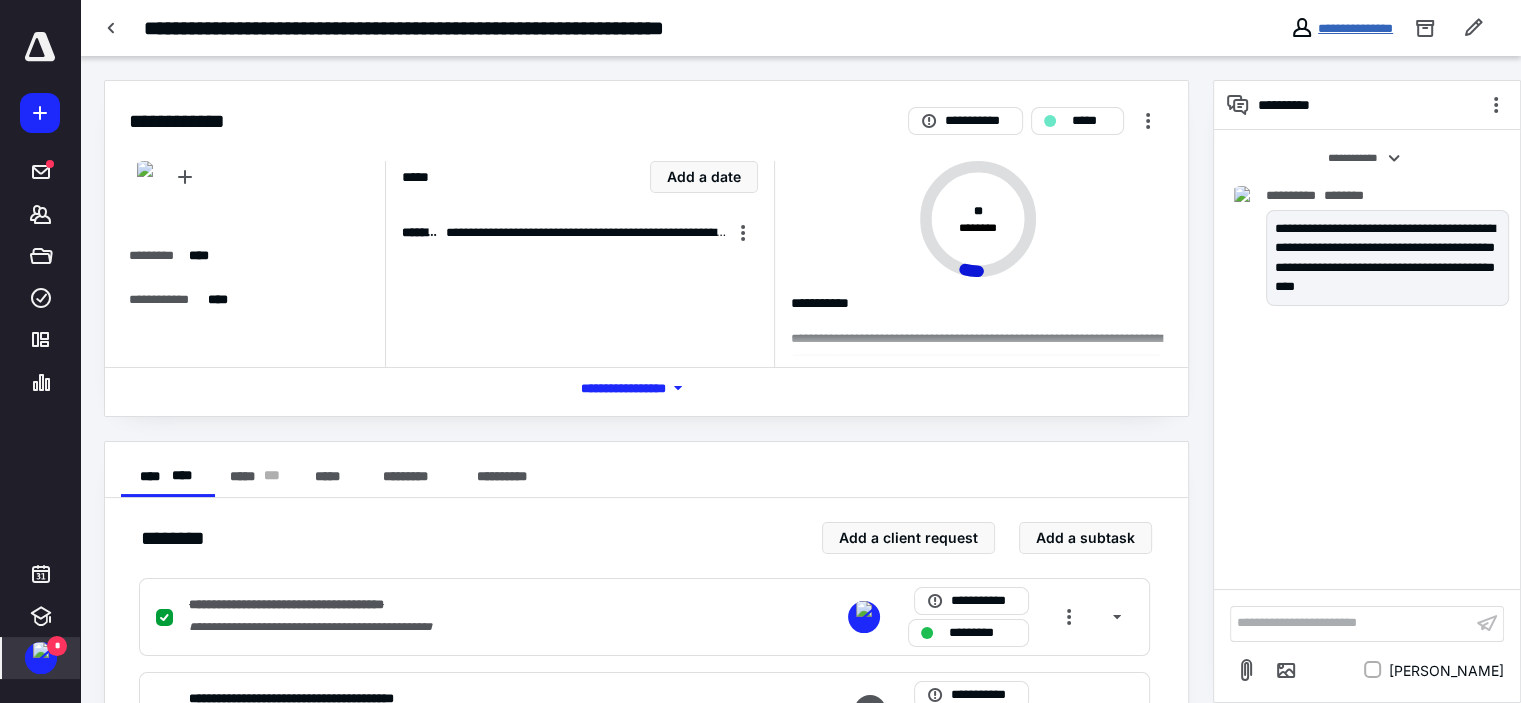 click on "**********" at bounding box center (1355, 28) 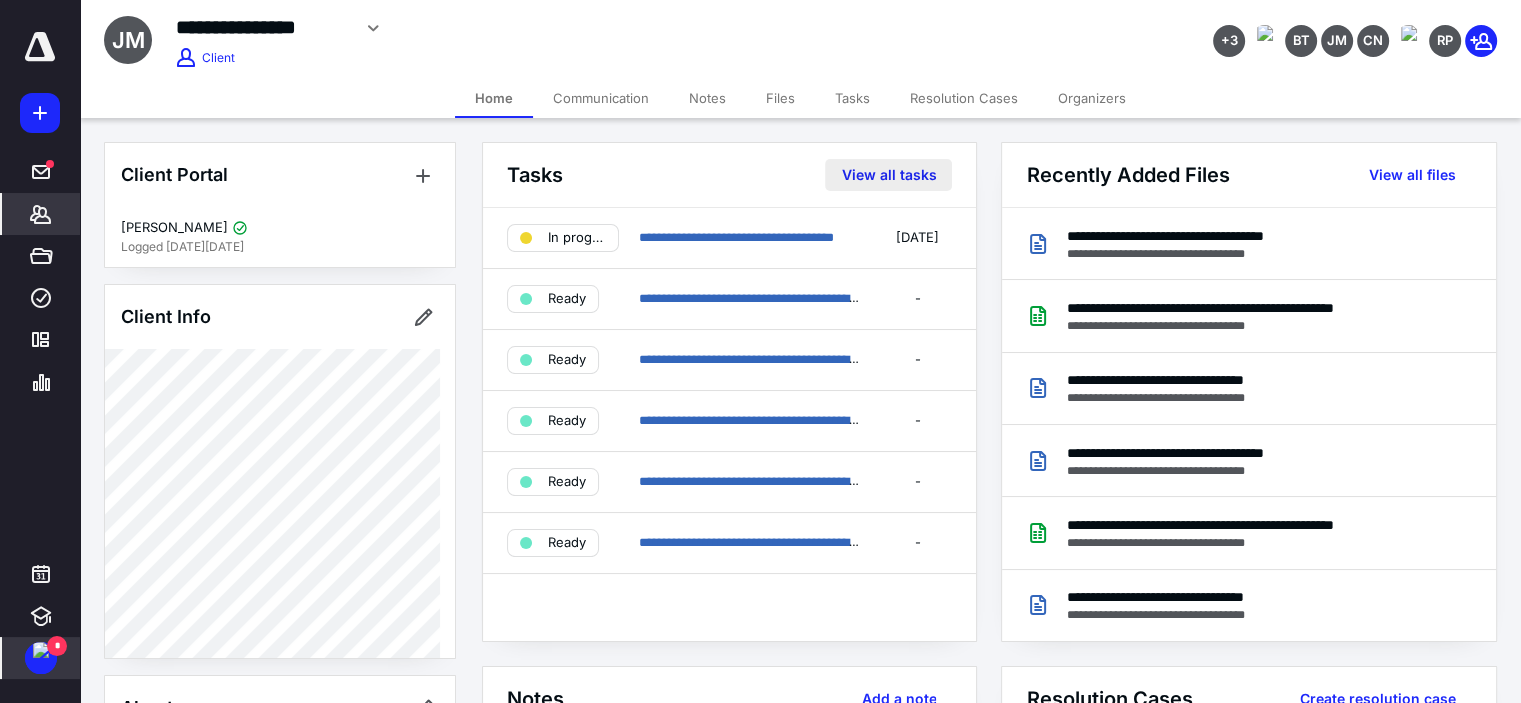 click on "View all tasks" at bounding box center [888, 175] 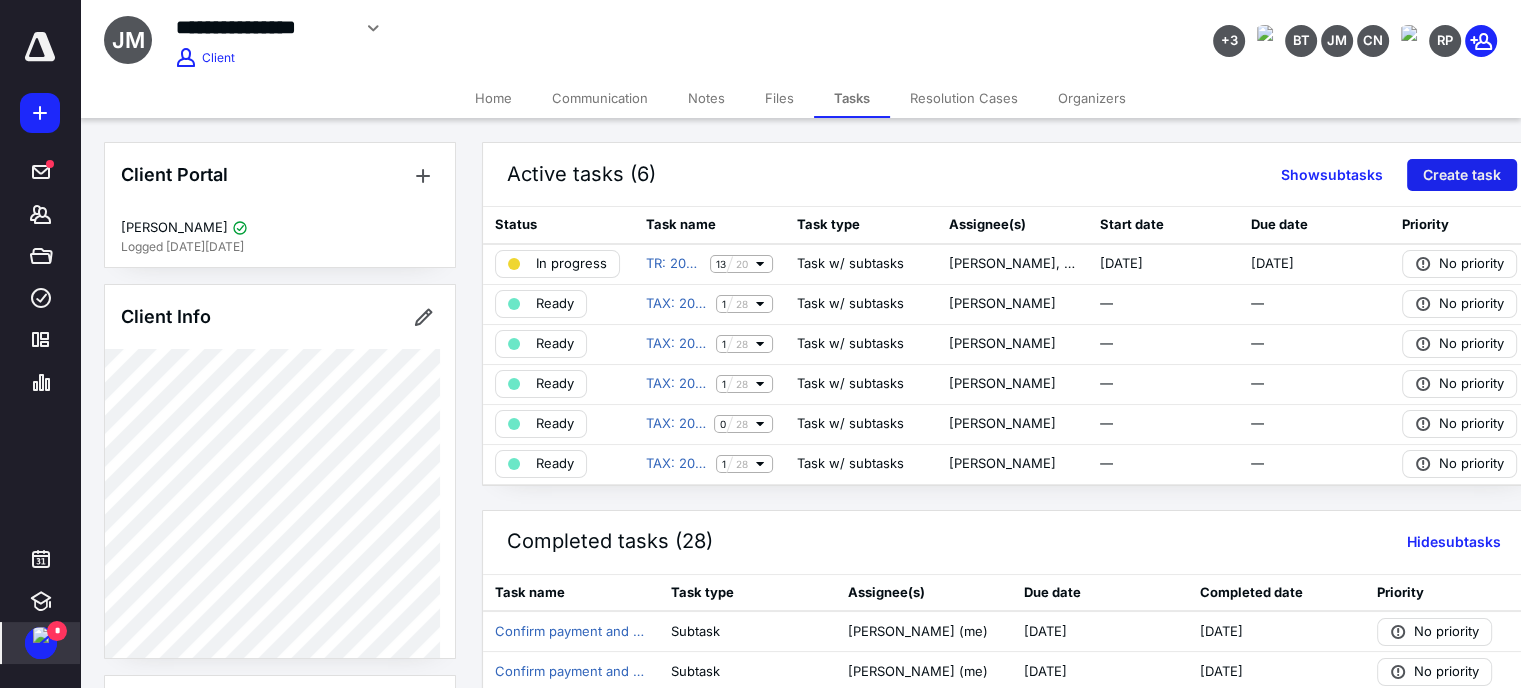 click on "Create task" at bounding box center [1462, 175] 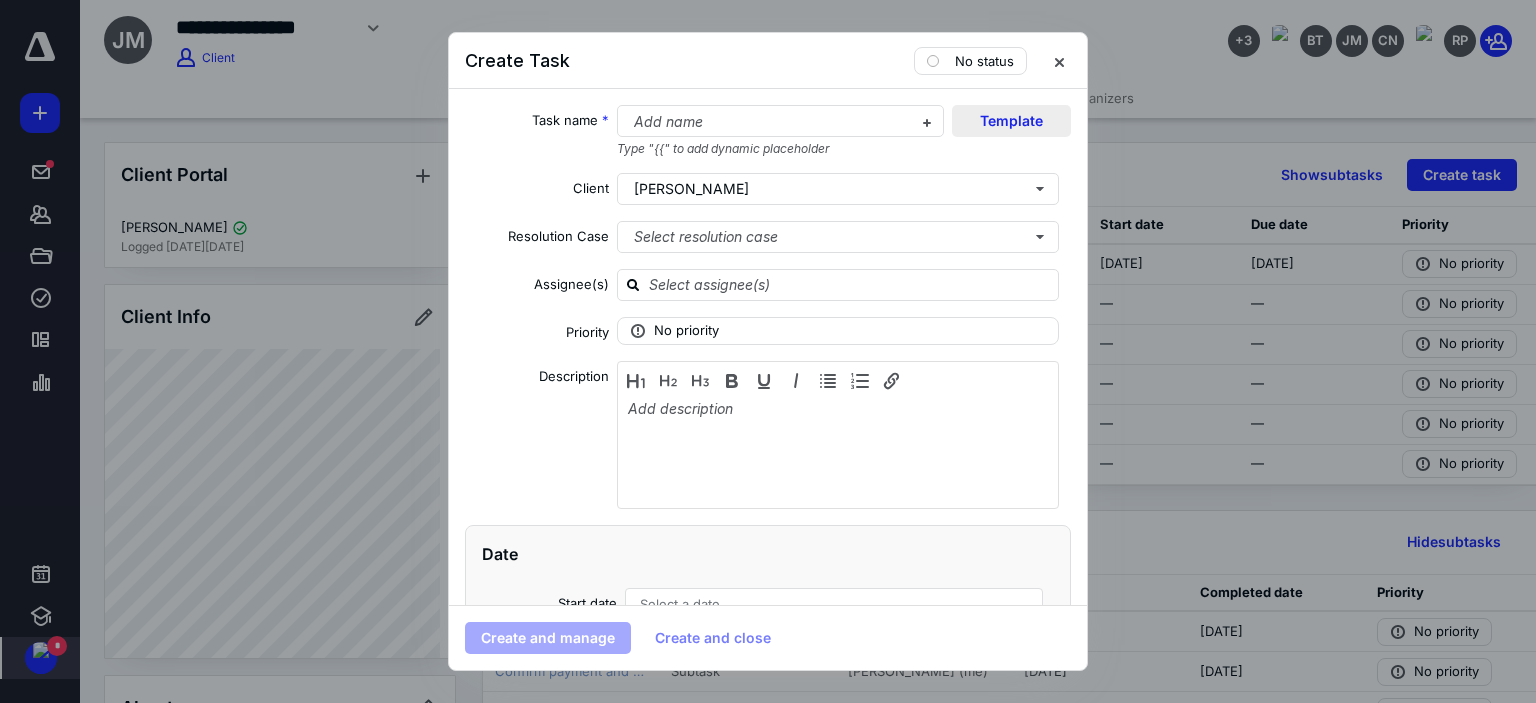 click on "Template" at bounding box center (1011, 121) 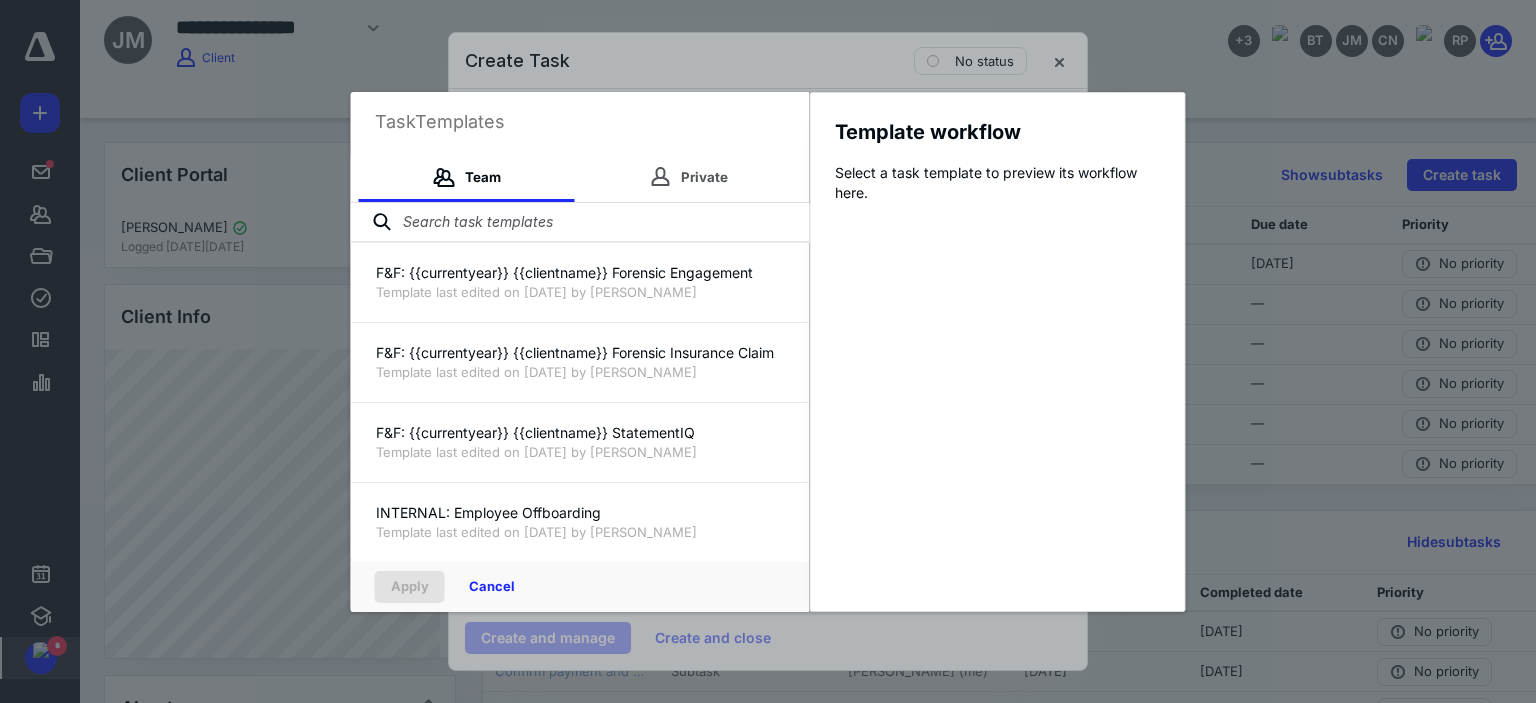 click at bounding box center (580, 223) 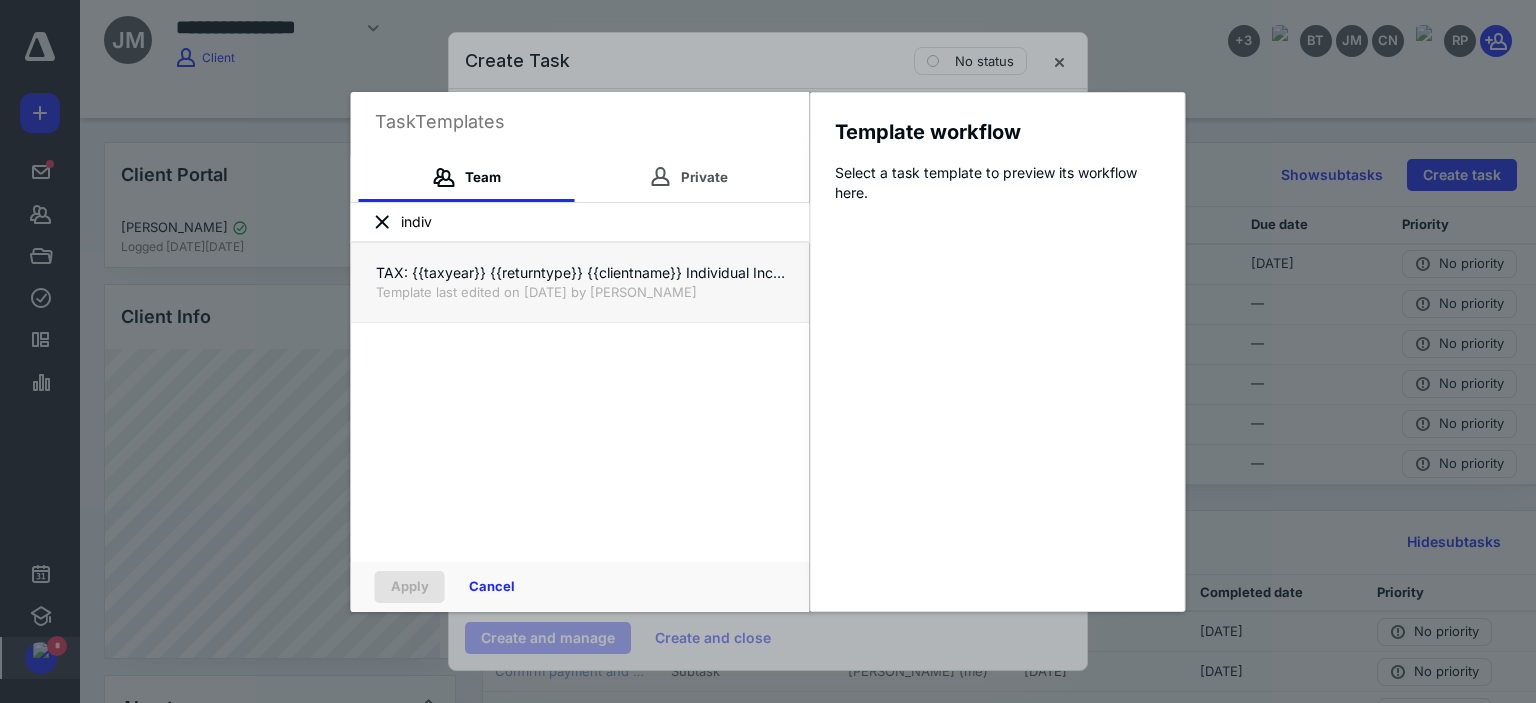 type on "indiv" 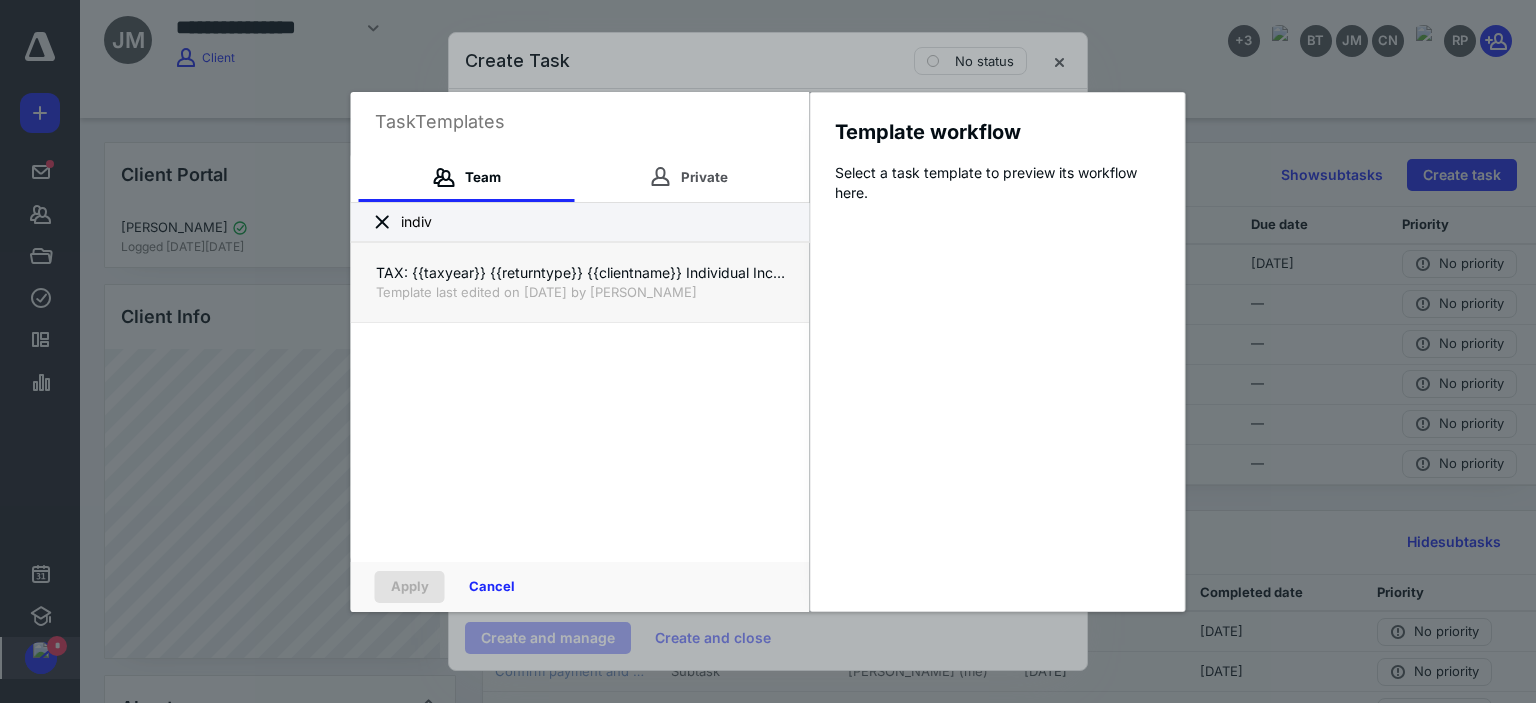 click on "Template last edited on 6/18/2025 by Gretchen Roberts" at bounding box center [580, 292] 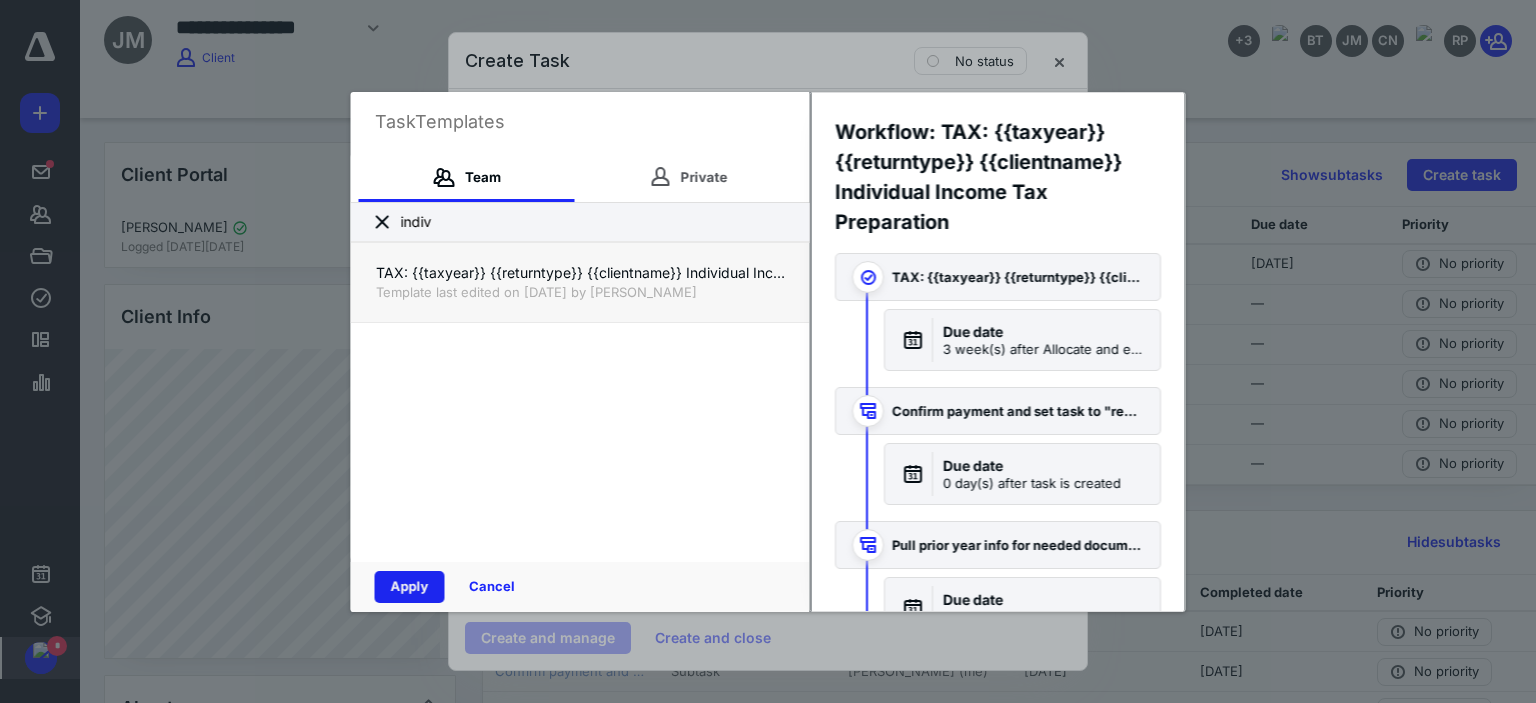 click on "Apply" at bounding box center [410, 587] 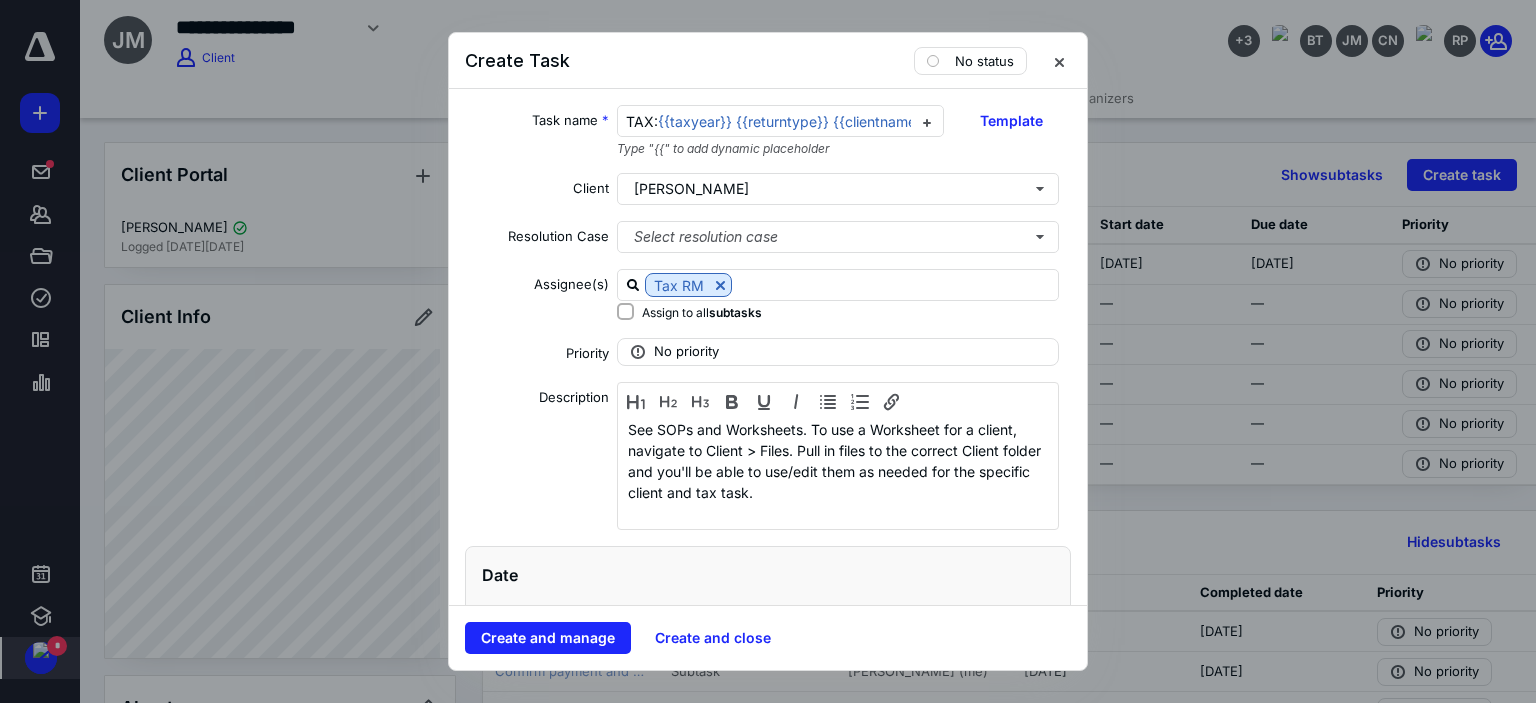 checkbox on "true" 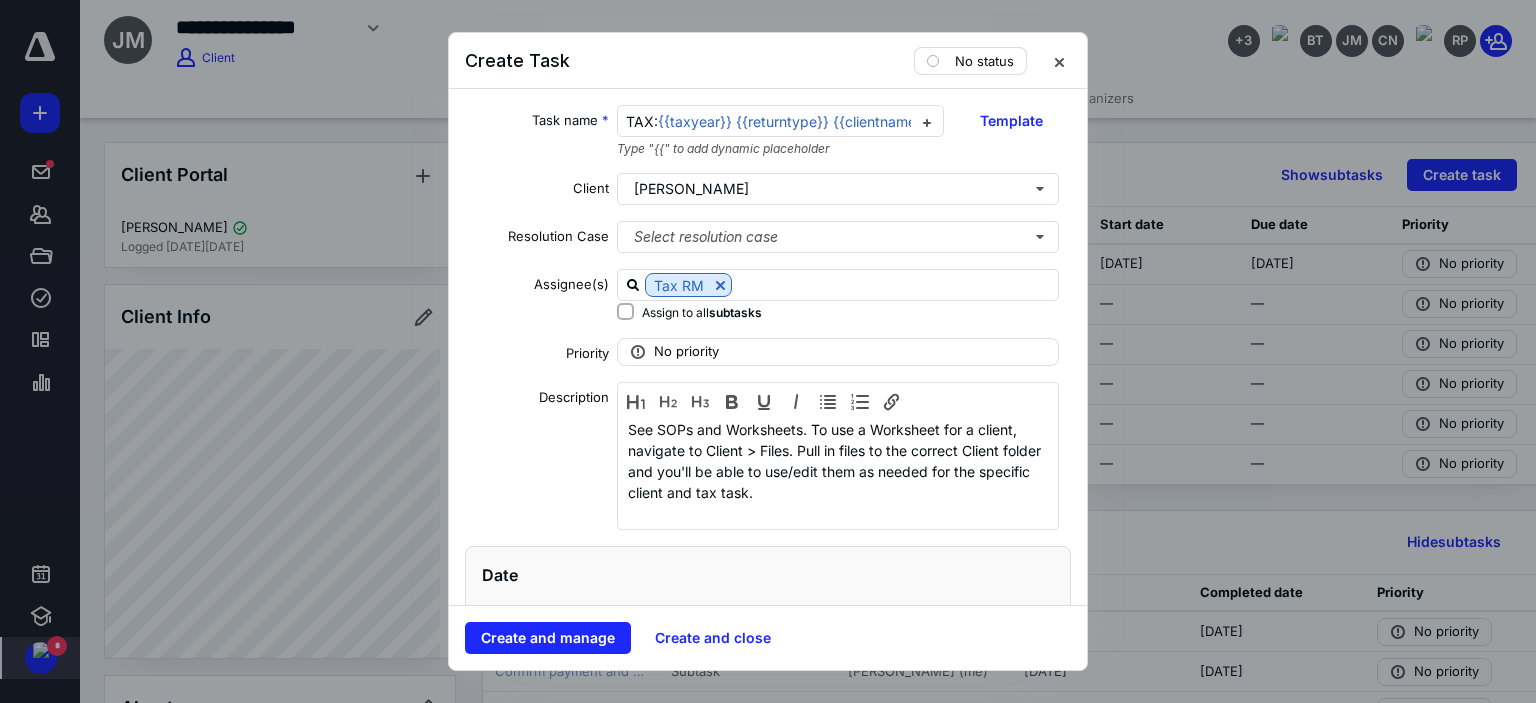 click on "No status" at bounding box center (970, 61) 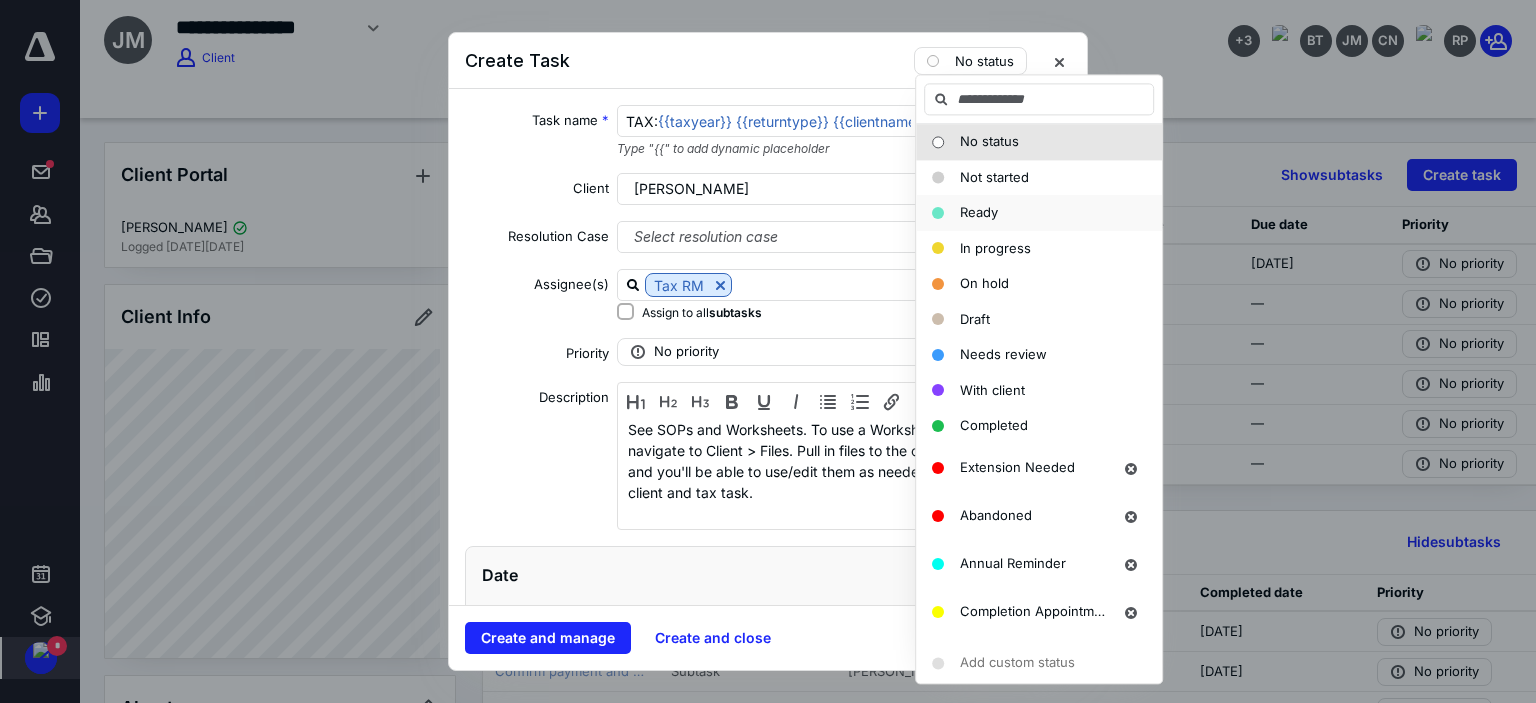 click on "Ready" at bounding box center [979, 212] 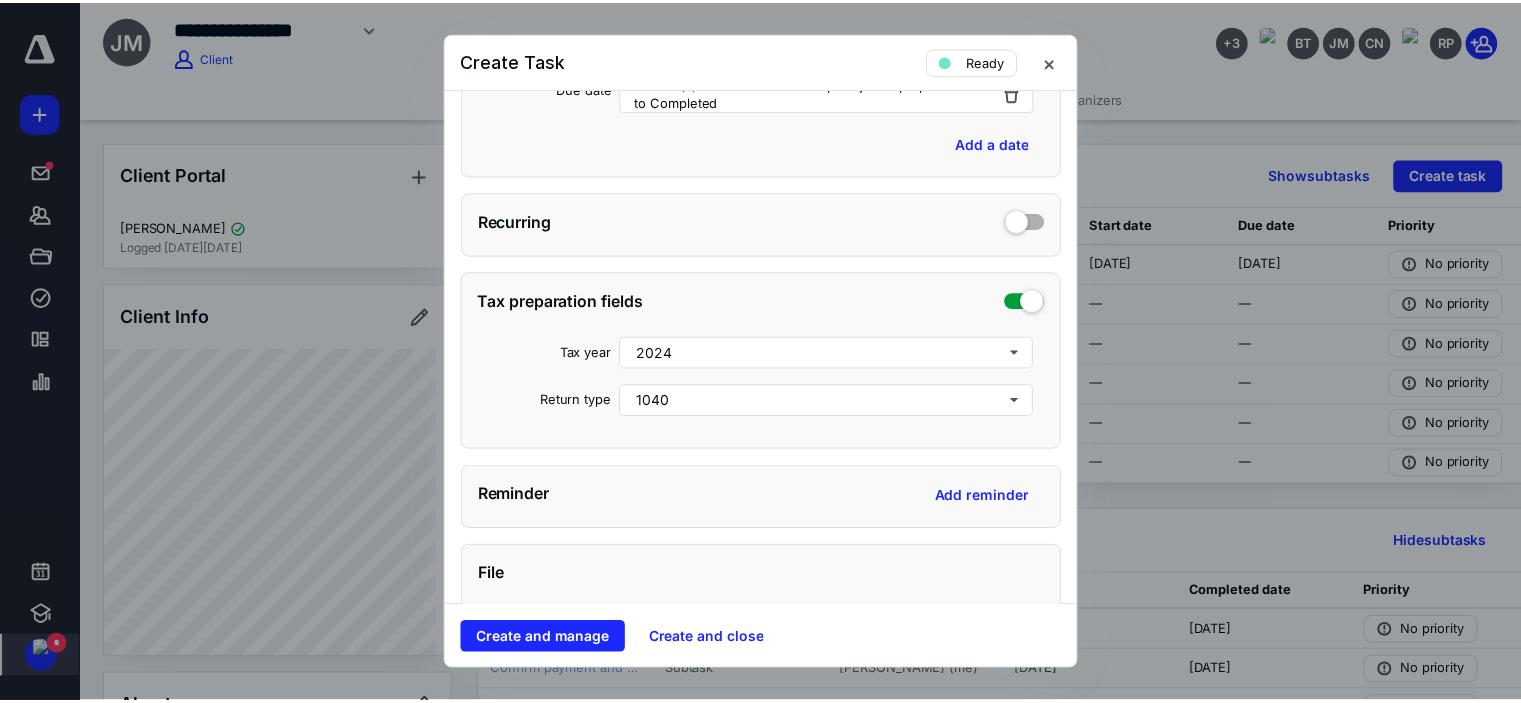 scroll, scrollTop: 700, scrollLeft: 0, axis: vertical 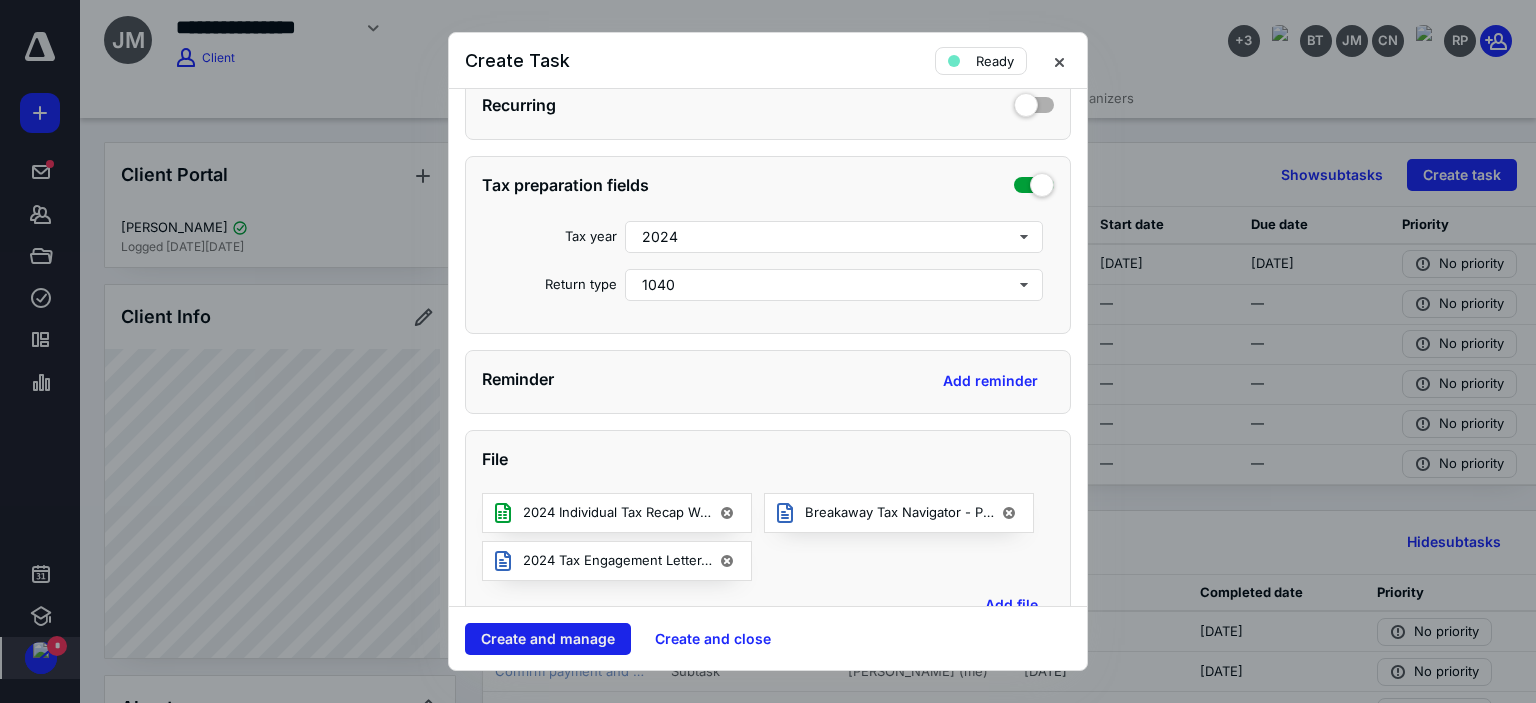 click on "Create and manage" at bounding box center (548, 639) 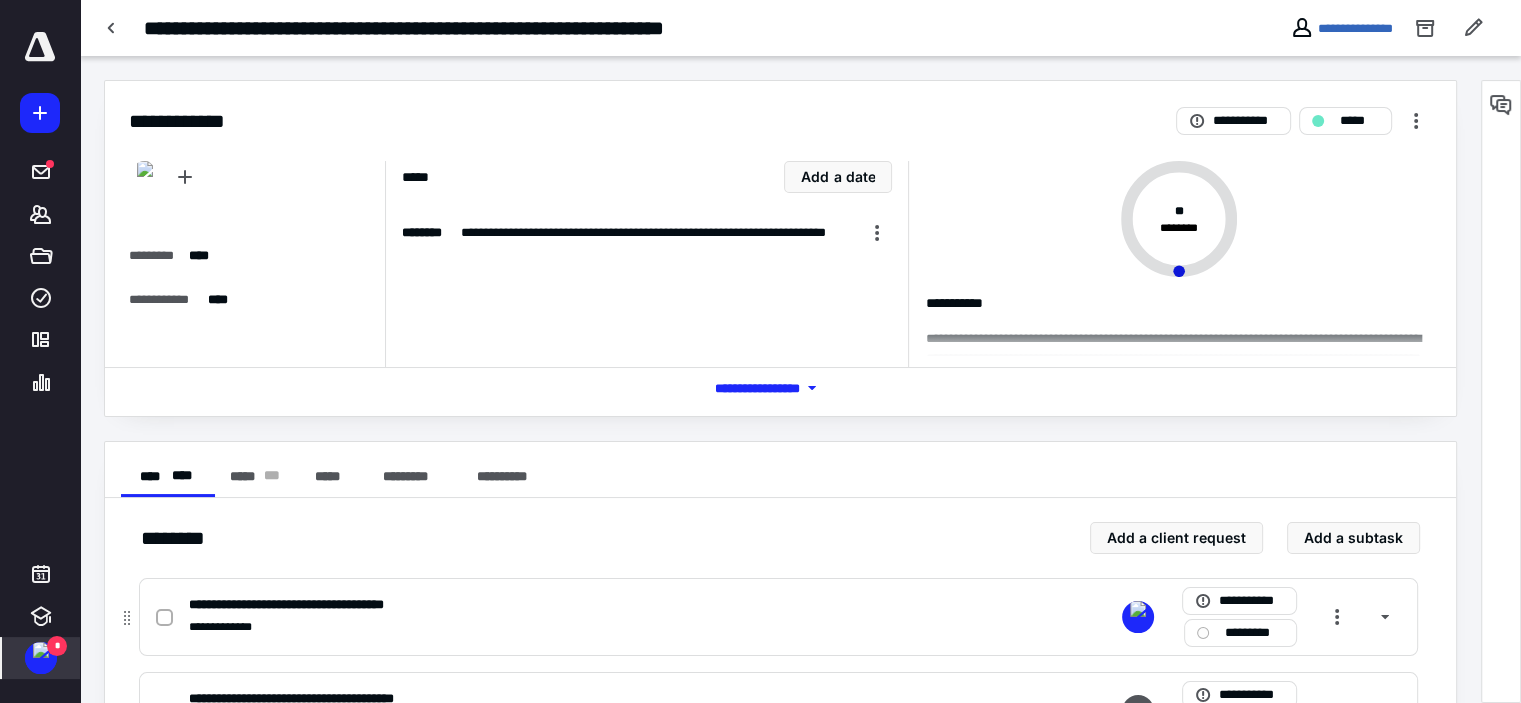 click 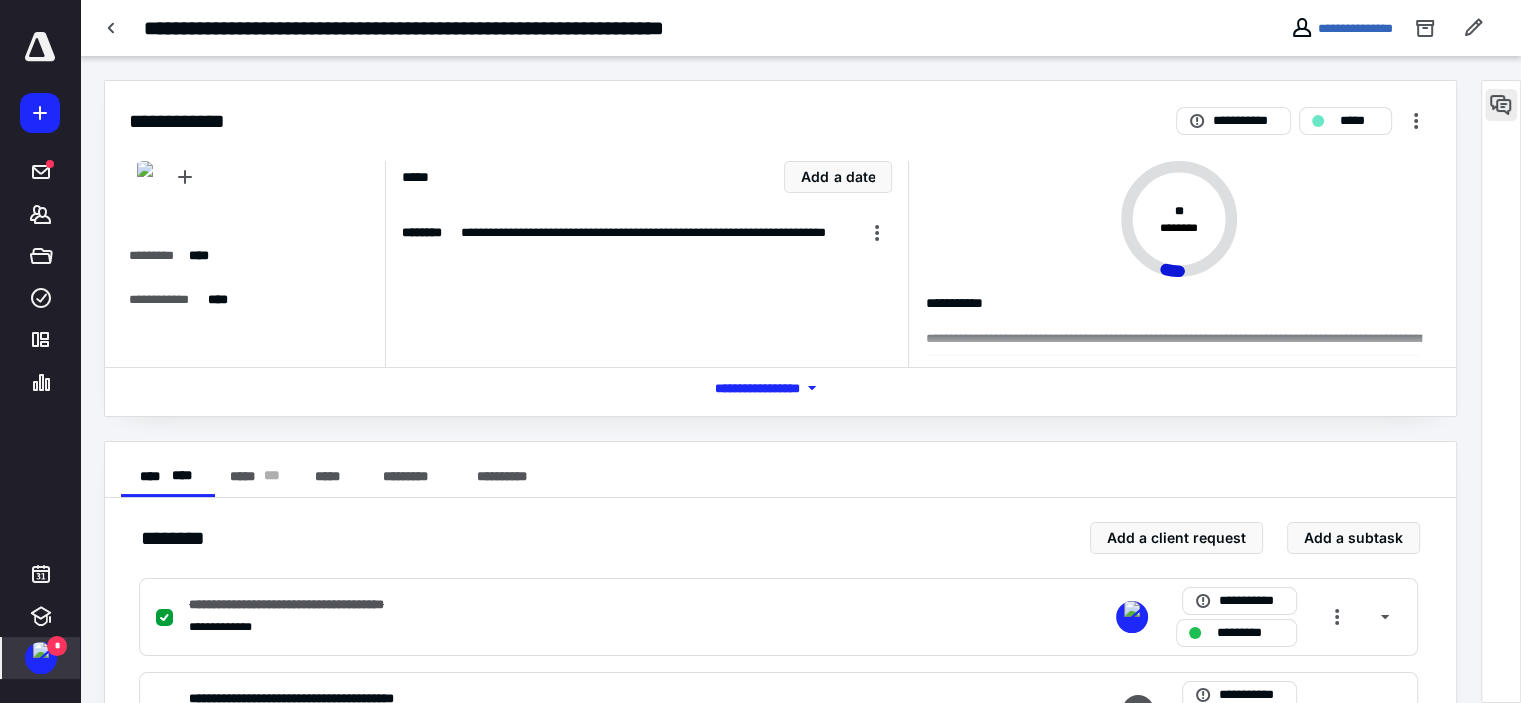 click at bounding box center (1501, 105) 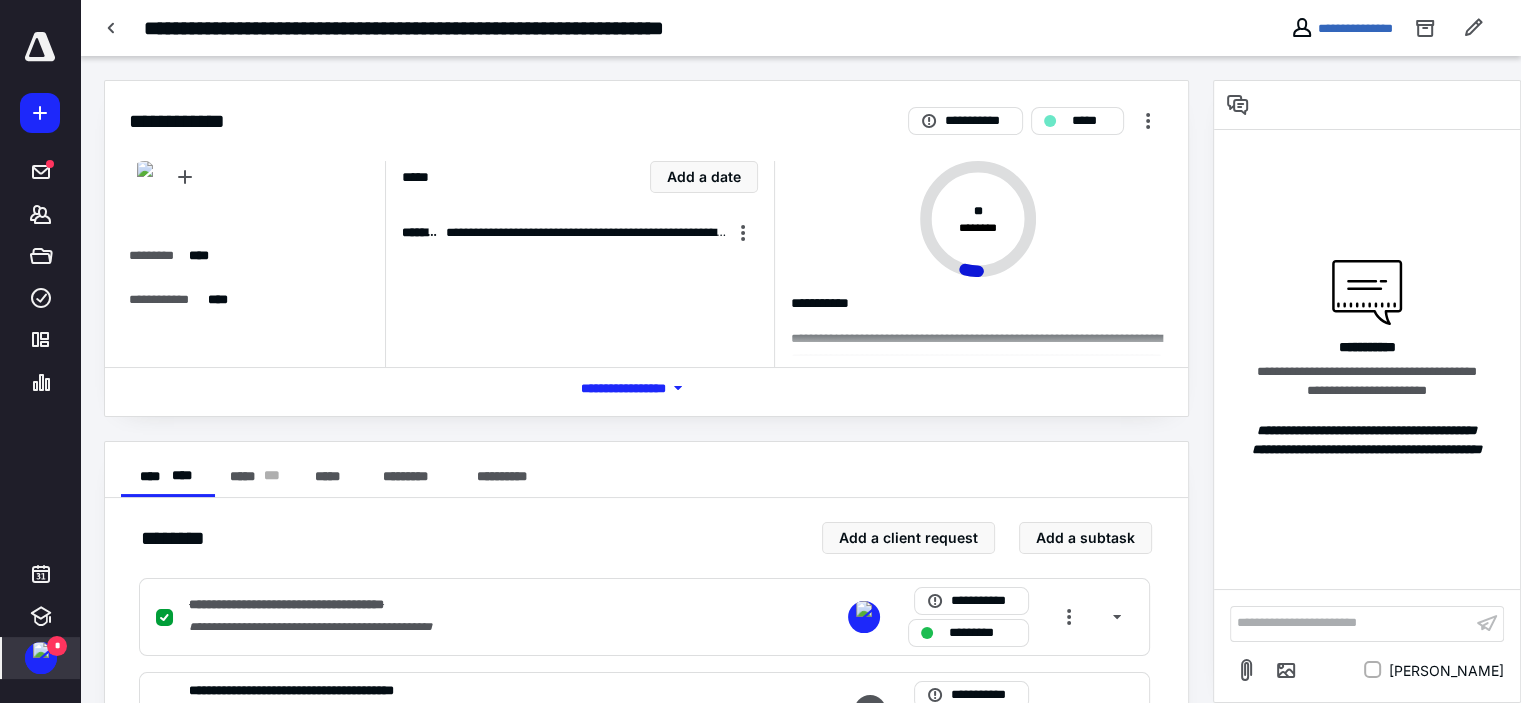 click on "**********" at bounding box center (1351, 623) 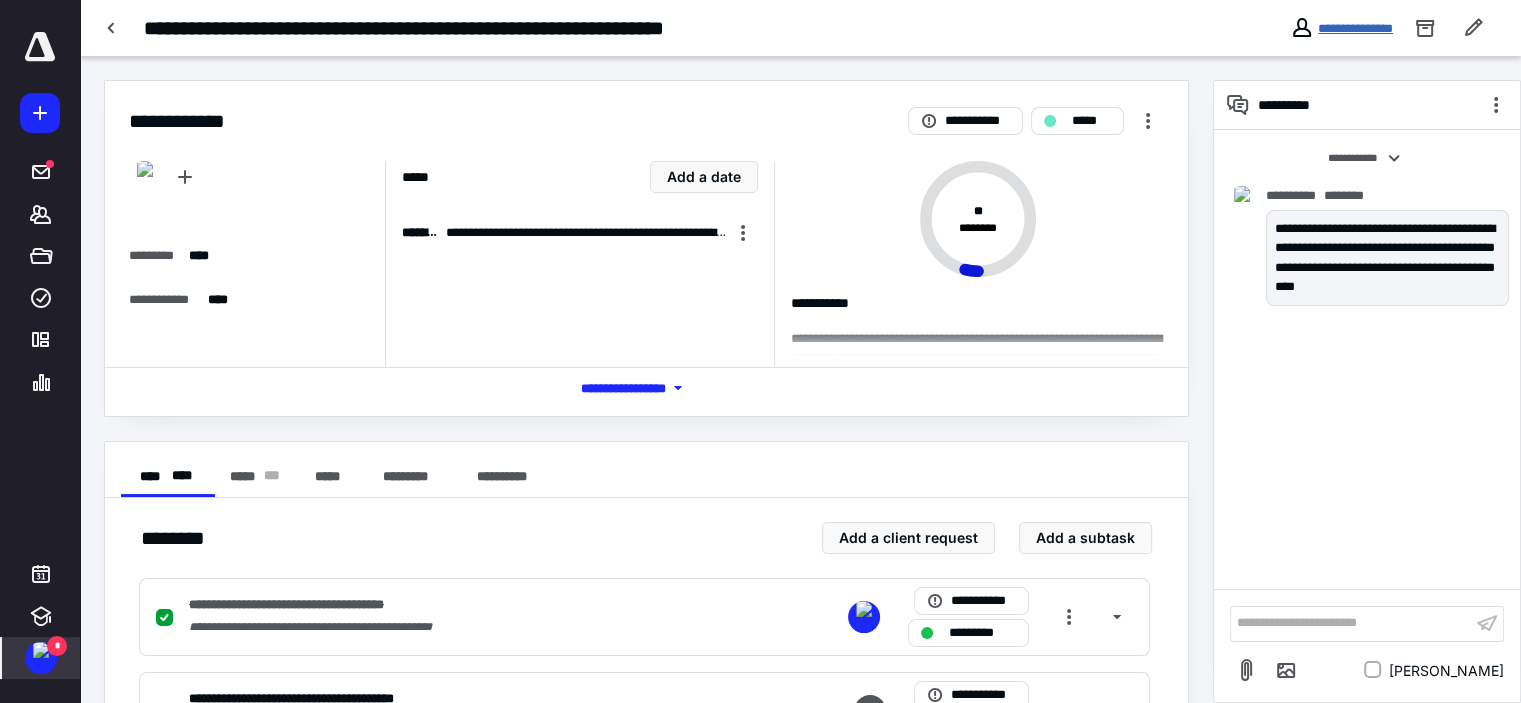 click on "**********" at bounding box center (1355, 28) 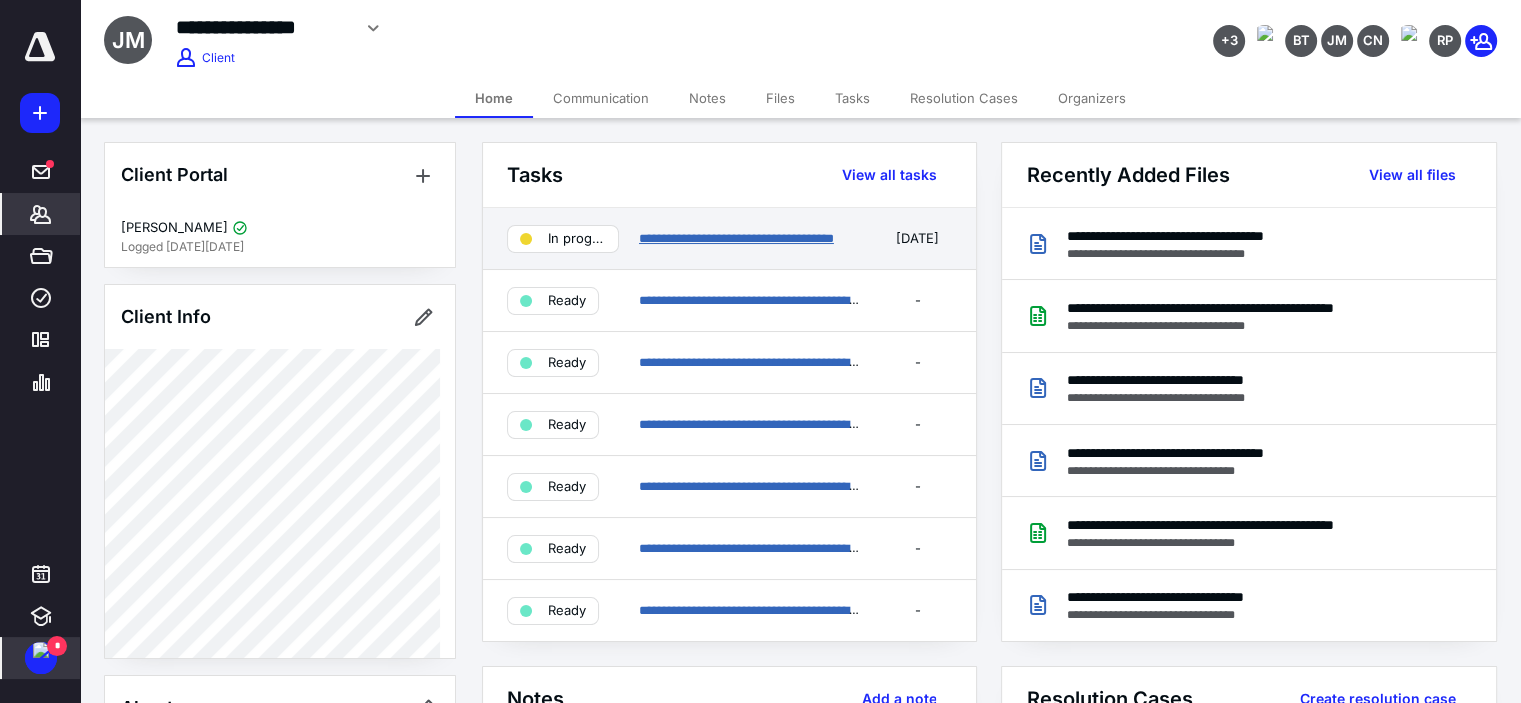 click on "**********" at bounding box center (736, 238) 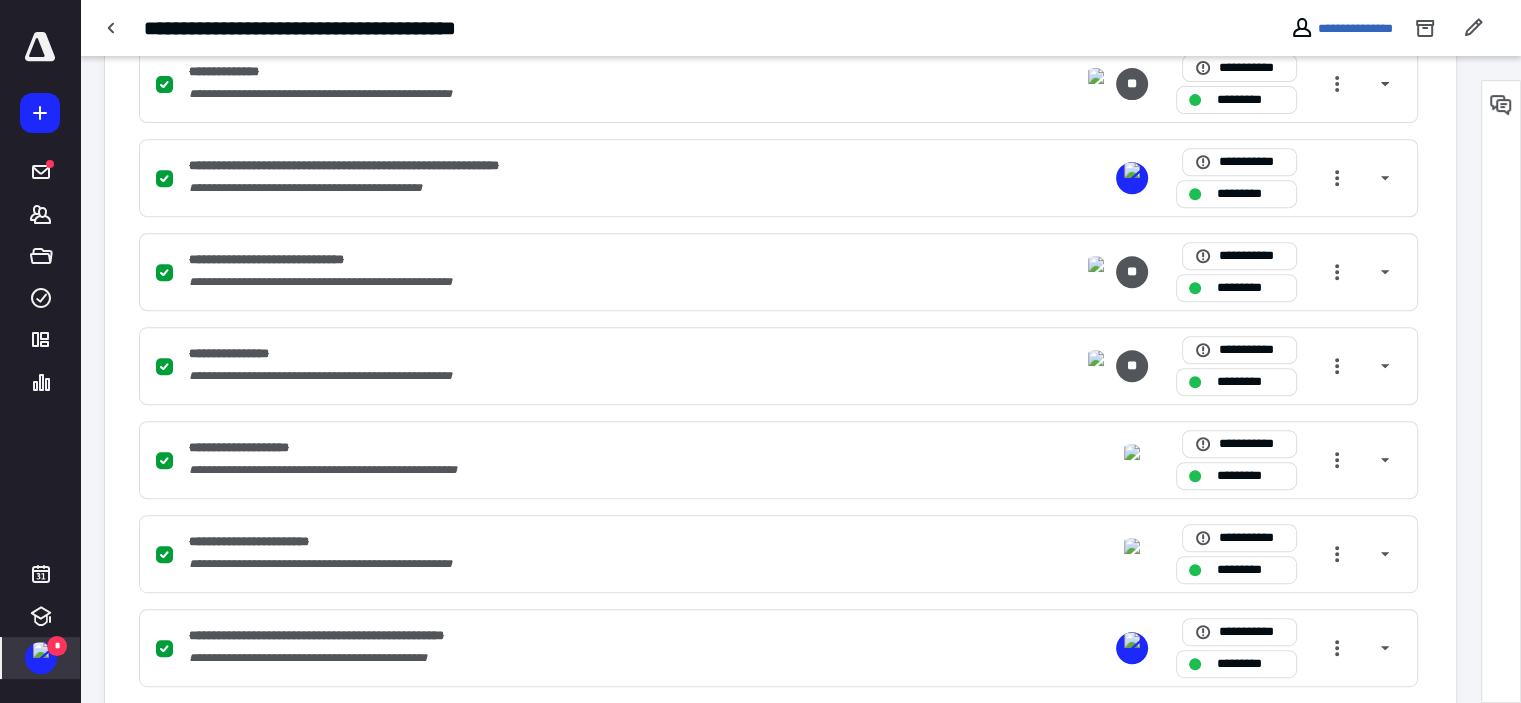 scroll, scrollTop: 1200, scrollLeft: 0, axis: vertical 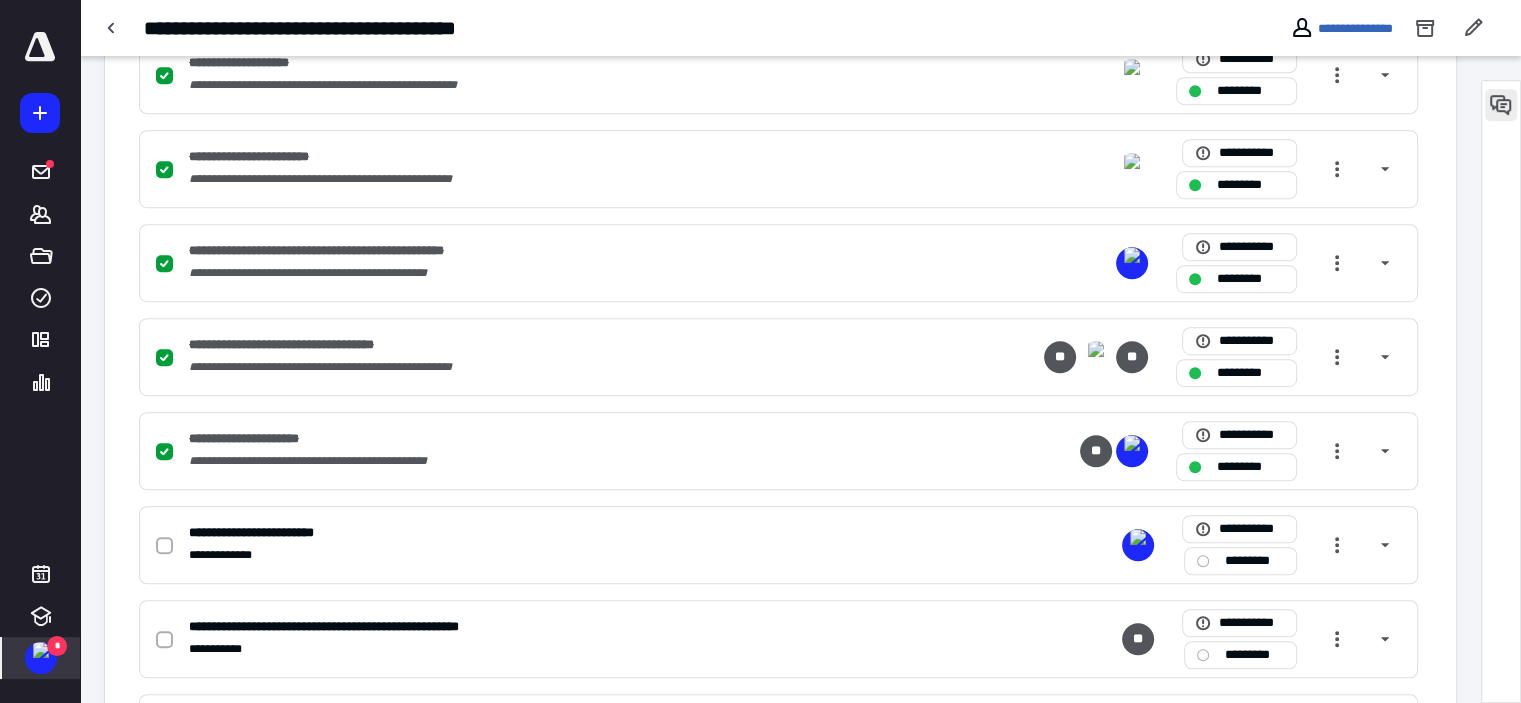 click at bounding box center [1501, 105] 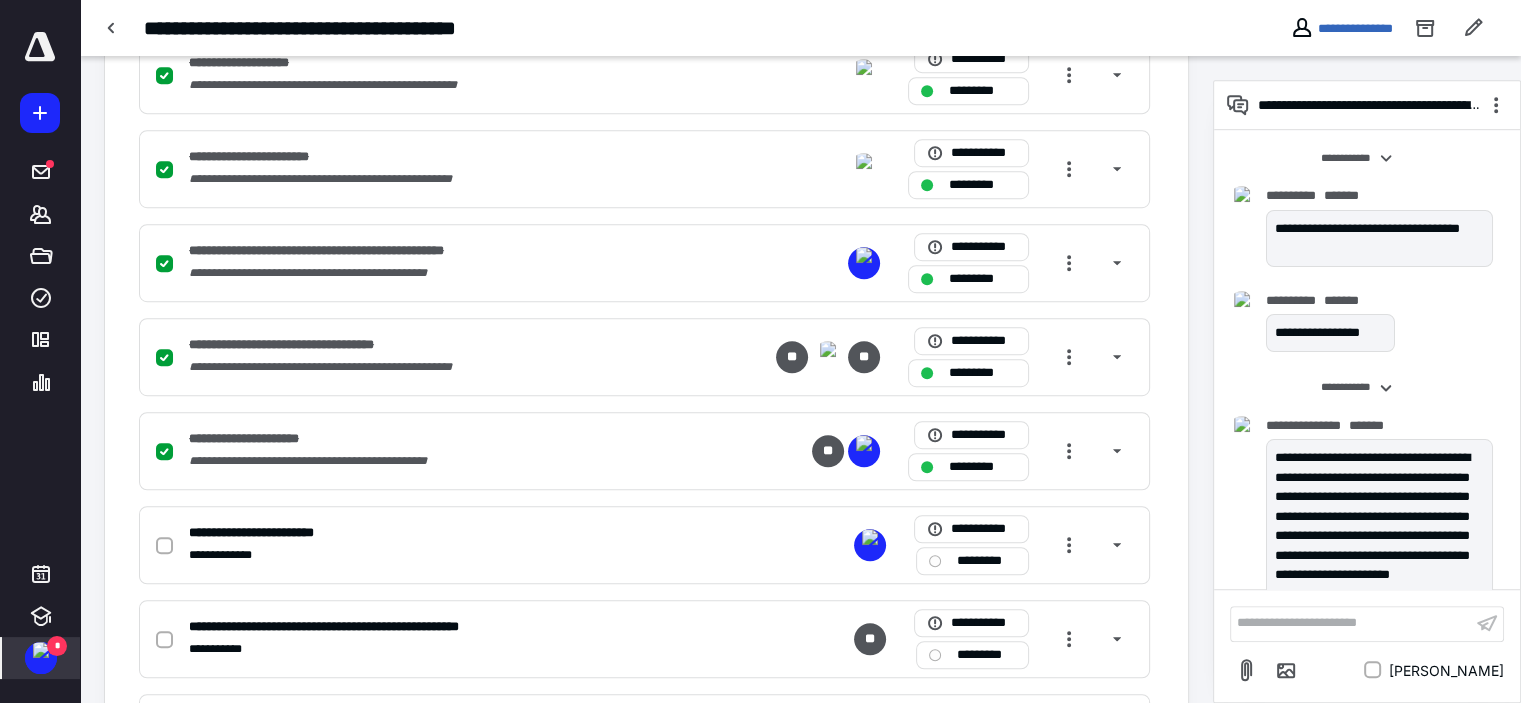 scroll, scrollTop: 2307, scrollLeft: 0, axis: vertical 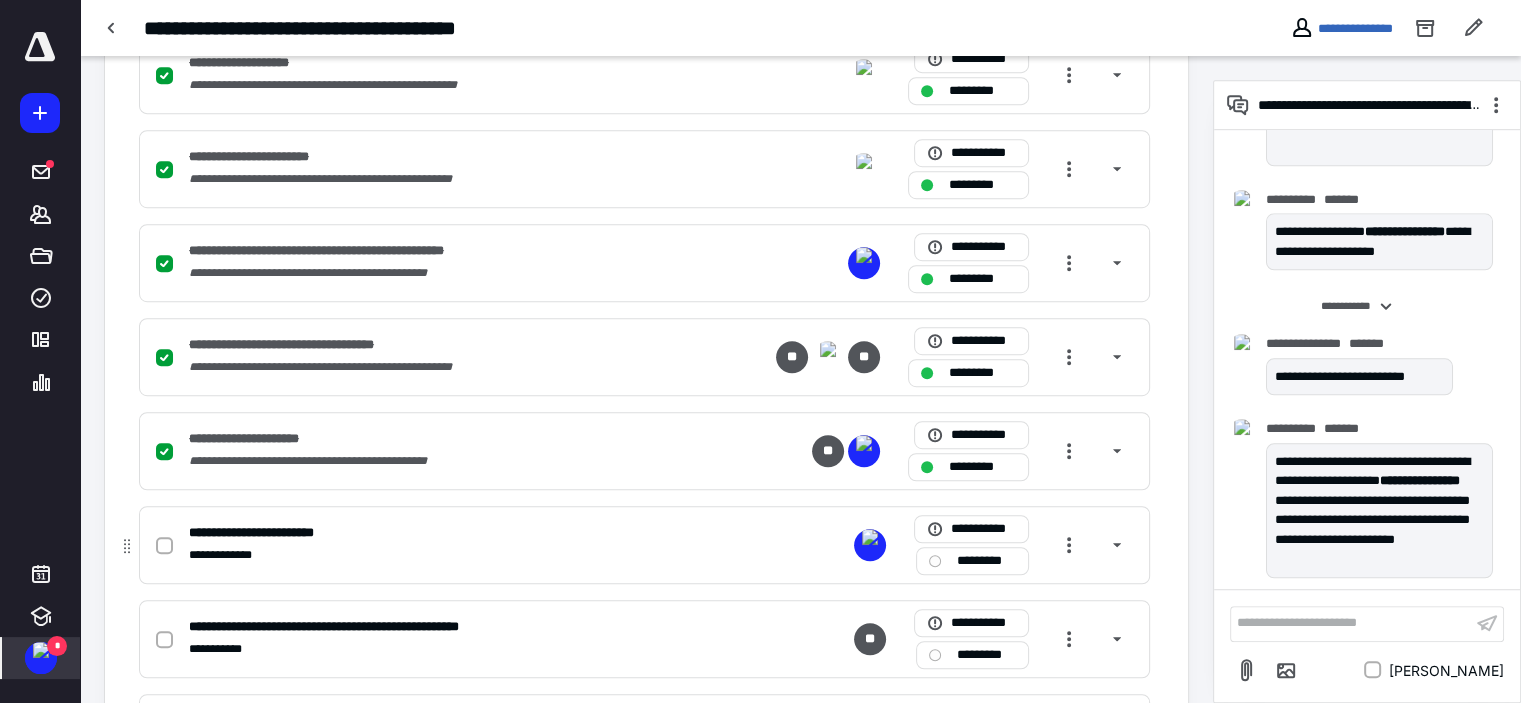 click at bounding box center [164, 546] 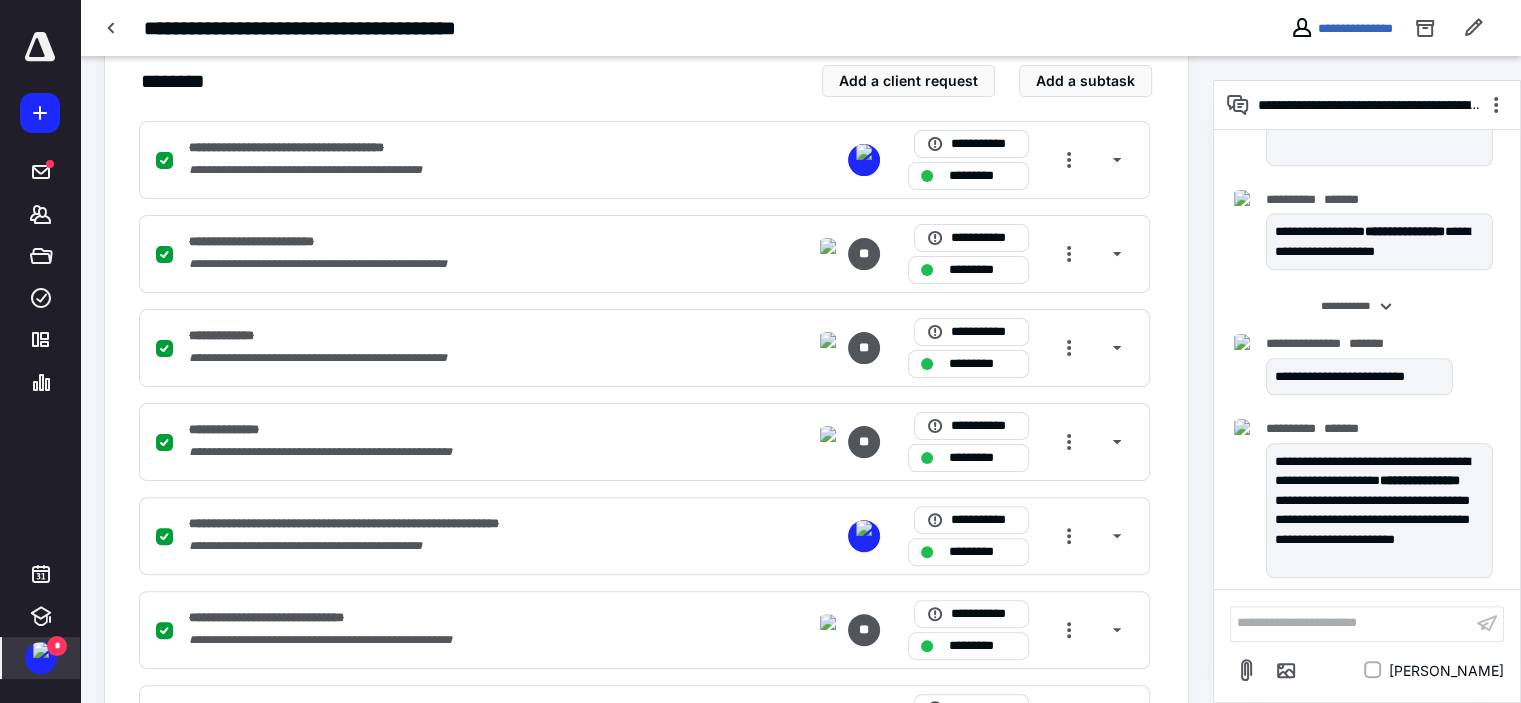 scroll, scrollTop: 387, scrollLeft: 0, axis: vertical 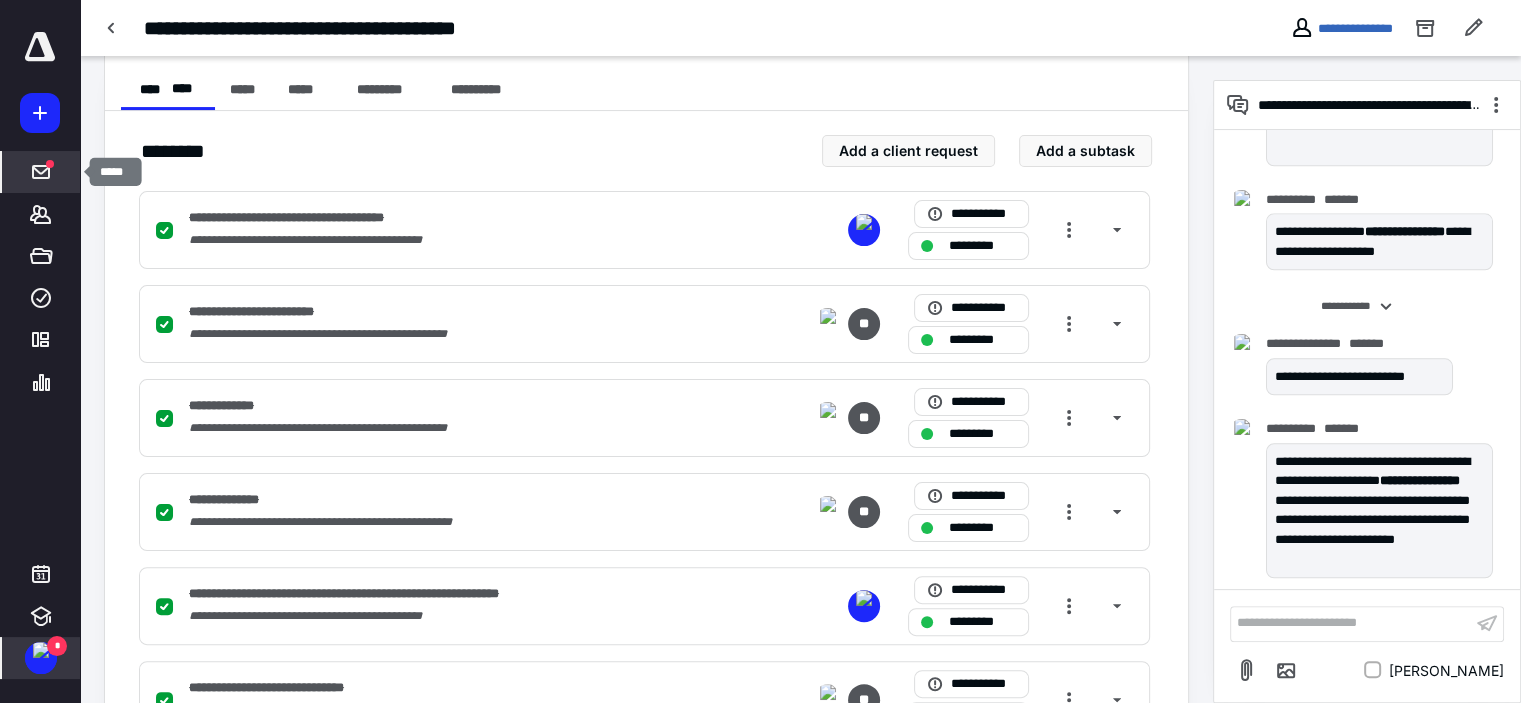 click 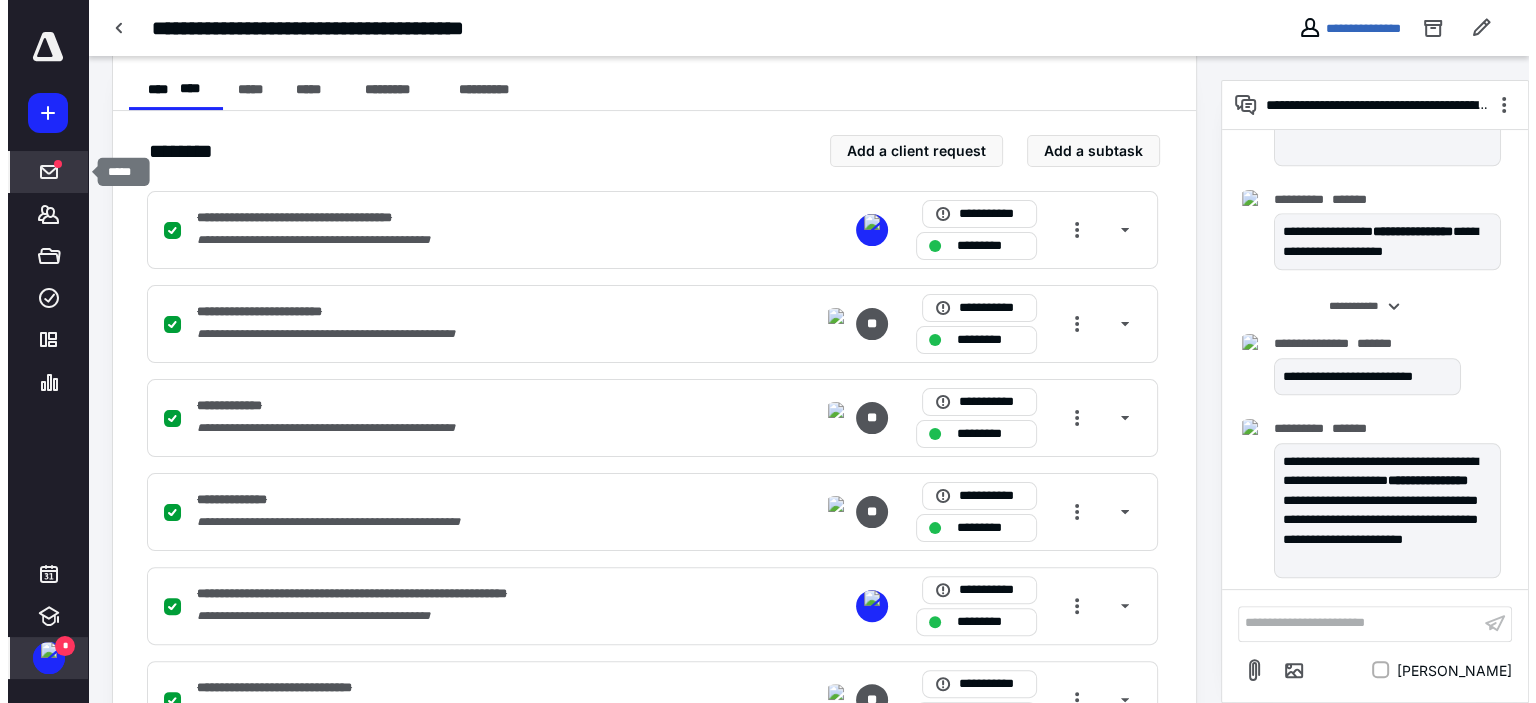 scroll, scrollTop: 0, scrollLeft: 0, axis: both 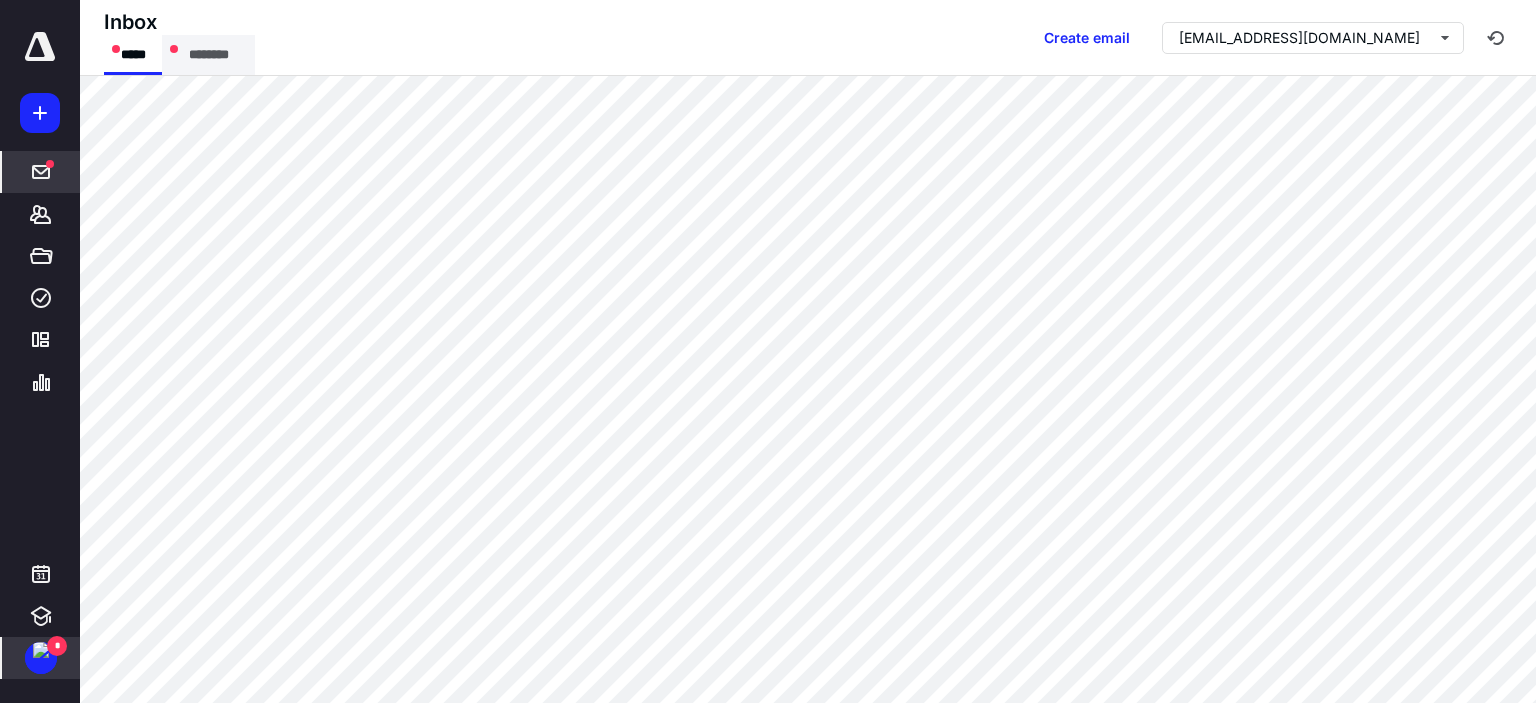 click on "********" at bounding box center (208, 55) 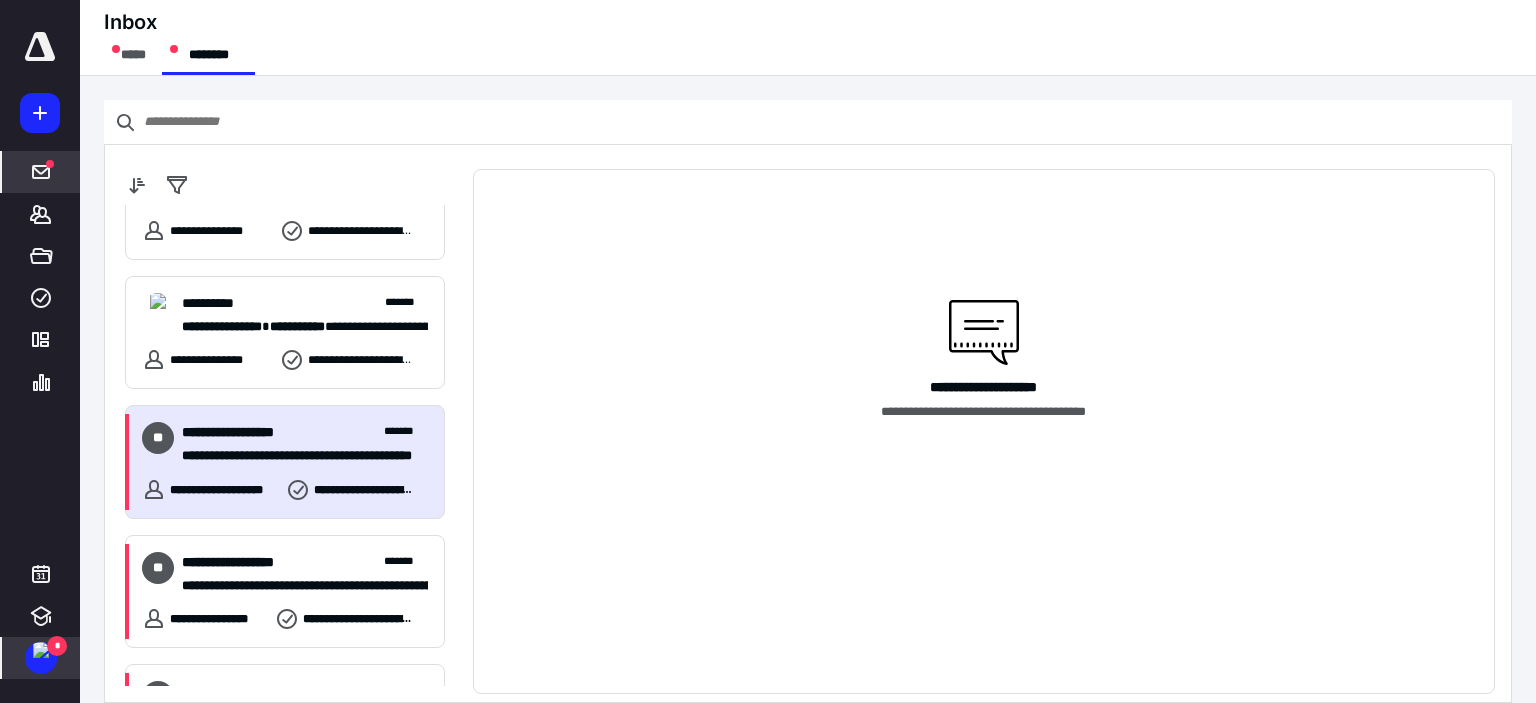 scroll, scrollTop: 600, scrollLeft: 0, axis: vertical 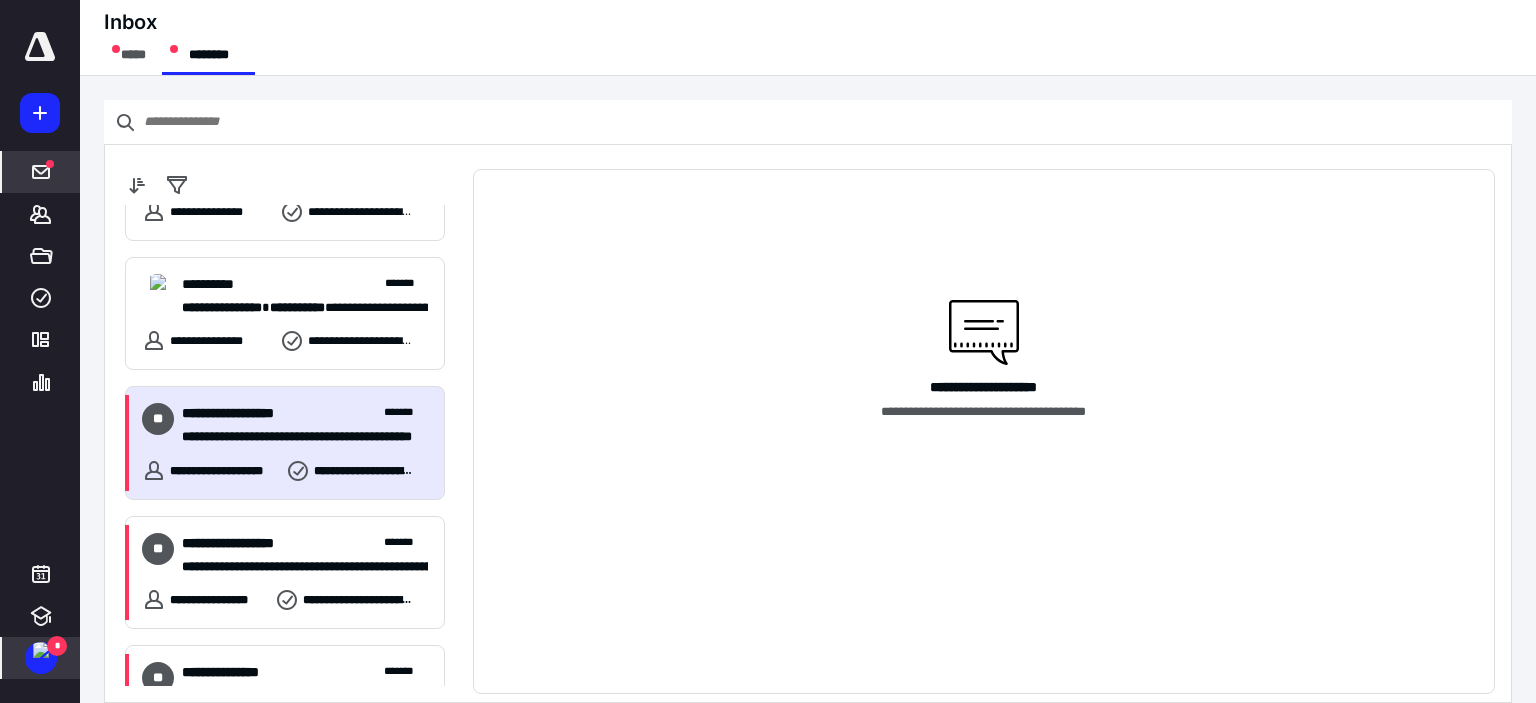 click on "**********" at bounding box center [297, 437] 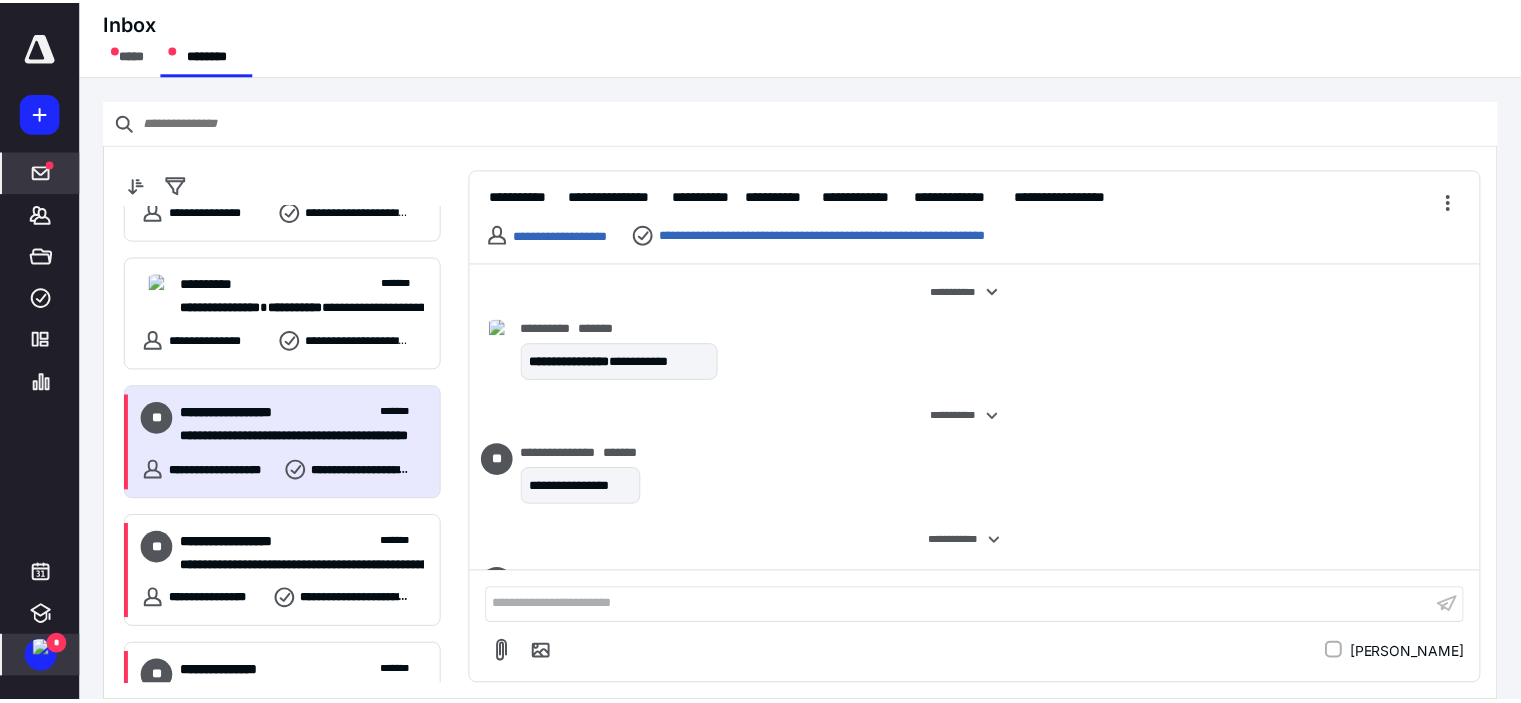 scroll, scrollTop: 3036, scrollLeft: 0, axis: vertical 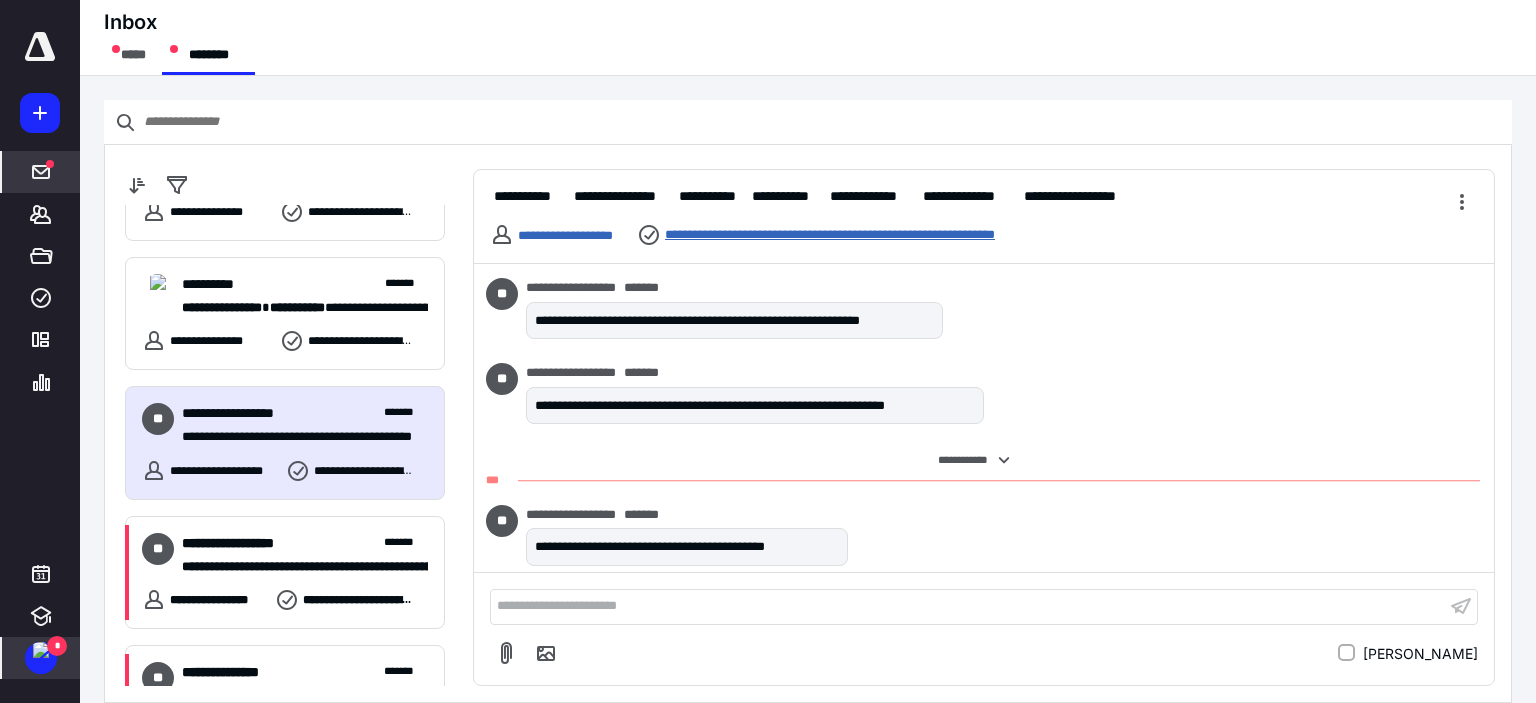 click on "**********" at bounding box center [873, 235] 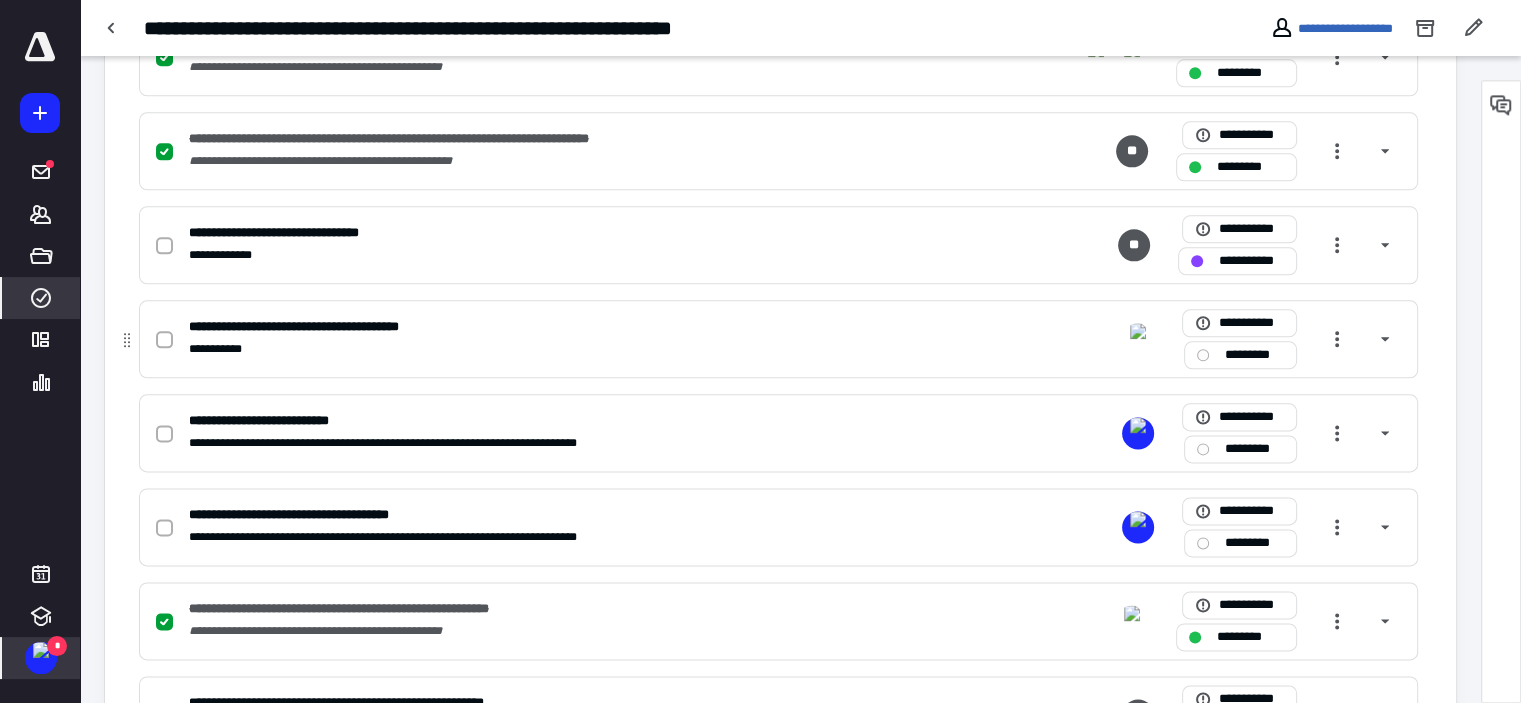 scroll, scrollTop: 2439, scrollLeft: 0, axis: vertical 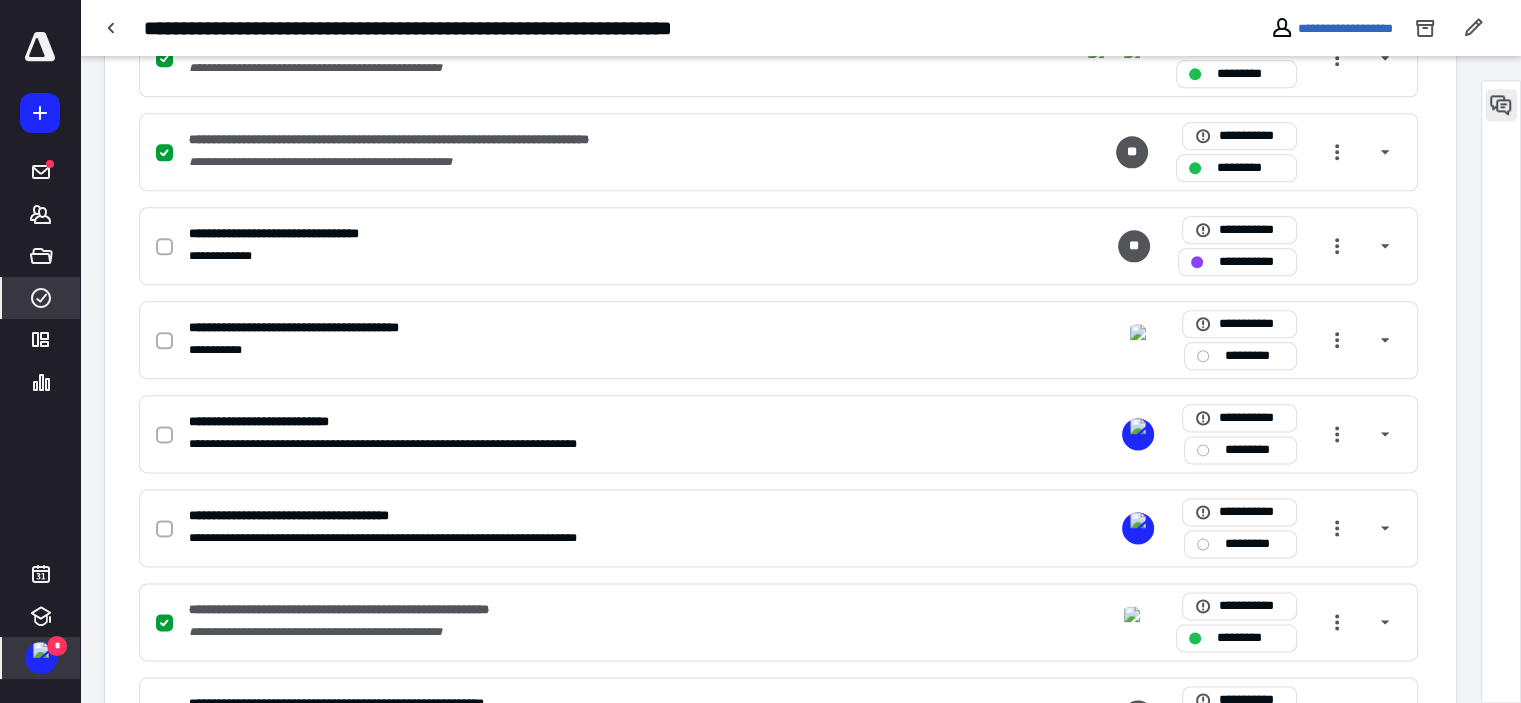 click at bounding box center (1501, 105) 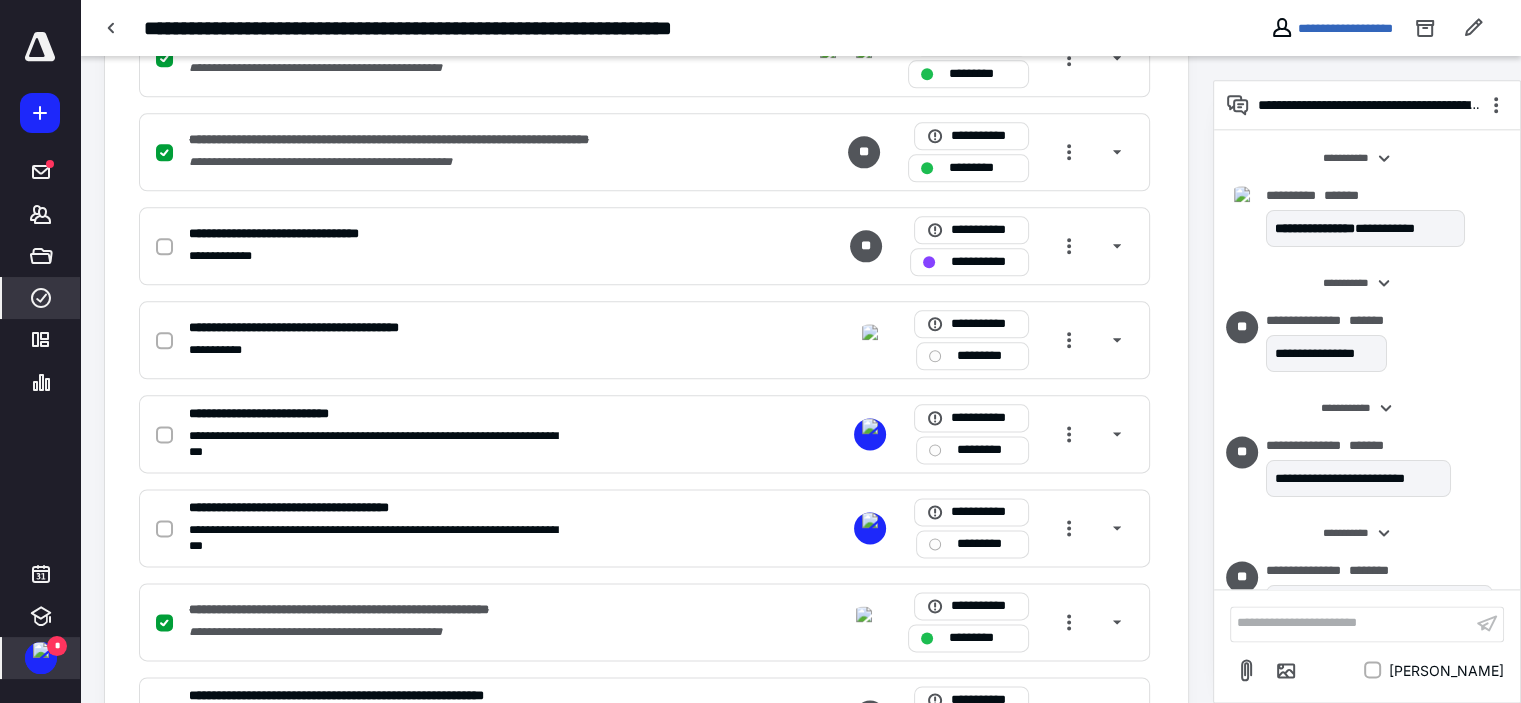 scroll, scrollTop: 3356, scrollLeft: 0, axis: vertical 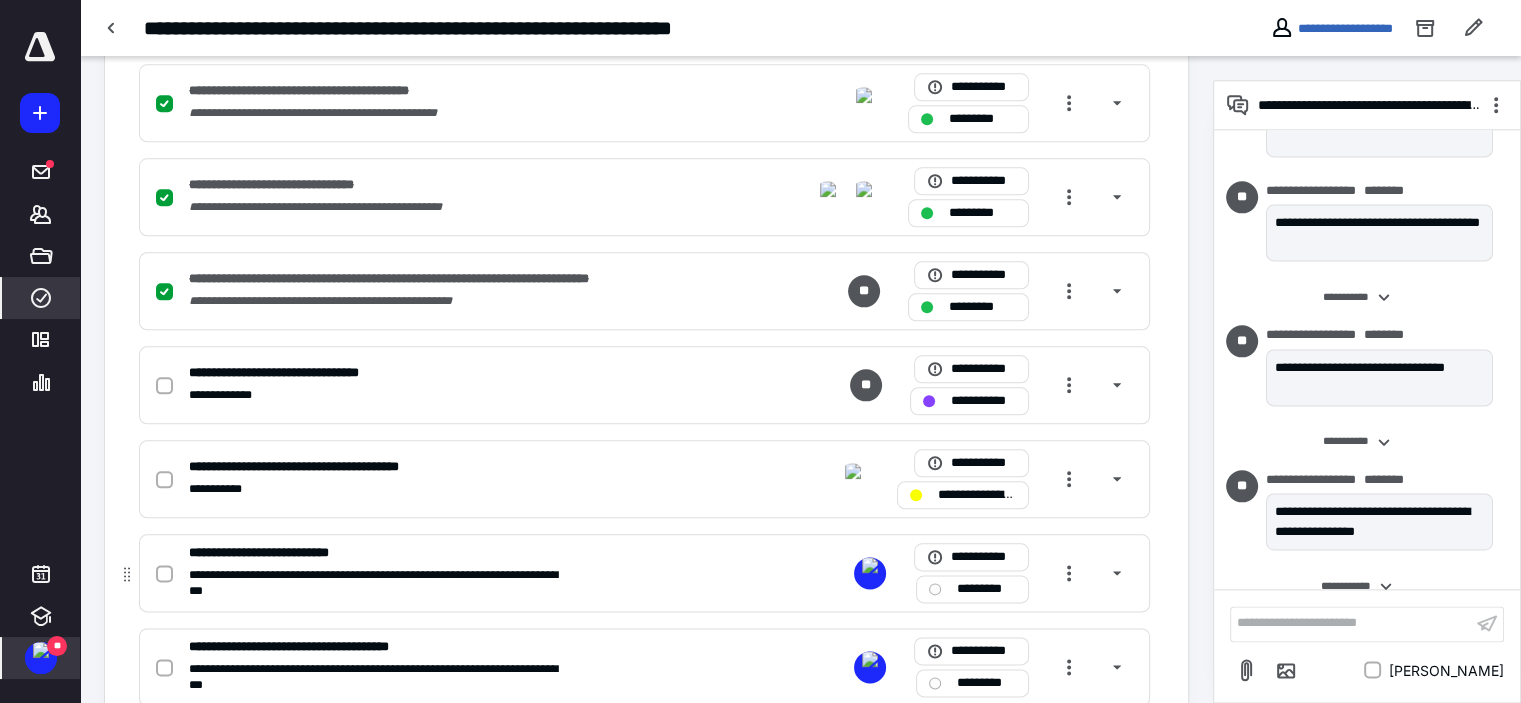 click 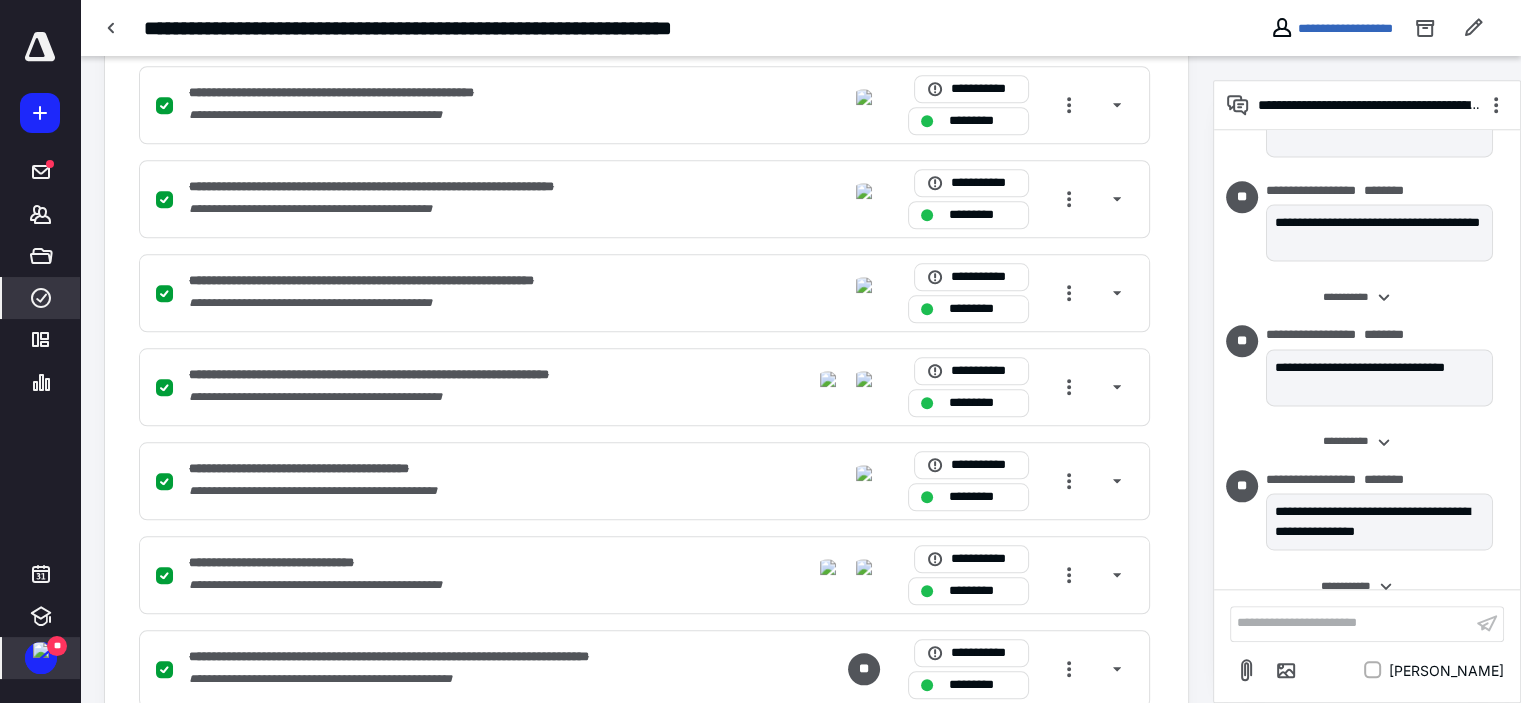 scroll, scrollTop: 1900, scrollLeft: 0, axis: vertical 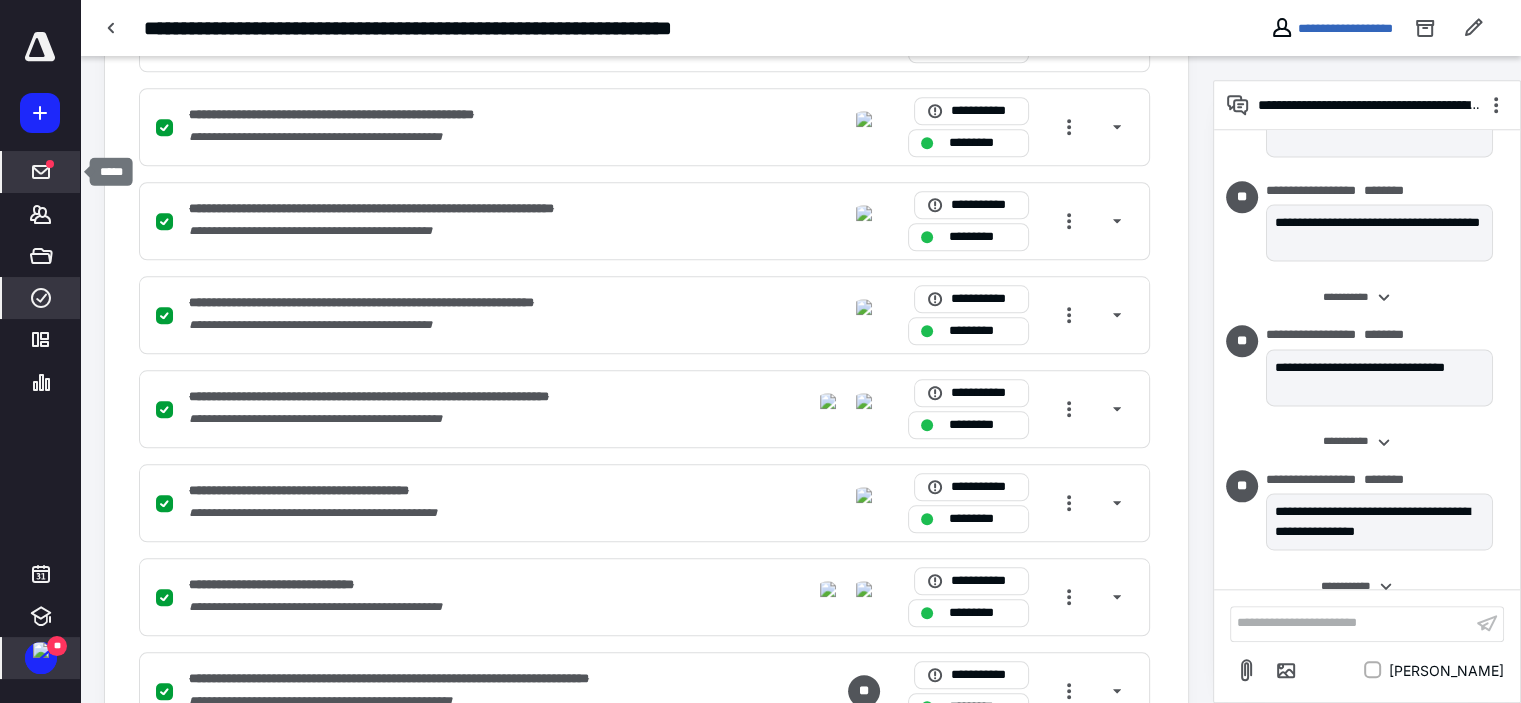 click 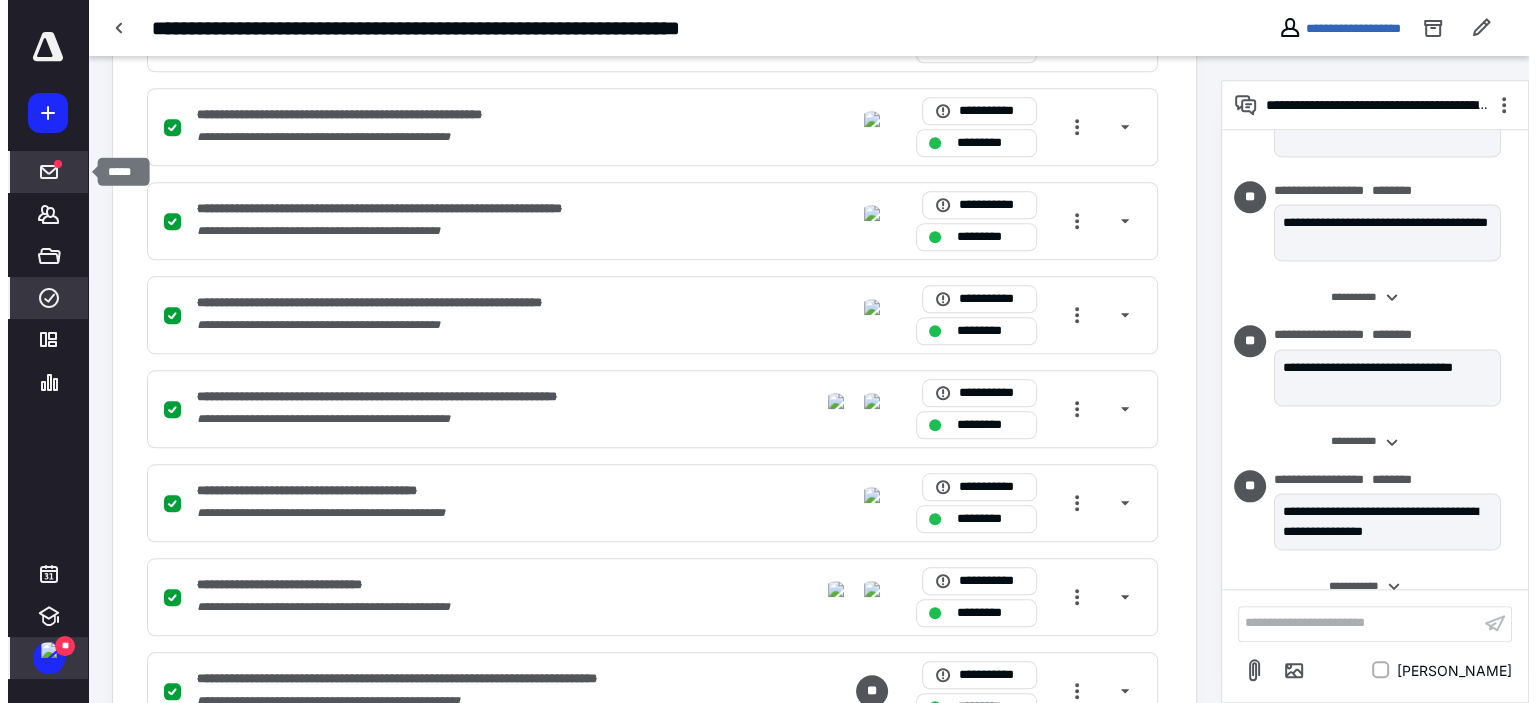 scroll, scrollTop: 0, scrollLeft: 0, axis: both 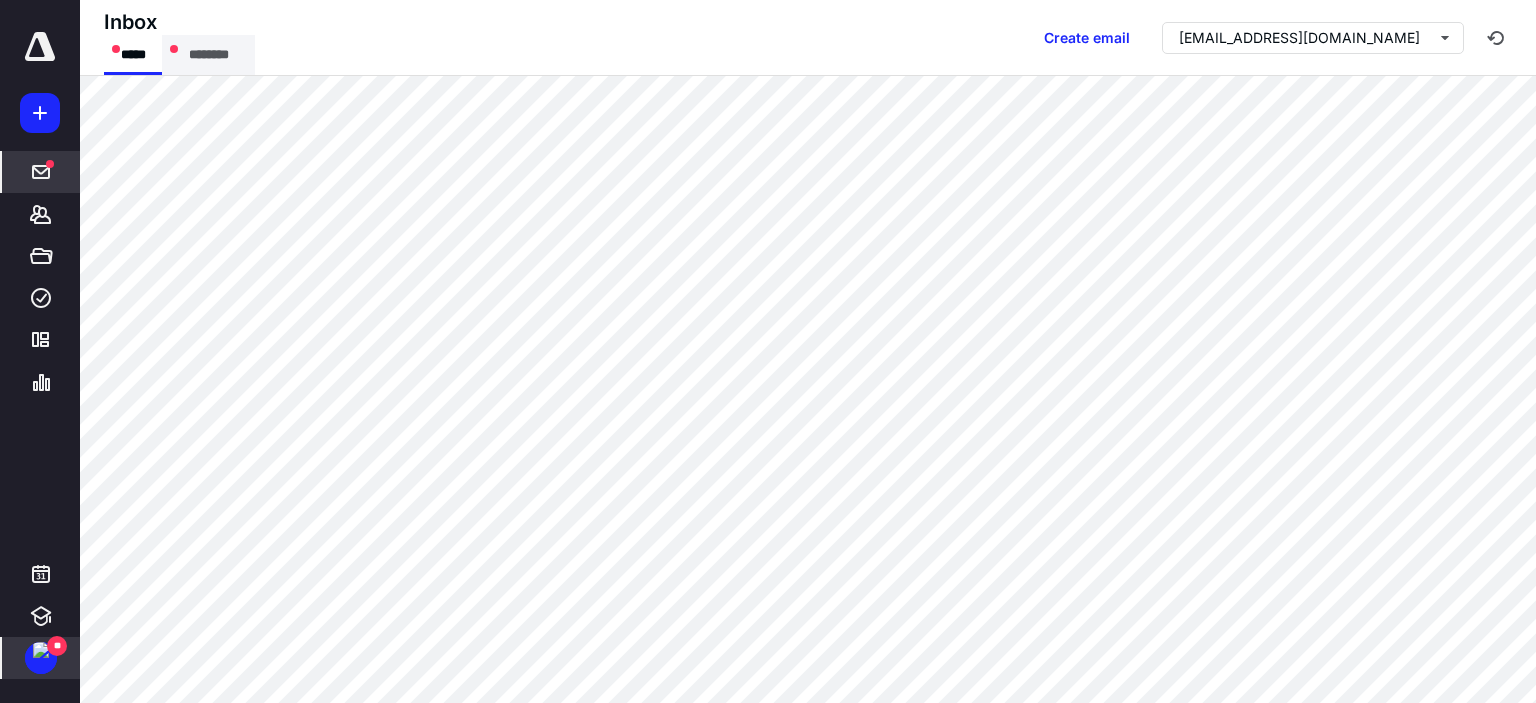 click on "********" at bounding box center [208, 55] 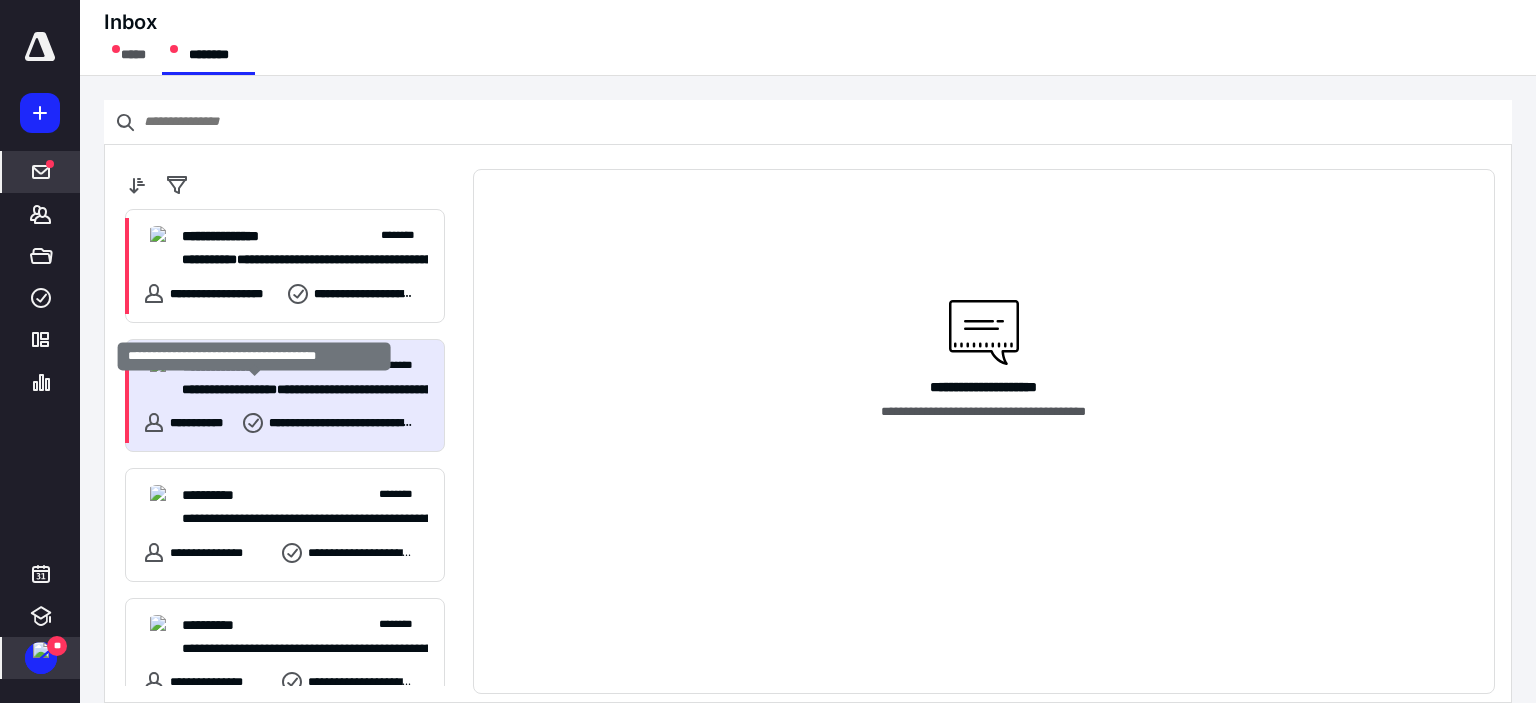 click on "**********" at bounding box center (229, 389) 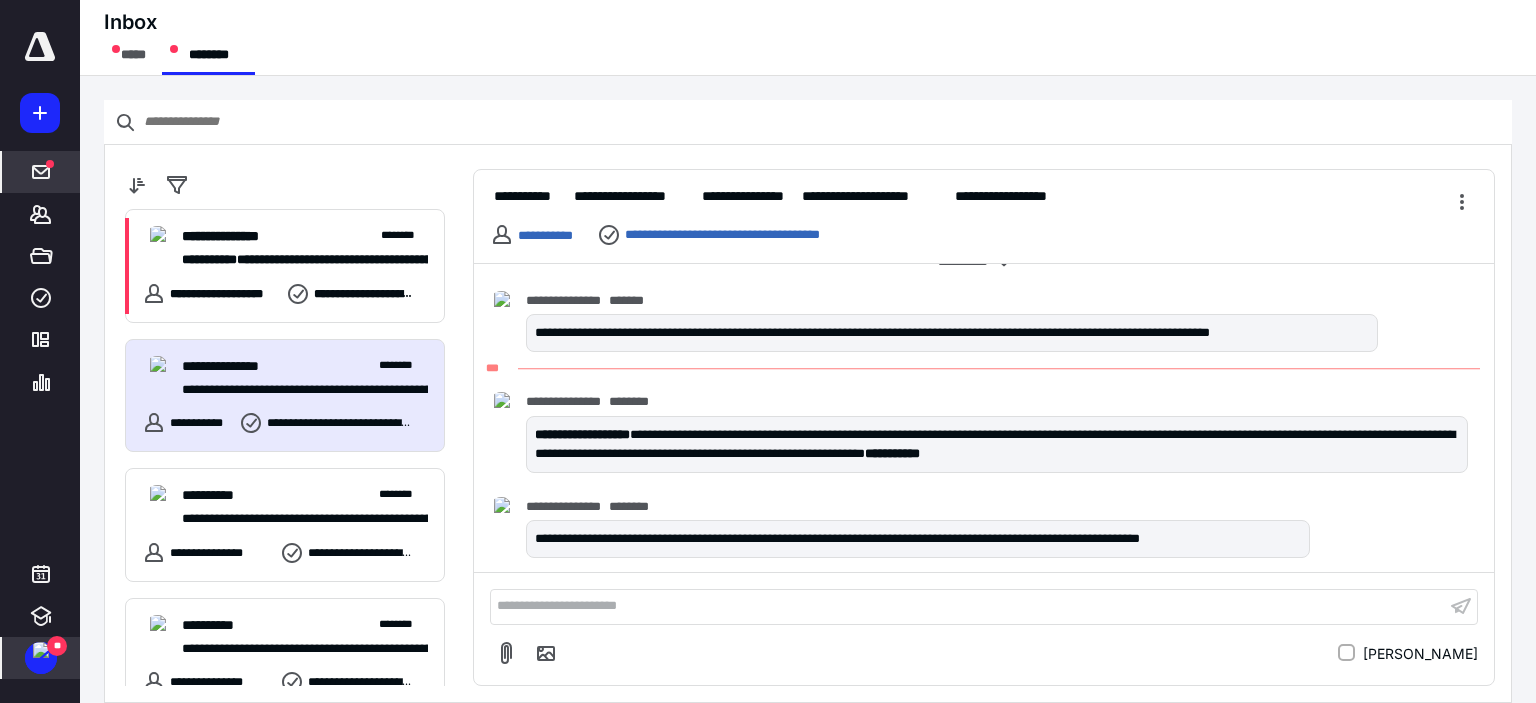 scroll, scrollTop: 552, scrollLeft: 0, axis: vertical 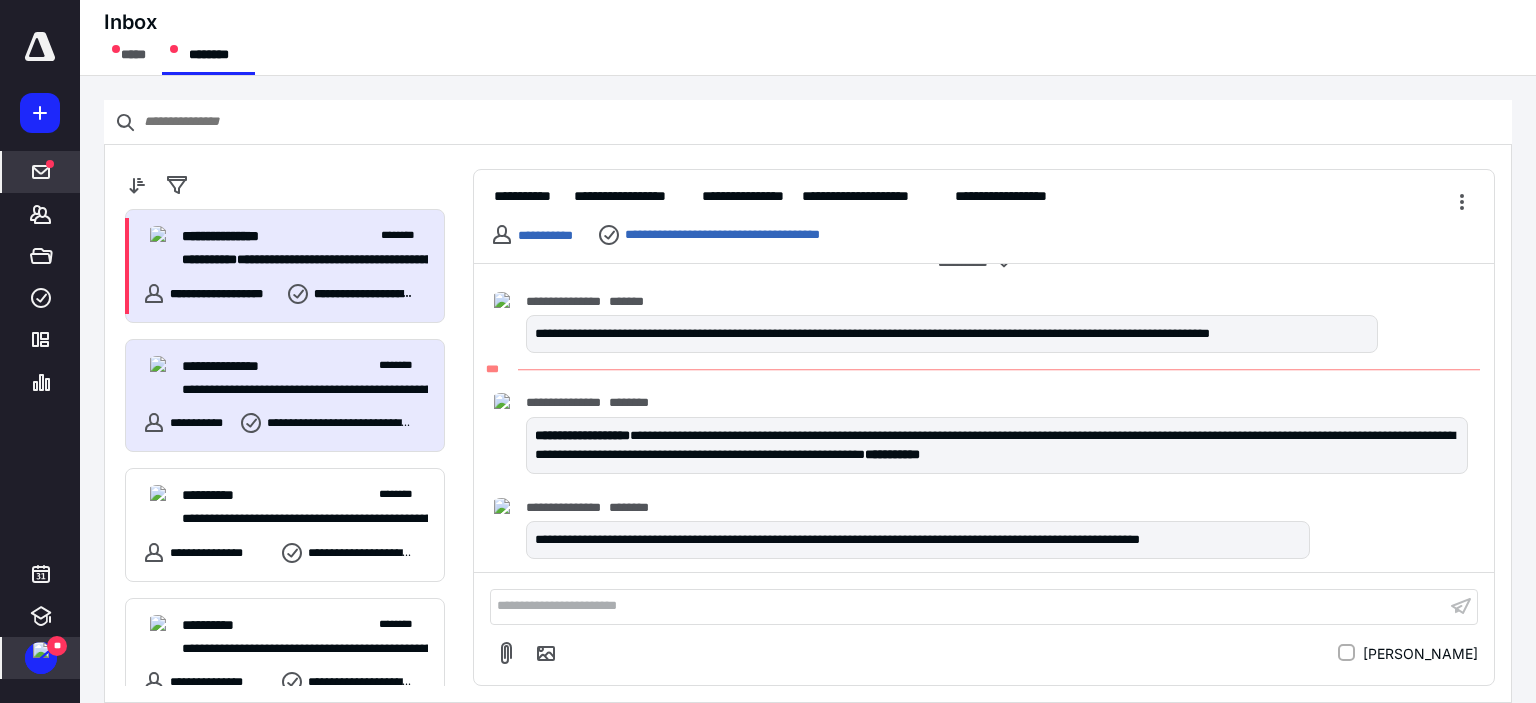 click on "**********" at bounding box center (297, 260) 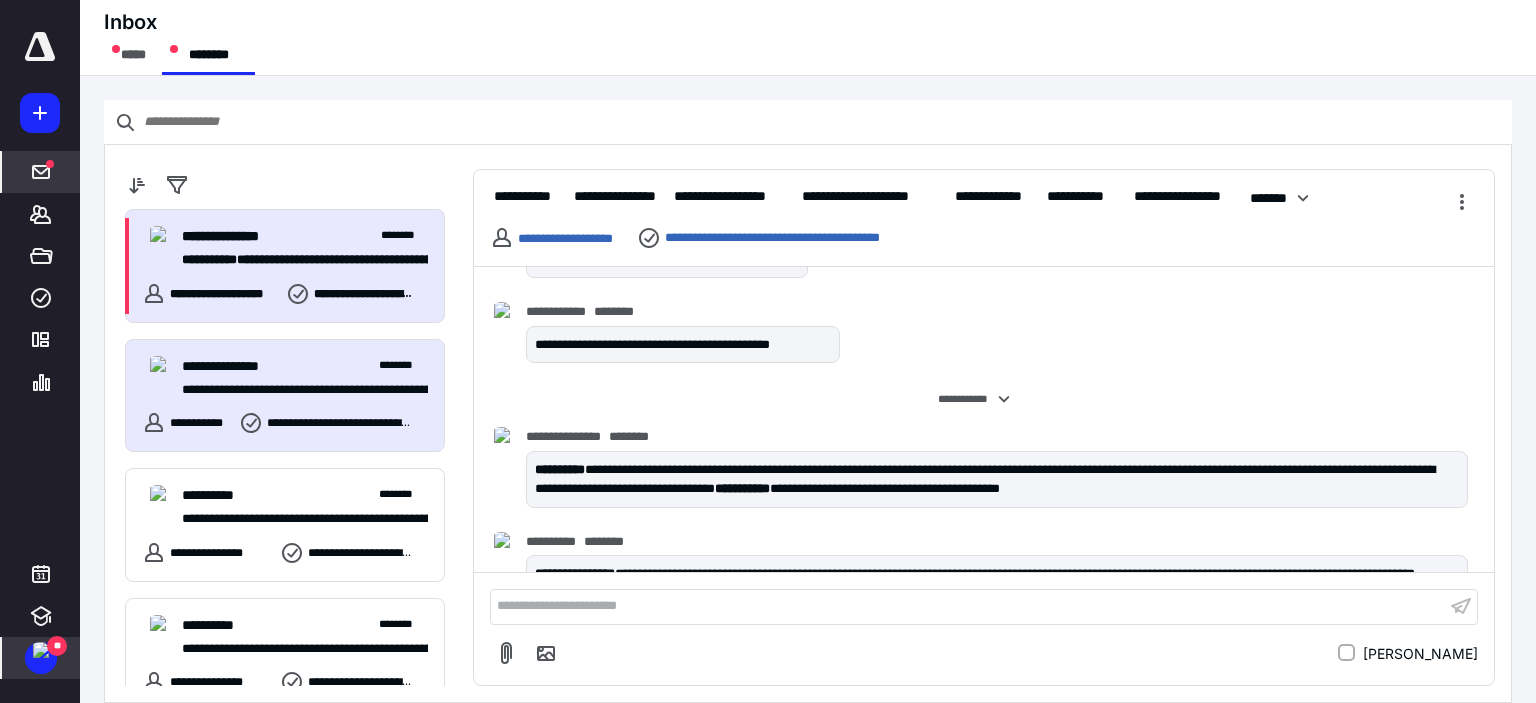 scroll, scrollTop: 7522, scrollLeft: 0, axis: vertical 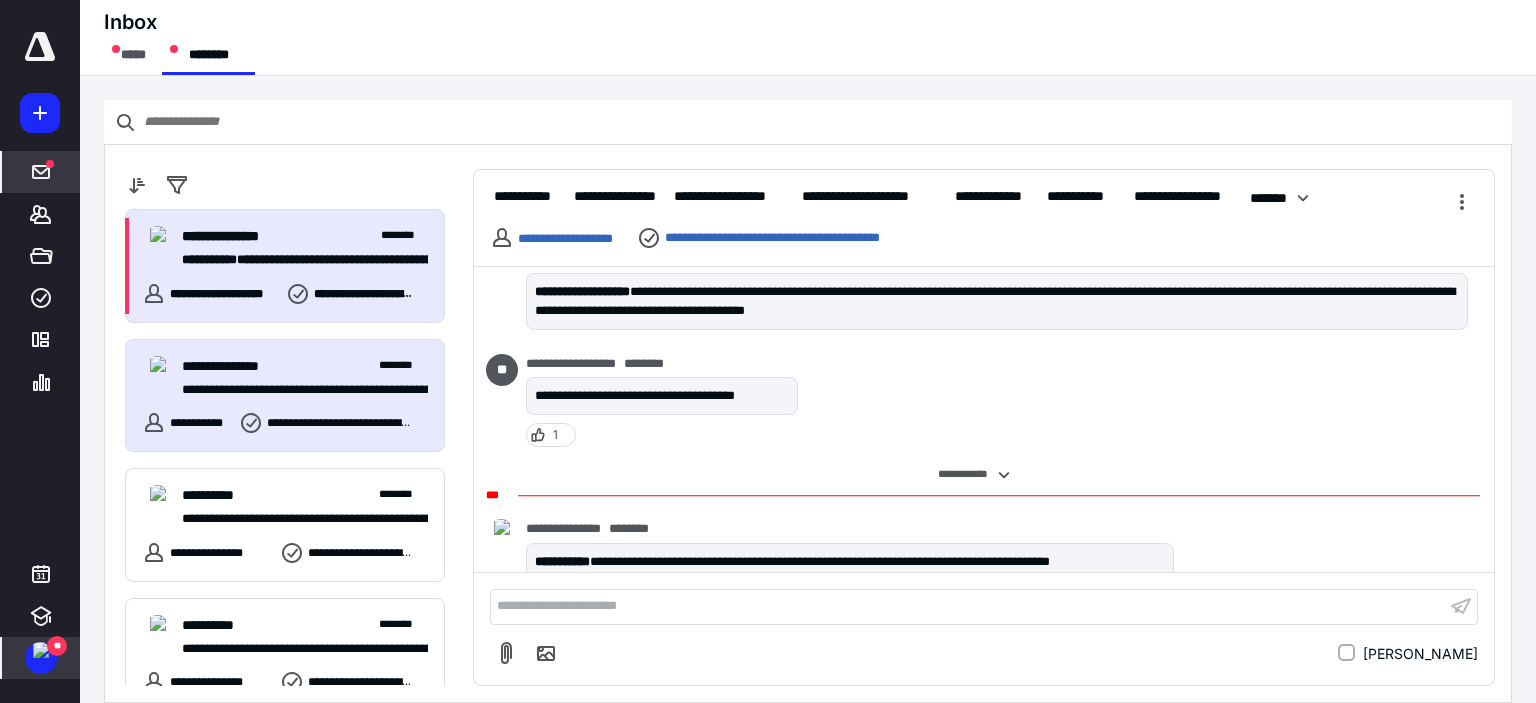 click on "**********" at bounding box center (285, 266) 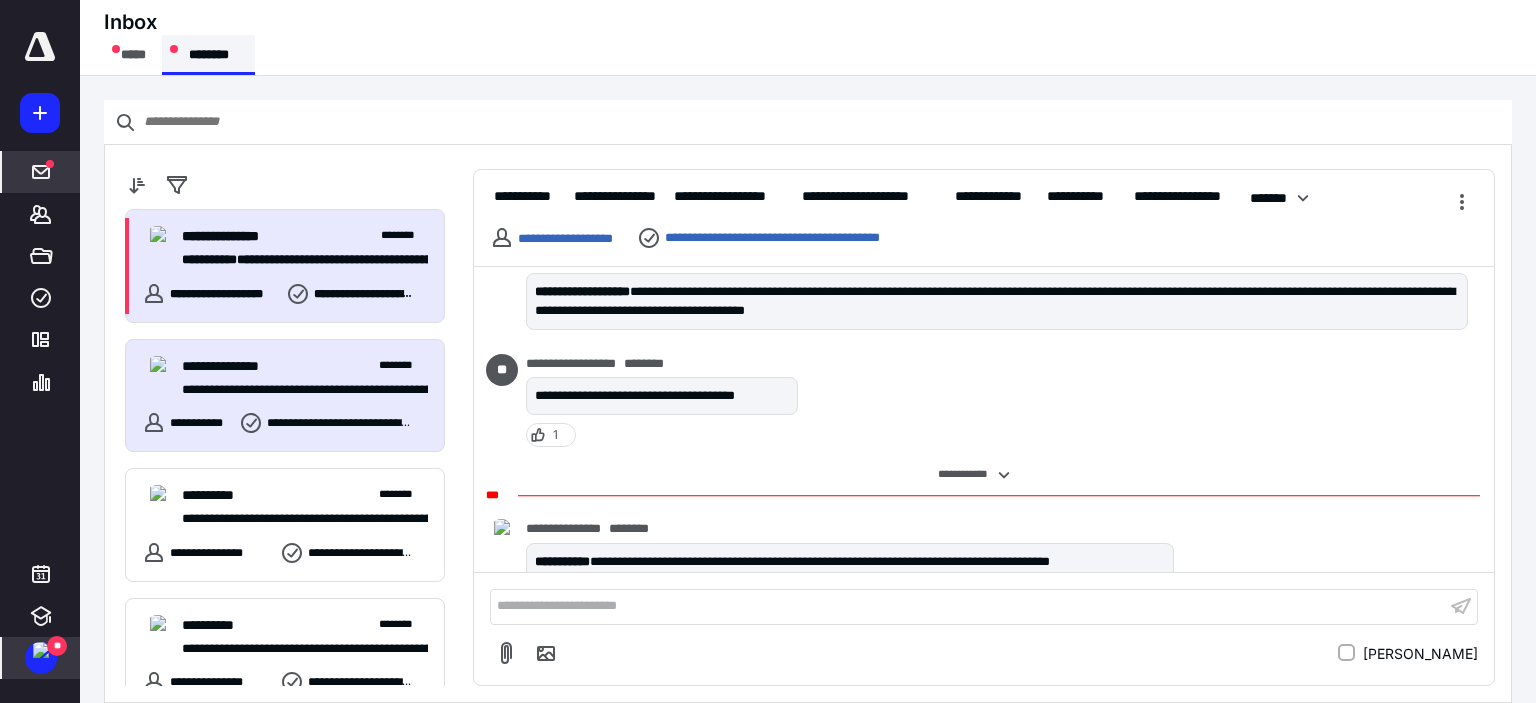 click on "********" at bounding box center (208, 55) 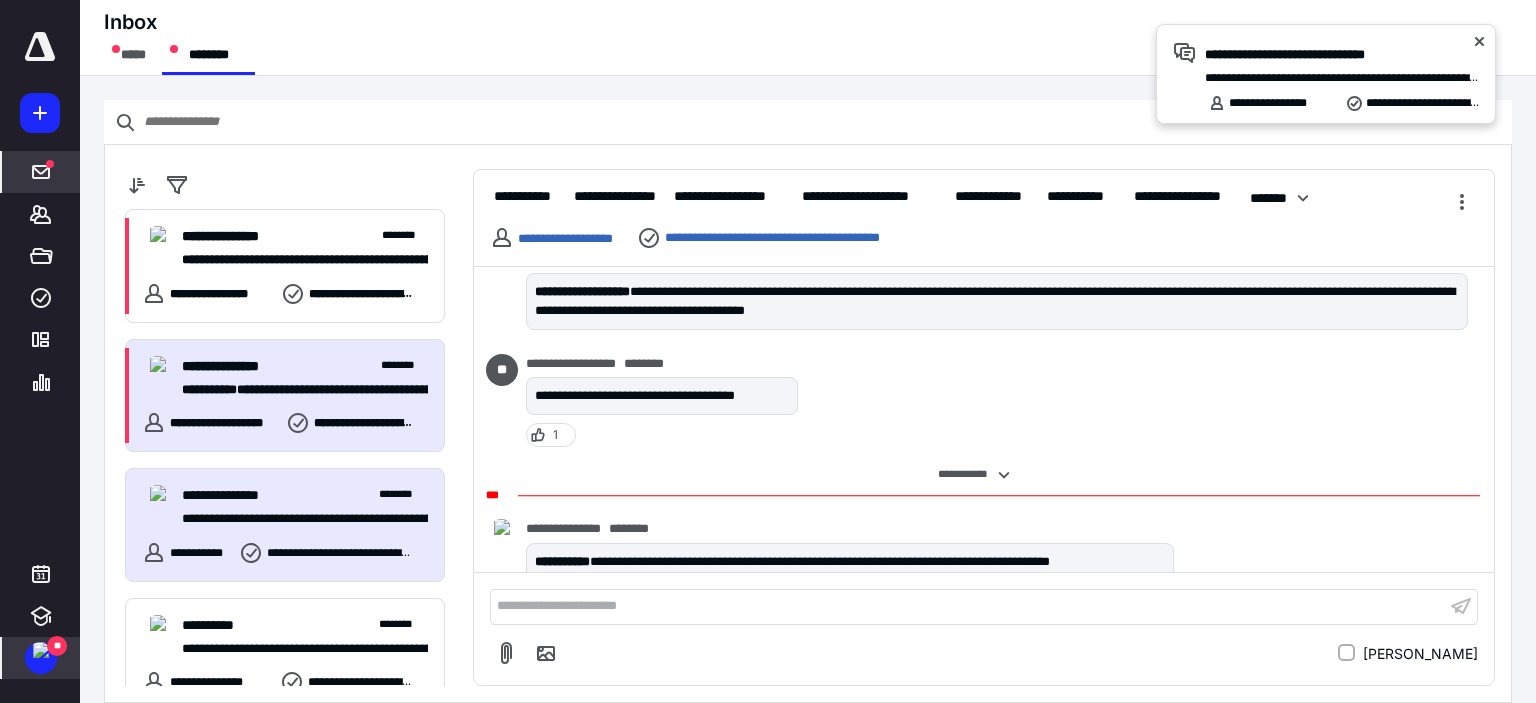 click on "**********" at bounding box center [229, 366] 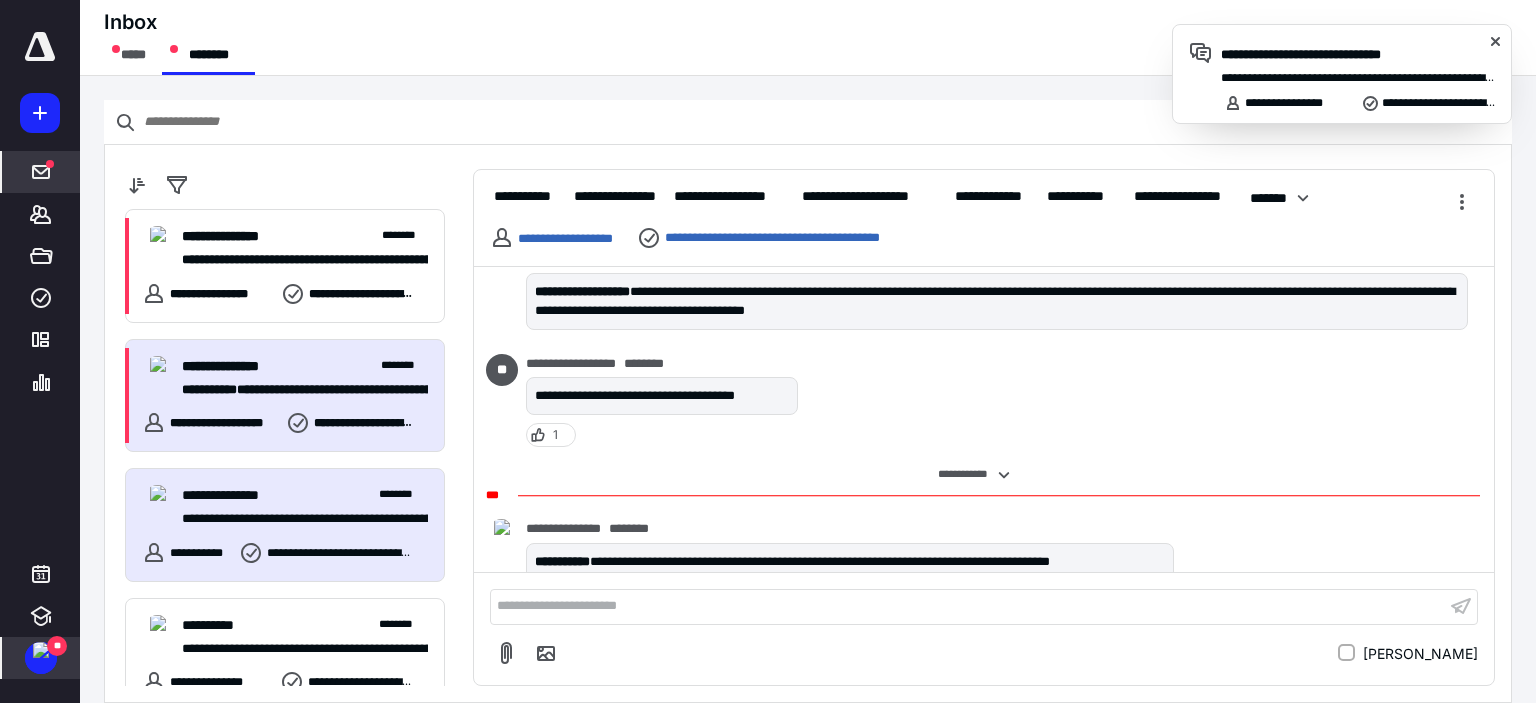 drag, startPoint x: 1494, startPoint y: 40, endPoint x: 1453, endPoint y: 34, distance: 41.4367 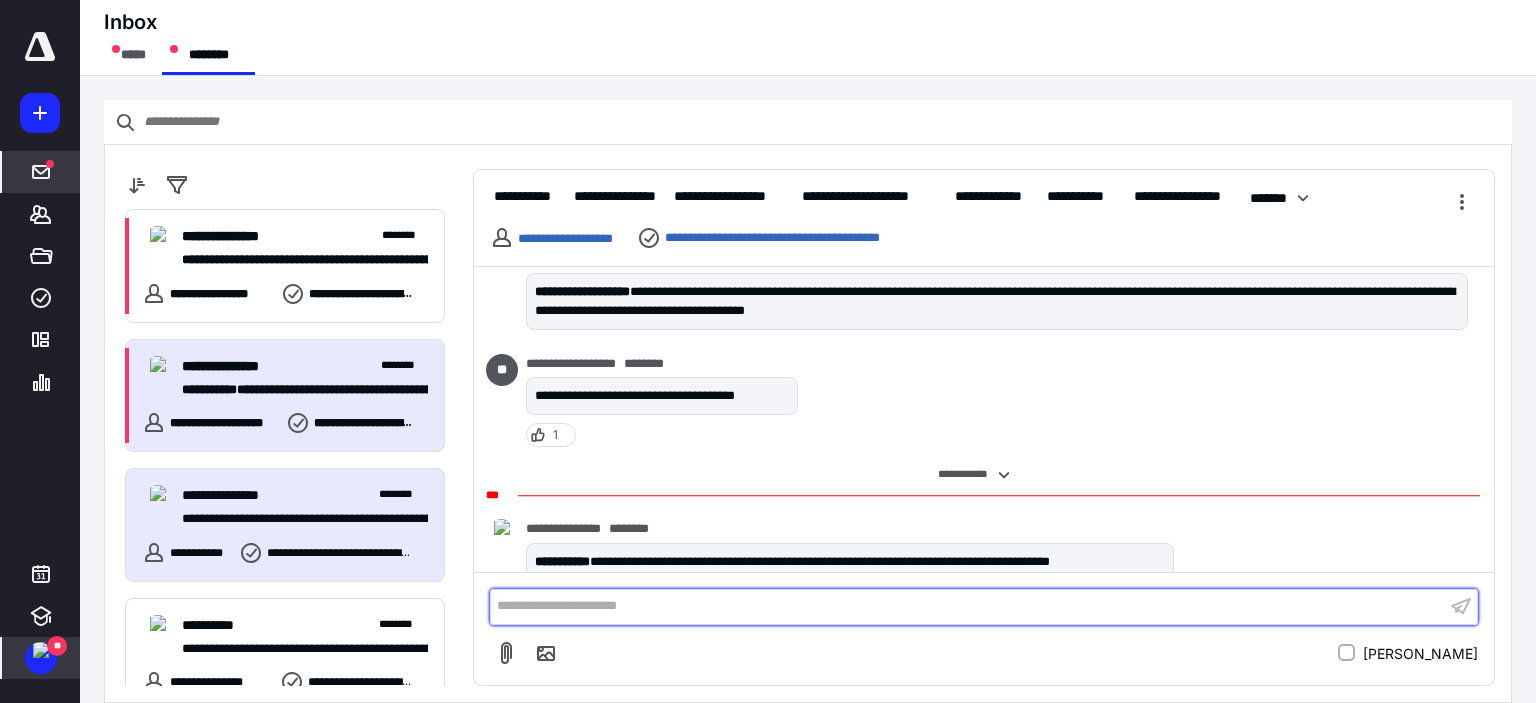 click on "**********" at bounding box center (968, 606) 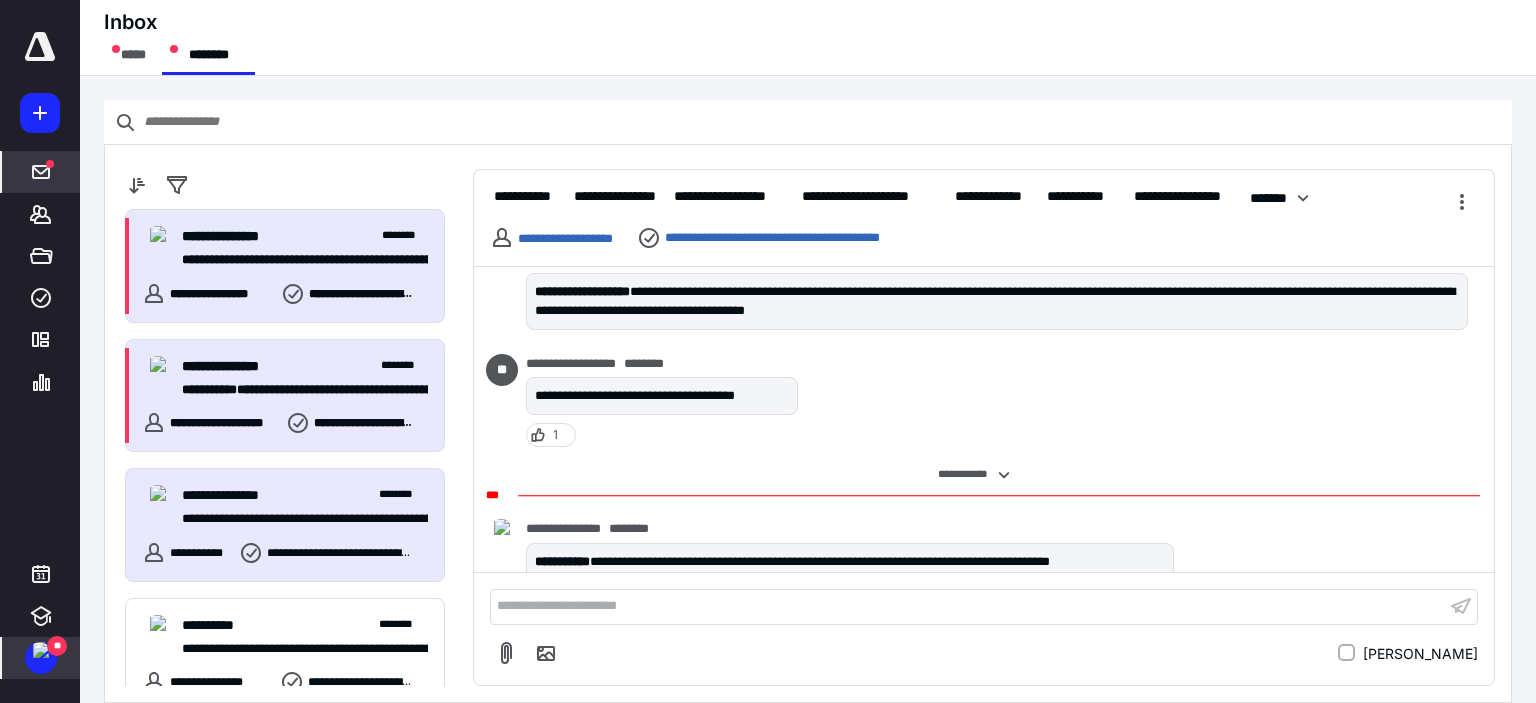 click on "**********" at bounding box center [297, 260] 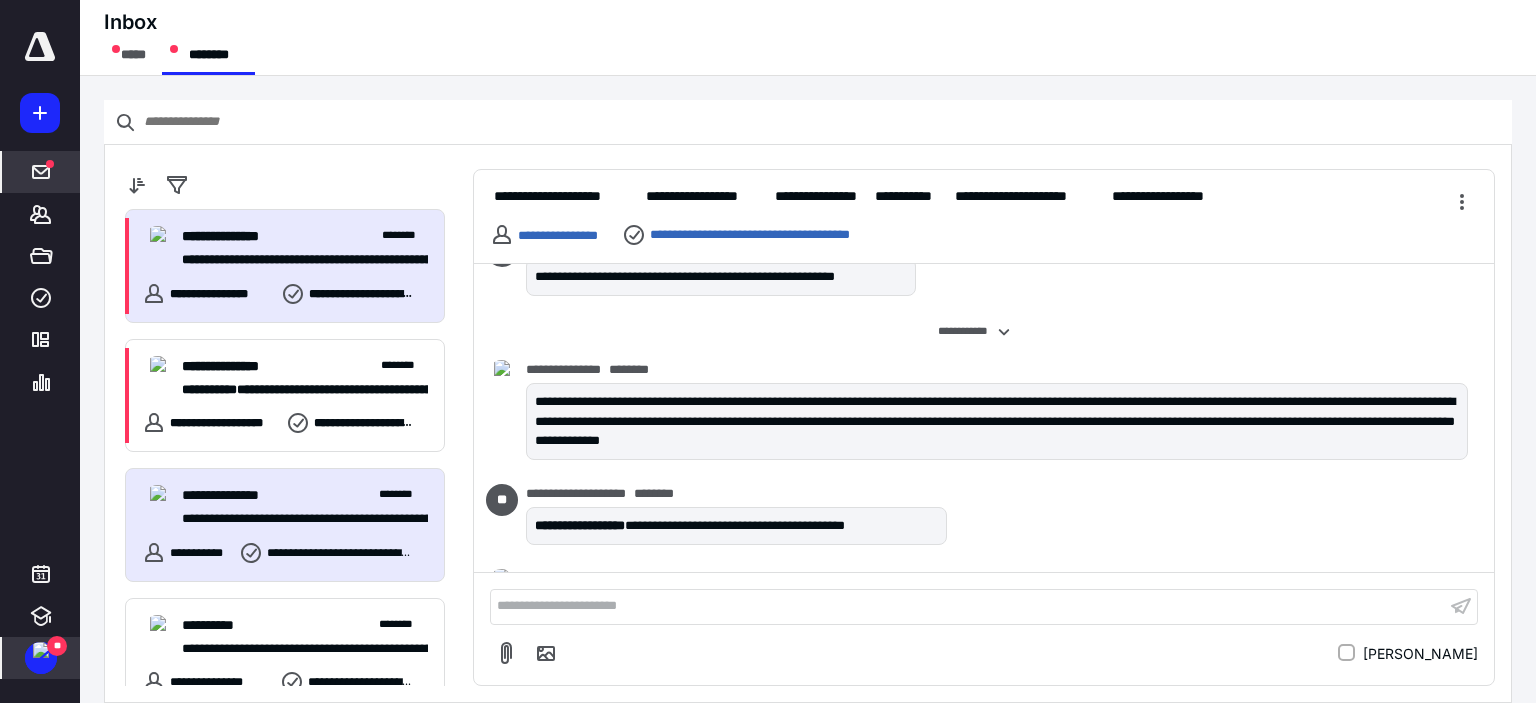 scroll, scrollTop: 5901, scrollLeft: 0, axis: vertical 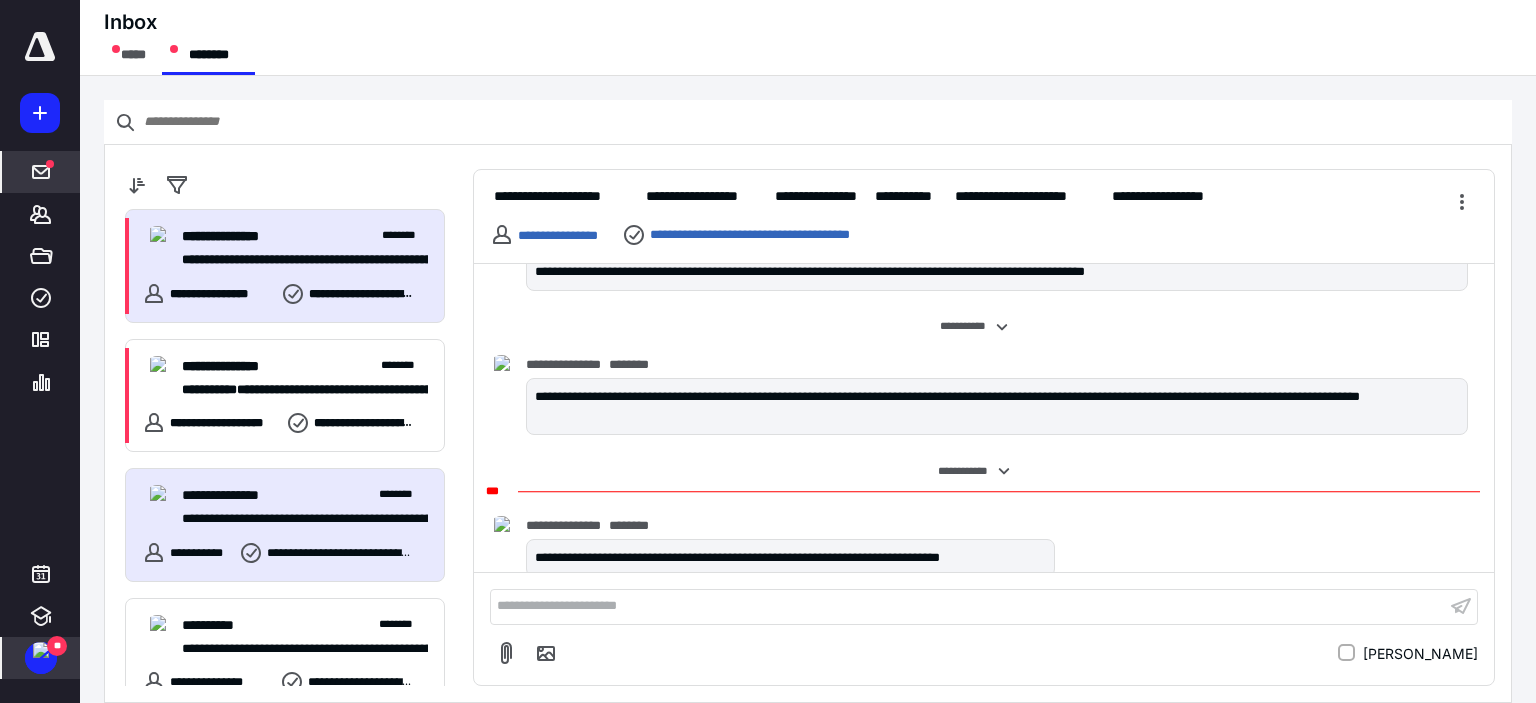 click on "**********" at bounding box center (968, 606) 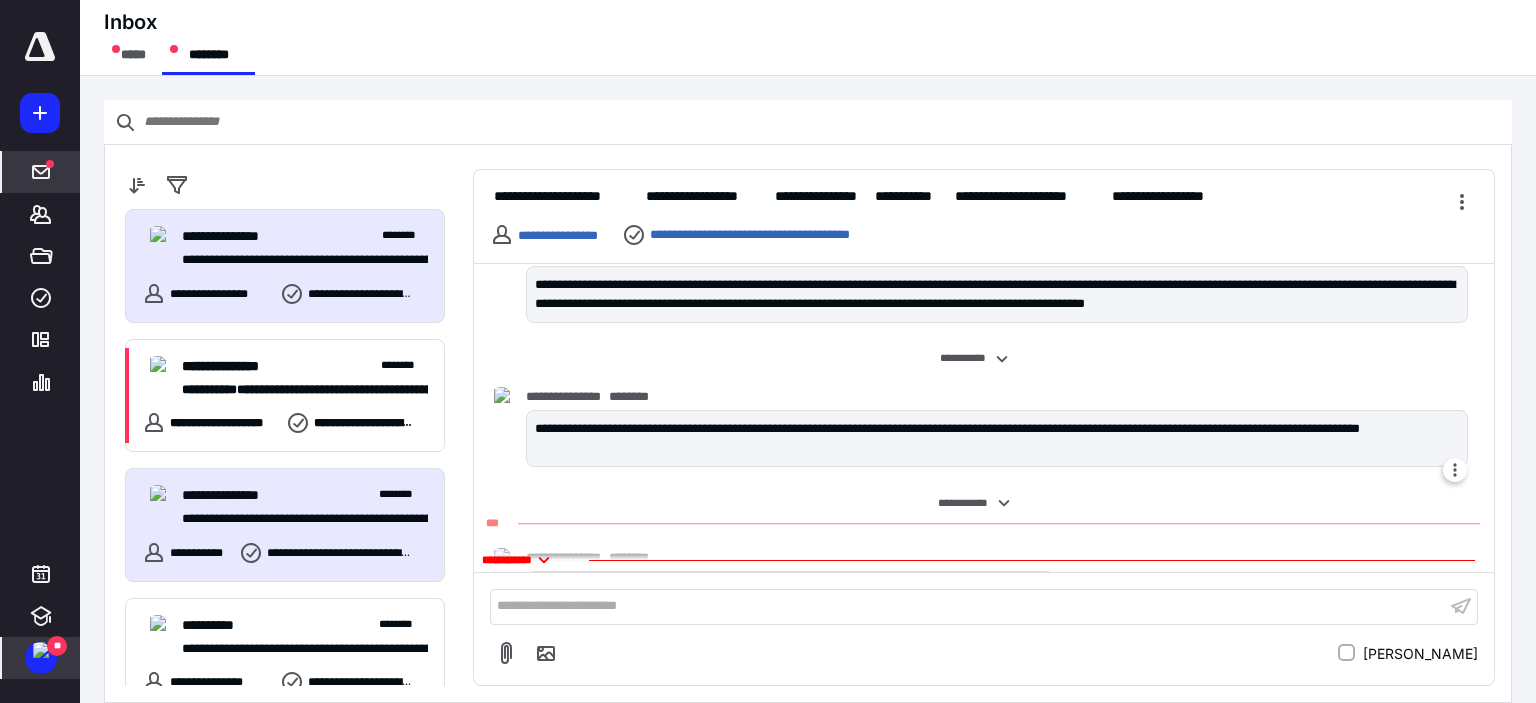 scroll, scrollTop: 5901, scrollLeft: 0, axis: vertical 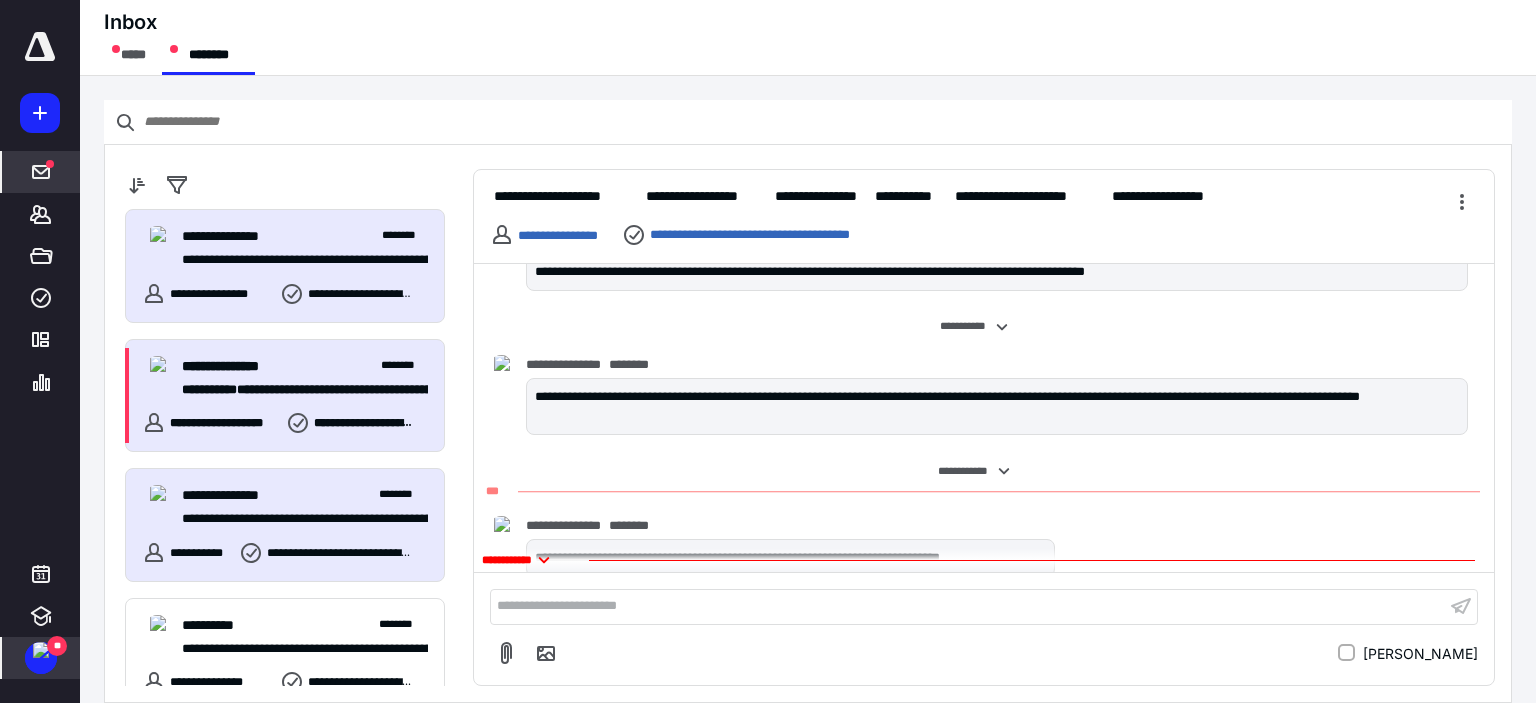 click 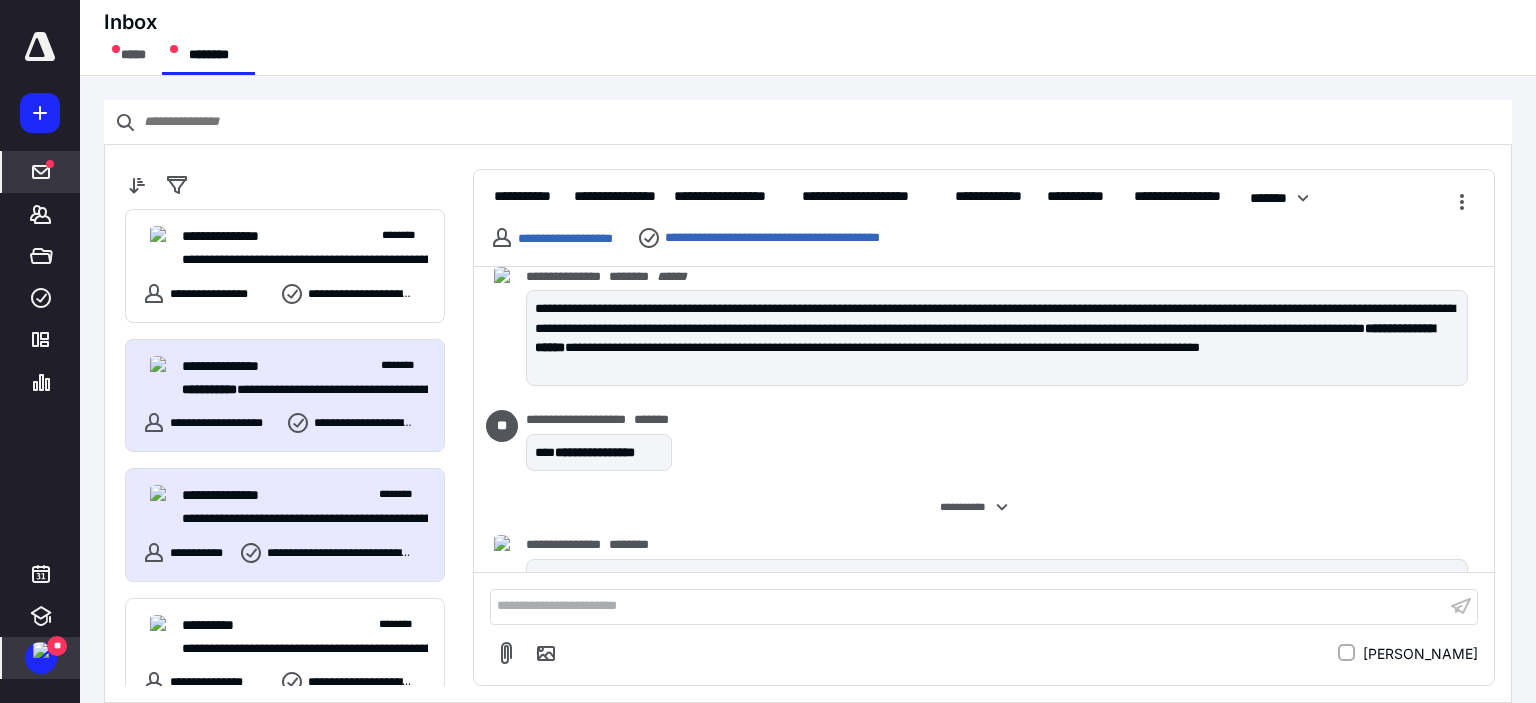scroll, scrollTop: 7522, scrollLeft: 0, axis: vertical 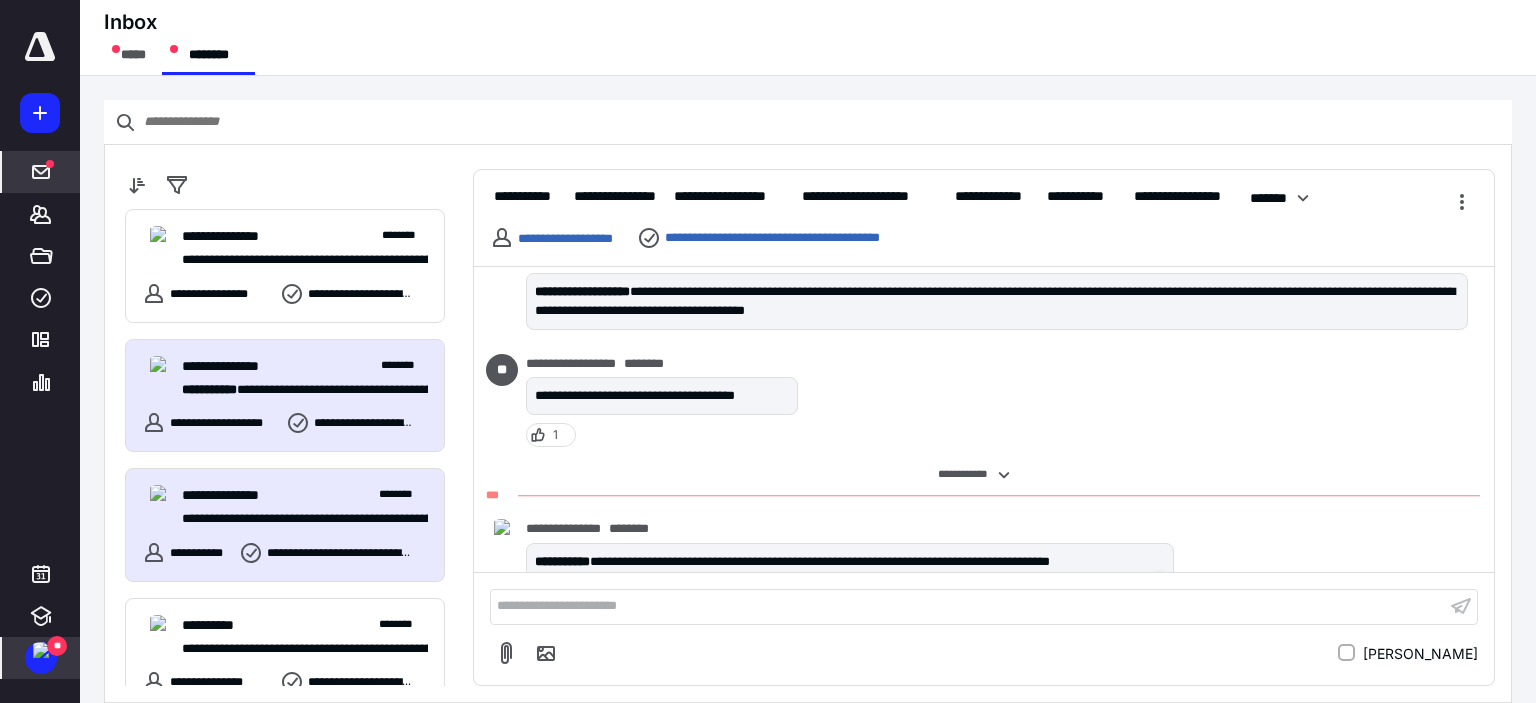 click at bounding box center [1161, 583] 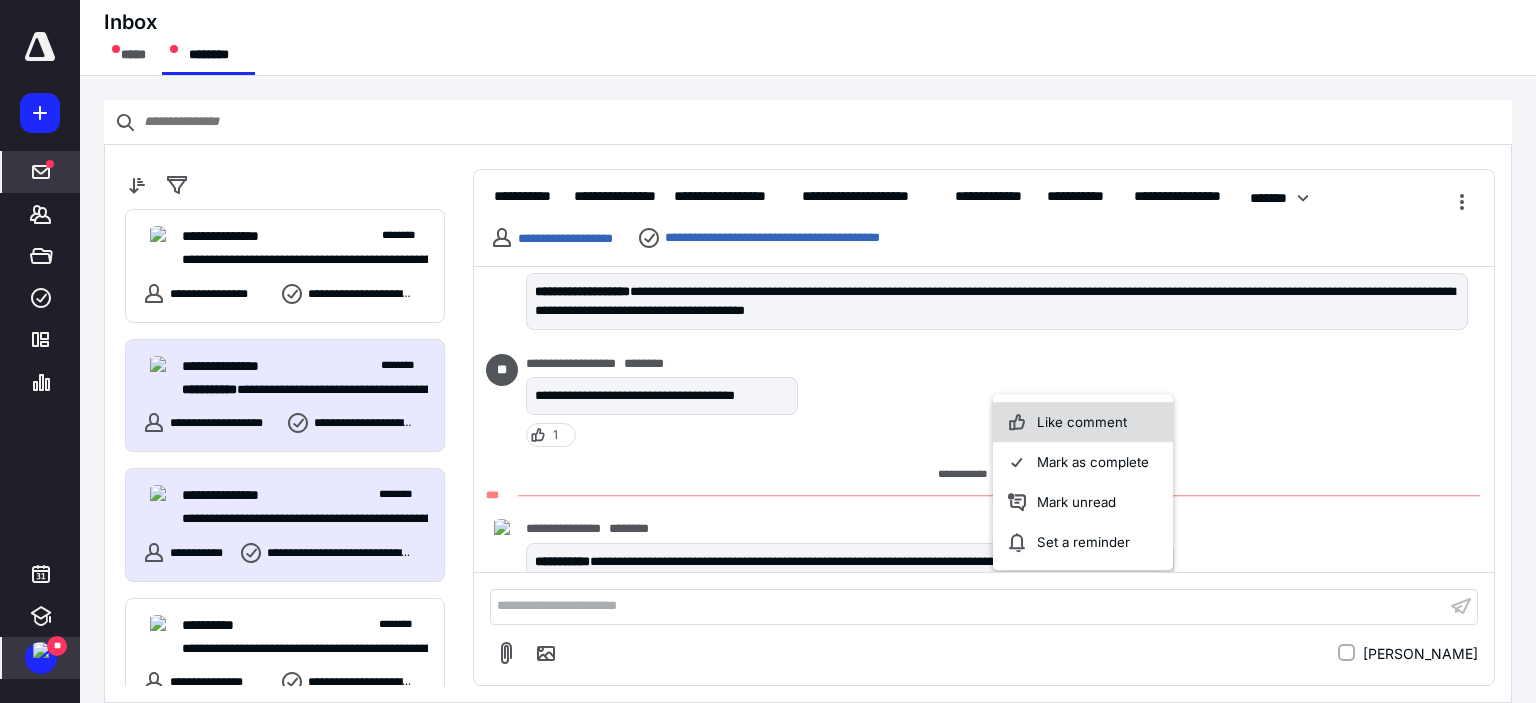 click 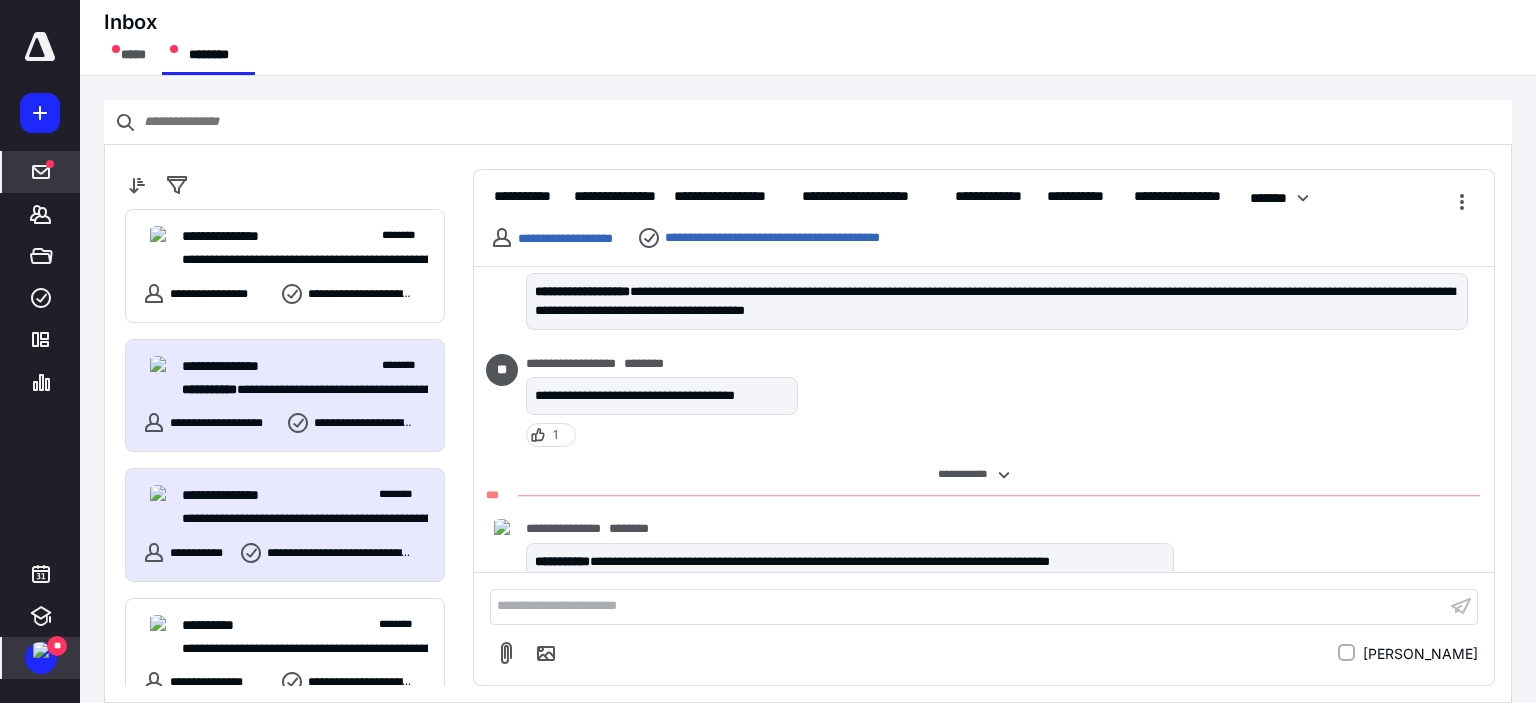click 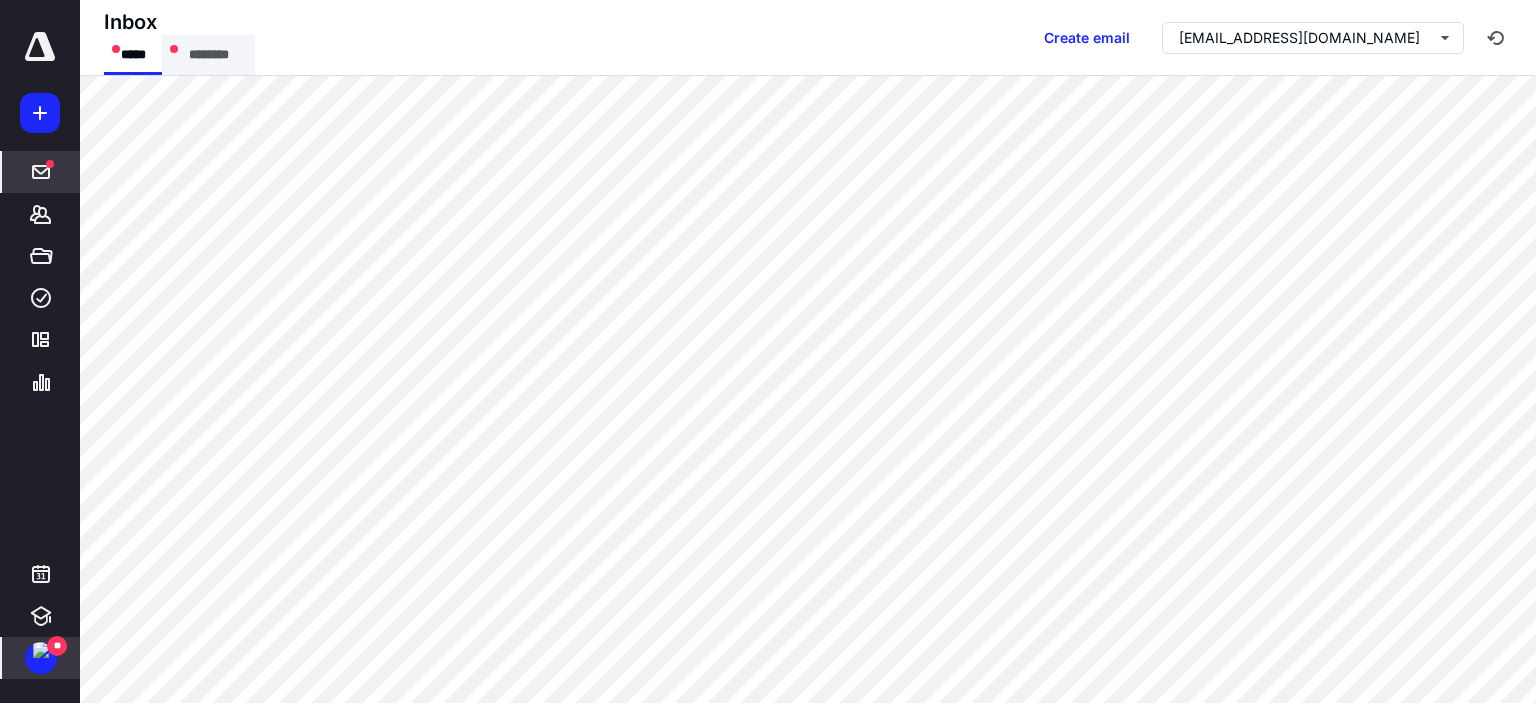 click on "********" at bounding box center (208, 55) 